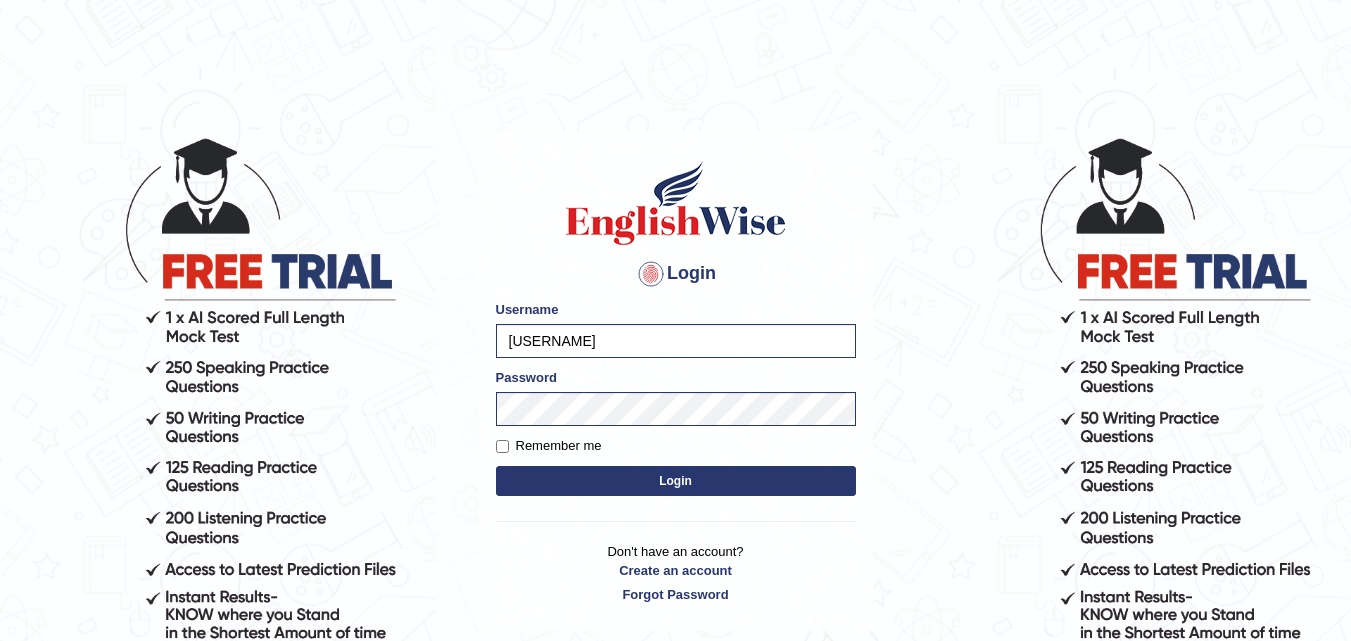 scroll, scrollTop: 0, scrollLeft: 0, axis: both 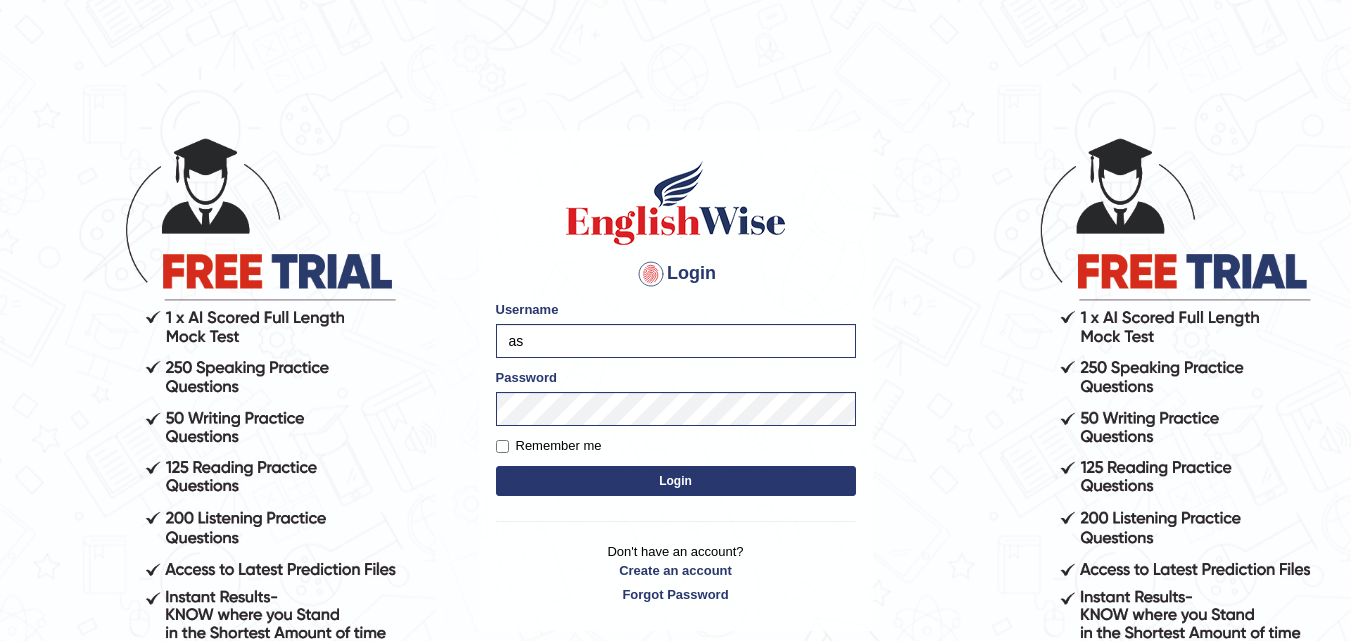 type on "a" 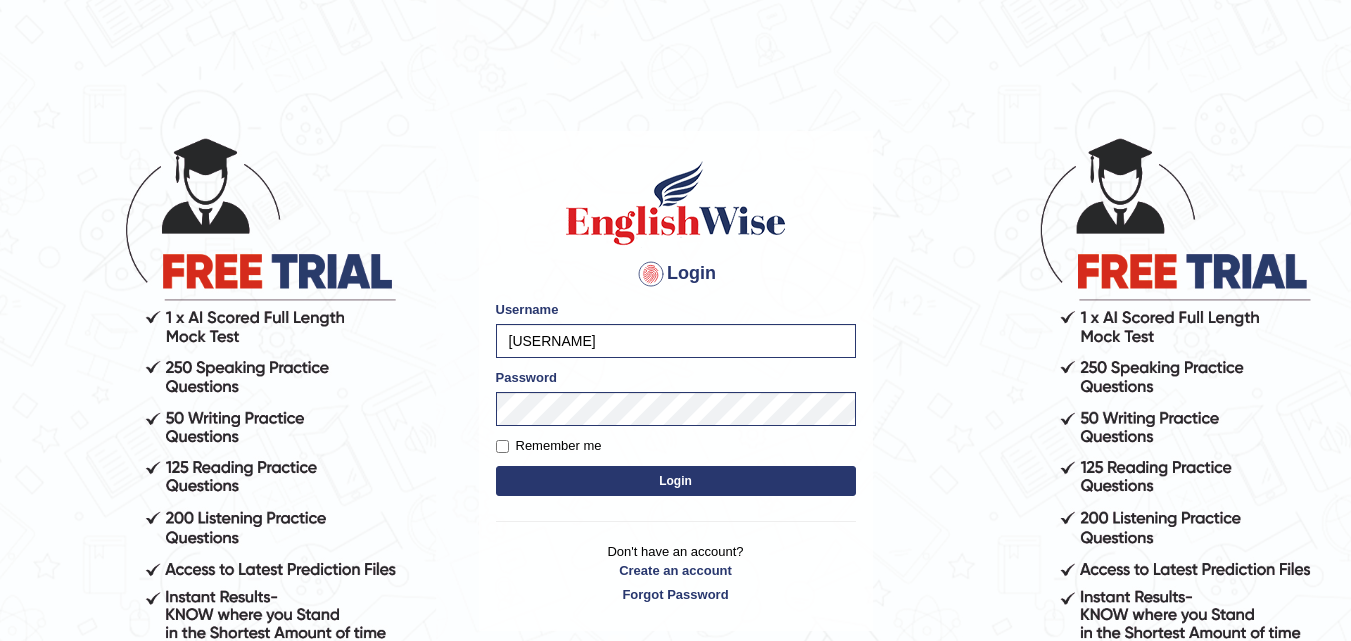 type on "khushishrestha" 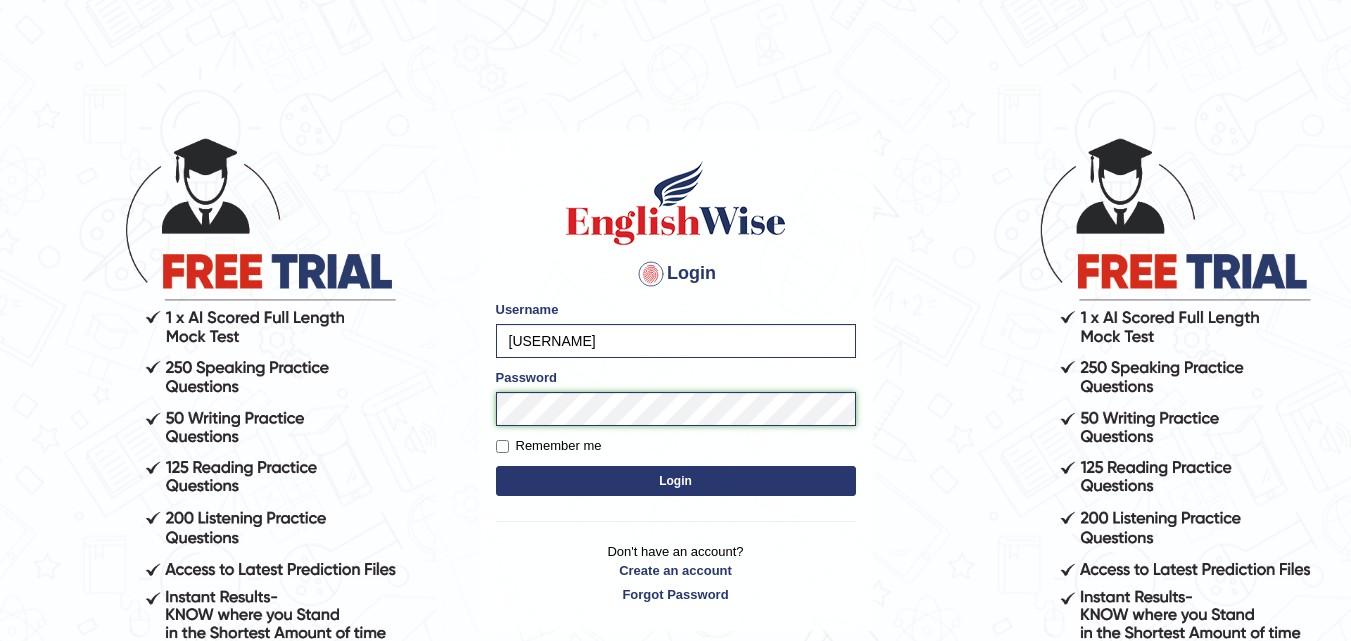 click on "Login
Please fix the following errors:
Username
khushishrestha
Password
Remember me
Login
Don't have an account?
Create an account
Forgot Password
2025 ©  English Wise.  All Rights Reserved  Back to English Wise" at bounding box center [675, 388] 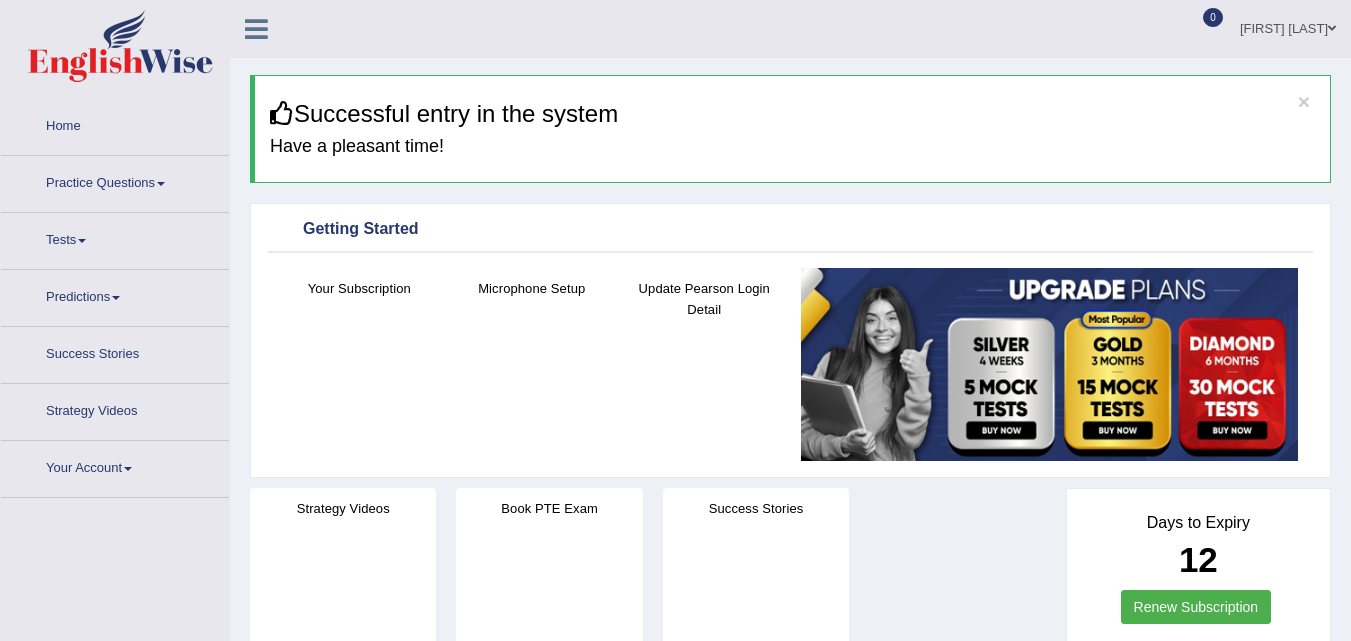 scroll, scrollTop: 0, scrollLeft: 0, axis: both 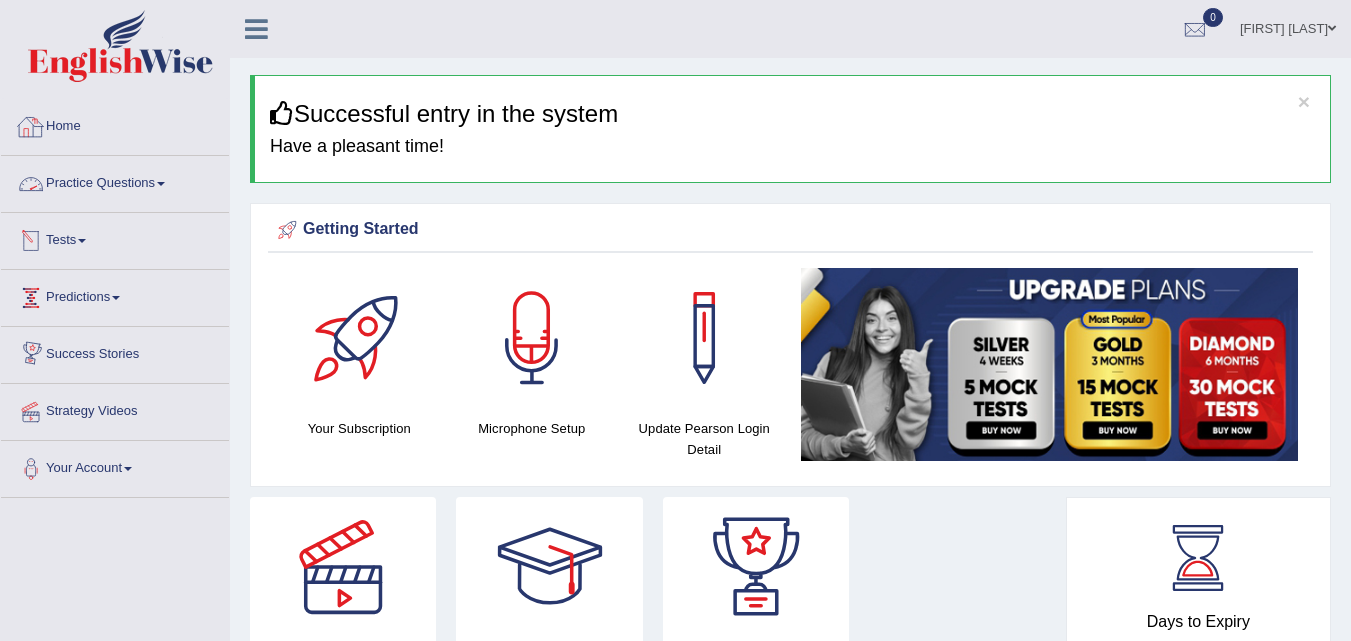 drag, startPoint x: 96, startPoint y: 185, endPoint x: 113, endPoint y: 185, distance: 17 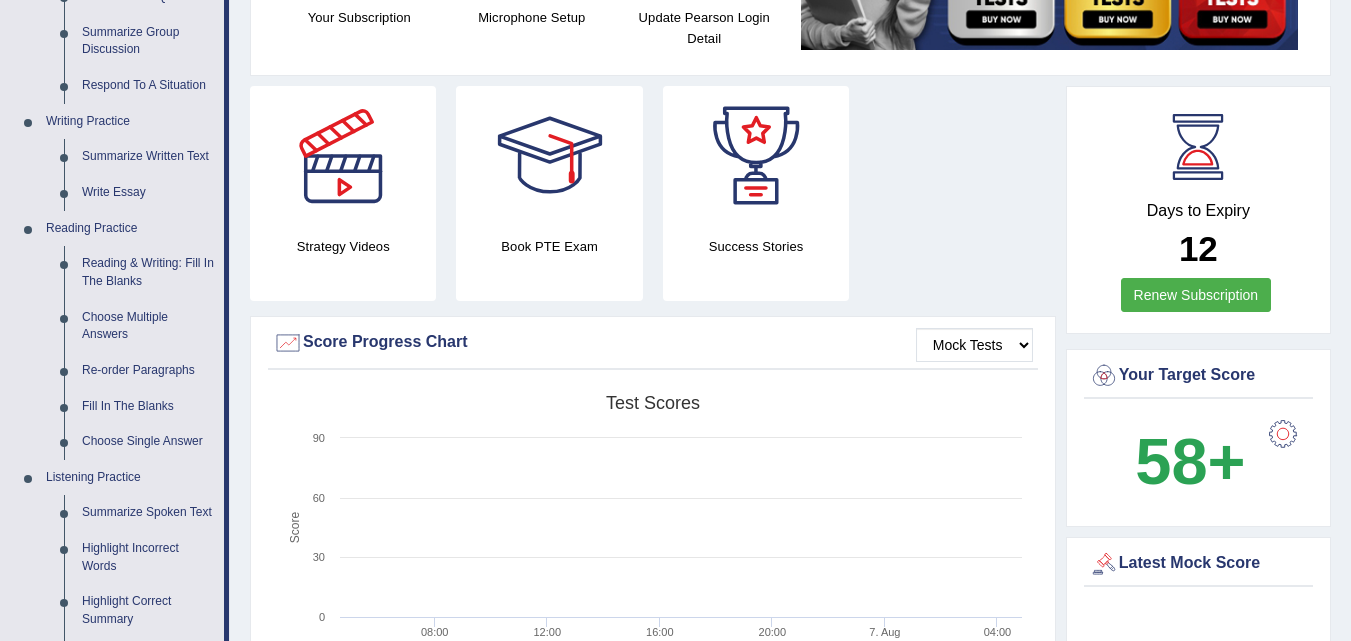 scroll, scrollTop: 400, scrollLeft: 0, axis: vertical 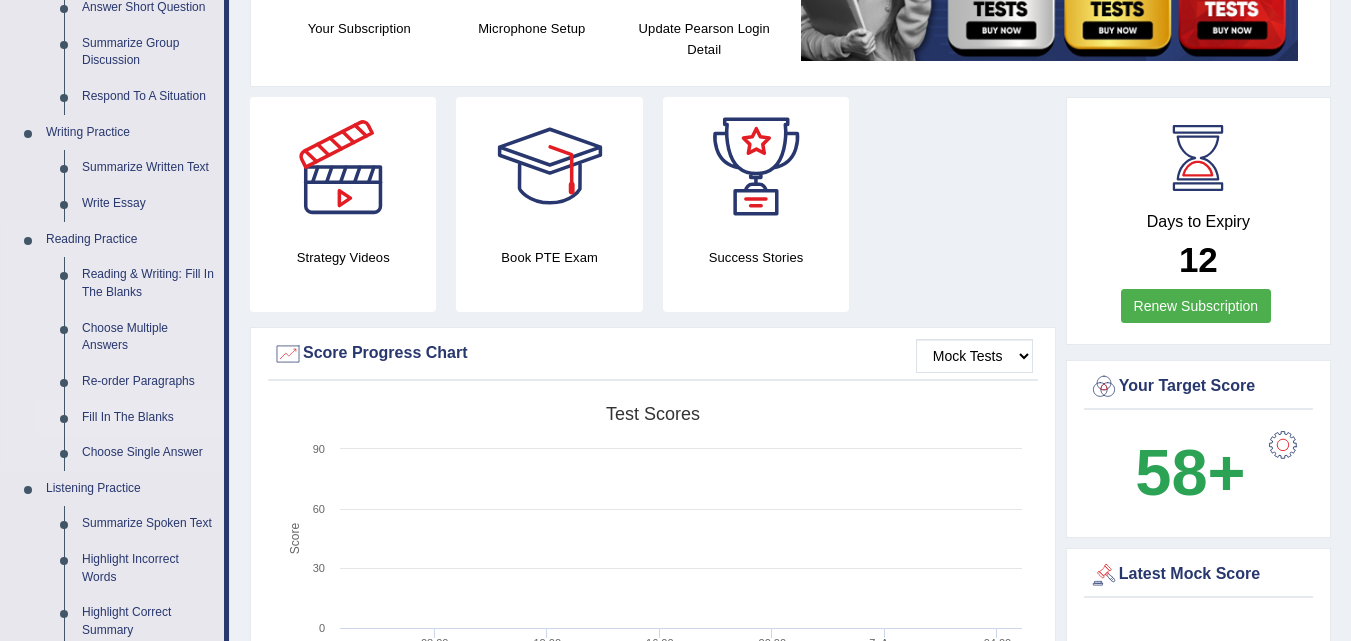 click on "Fill In The Blanks" at bounding box center (148, 418) 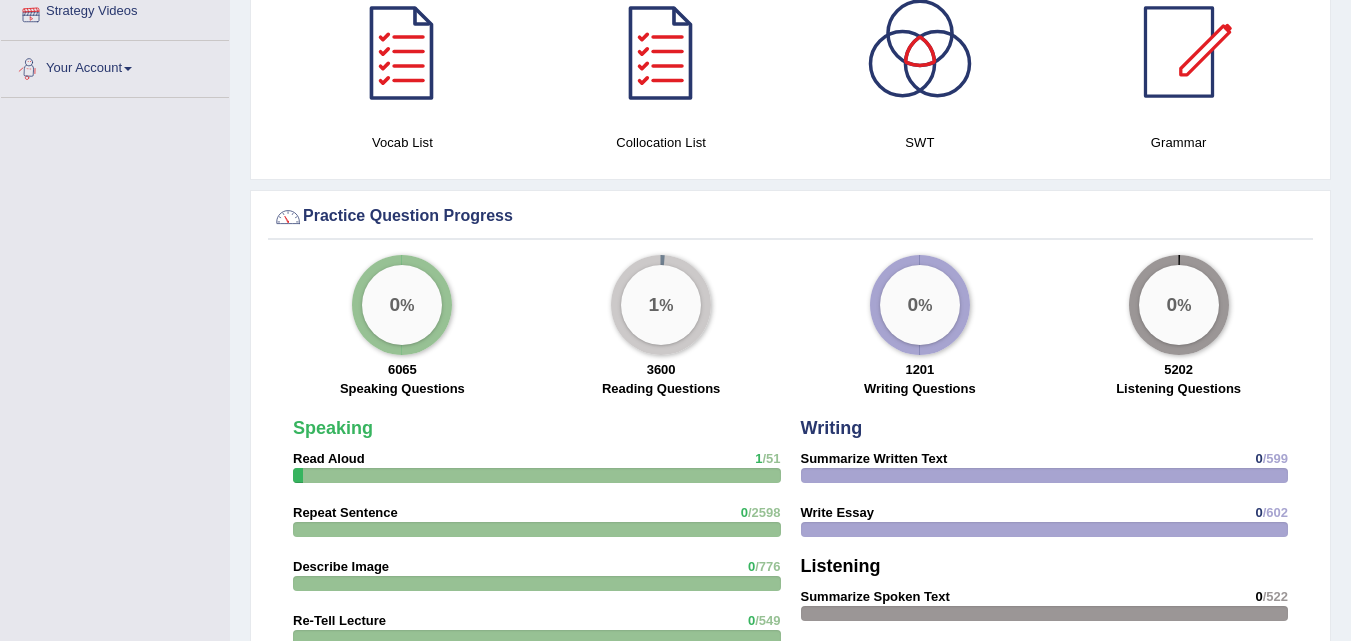 scroll, scrollTop: 1336, scrollLeft: 0, axis: vertical 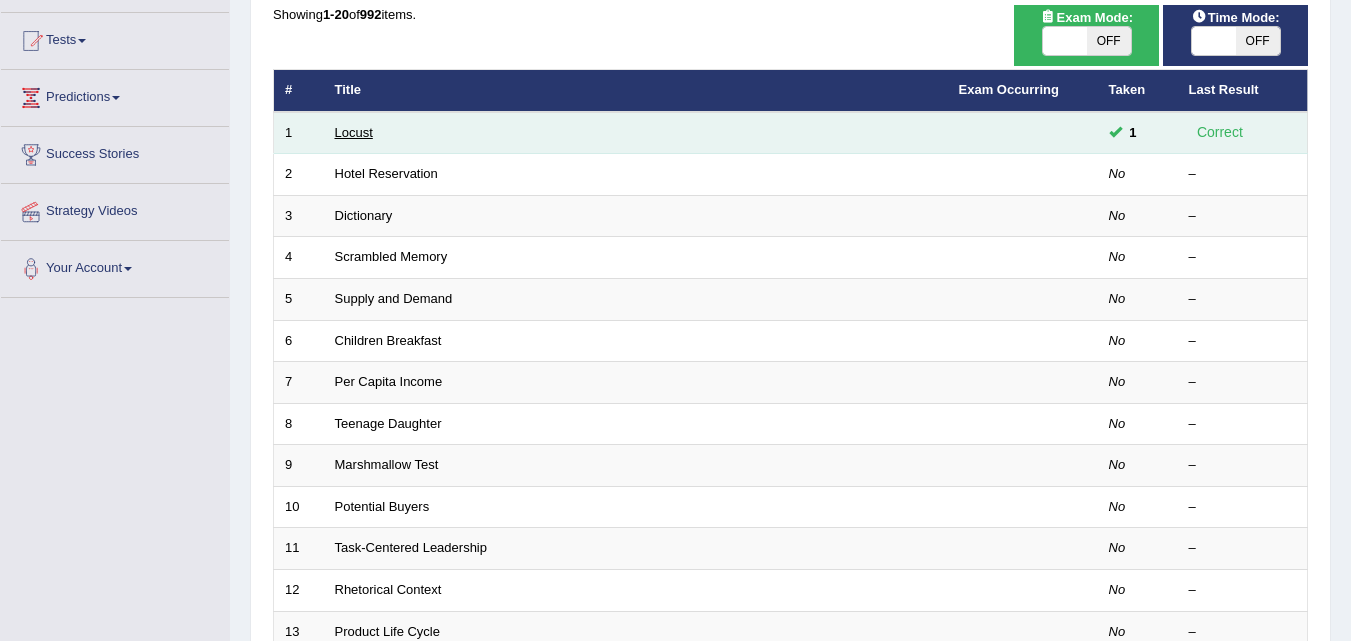 click on "Locust" at bounding box center [354, 132] 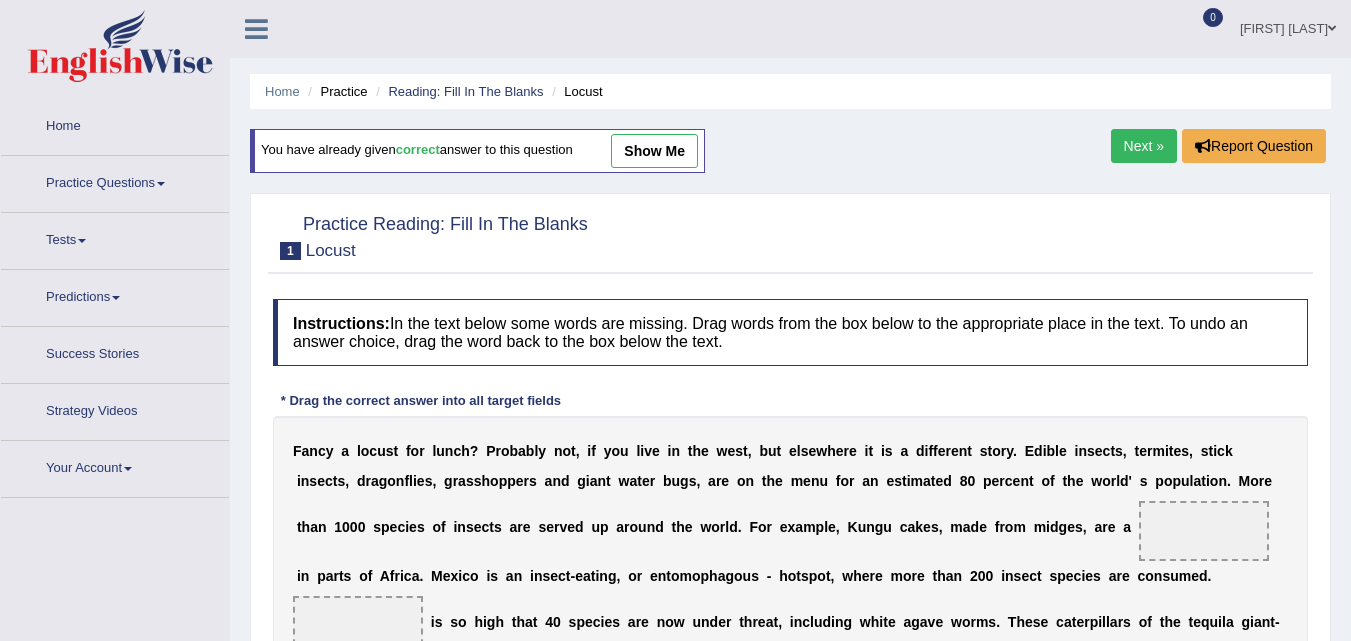 scroll, scrollTop: 0, scrollLeft: 0, axis: both 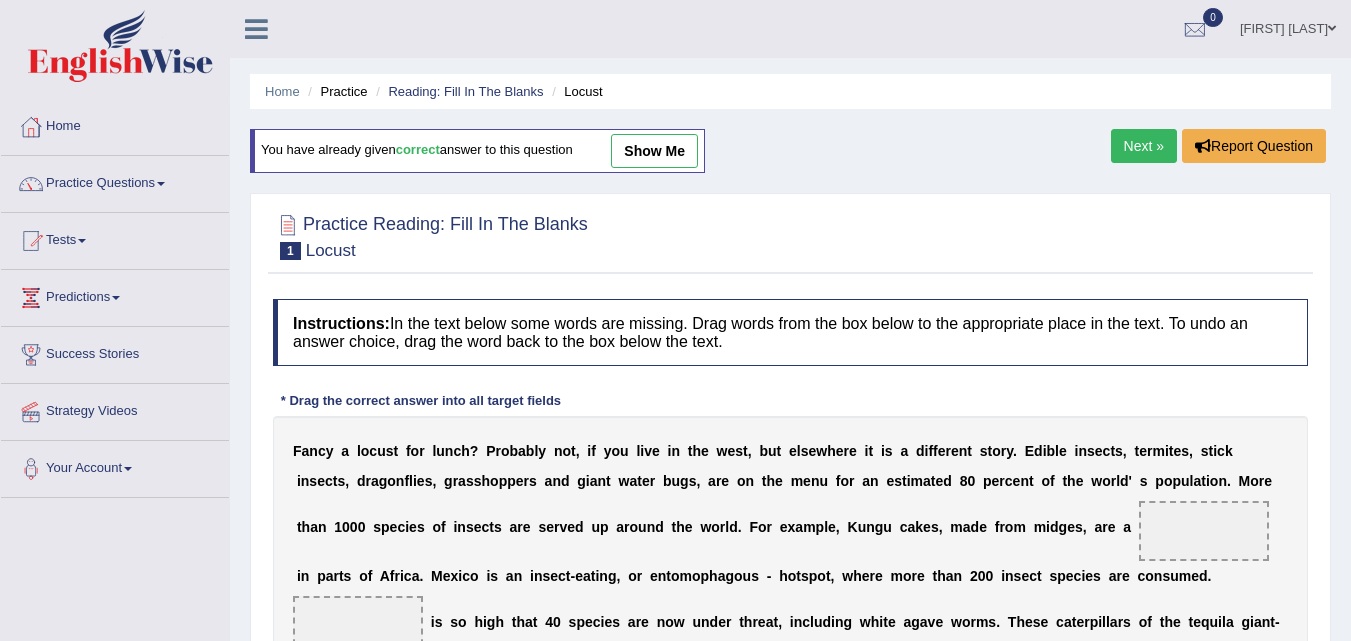 click on "Next »" at bounding box center [1144, 146] 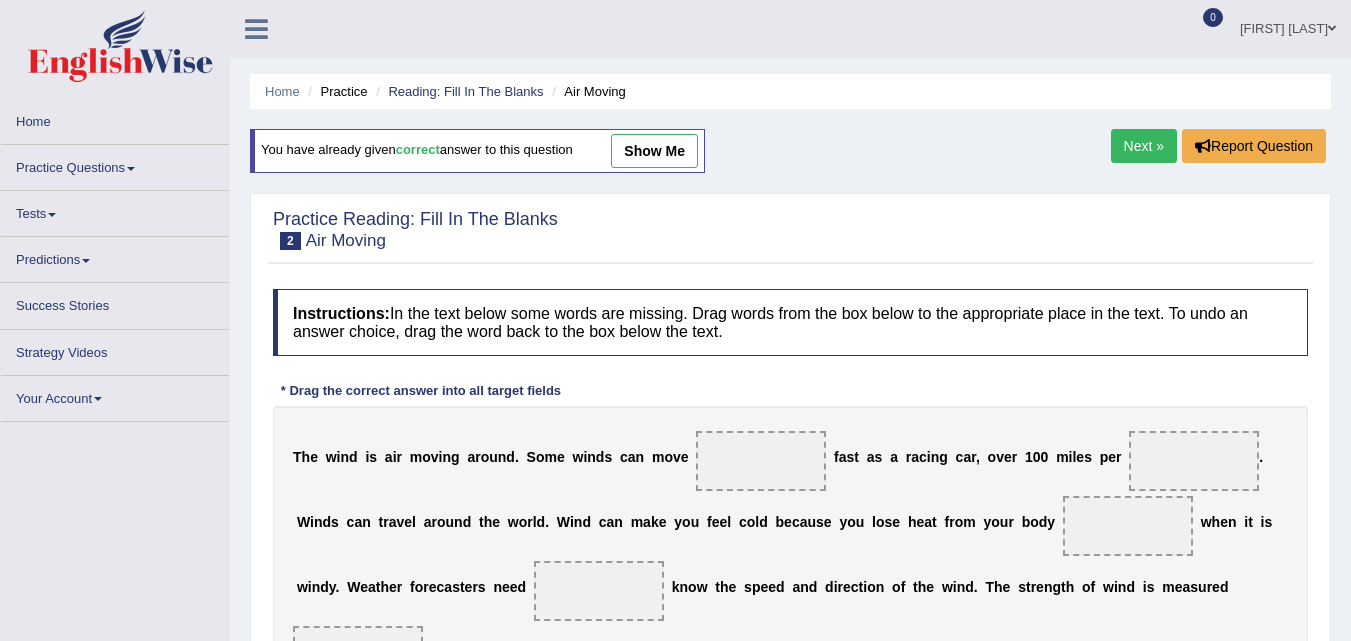 scroll, scrollTop: 0, scrollLeft: 0, axis: both 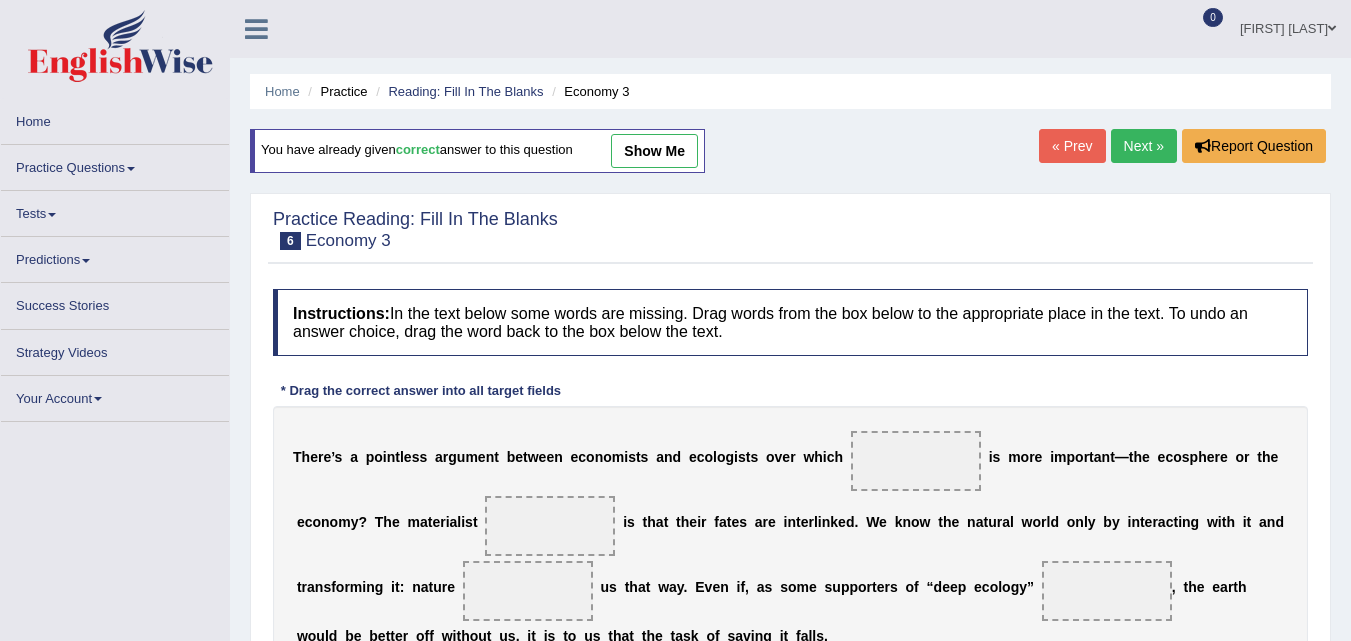 click on "Next »" at bounding box center [1144, 146] 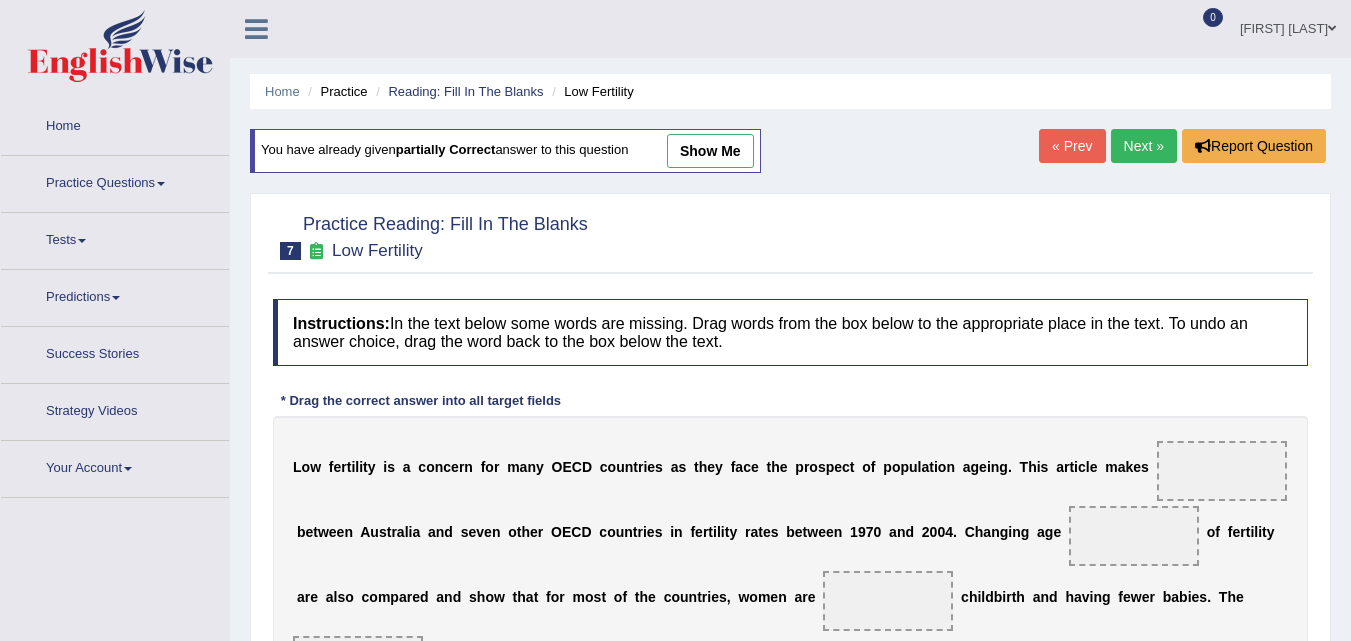 scroll, scrollTop: 0, scrollLeft: 0, axis: both 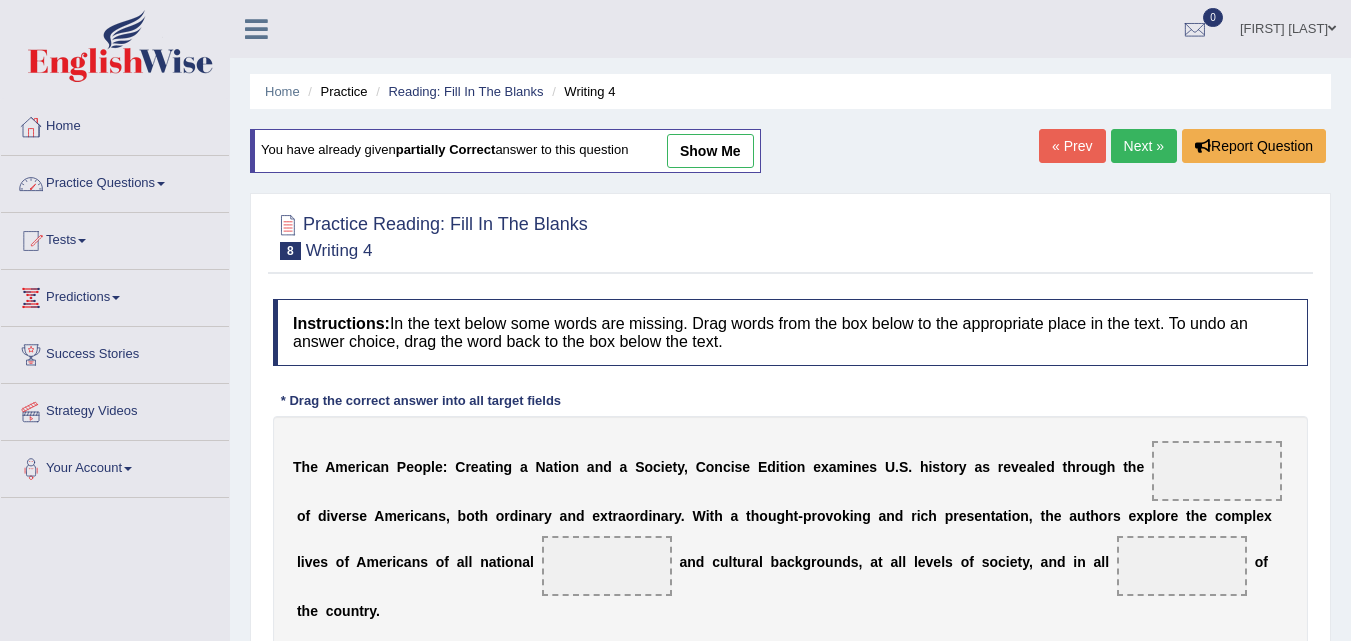 click on "Practice Questions" at bounding box center [115, 181] 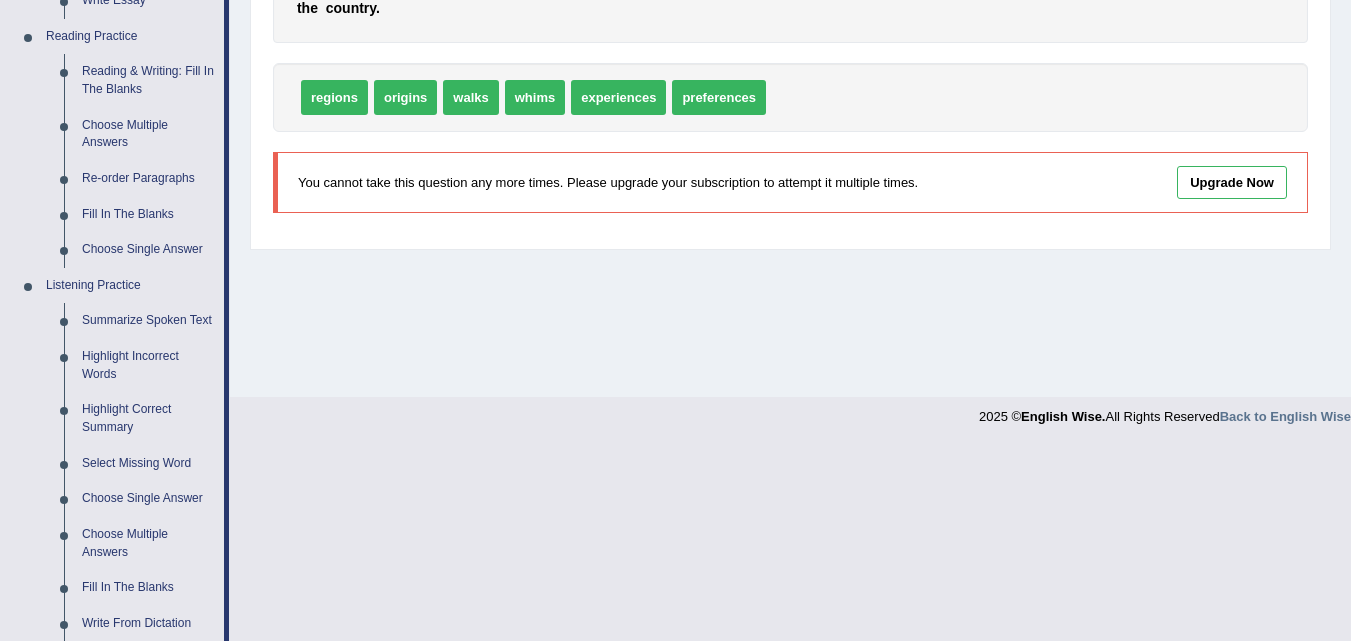 scroll, scrollTop: 700, scrollLeft: 0, axis: vertical 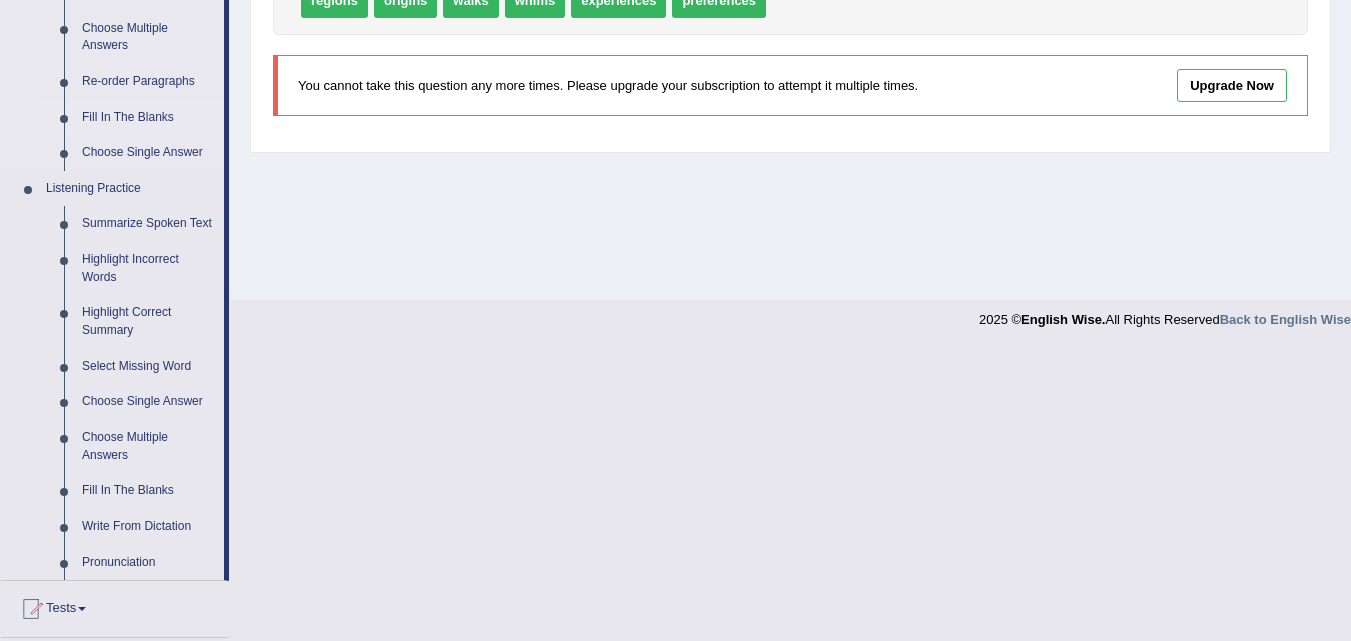 click on "Fill In The Blanks" at bounding box center (148, 118) 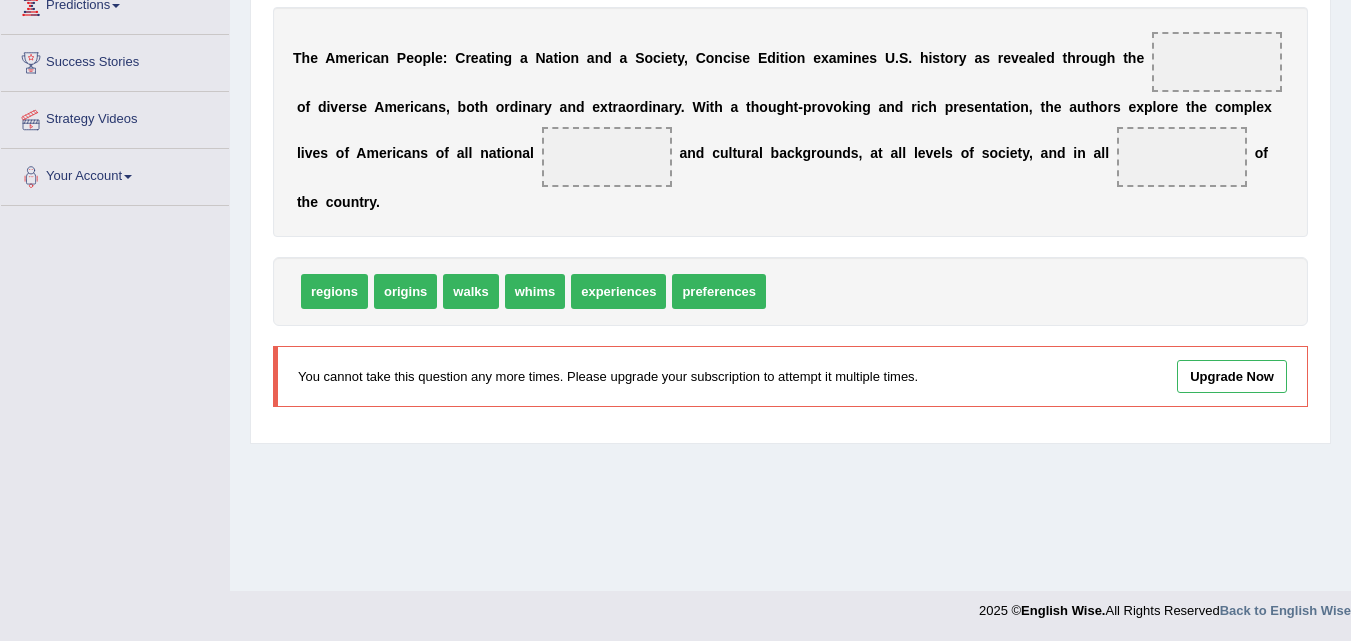 scroll, scrollTop: 236, scrollLeft: 0, axis: vertical 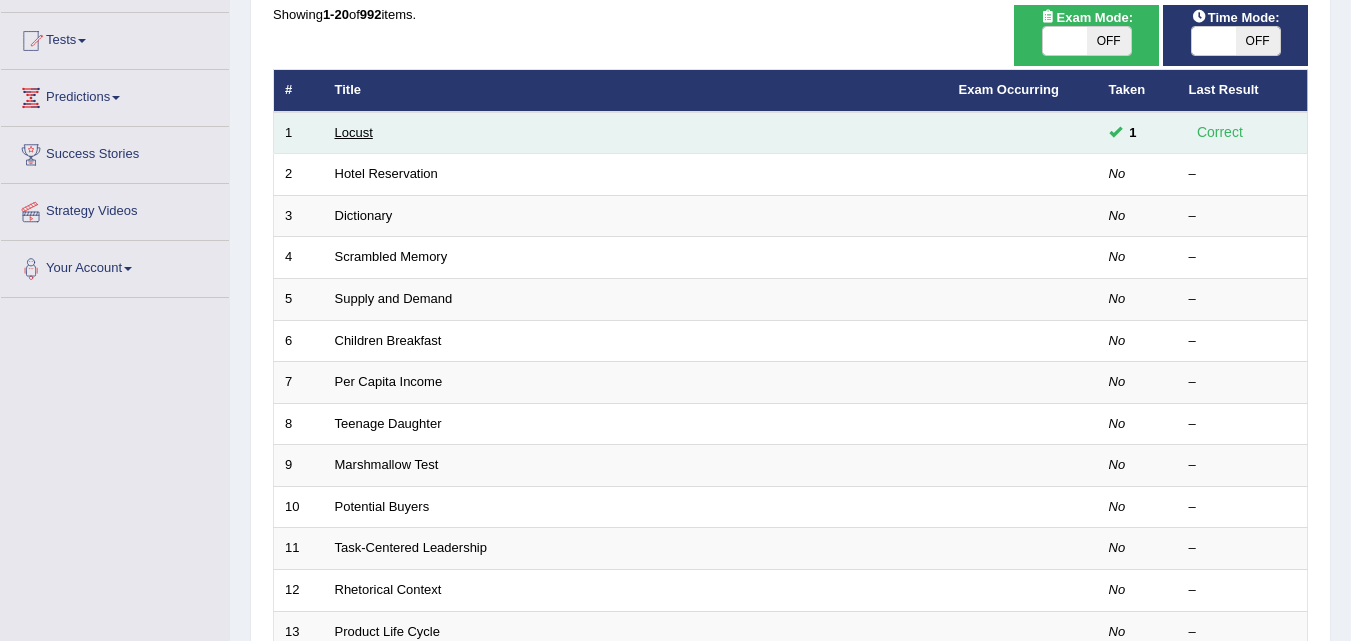 click on "Locust" at bounding box center [354, 132] 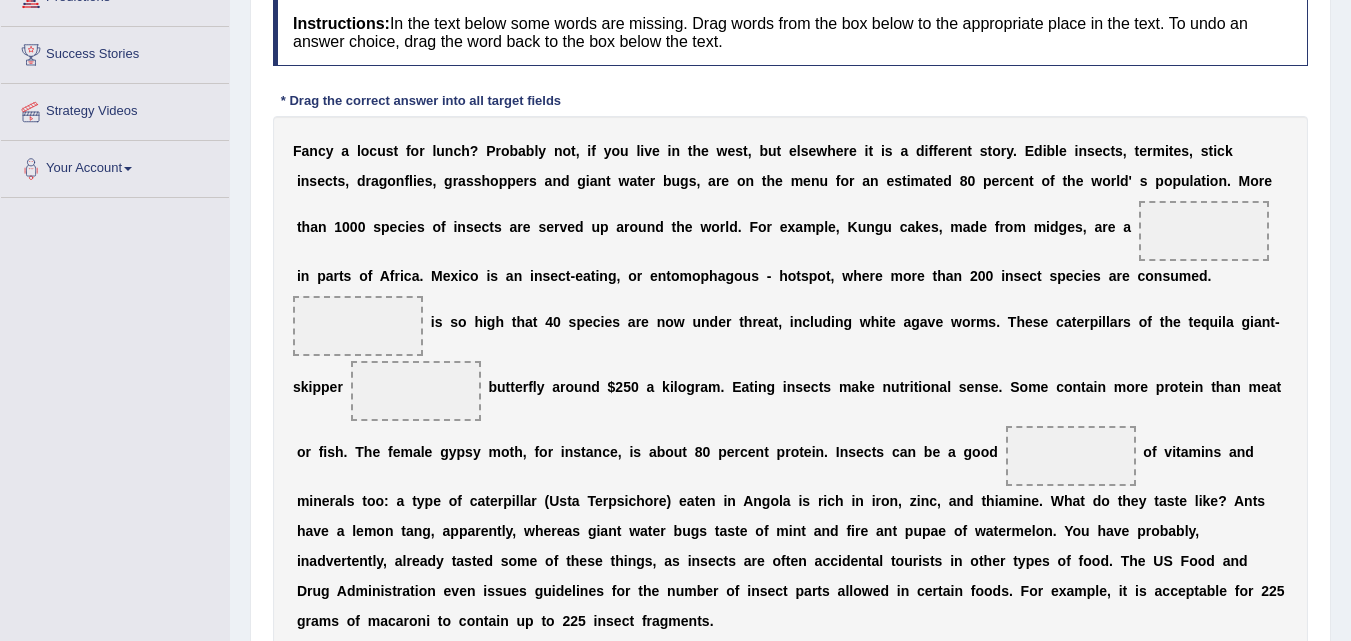 scroll, scrollTop: 300, scrollLeft: 0, axis: vertical 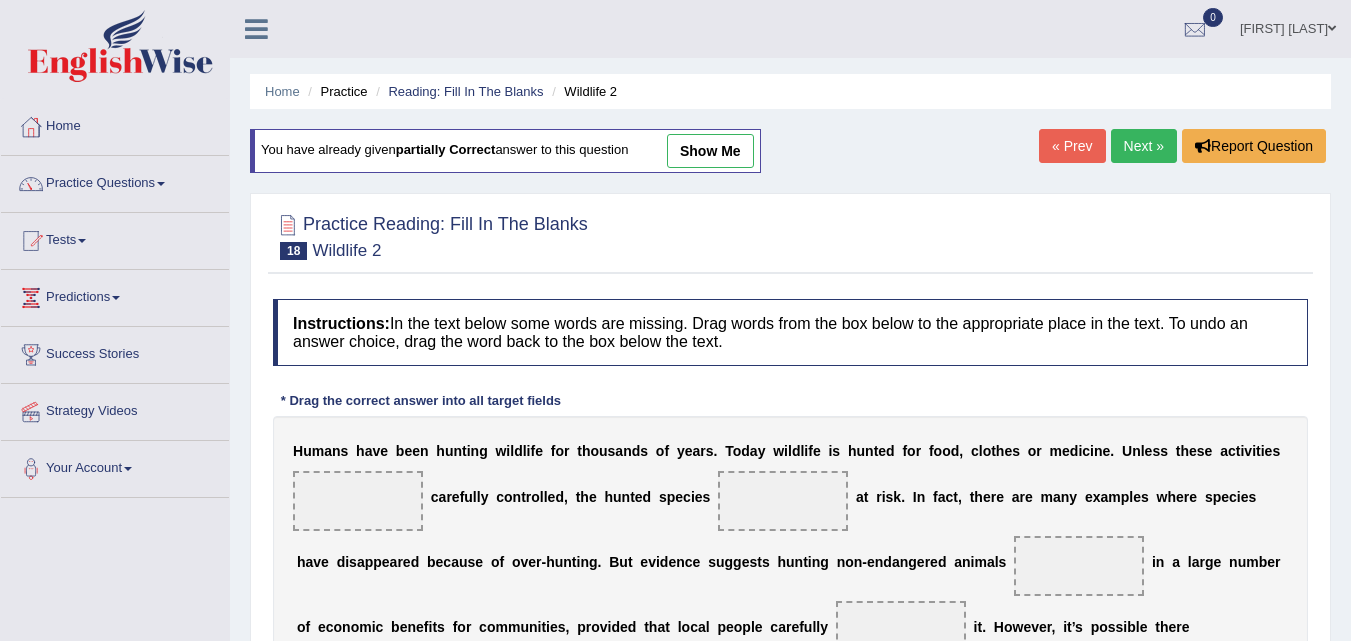 click on "Next »" at bounding box center (1144, 146) 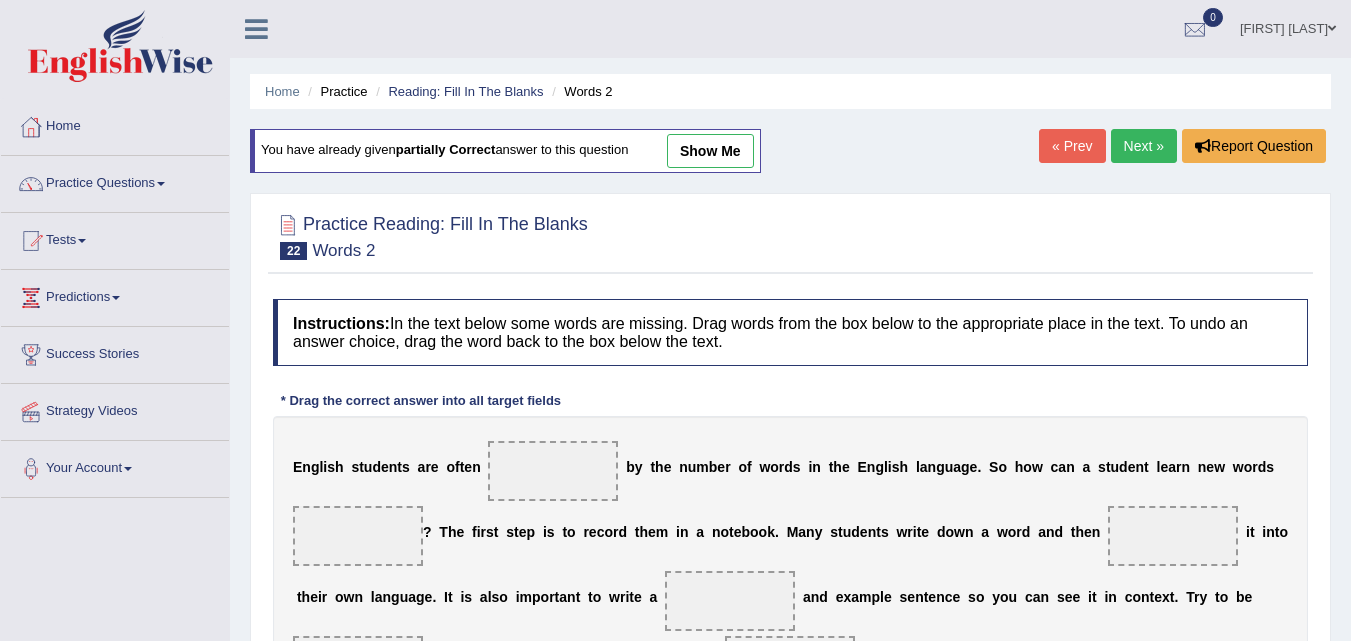 scroll, scrollTop: 0, scrollLeft: 0, axis: both 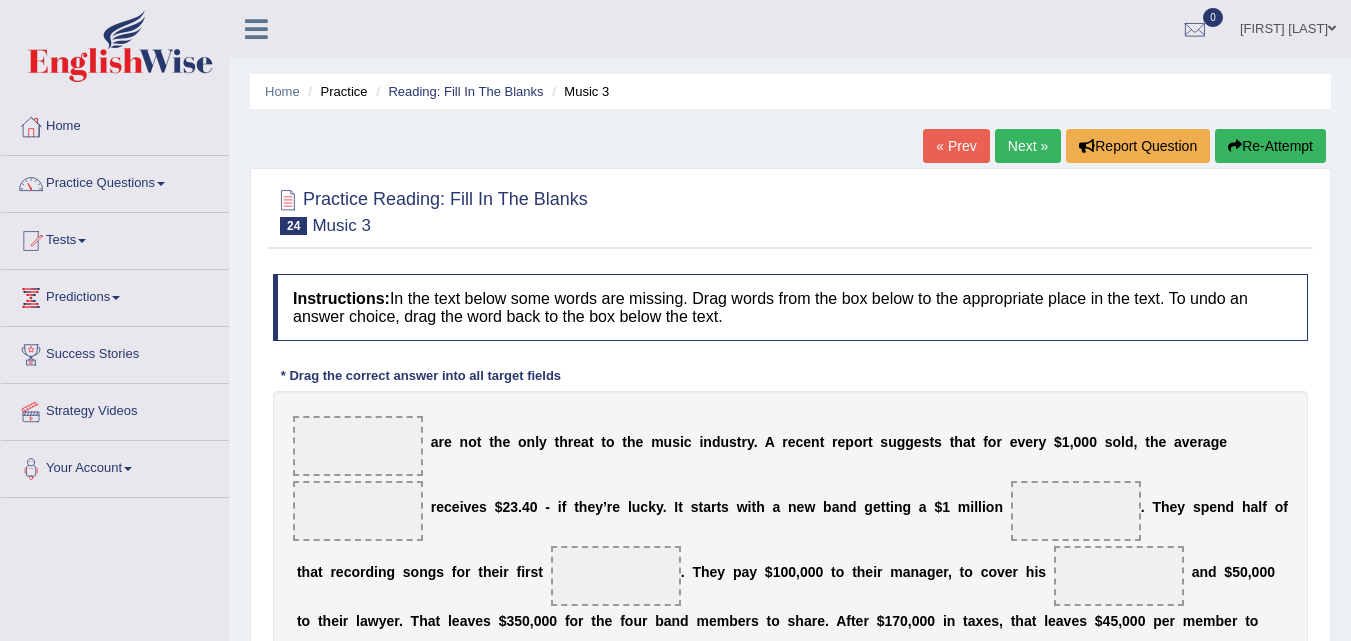 click on "« Prev" at bounding box center (956, 146) 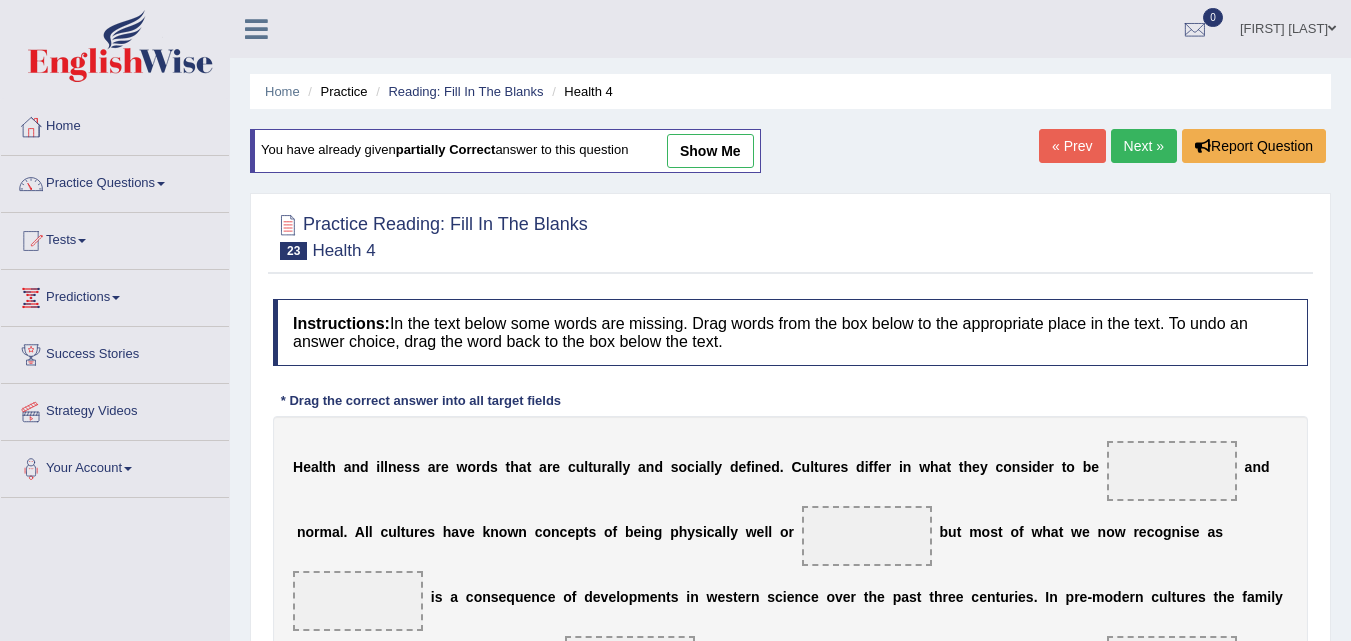 scroll, scrollTop: 0, scrollLeft: 0, axis: both 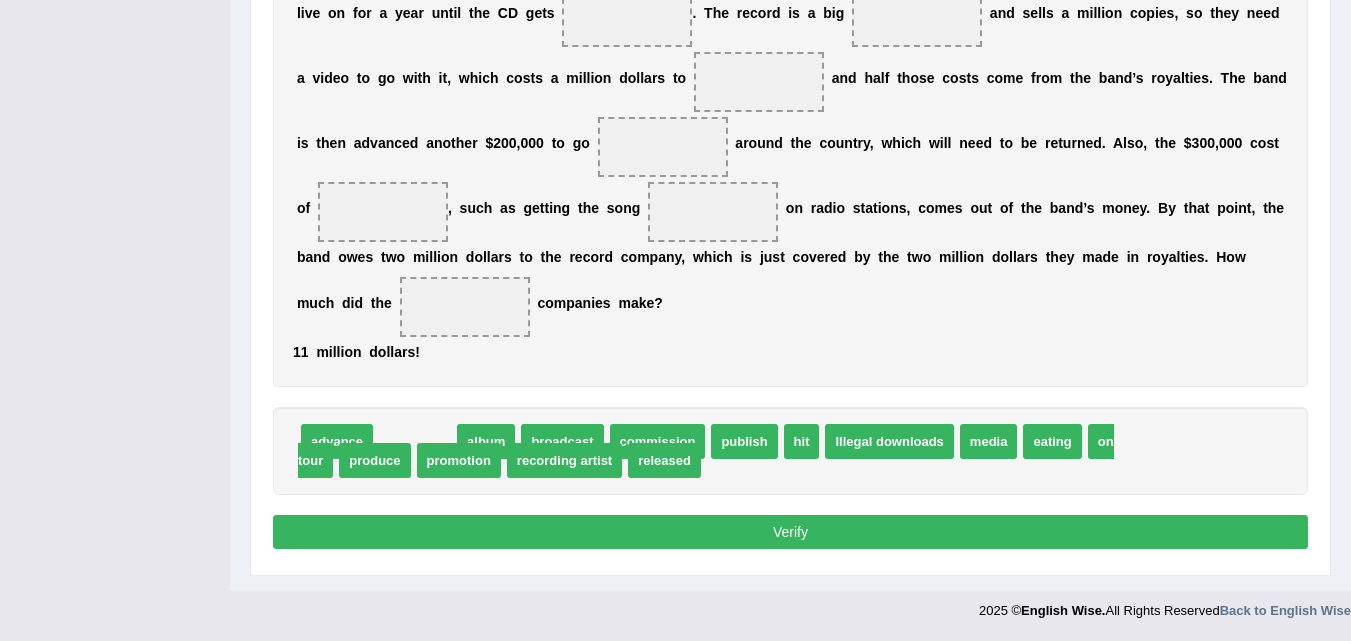 drag, startPoint x: 416, startPoint y: 431, endPoint x: 346, endPoint y: -33, distance: 469.25046 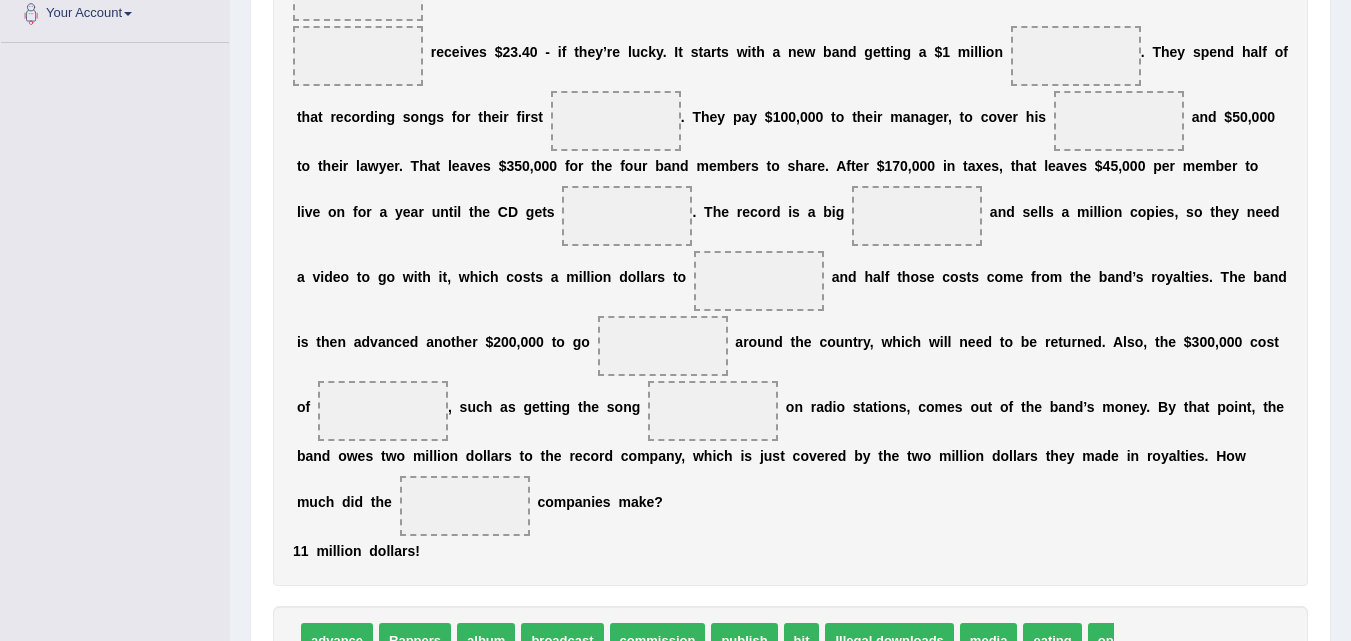scroll, scrollTop: 454, scrollLeft: 0, axis: vertical 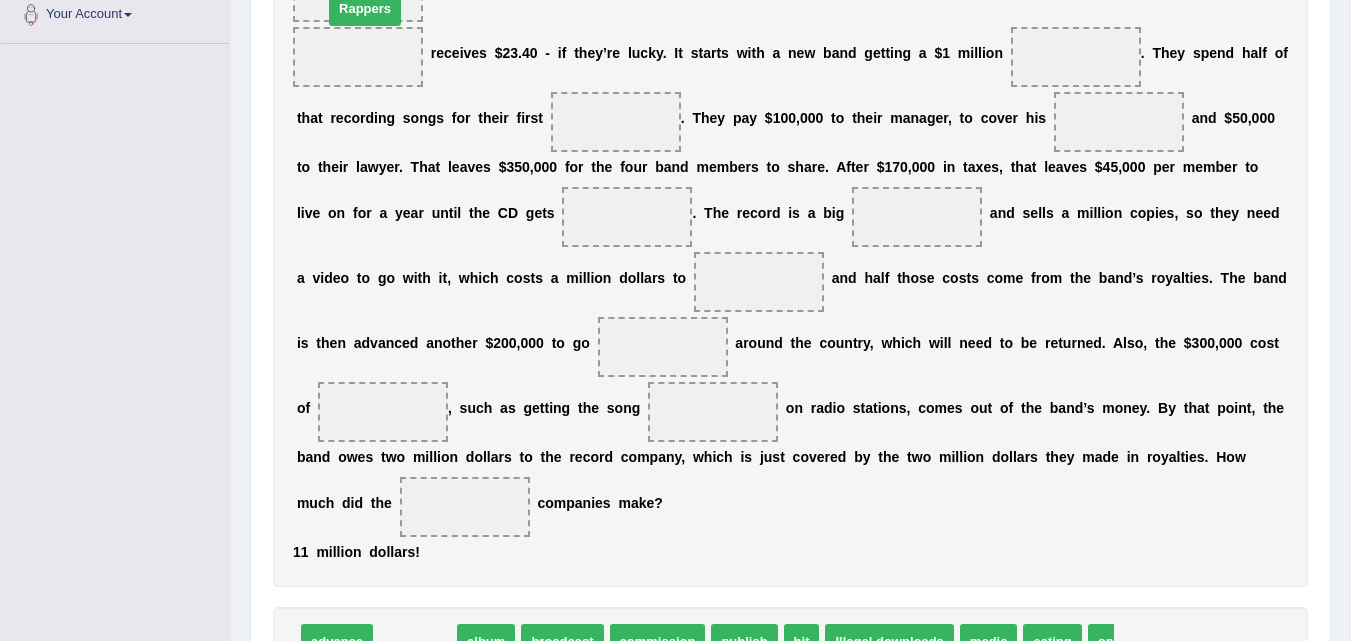drag, startPoint x: 402, startPoint y: 626, endPoint x: 352, endPoint y: -7, distance: 634.9717 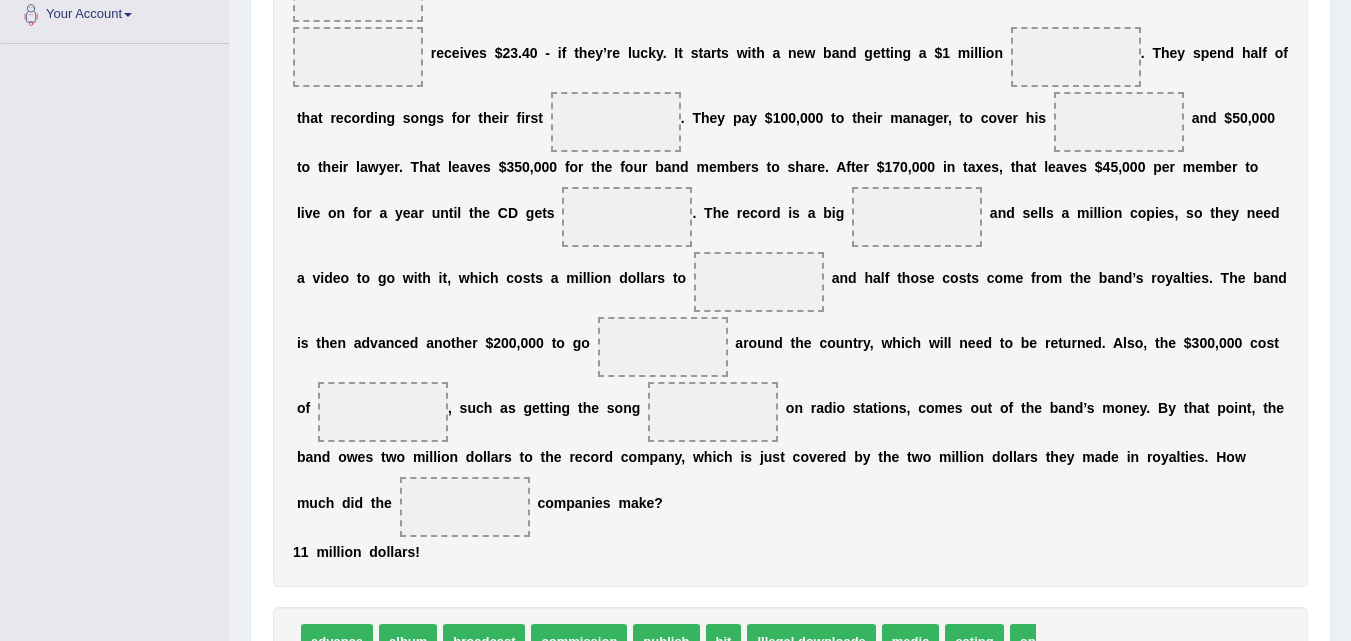 scroll, scrollTop: 554, scrollLeft: 0, axis: vertical 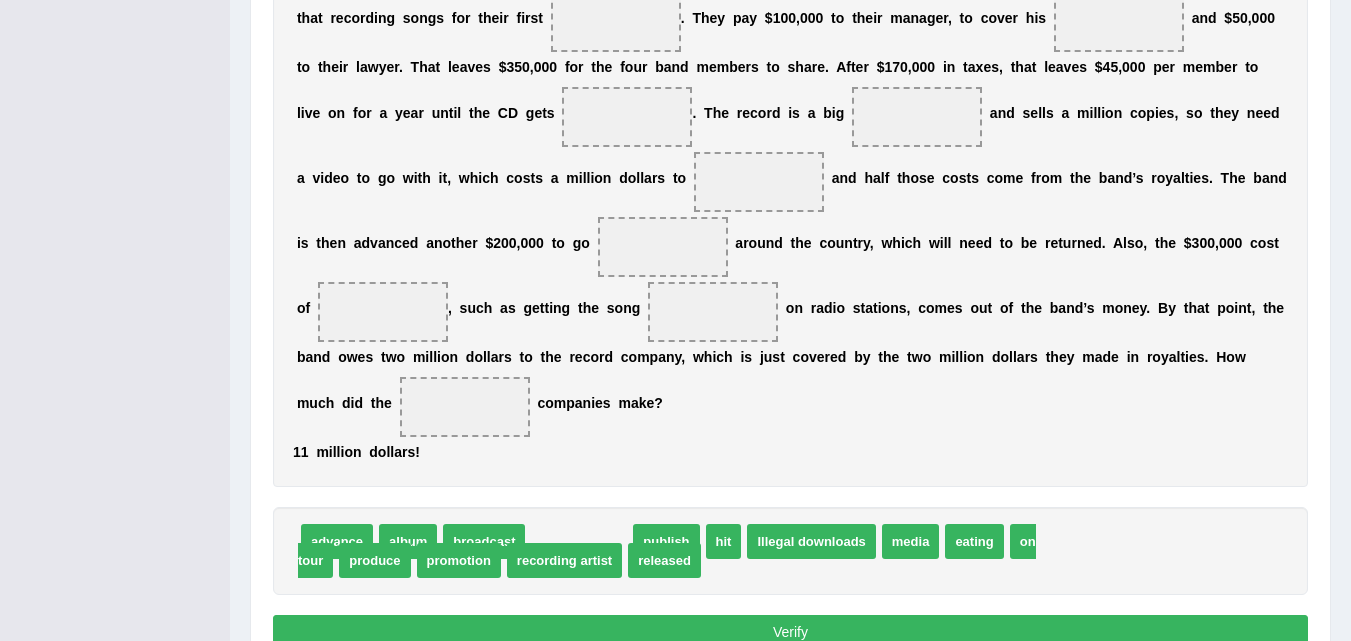 drag, startPoint x: 603, startPoint y: 539, endPoint x: 318, endPoint y: -18, distance: 625.67883 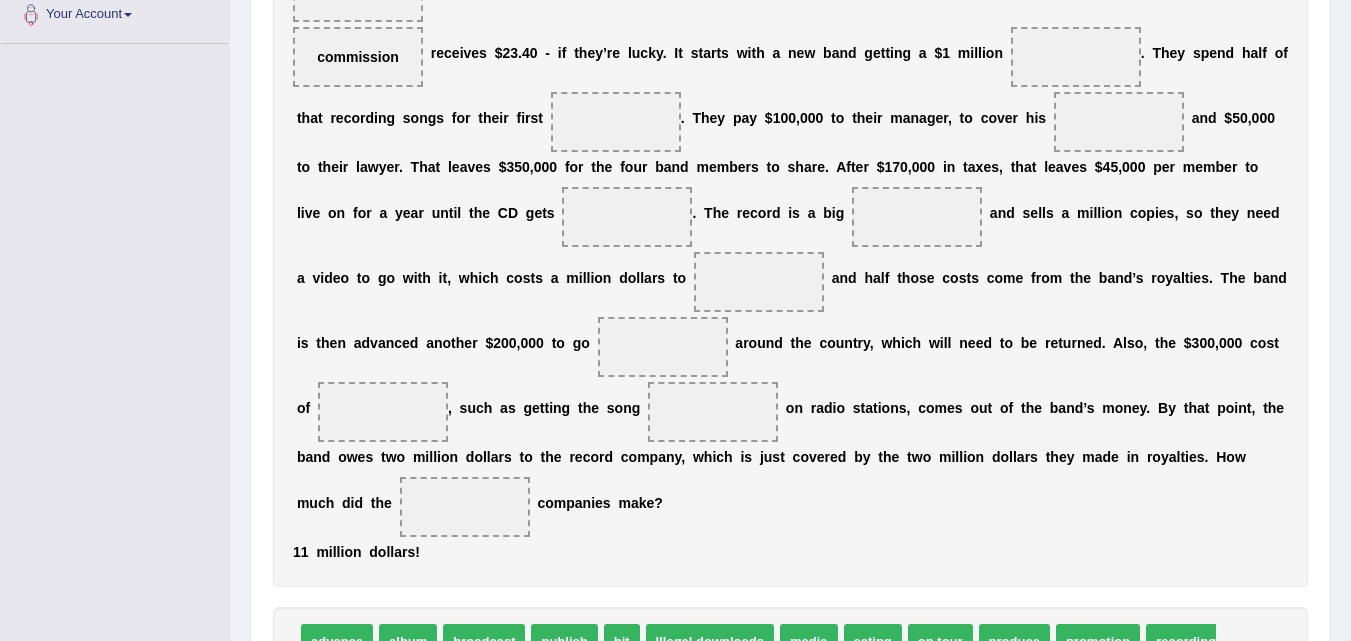 scroll, scrollTop: 554, scrollLeft: 0, axis: vertical 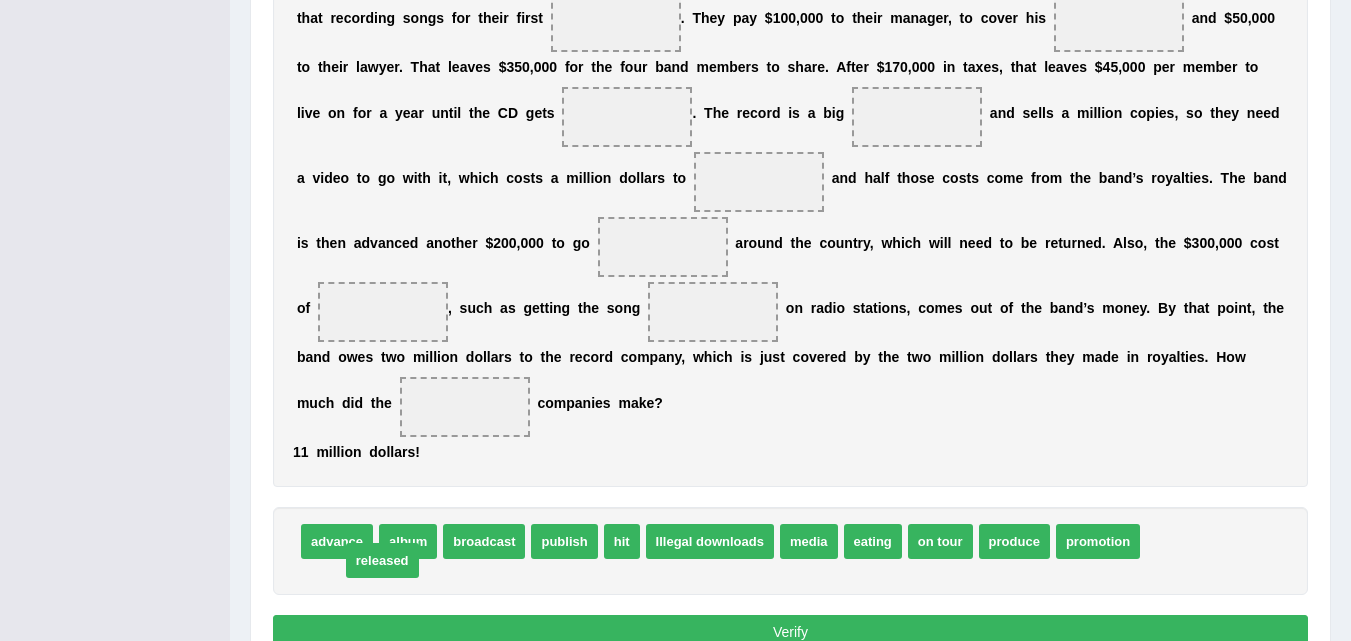 drag, startPoint x: 311, startPoint y: 554, endPoint x: 327, endPoint y: -28, distance: 582.2199 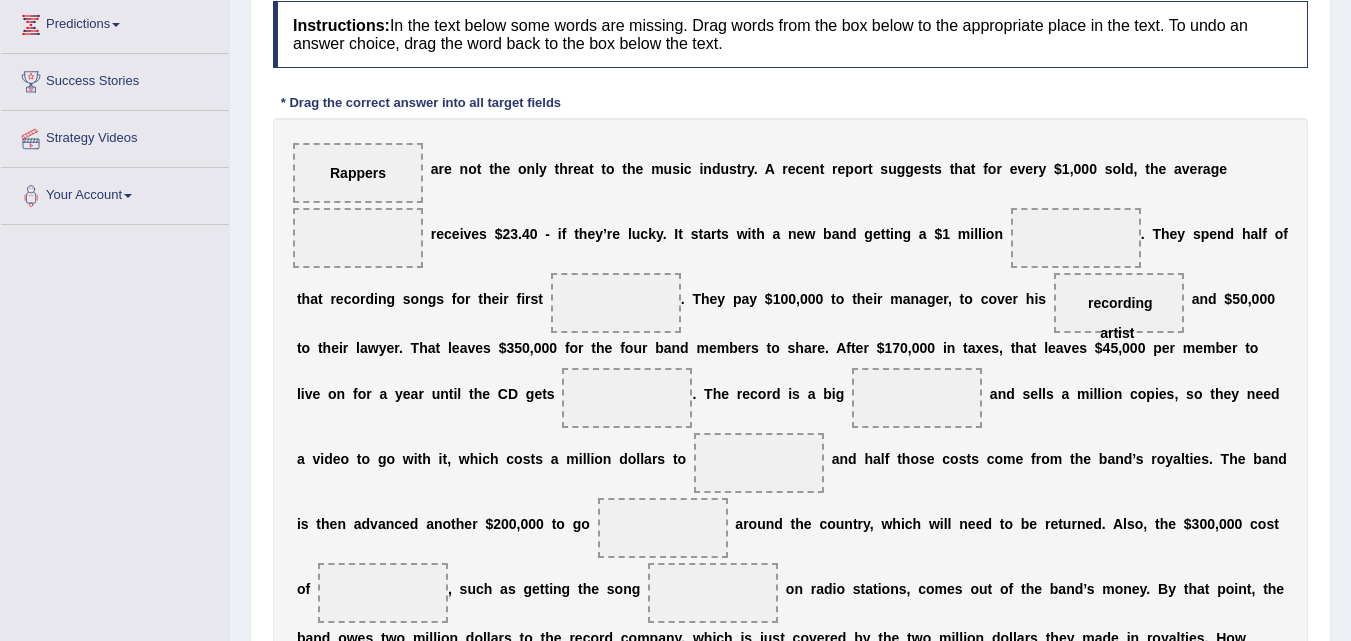 scroll, scrollTop: 254, scrollLeft: 0, axis: vertical 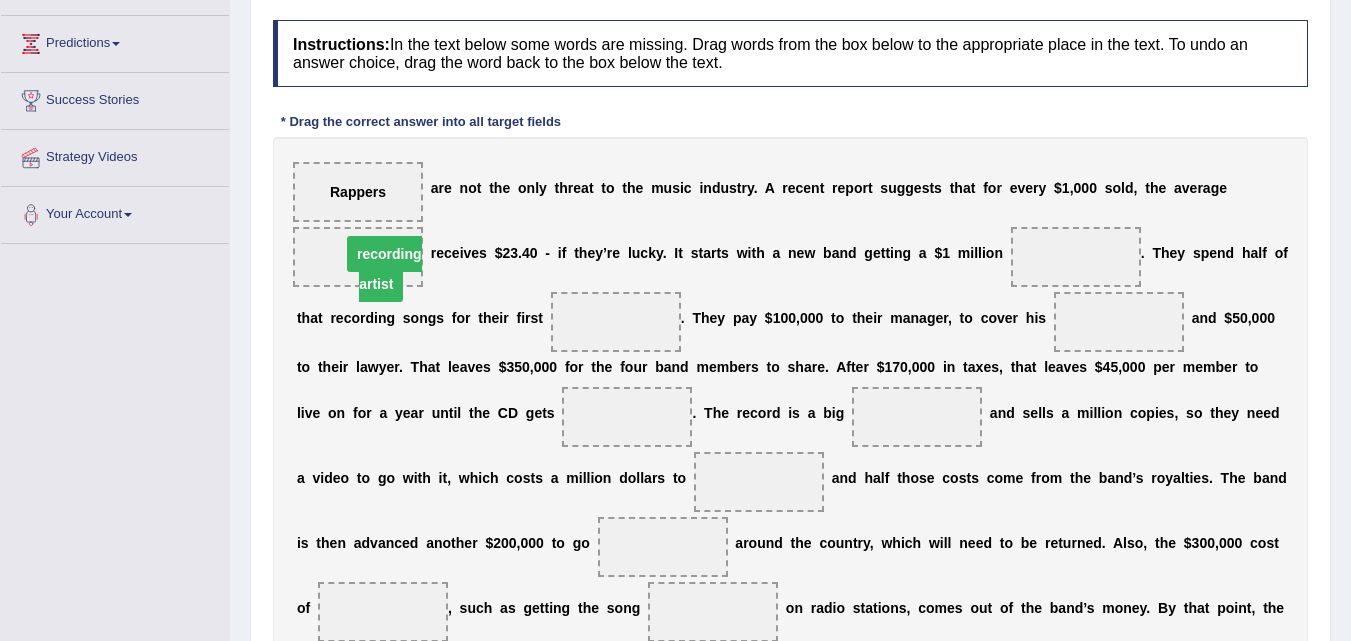 drag, startPoint x: 1114, startPoint y: 315, endPoint x: 378, endPoint y: 247, distance: 739.13464 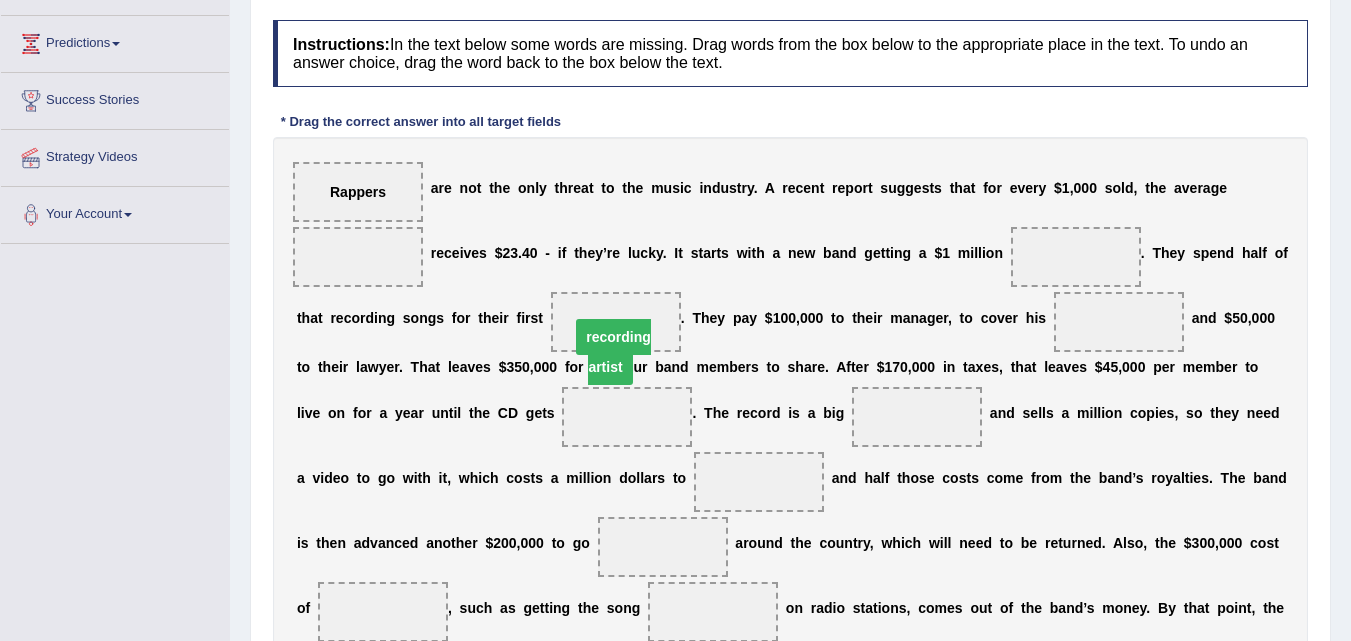 drag, startPoint x: 376, startPoint y: 251, endPoint x: 630, endPoint y: 331, distance: 266.30057 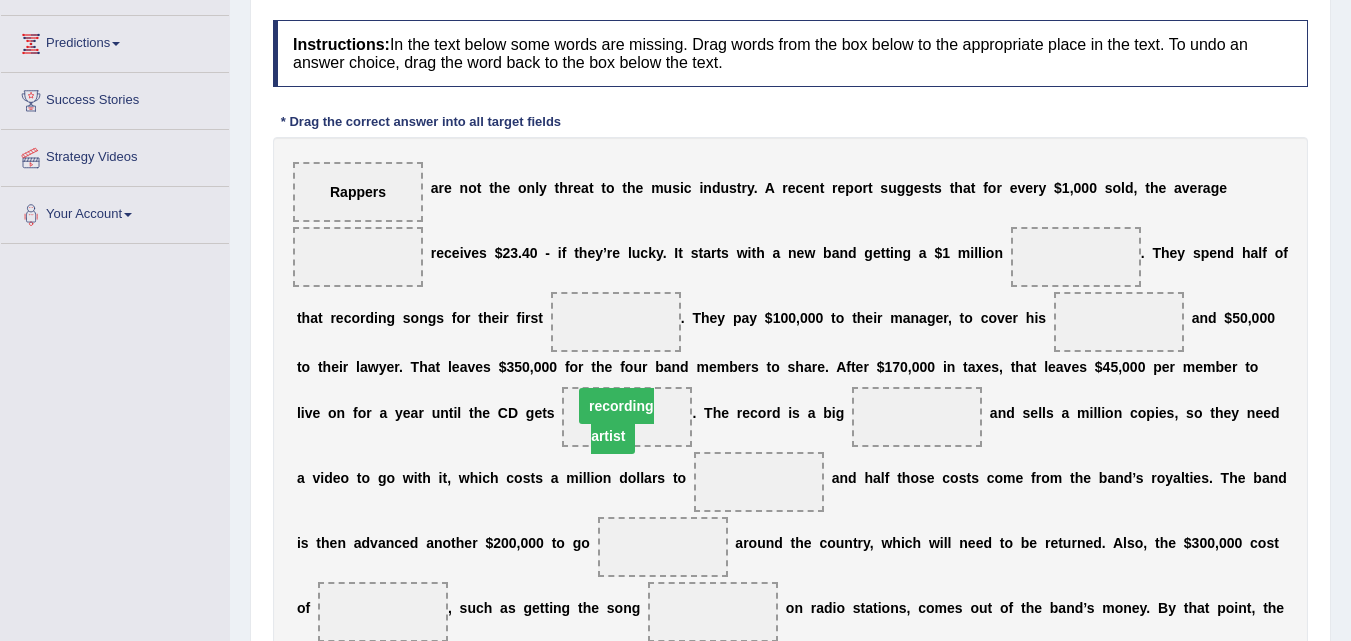 drag, startPoint x: 624, startPoint y: 322, endPoint x: 623, endPoint y: 406, distance: 84.00595 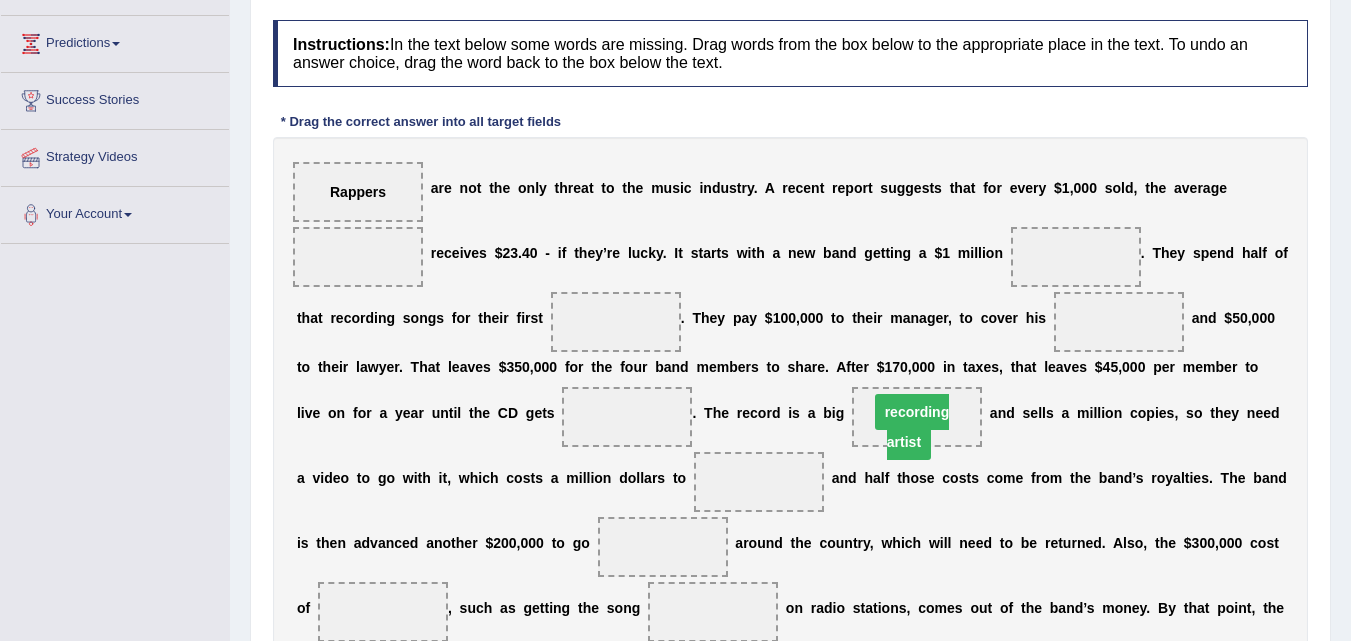 drag, startPoint x: 615, startPoint y: 416, endPoint x: 899, endPoint y: 410, distance: 284.0634 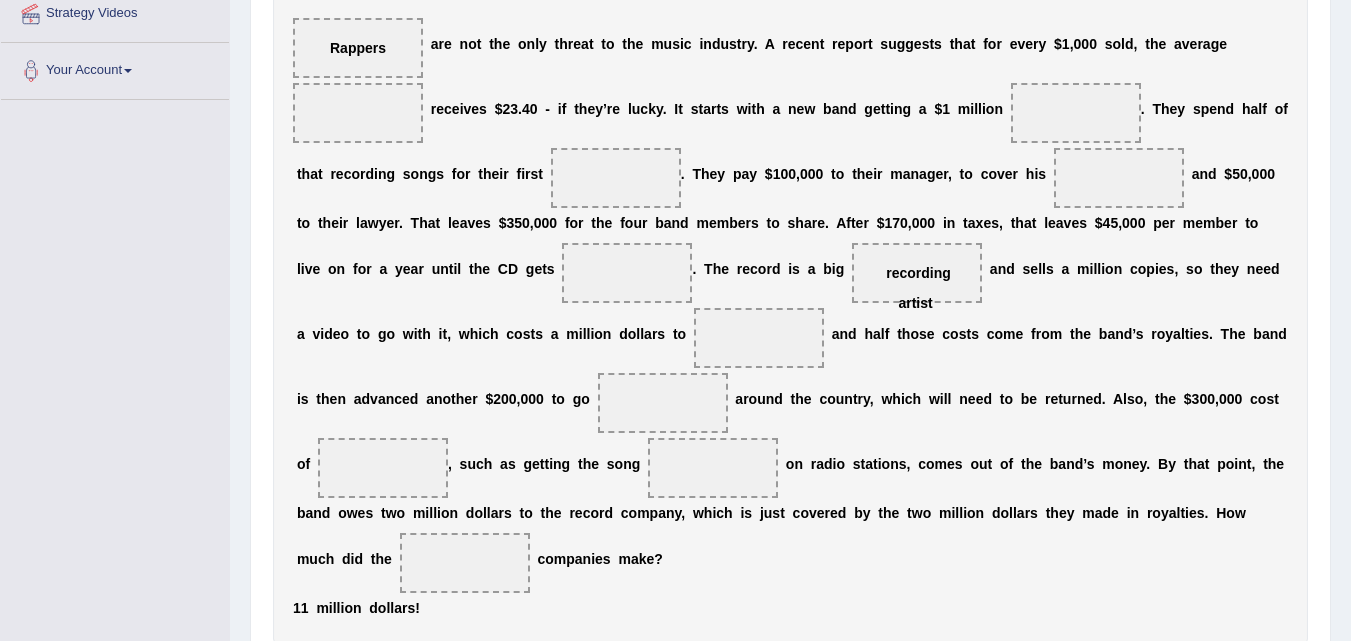 scroll, scrollTop: 454, scrollLeft: 0, axis: vertical 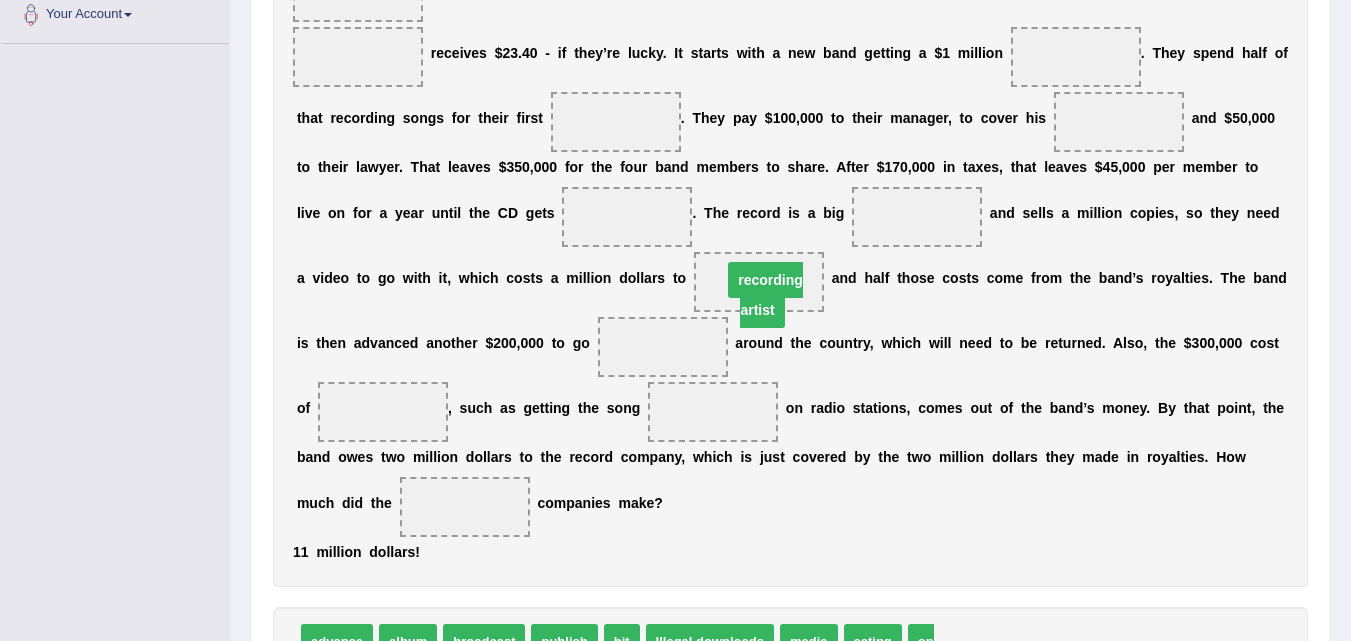 drag, startPoint x: 917, startPoint y: 211, endPoint x: 764, endPoint y: 274, distance: 165.46298 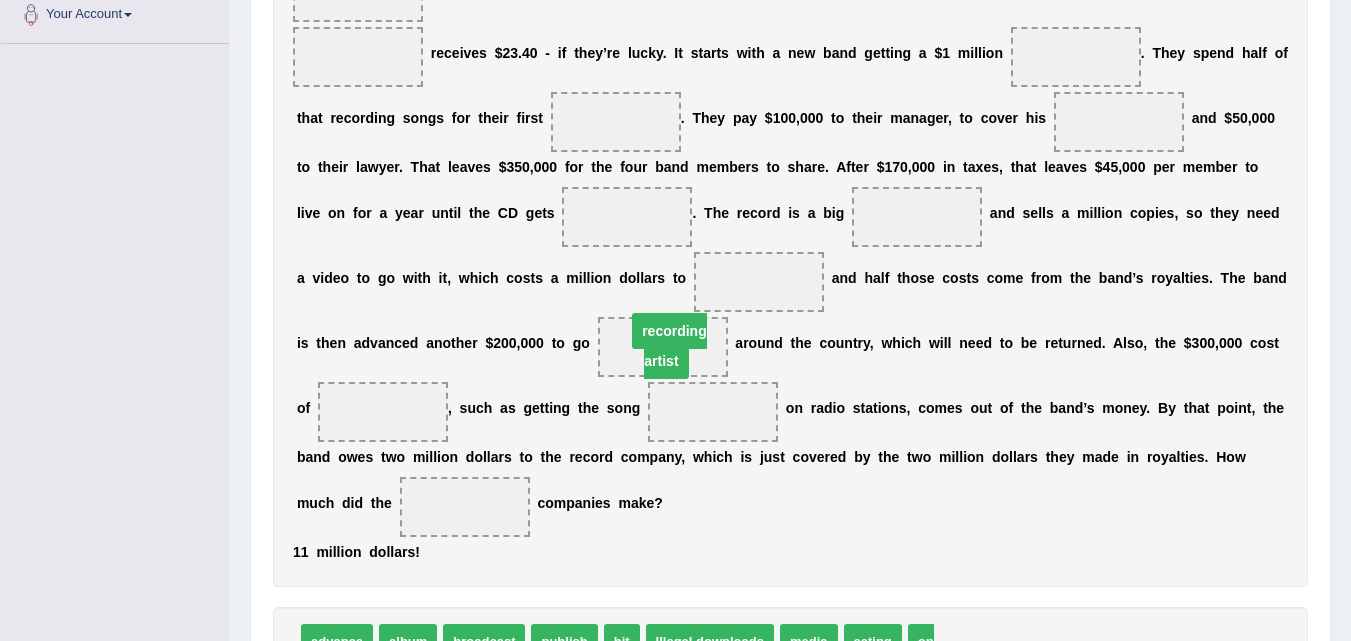 drag, startPoint x: 764, startPoint y: 274, endPoint x: 673, endPoint y: 323, distance: 103.35376 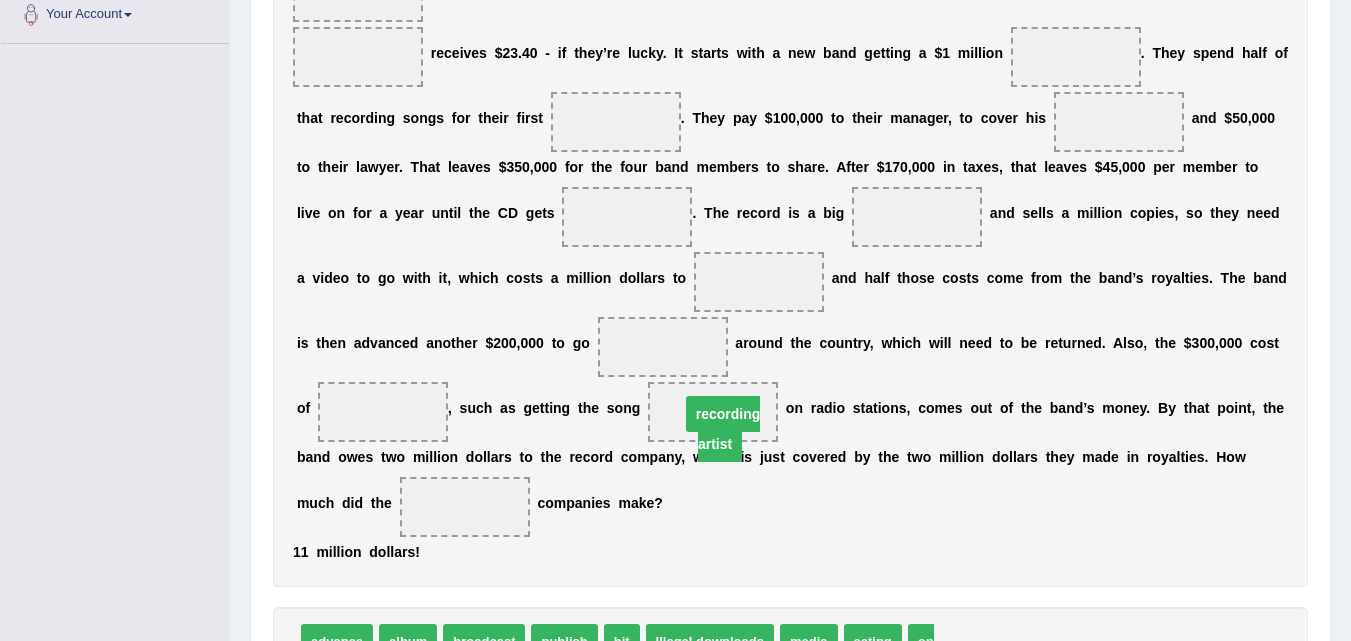 drag, startPoint x: 673, startPoint y: 374, endPoint x: 732, endPoint y: 441, distance: 89.27486 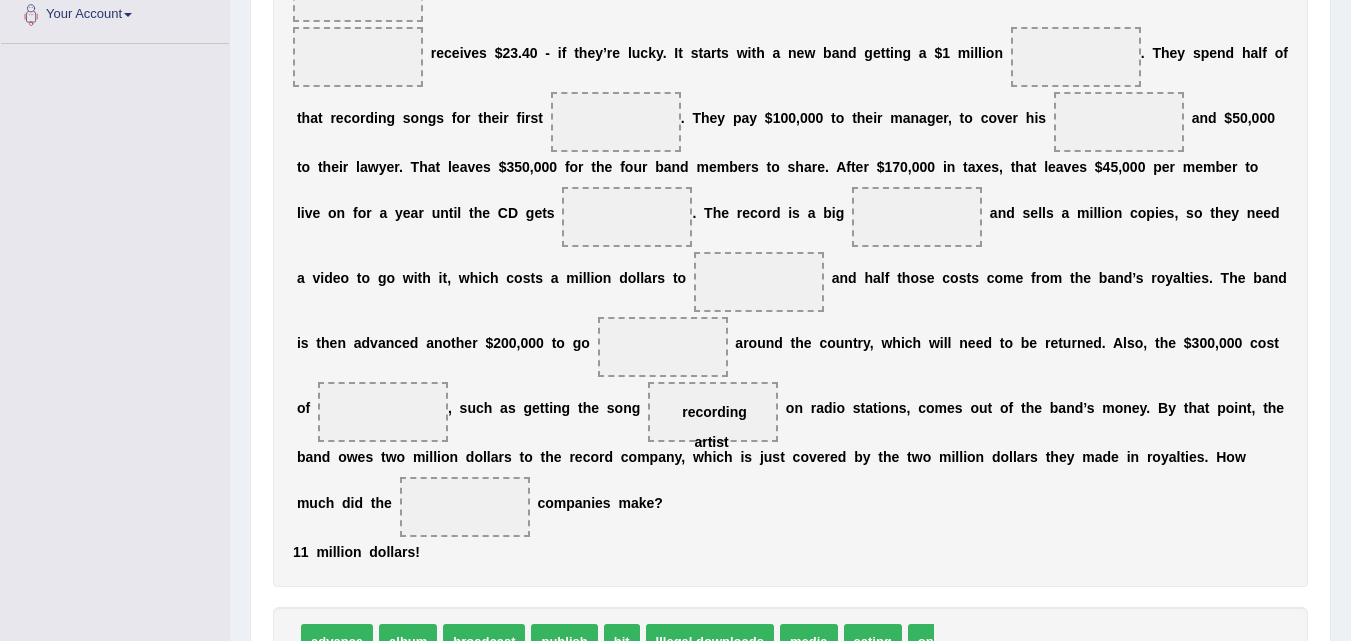 drag, startPoint x: 540, startPoint y: 535, endPoint x: 630, endPoint y: 454, distance: 121.08262 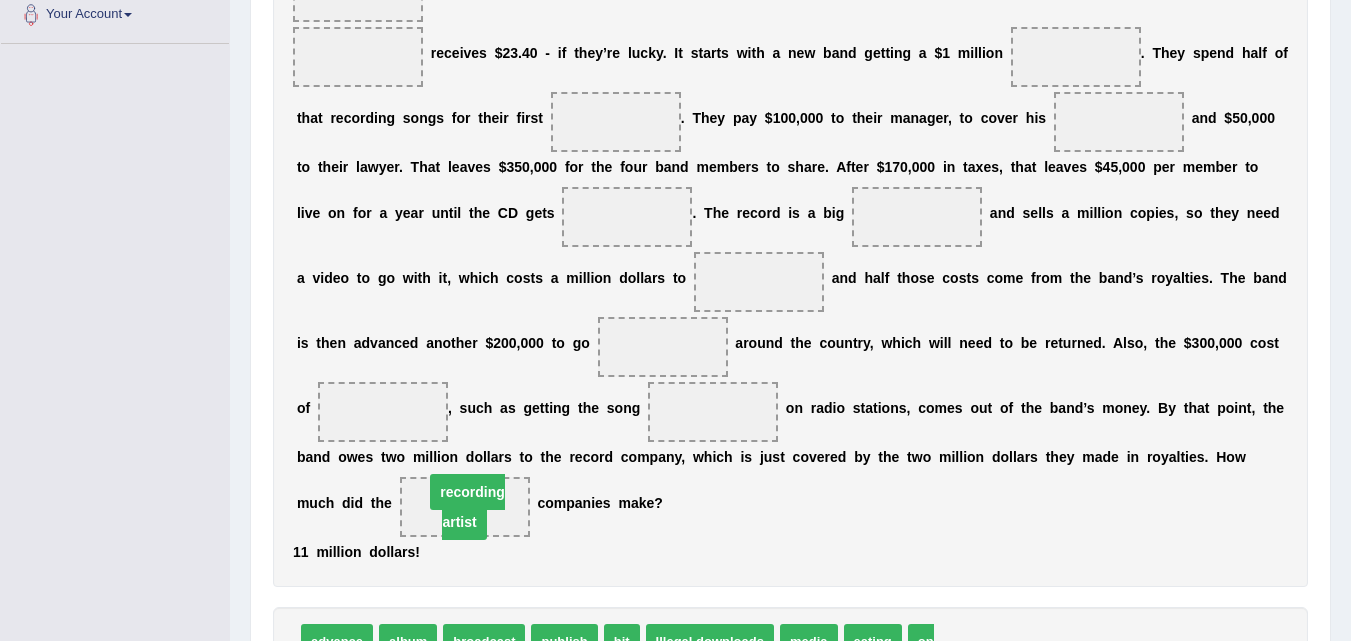 drag, startPoint x: 699, startPoint y: 407, endPoint x: 452, endPoint y: 487, distance: 259.63245 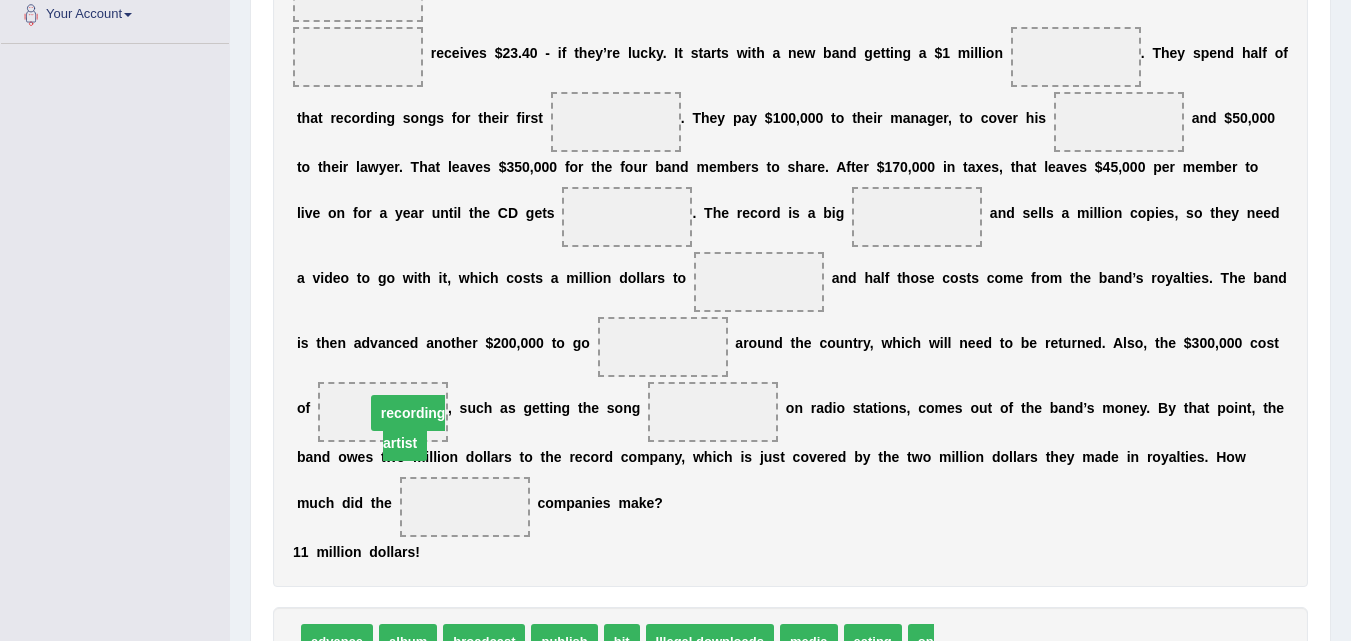 drag, startPoint x: 452, startPoint y: 499, endPoint x: 394, endPoint y: 405, distance: 110.45361 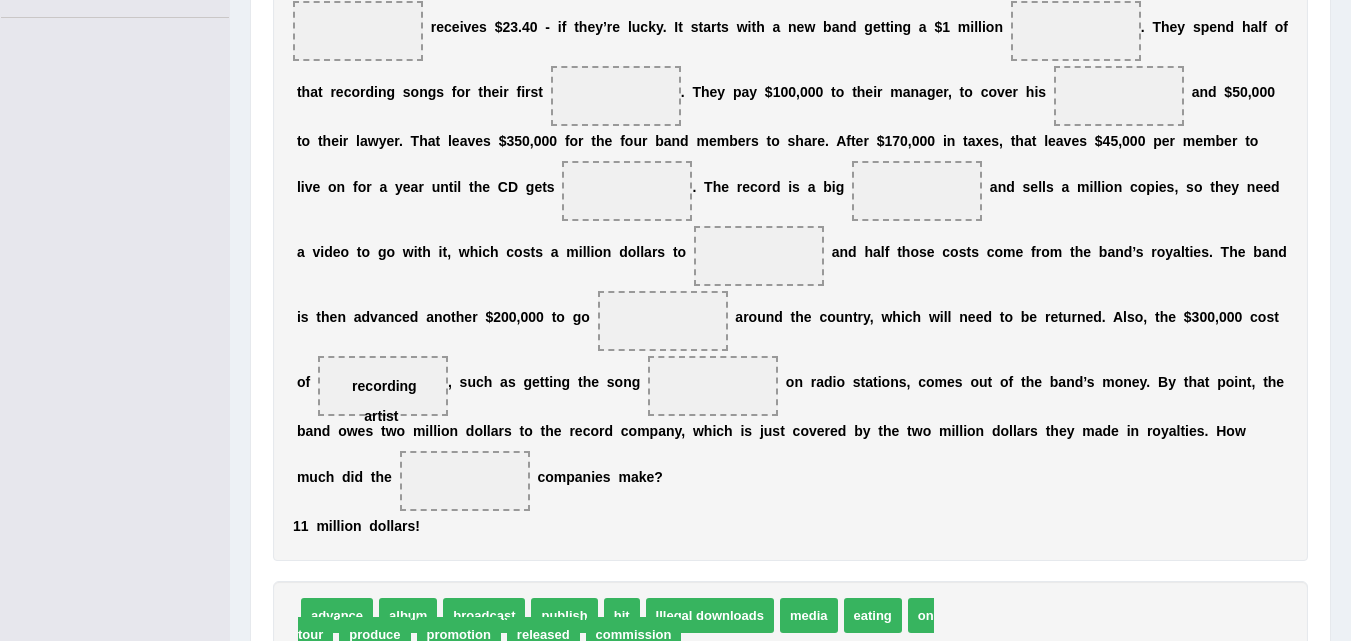 scroll, scrollTop: 554, scrollLeft: 0, axis: vertical 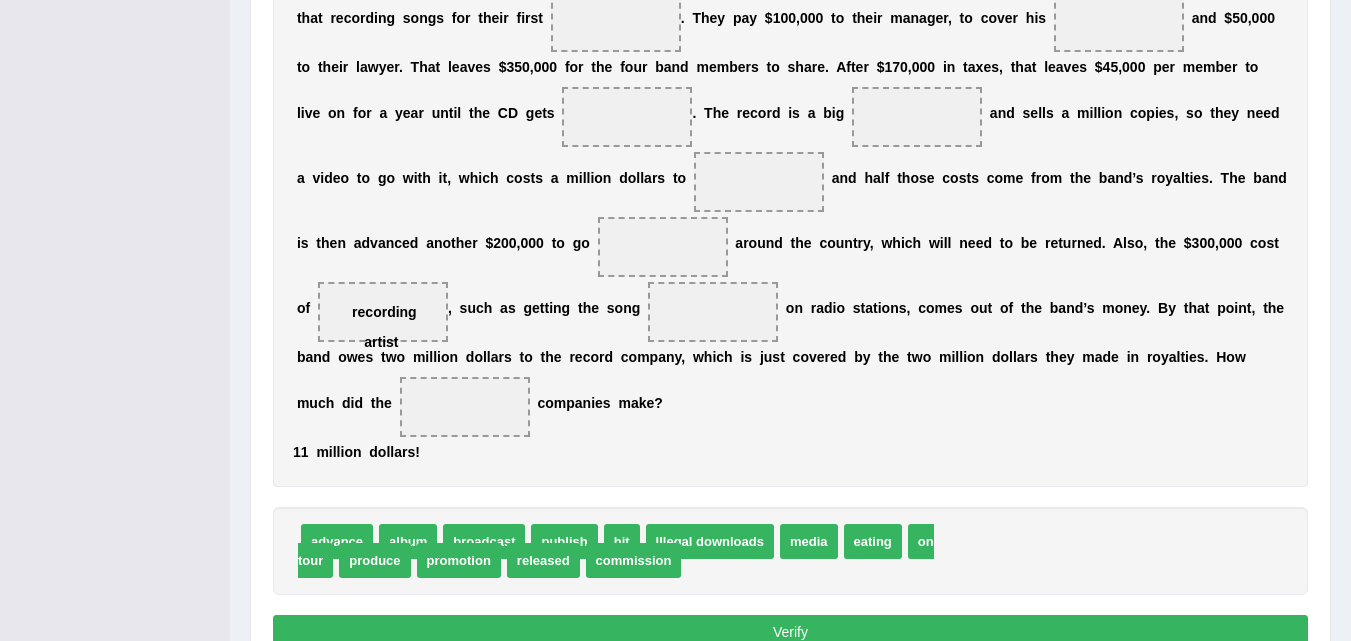 drag, startPoint x: 394, startPoint y: 333, endPoint x: 50, endPoint y: 77, distance: 428.80298 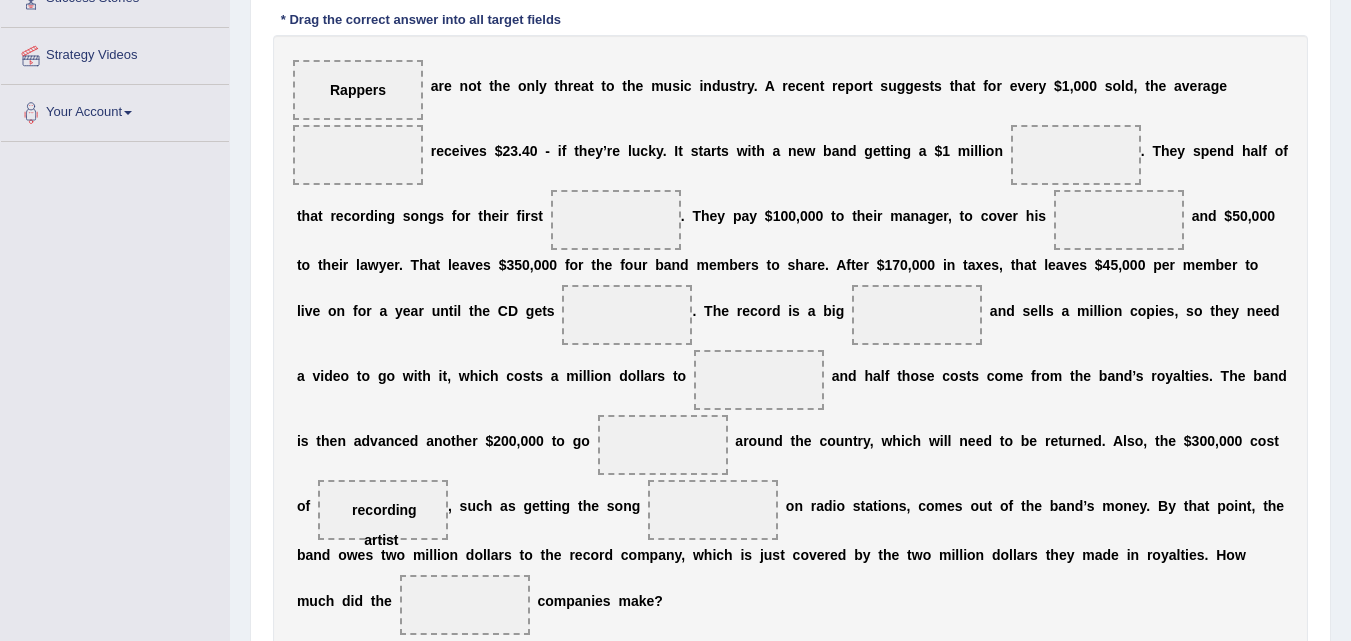 scroll, scrollTop: 354, scrollLeft: 0, axis: vertical 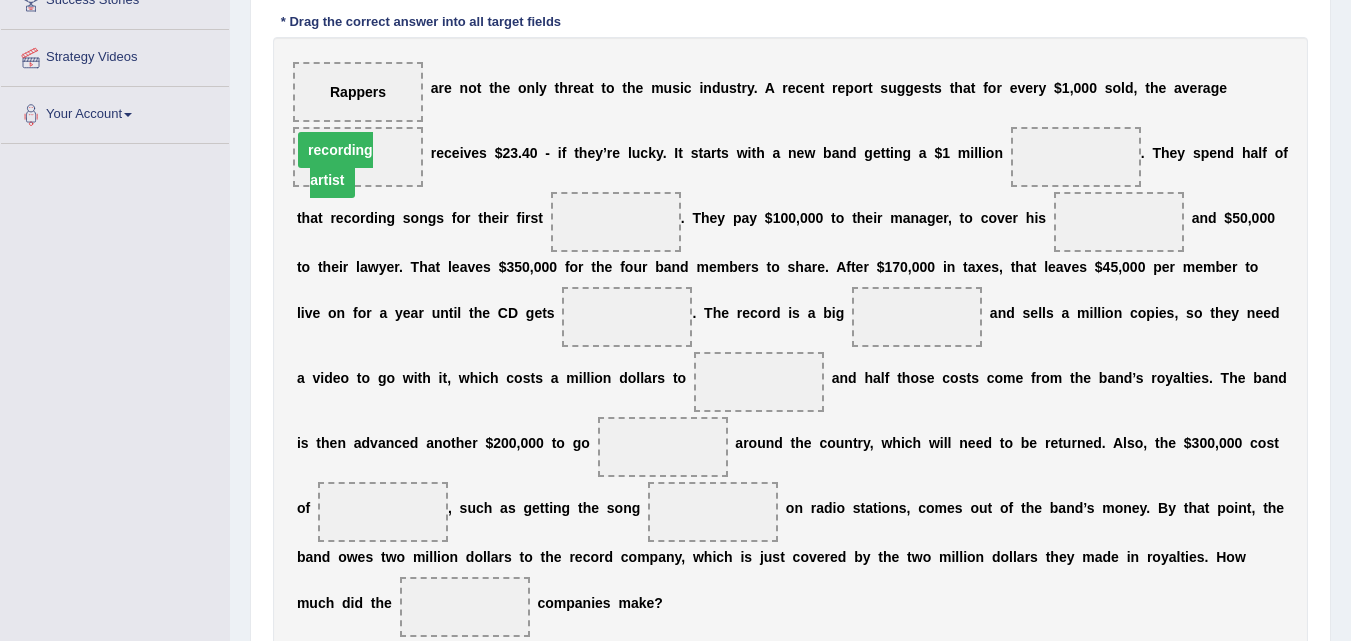 drag, startPoint x: 374, startPoint y: 507, endPoint x: 325, endPoint y: 145, distance: 365.30124 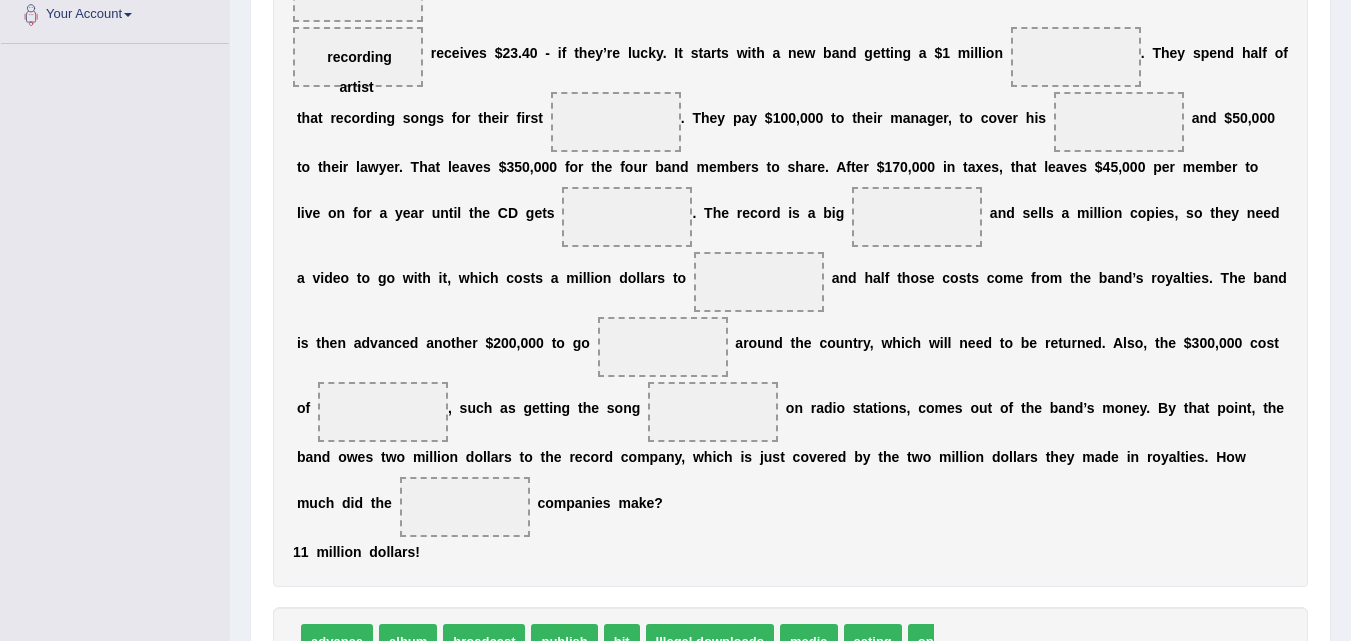 scroll, scrollTop: 554, scrollLeft: 0, axis: vertical 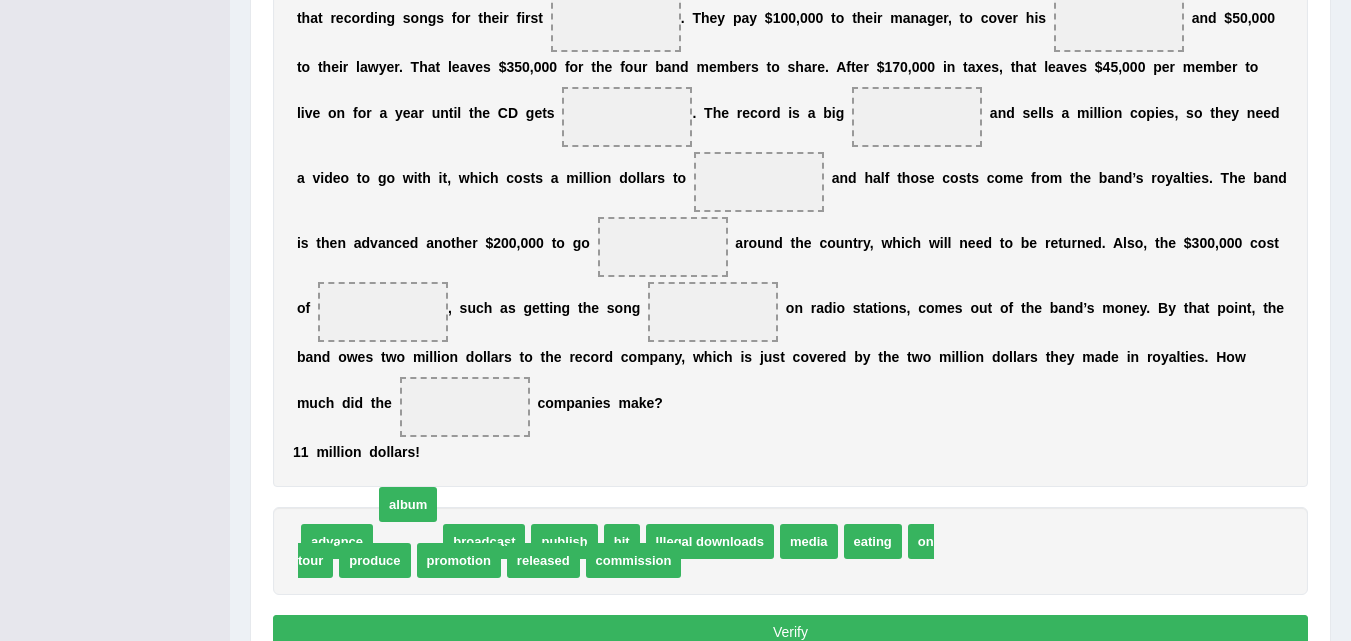 drag, startPoint x: 411, startPoint y: 529, endPoint x: 411, endPoint y: 492, distance: 37 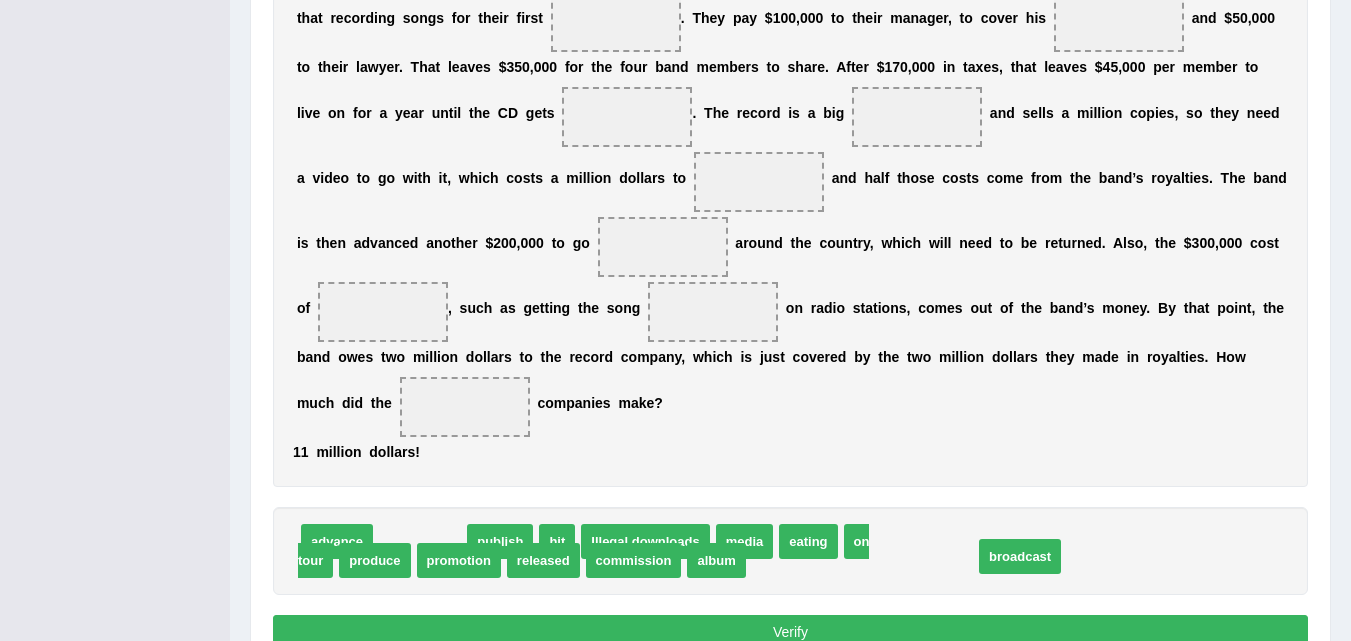 drag, startPoint x: 429, startPoint y: 539, endPoint x: 917, endPoint y: 582, distance: 489.8908 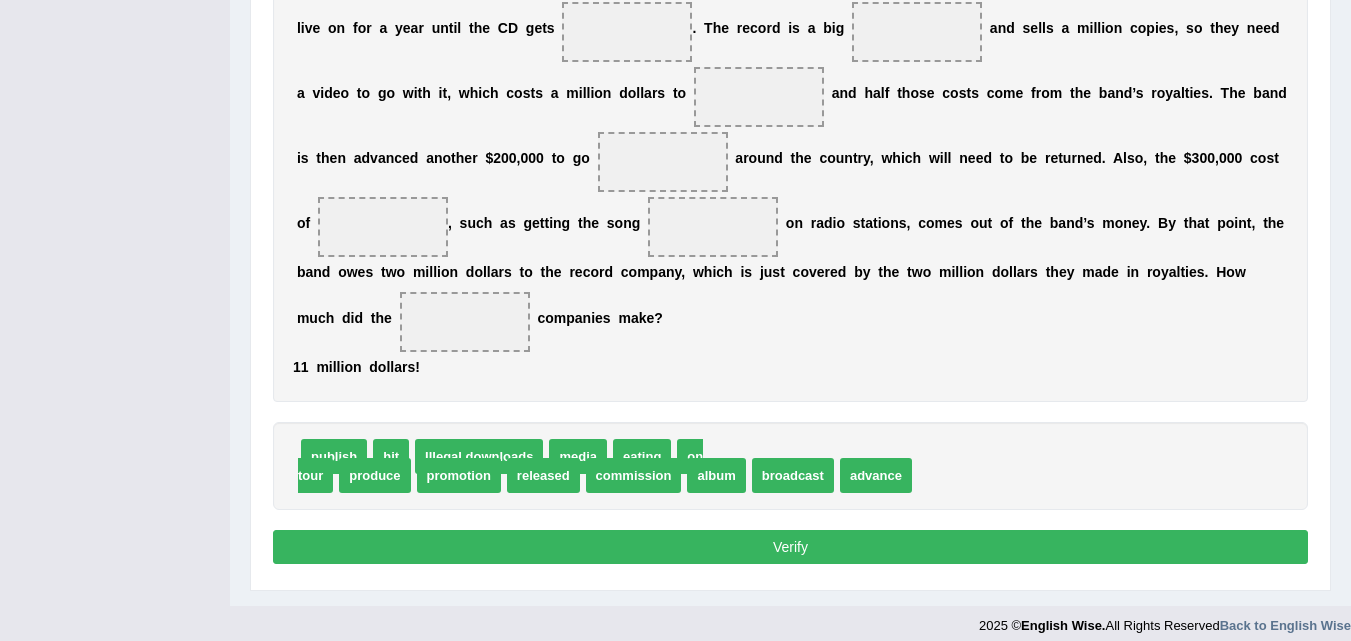 scroll, scrollTop: 654, scrollLeft: 0, axis: vertical 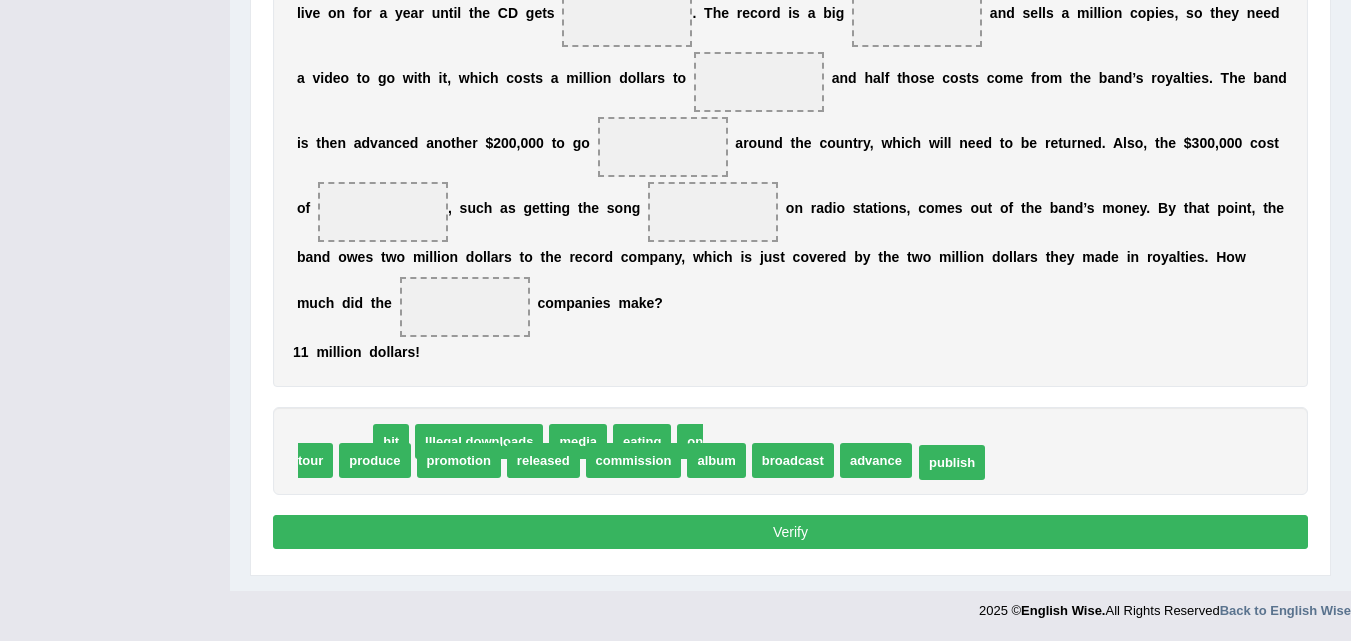 drag, startPoint x: 329, startPoint y: 431, endPoint x: 947, endPoint y: 452, distance: 618.3567 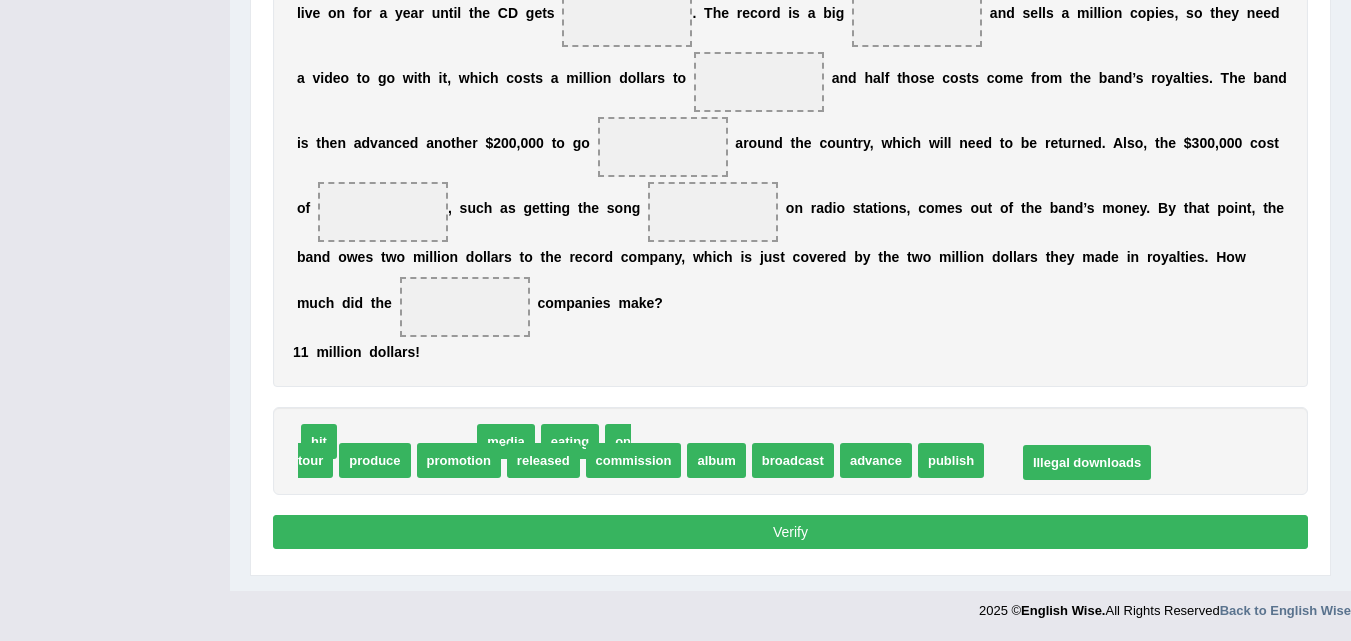 drag, startPoint x: 429, startPoint y: 432, endPoint x: 1109, endPoint y: 453, distance: 680.32416 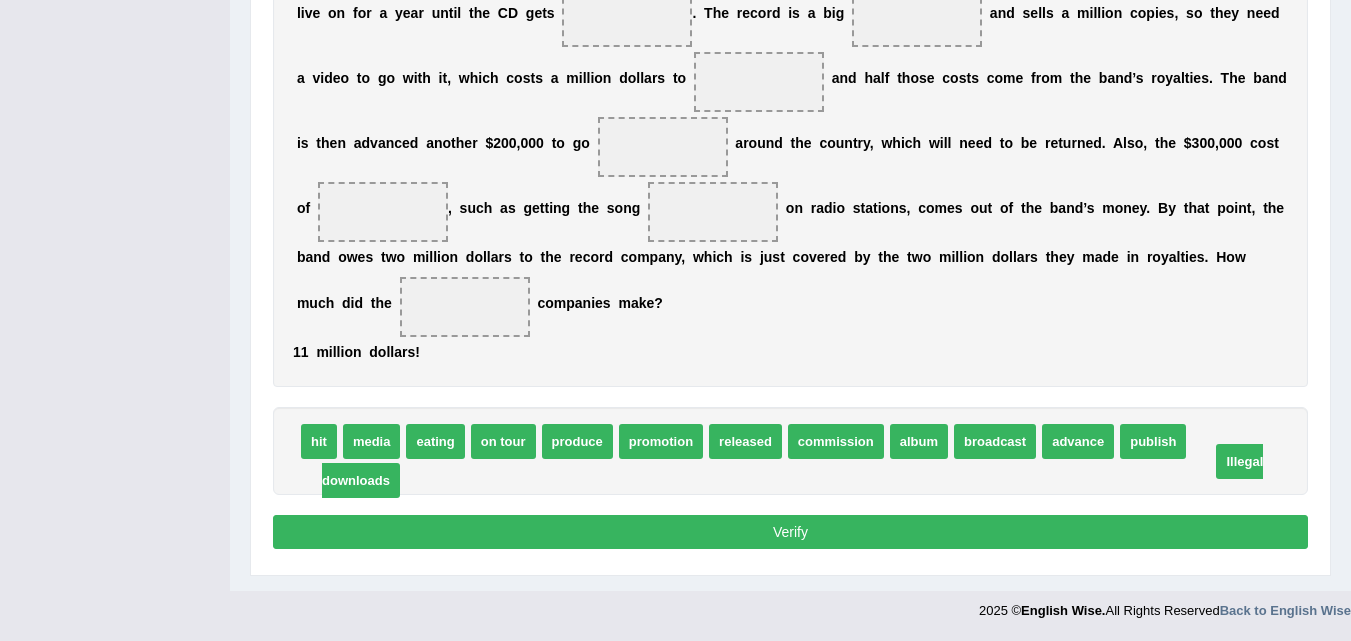 drag, startPoint x: 369, startPoint y: 458, endPoint x: 397, endPoint y: 478, distance: 34.4093 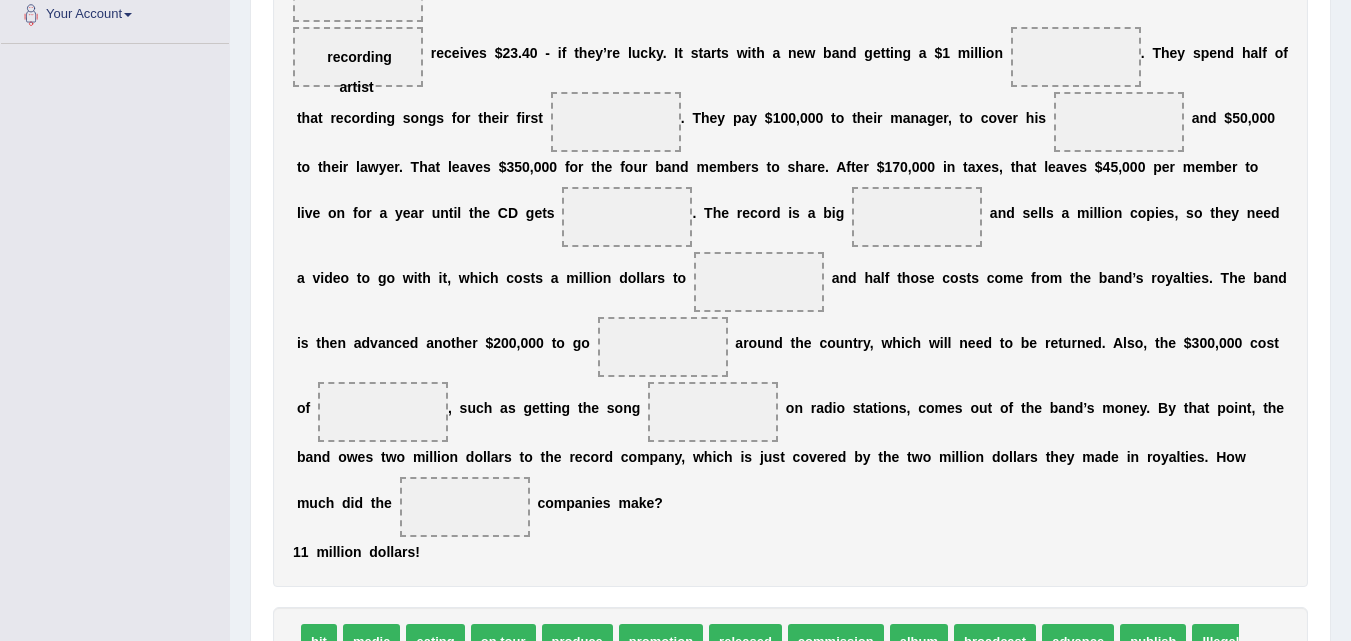scroll, scrollTop: 554, scrollLeft: 0, axis: vertical 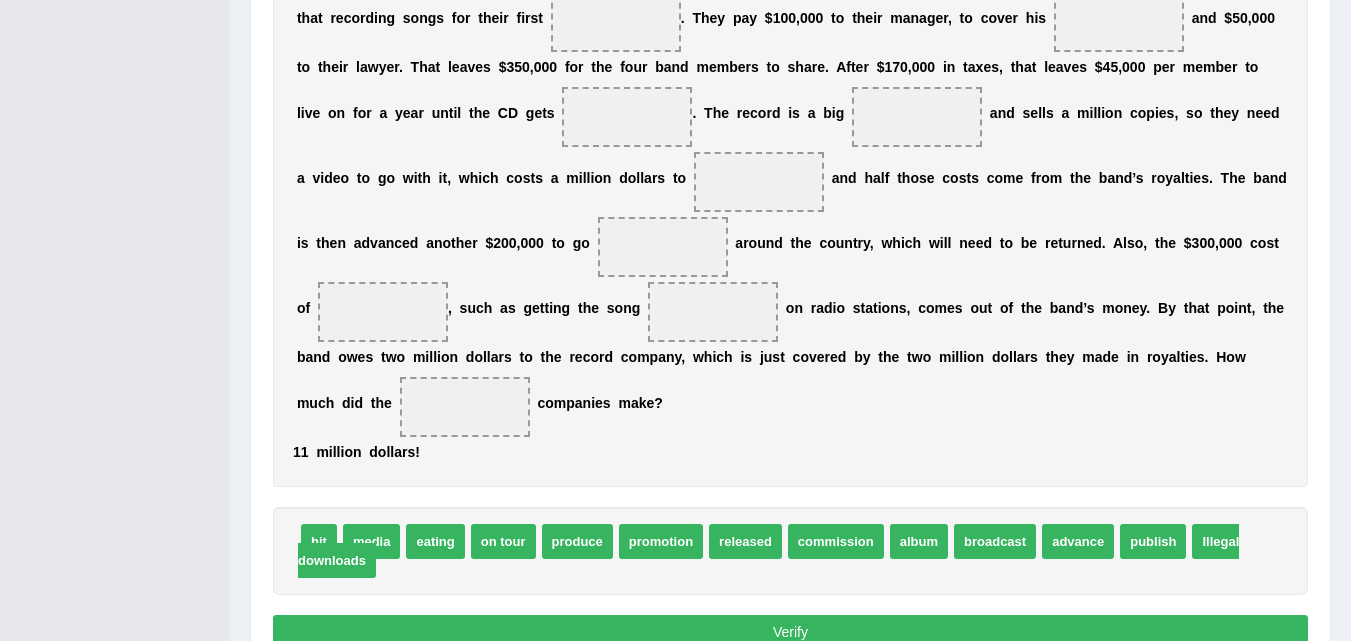 click on "released" at bounding box center [745, 541] 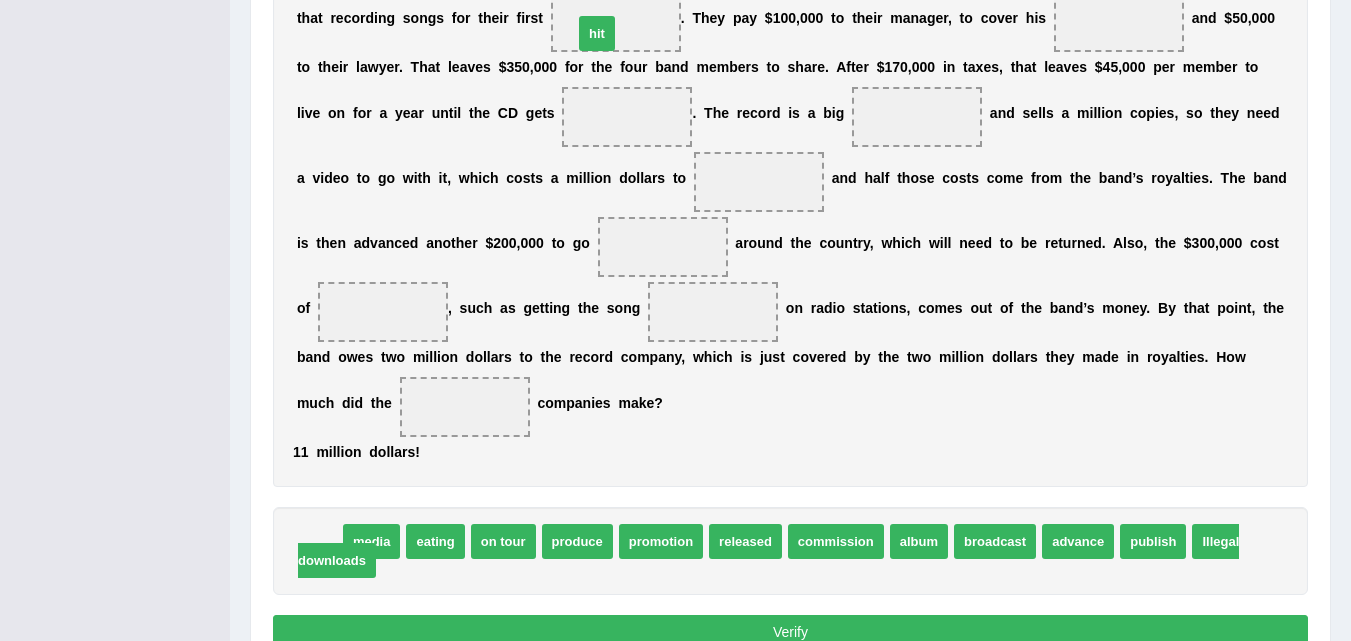 drag, startPoint x: 313, startPoint y: 529, endPoint x: 591, endPoint y: 21, distance: 579.0924 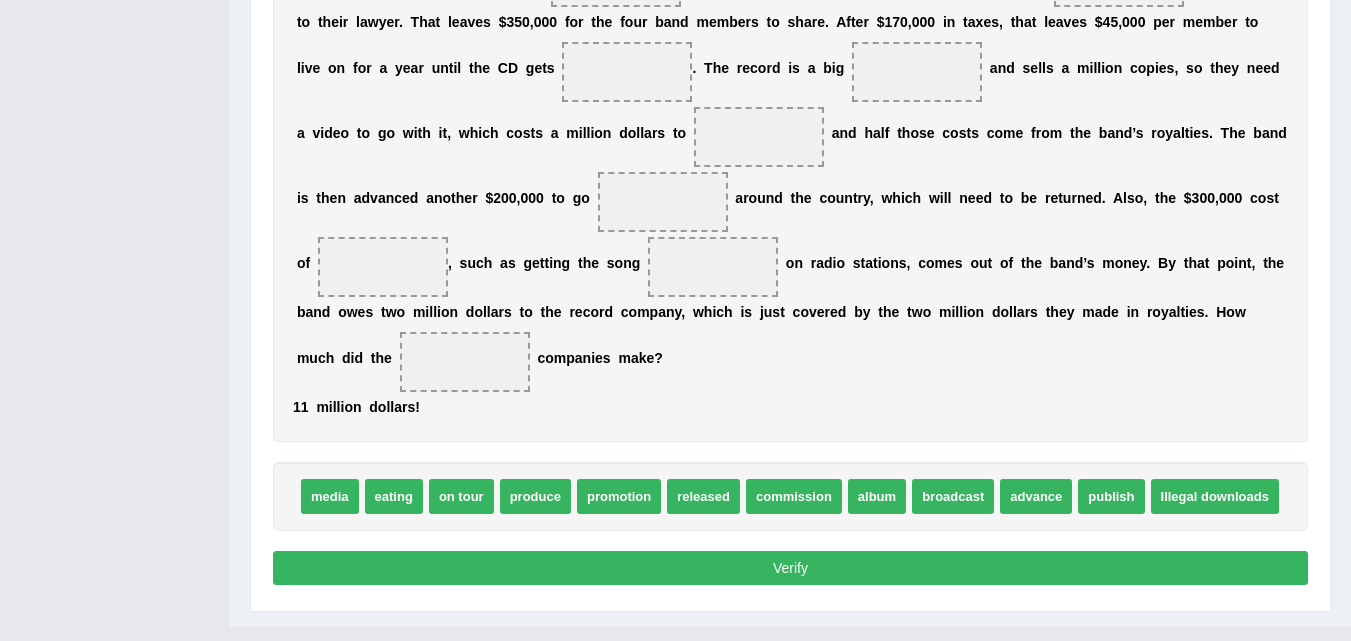 scroll, scrollTop: 635, scrollLeft: 0, axis: vertical 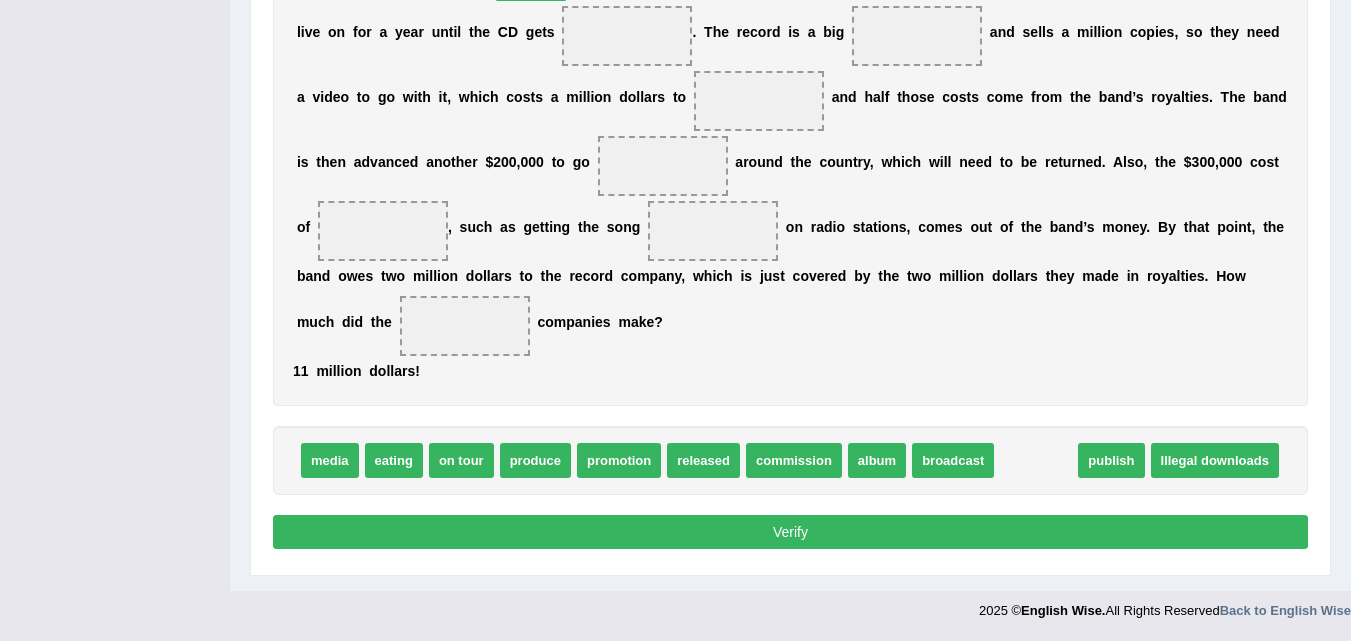 drag, startPoint x: 1032, startPoint y: 474, endPoint x: 527, endPoint y: -3, distance: 694.6611 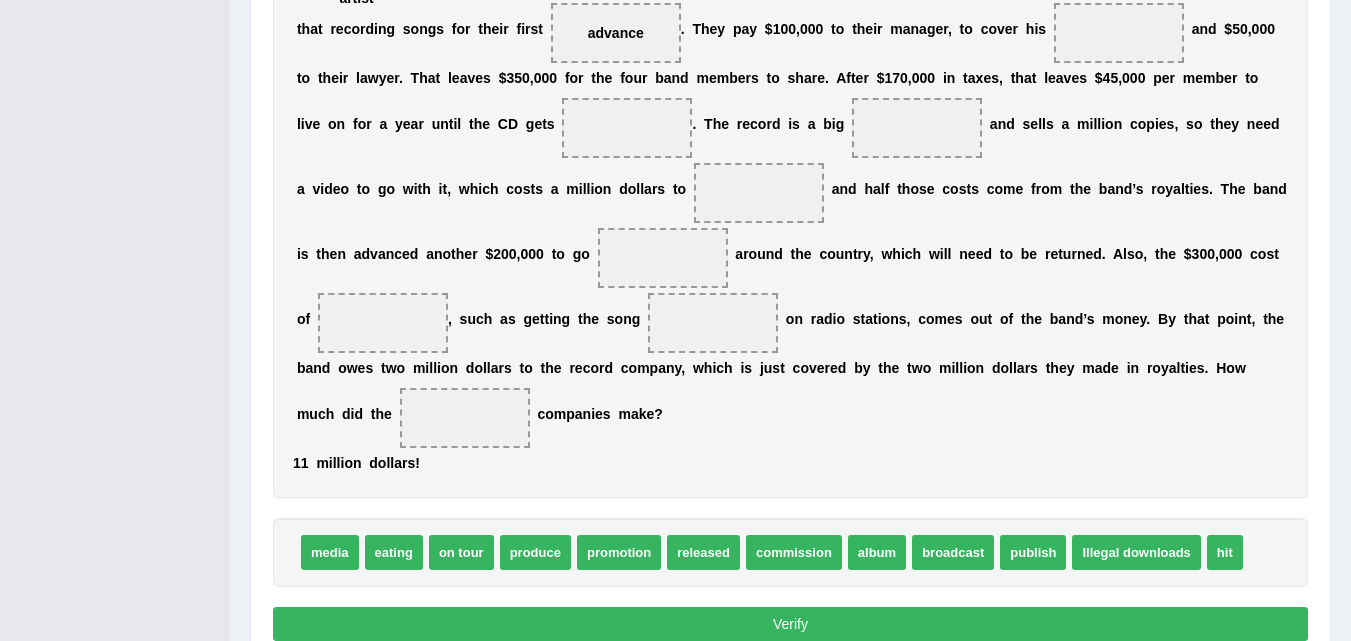 scroll, scrollTop: 435, scrollLeft: 0, axis: vertical 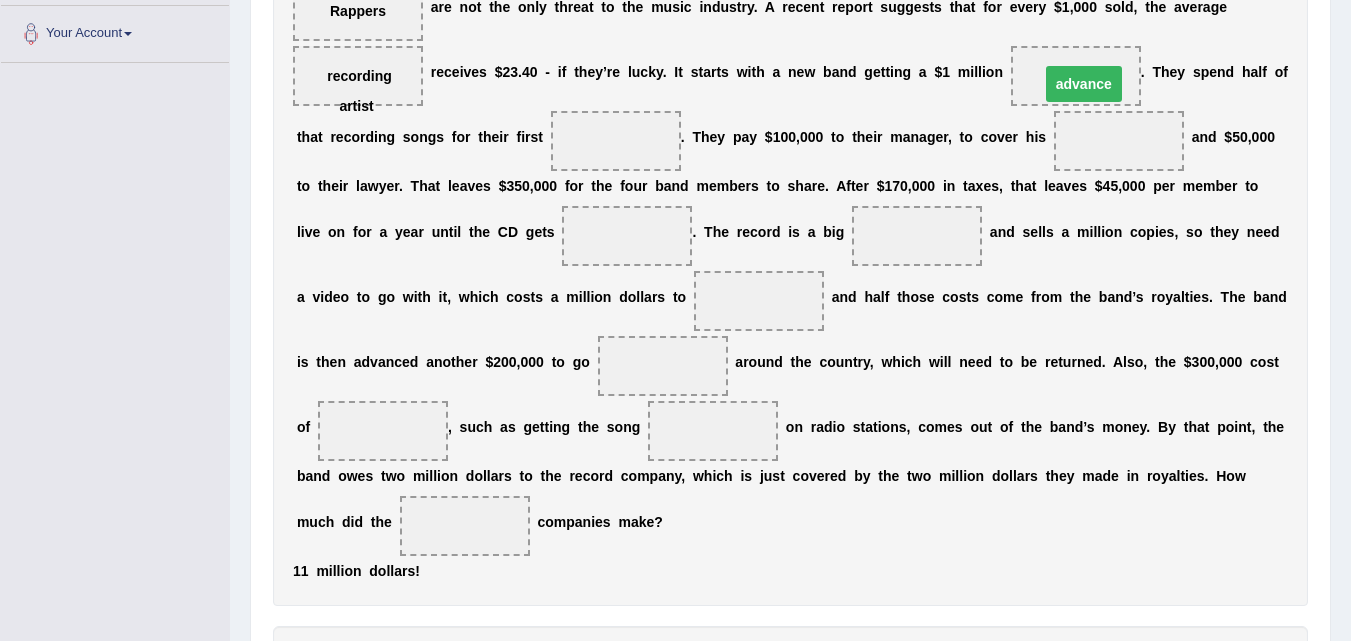 drag, startPoint x: 603, startPoint y: 134, endPoint x: 1071, endPoint y: 77, distance: 471.45837 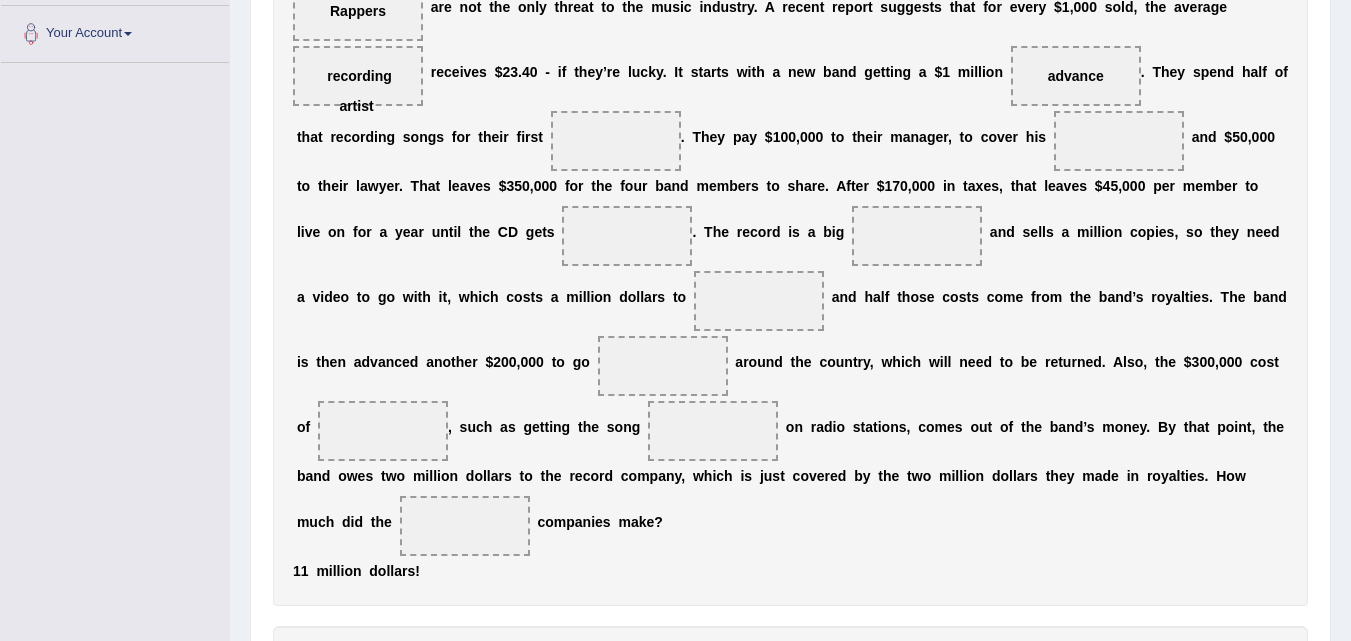 scroll, scrollTop: 635, scrollLeft: 0, axis: vertical 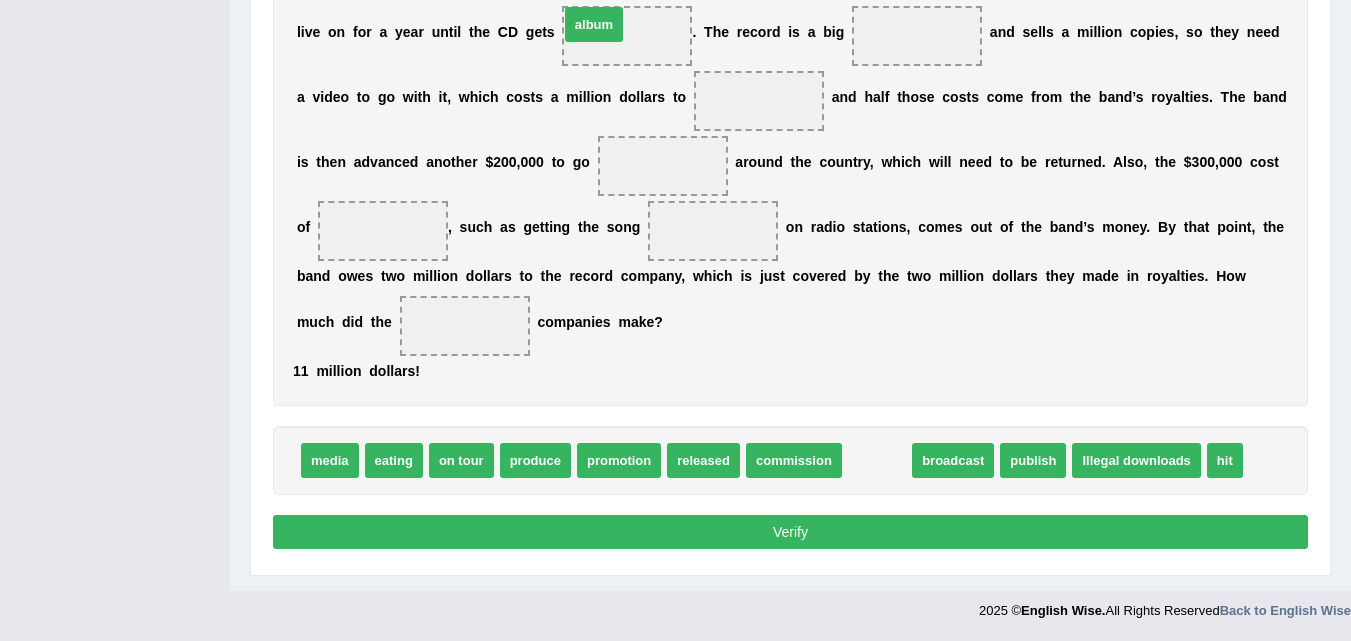 drag, startPoint x: 895, startPoint y: 467, endPoint x: 612, endPoint y: 31, distance: 519.7932 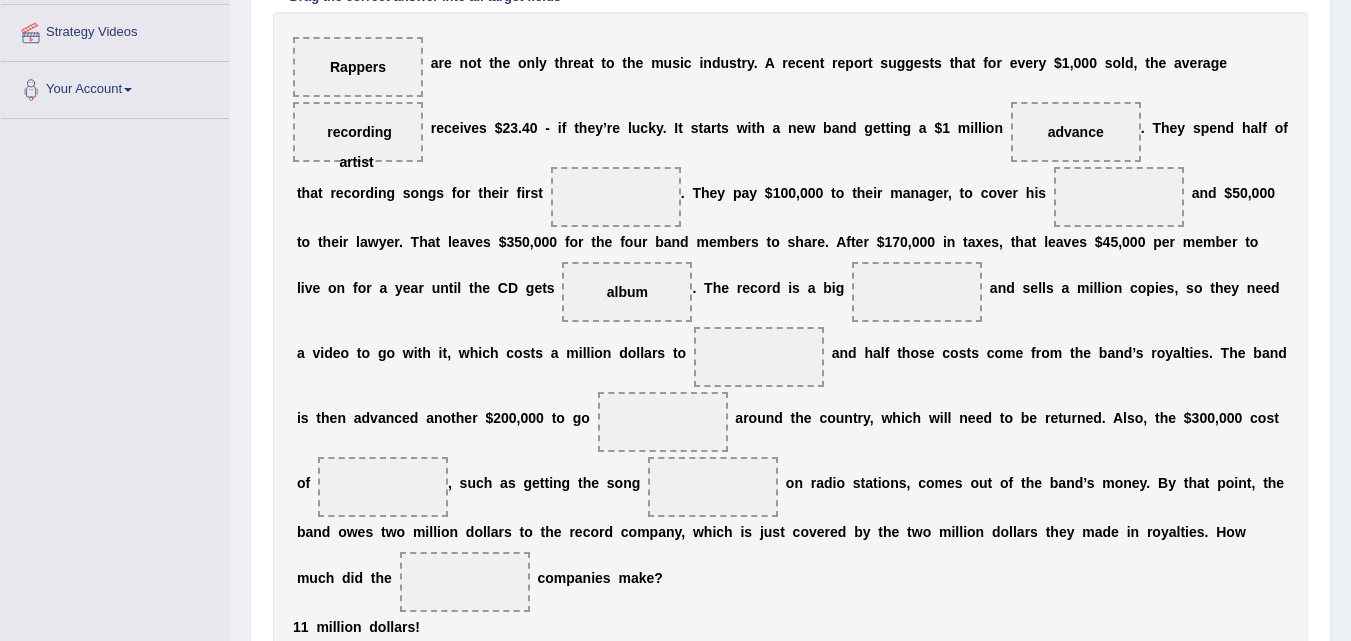 scroll, scrollTop: 335, scrollLeft: 0, axis: vertical 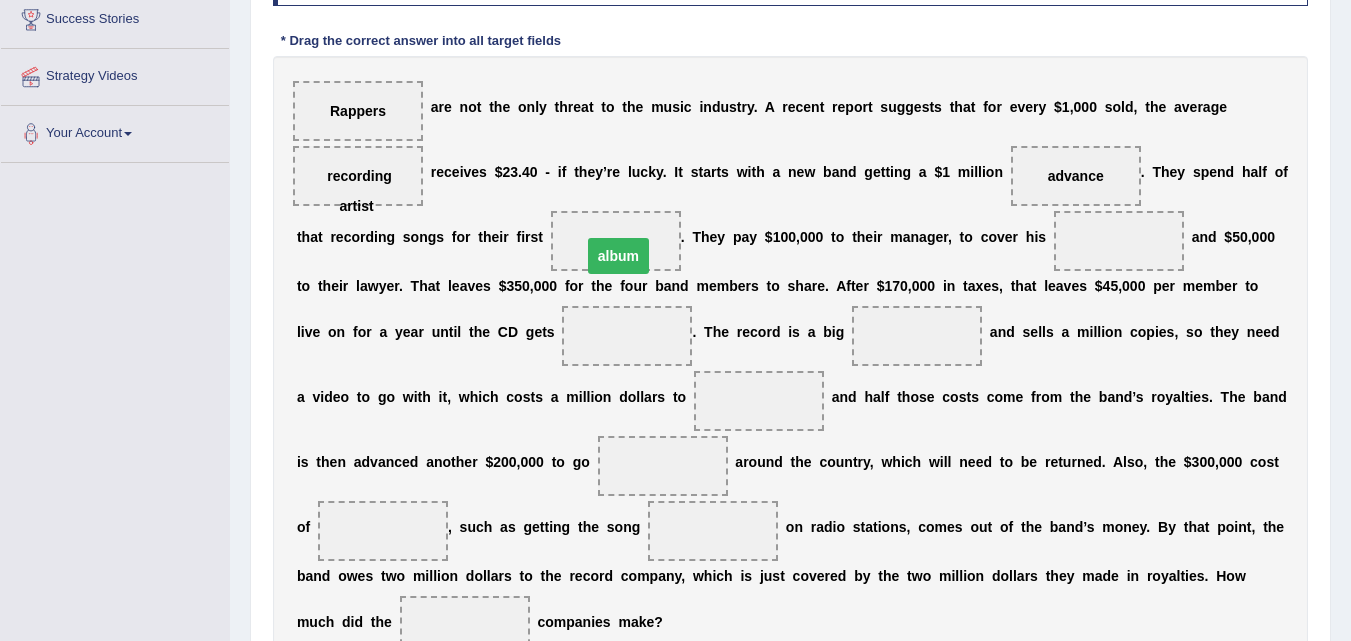drag, startPoint x: 609, startPoint y: 332, endPoint x: 600, endPoint y: 252, distance: 80.50466 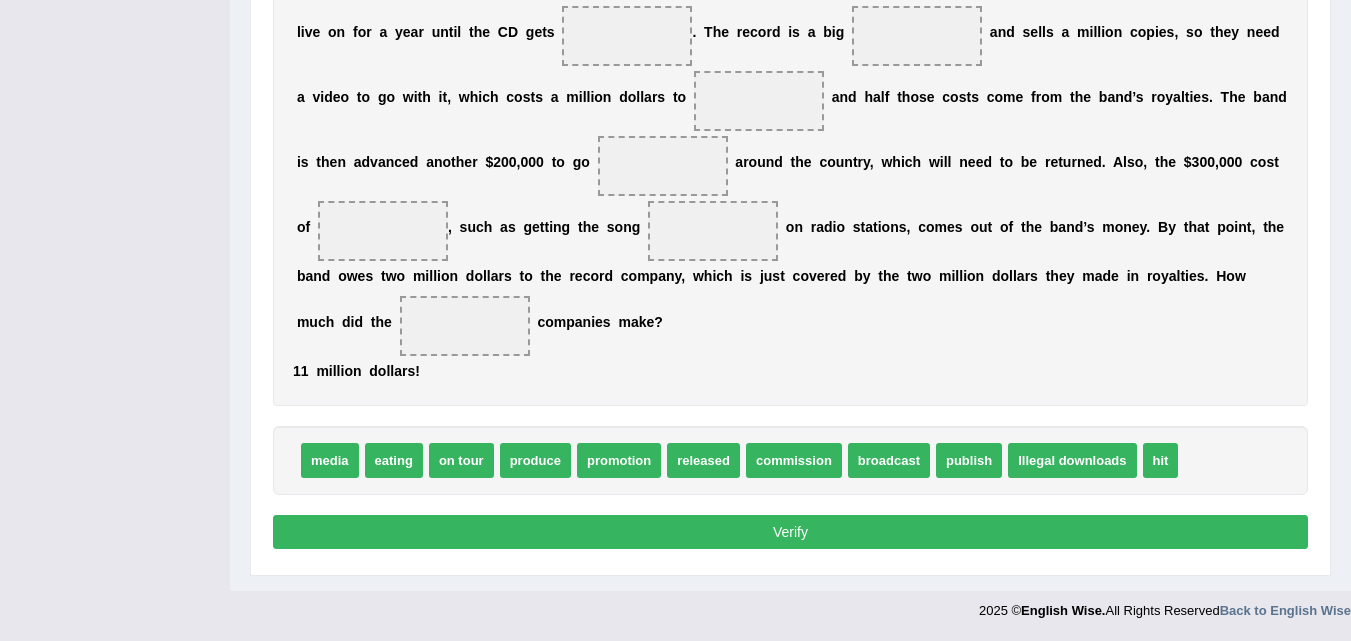 scroll, scrollTop: 535, scrollLeft: 0, axis: vertical 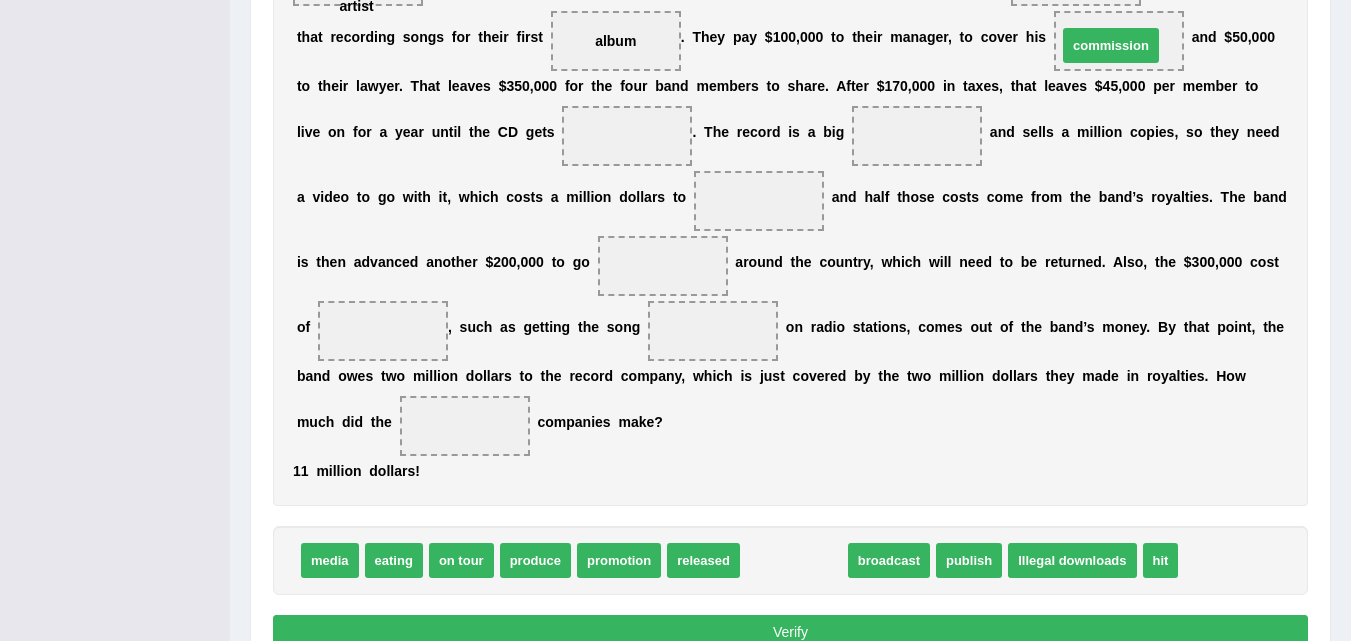drag, startPoint x: 796, startPoint y: 548, endPoint x: 1113, endPoint y: 33, distance: 604.7429 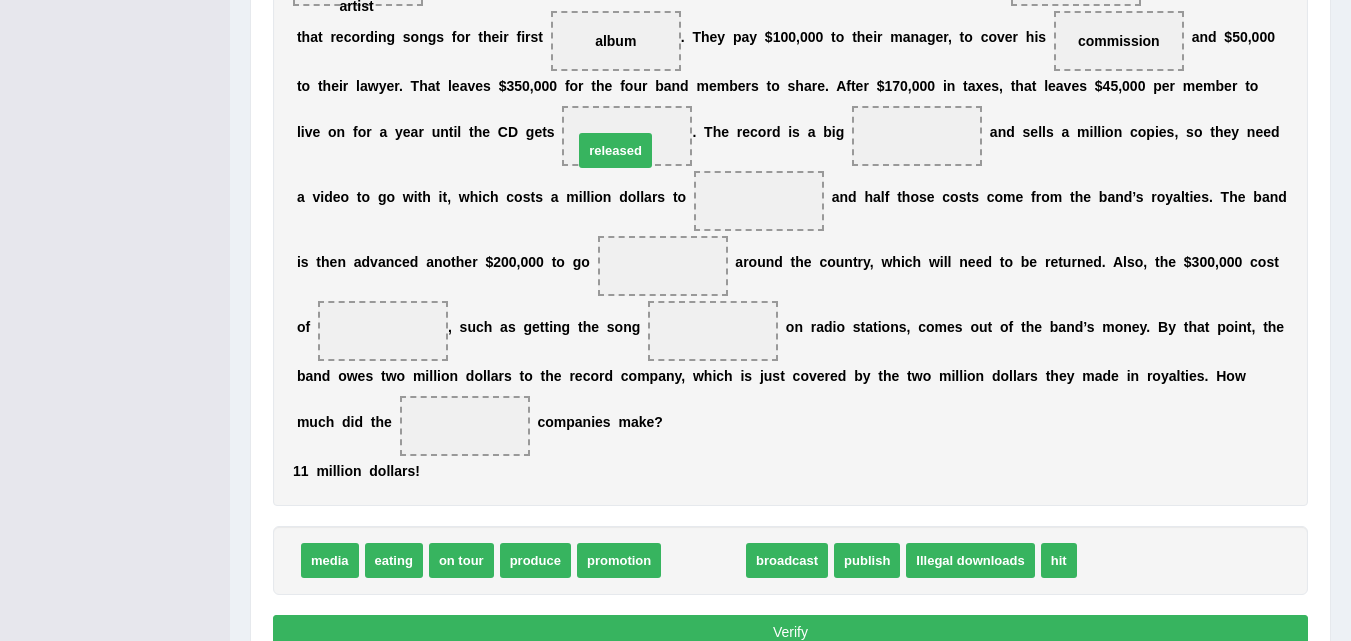 drag, startPoint x: 714, startPoint y: 567, endPoint x: 626, endPoint y: 155, distance: 421.29324 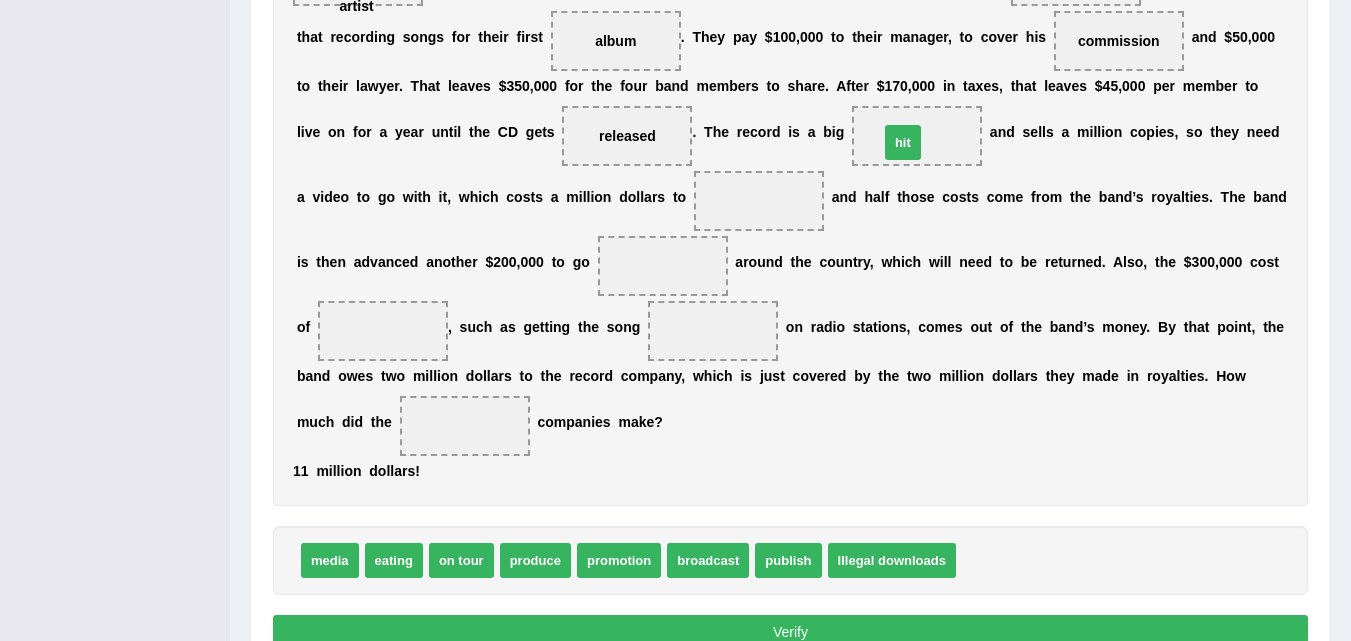 drag, startPoint x: 970, startPoint y: 557, endPoint x: 893, endPoint y: 139, distance: 425.03293 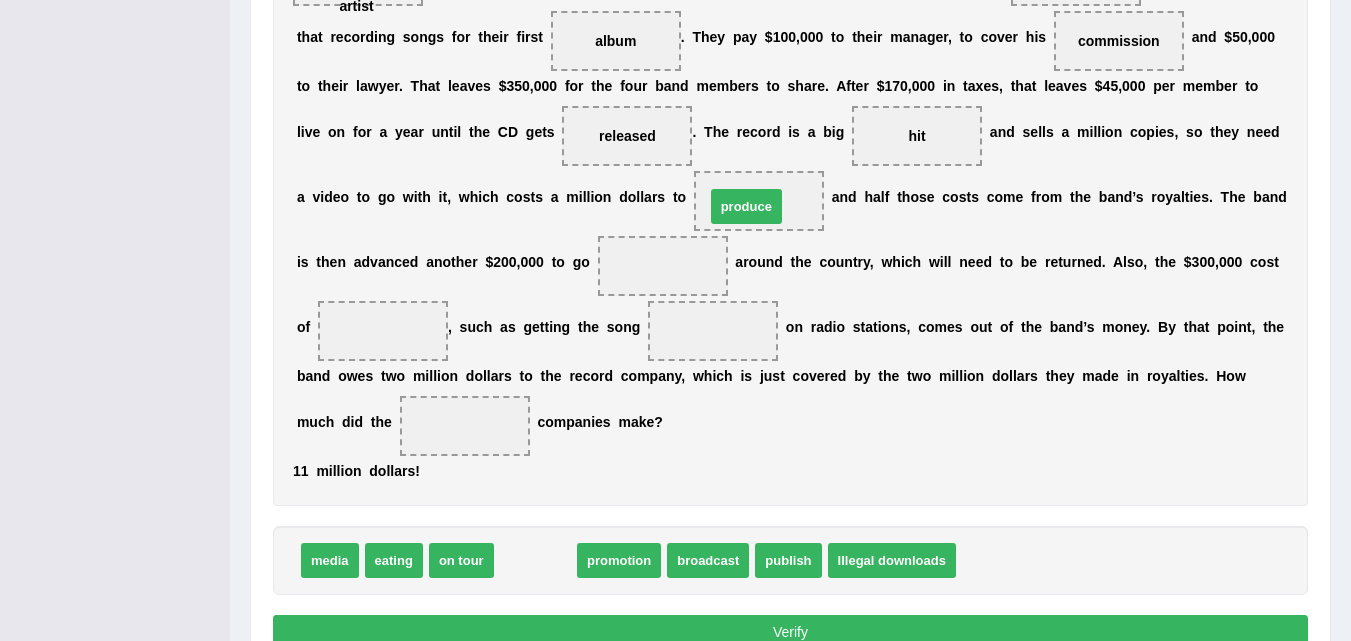 drag, startPoint x: 559, startPoint y: 554, endPoint x: 770, endPoint y: 200, distance: 412.11285 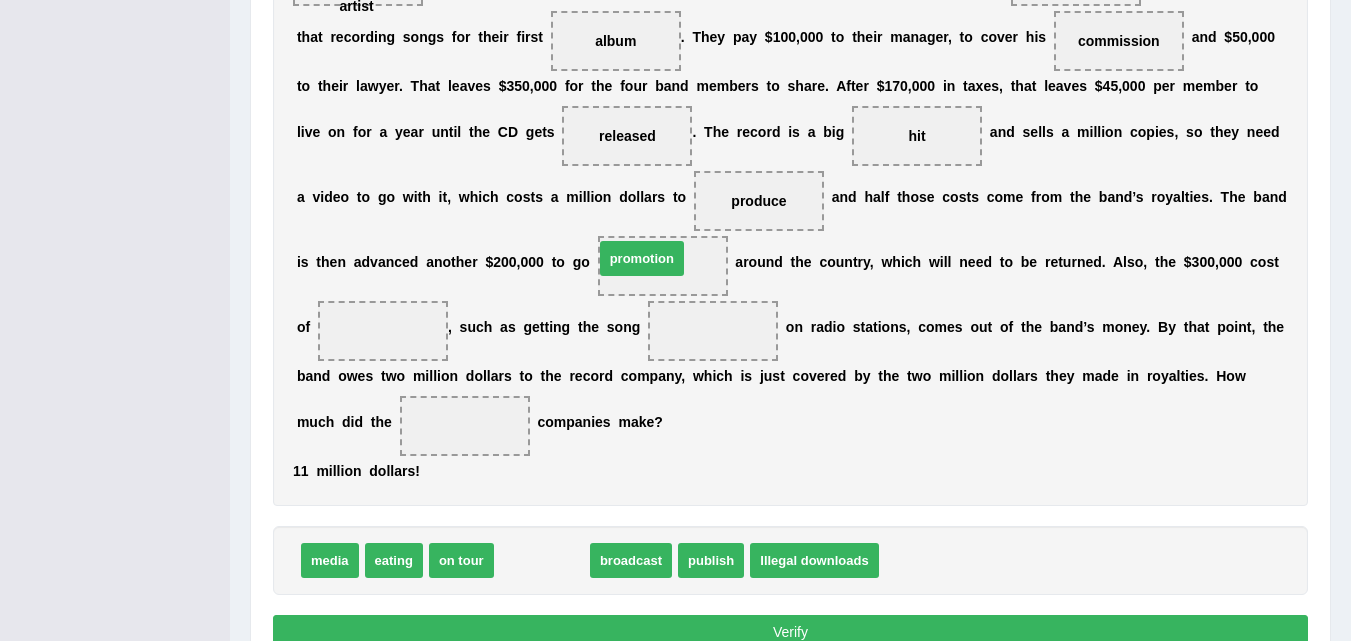 drag, startPoint x: 537, startPoint y: 567, endPoint x: 637, endPoint y: 265, distance: 318.12576 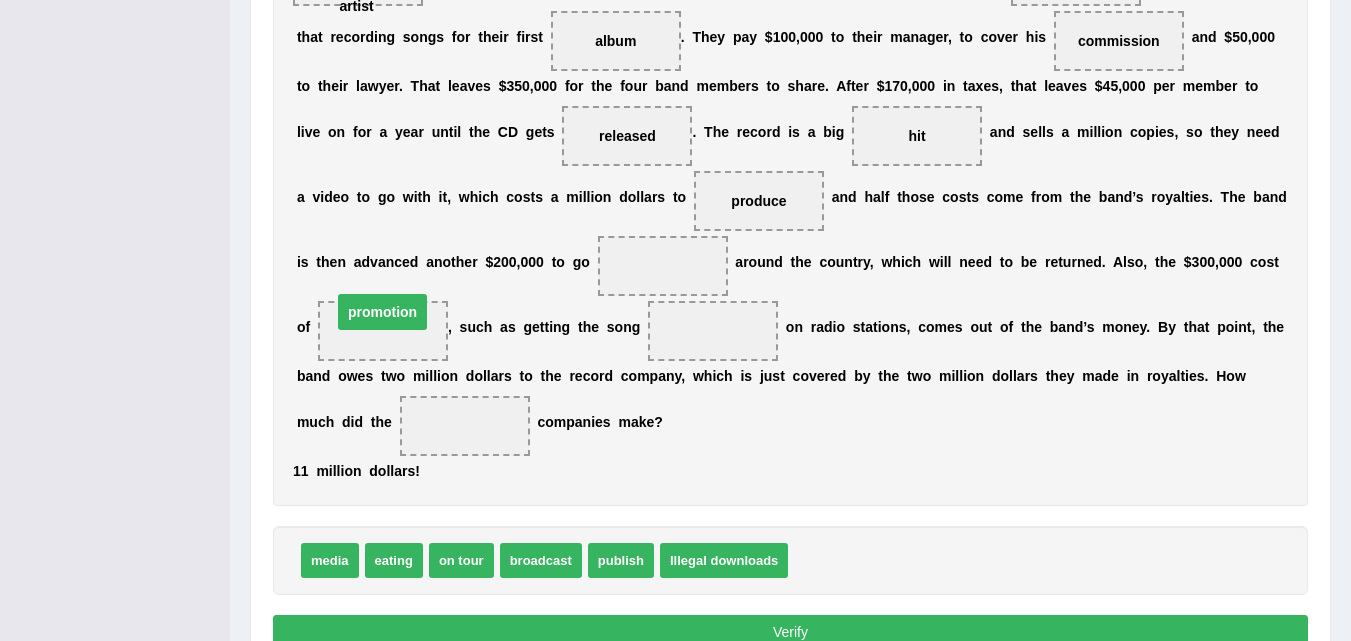 drag, startPoint x: 678, startPoint y: 260, endPoint x: 398, endPoint y: 306, distance: 283.75342 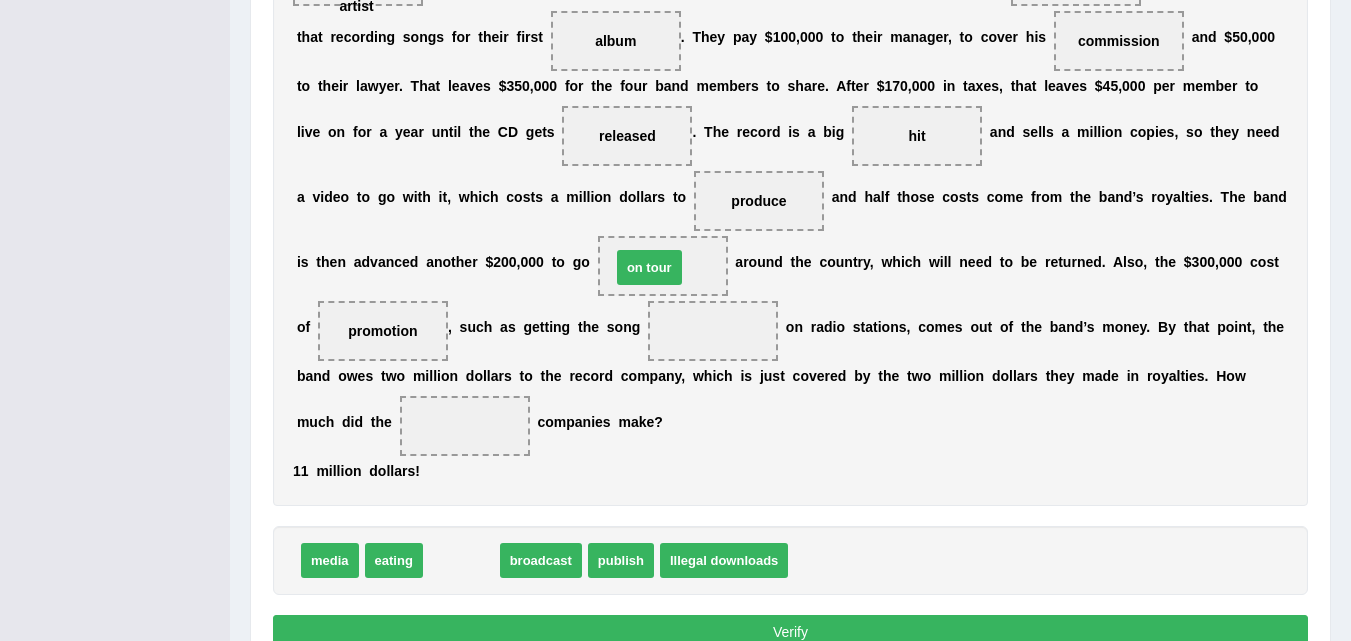 drag, startPoint x: 463, startPoint y: 556, endPoint x: 651, endPoint y: 263, distance: 348.12784 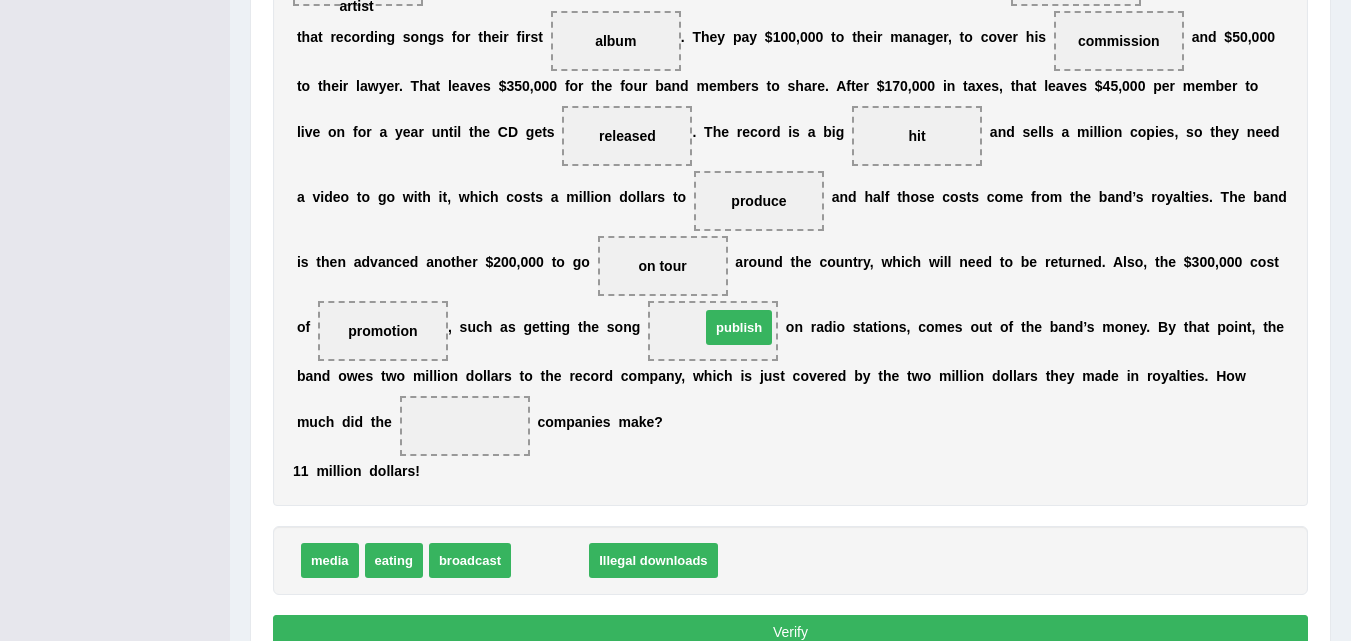 drag, startPoint x: 528, startPoint y: 569, endPoint x: 716, endPoint y: 336, distance: 299.3877 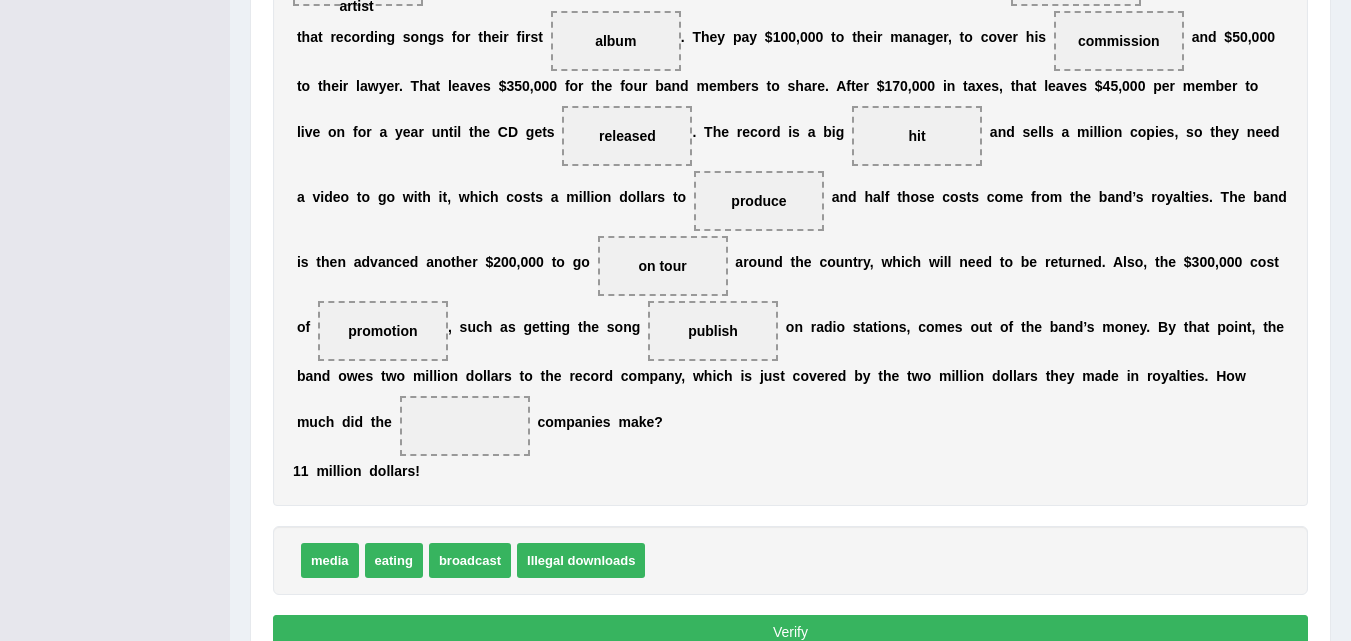 scroll, scrollTop: 635, scrollLeft: 0, axis: vertical 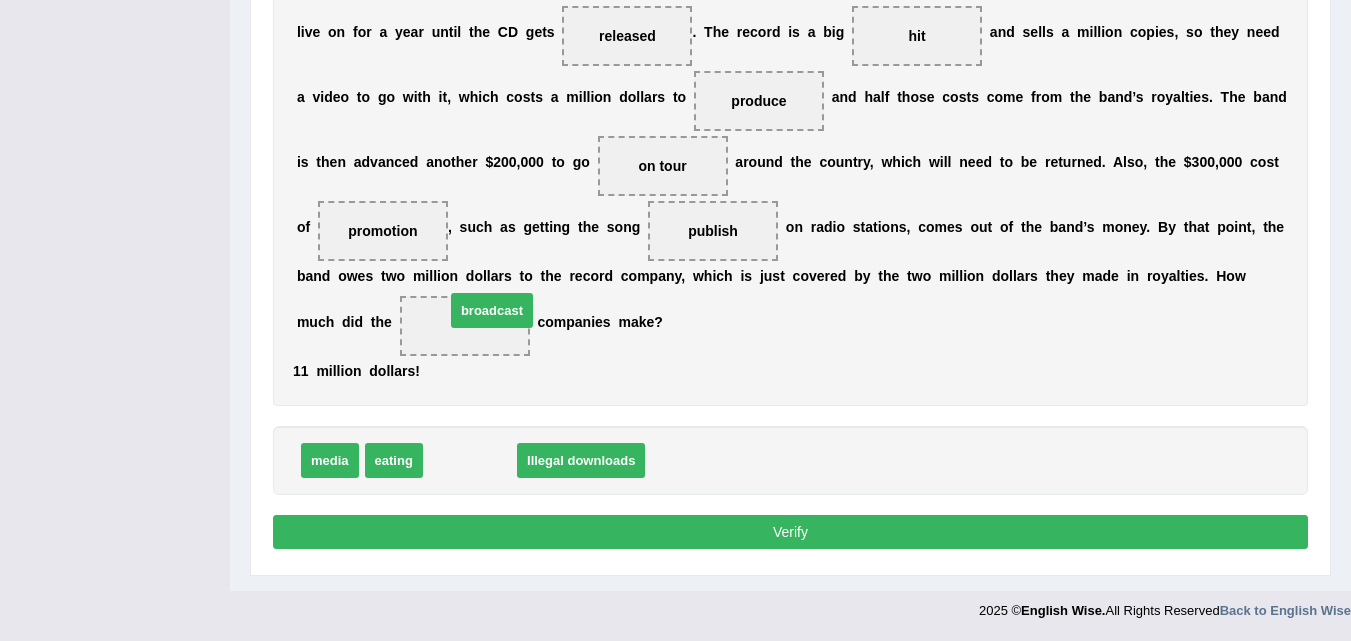 drag, startPoint x: 438, startPoint y: 455, endPoint x: 460, endPoint y: 305, distance: 151.60475 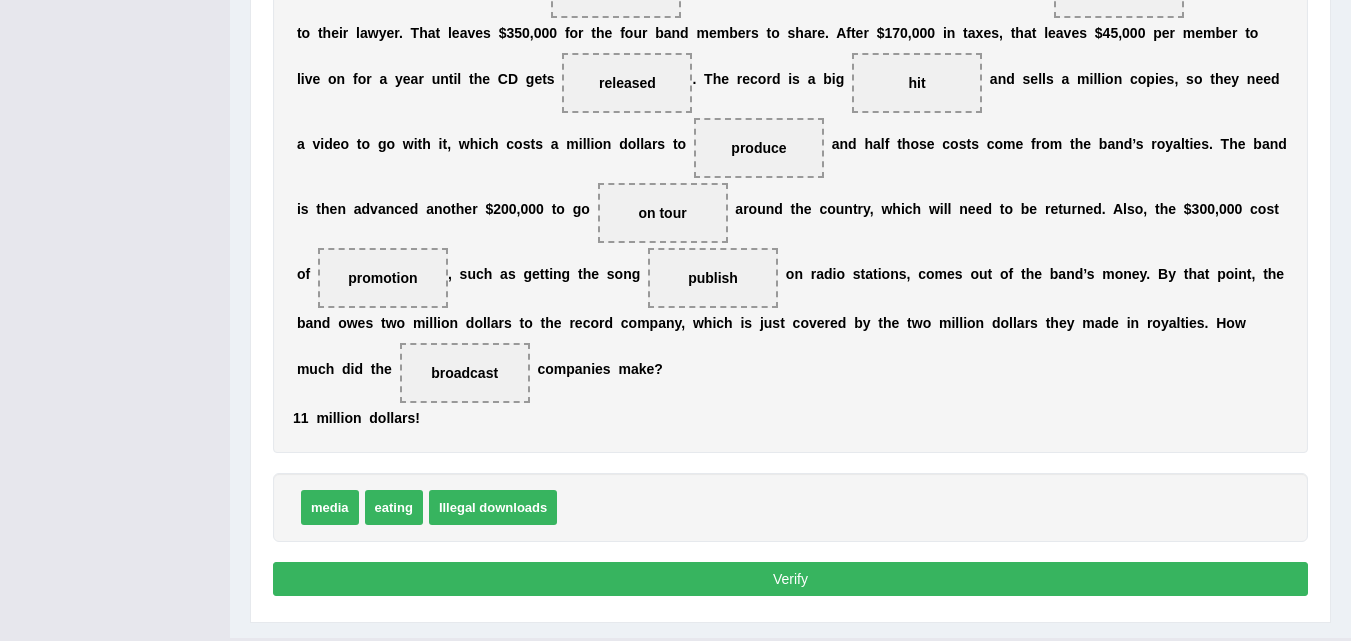scroll, scrollTop: 635, scrollLeft: 0, axis: vertical 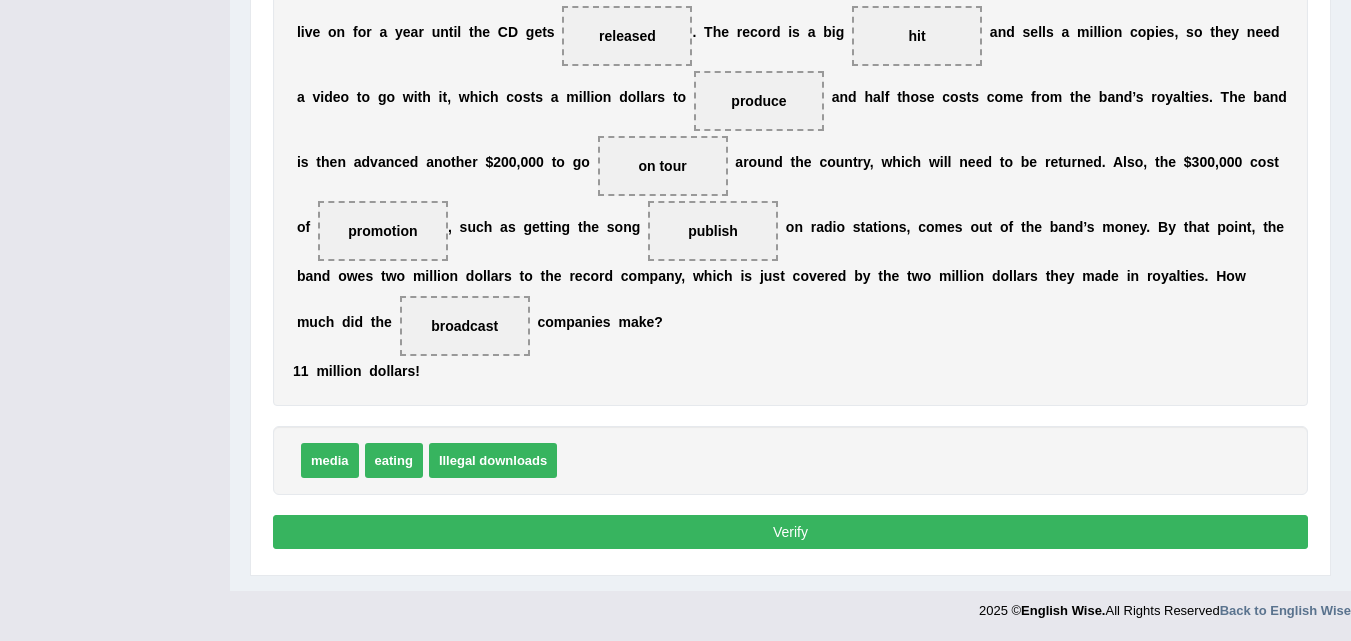 click on "Verify" at bounding box center [790, 532] 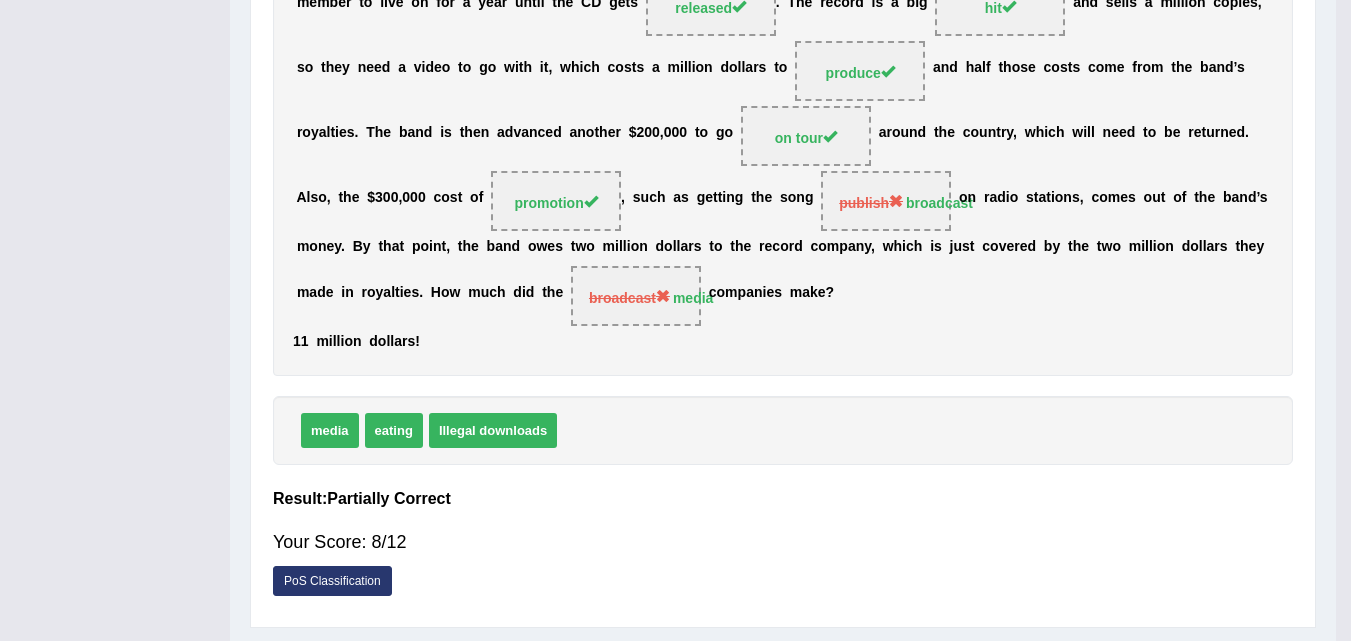 scroll, scrollTop: 572, scrollLeft: 0, axis: vertical 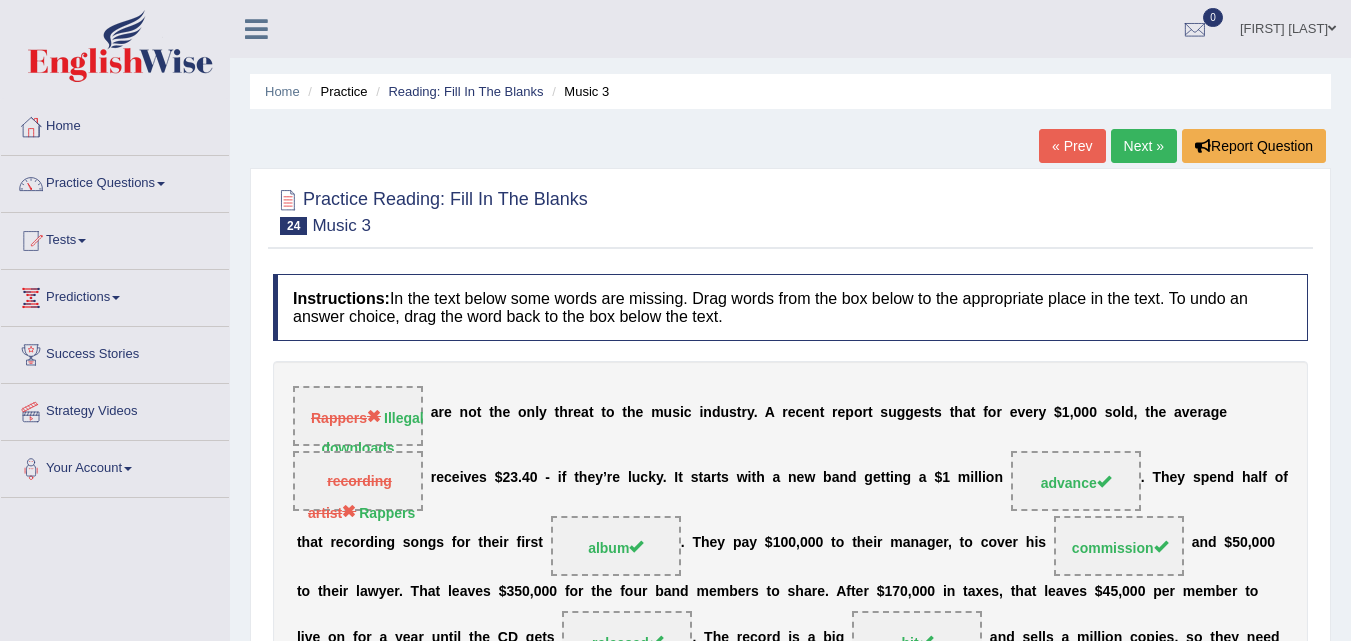 click on "Next »" at bounding box center (1144, 146) 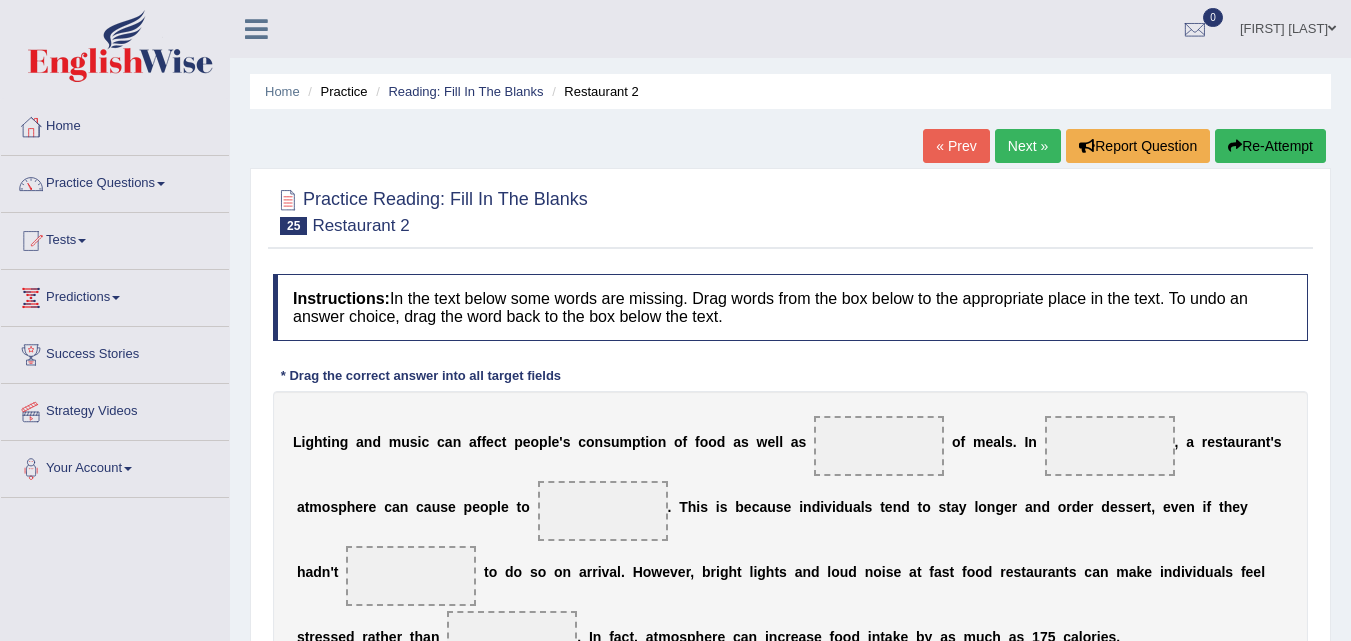 scroll, scrollTop: 100, scrollLeft: 0, axis: vertical 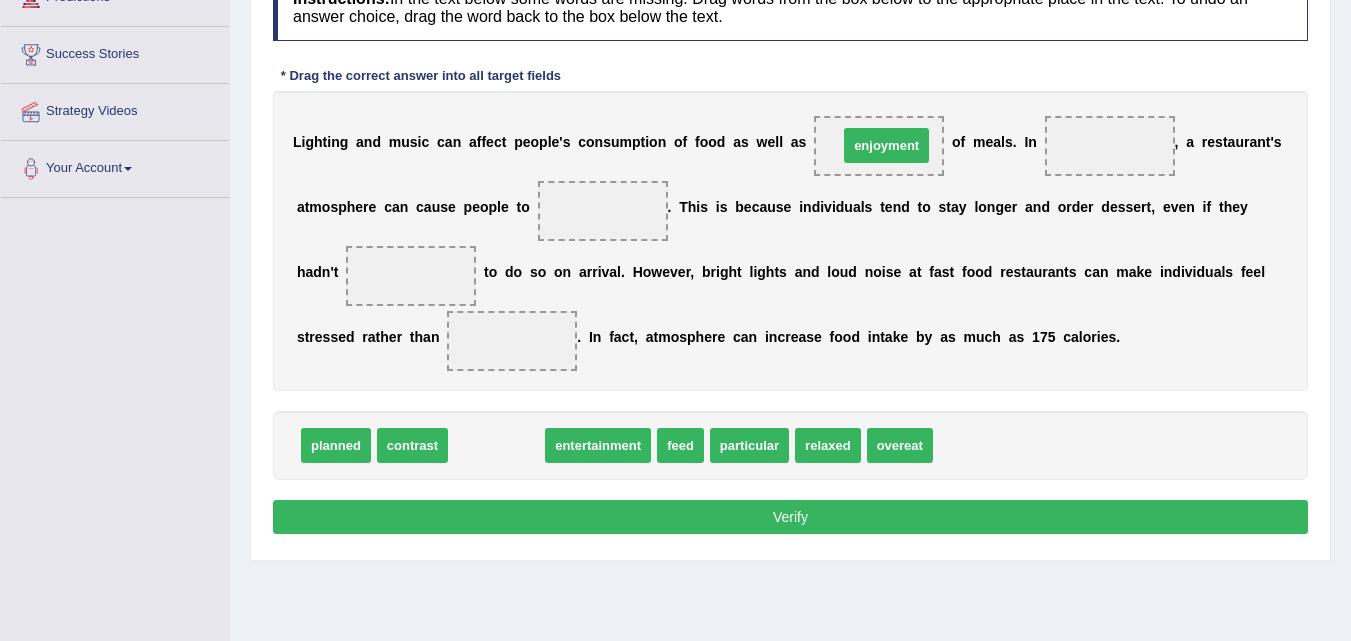 drag, startPoint x: 486, startPoint y: 429, endPoint x: 876, endPoint y: 129, distance: 492.0366 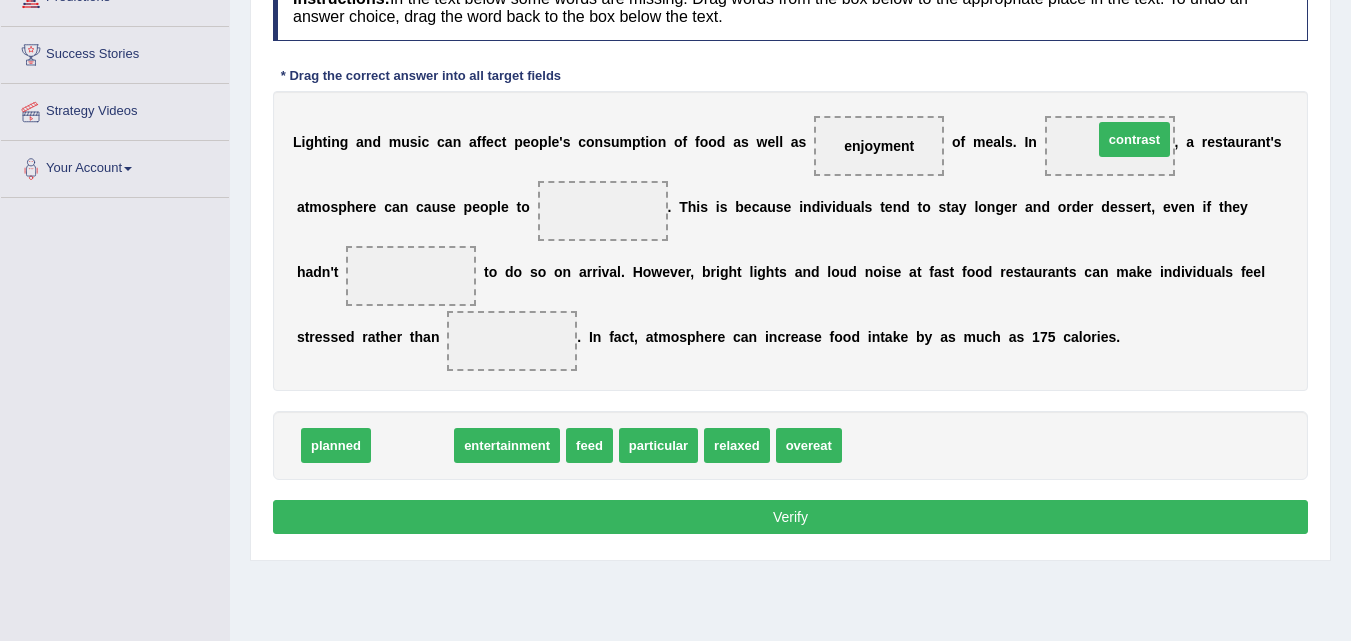 drag, startPoint x: 393, startPoint y: 444, endPoint x: 1115, endPoint y: 138, distance: 784.16833 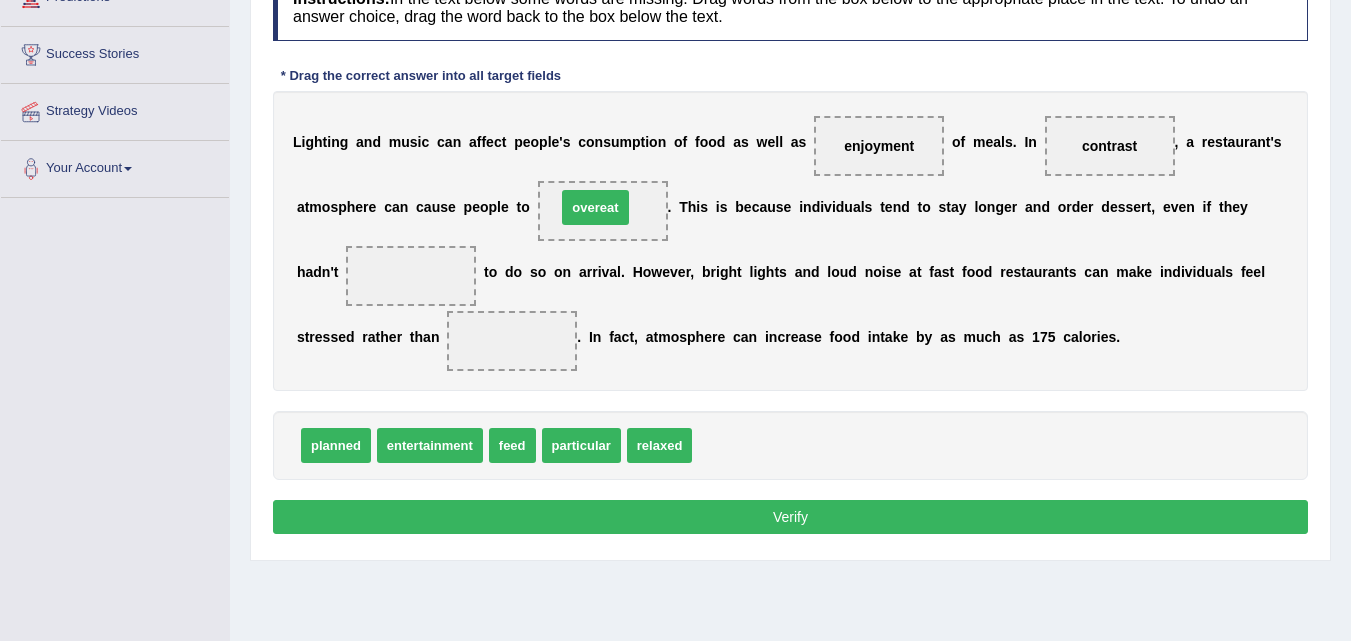 drag, startPoint x: 742, startPoint y: 445, endPoint x: 606, endPoint y: 207, distance: 274.11676 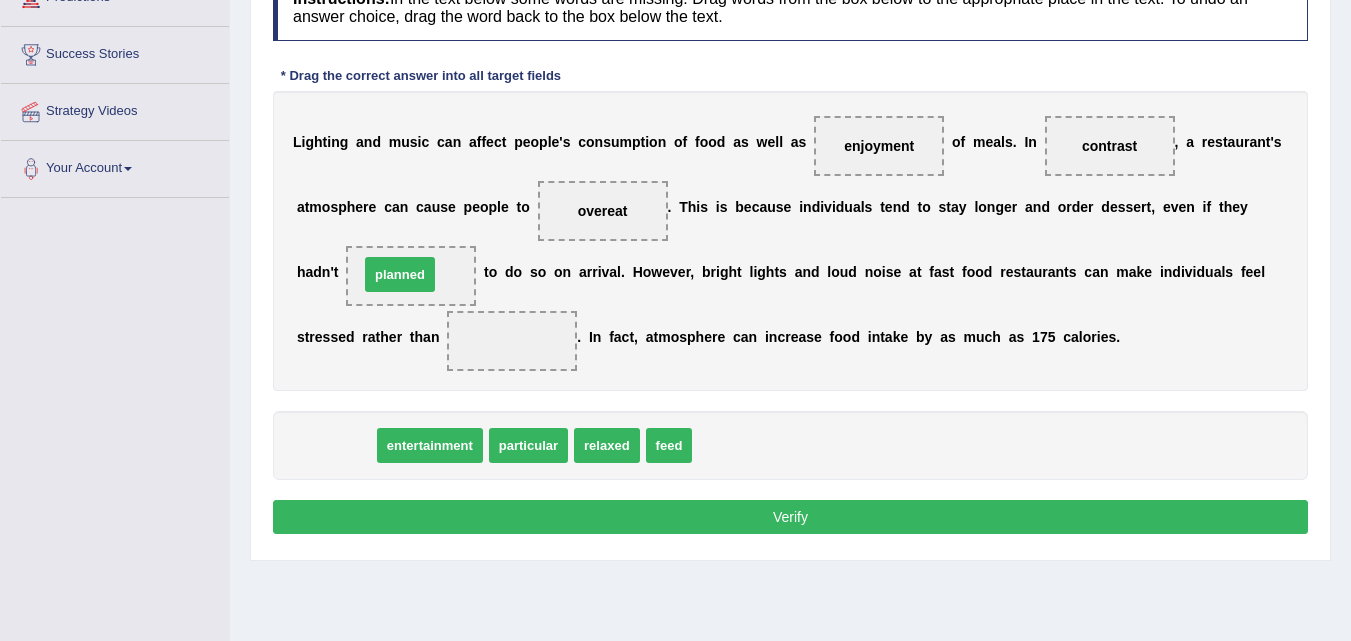 drag, startPoint x: 339, startPoint y: 434, endPoint x: 403, endPoint y: 263, distance: 182.58423 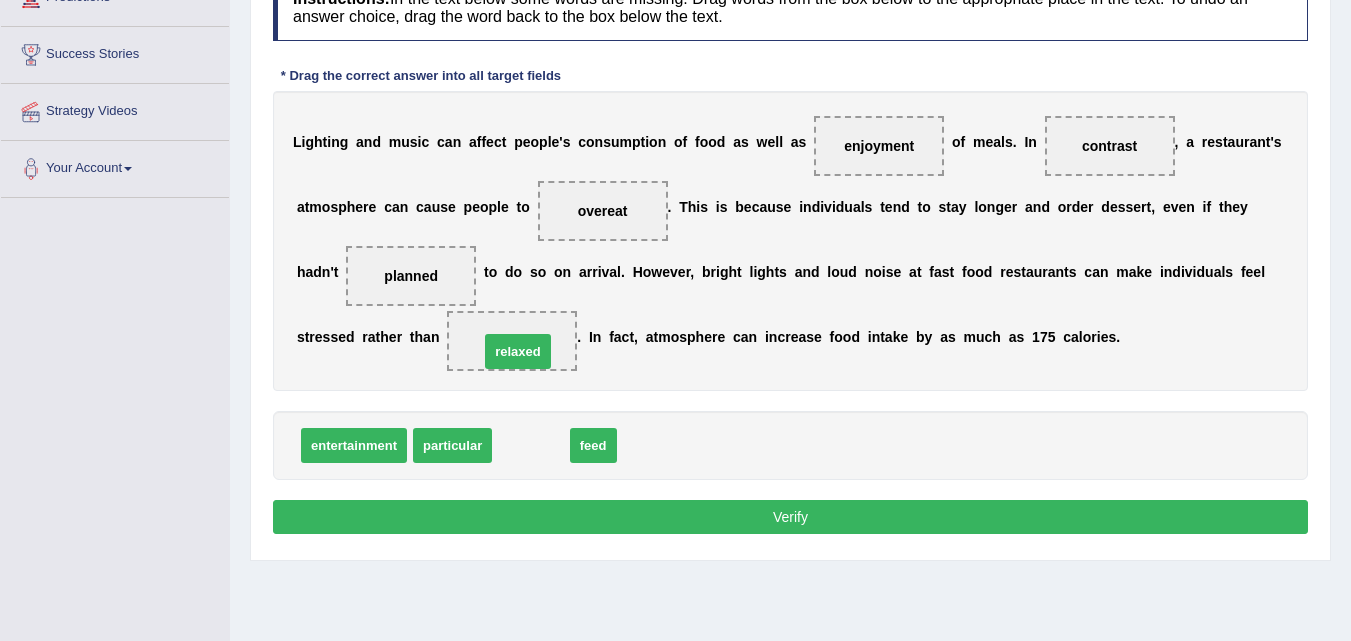 drag, startPoint x: 530, startPoint y: 457, endPoint x: 517, endPoint y: 363, distance: 94.89468 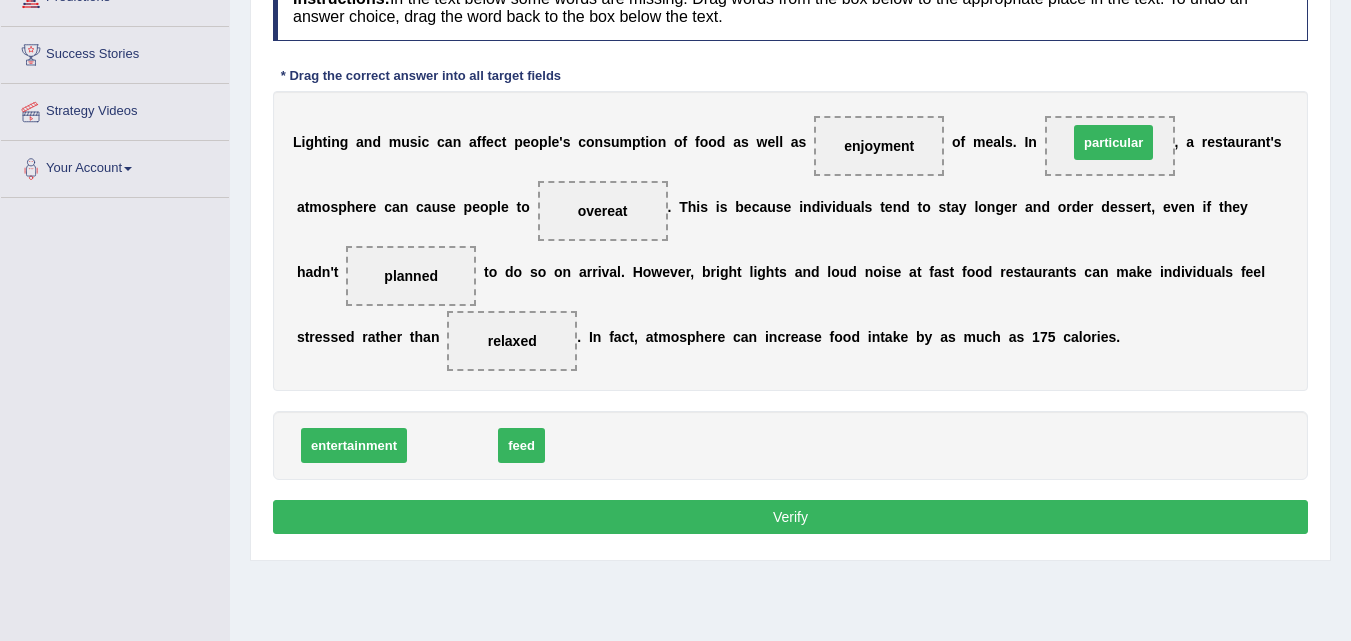 drag, startPoint x: 438, startPoint y: 443, endPoint x: 1099, endPoint y: 140, distance: 727.13824 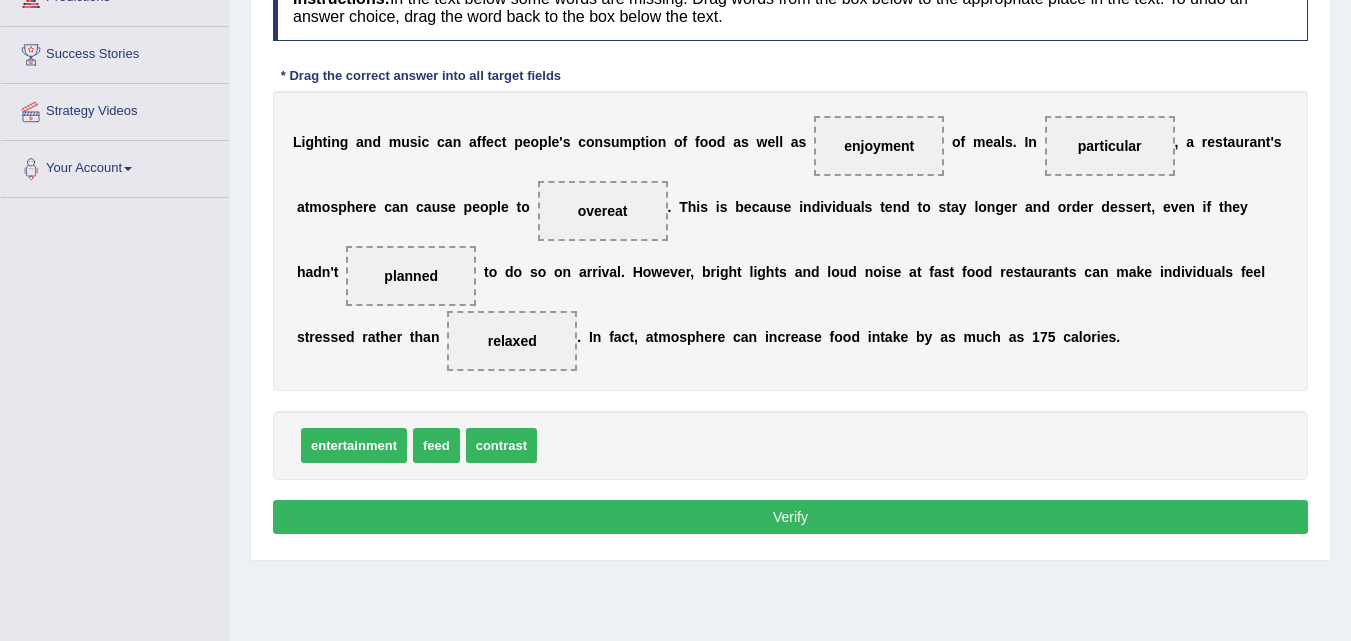 click on "Verify" at bounding box center (790, 517) 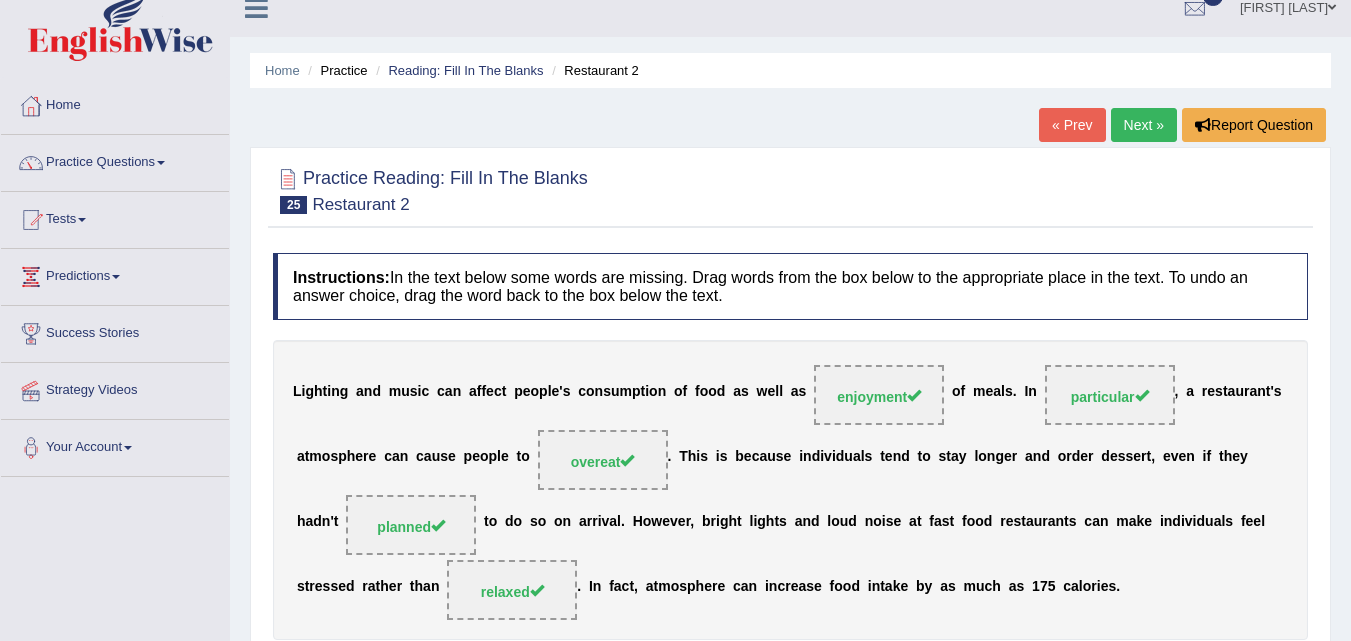 scroll, scrollTop: 0, scrollLeft: 0, axis: both 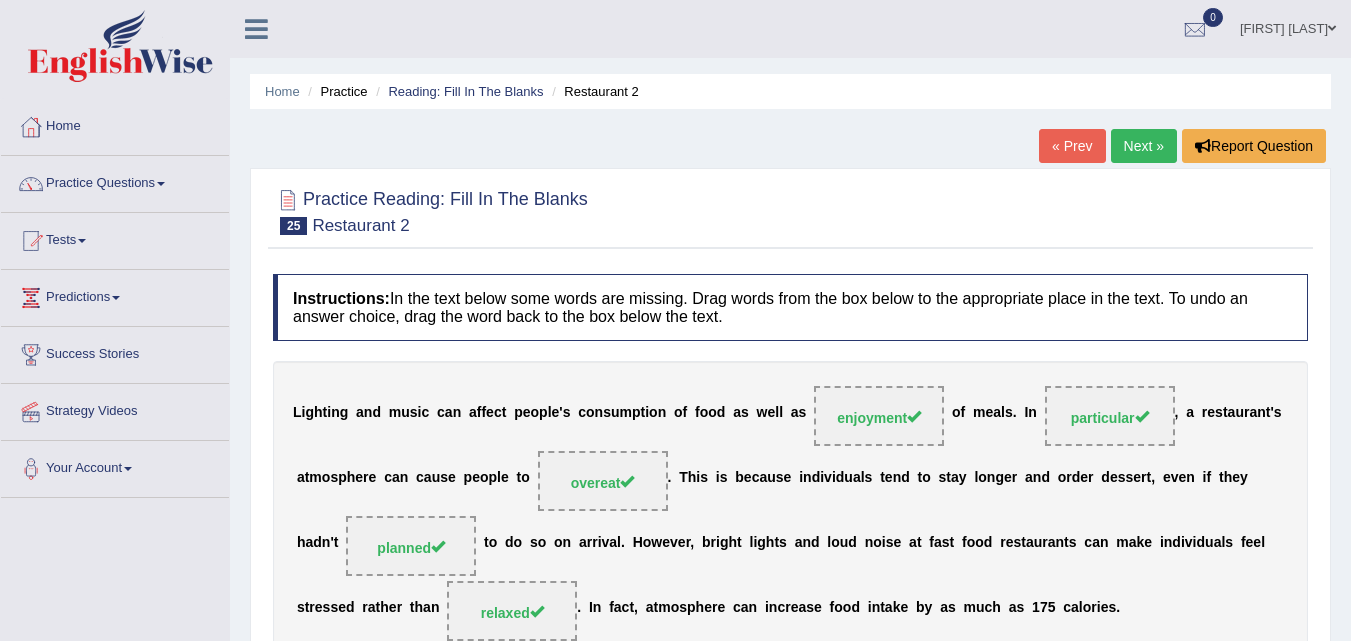 click on "Next »" at bounding box center (1144, 146) 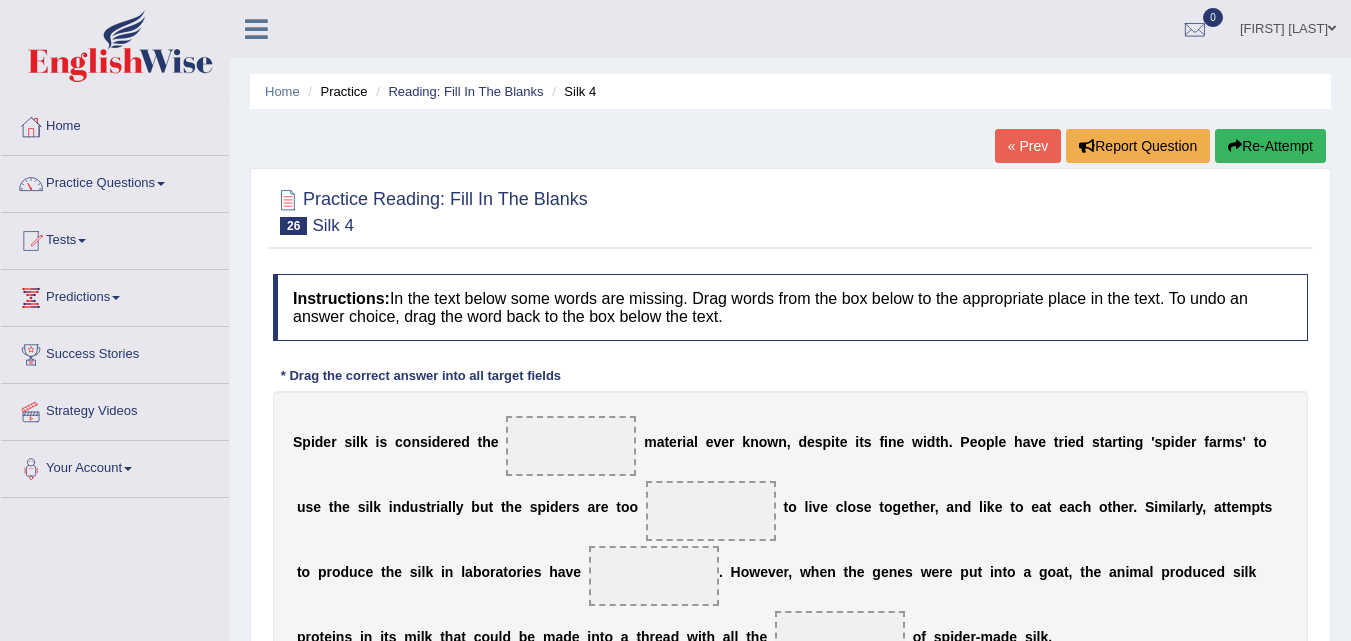 scroll, scrollTop: 0, scrollLeft: 0, axis: both 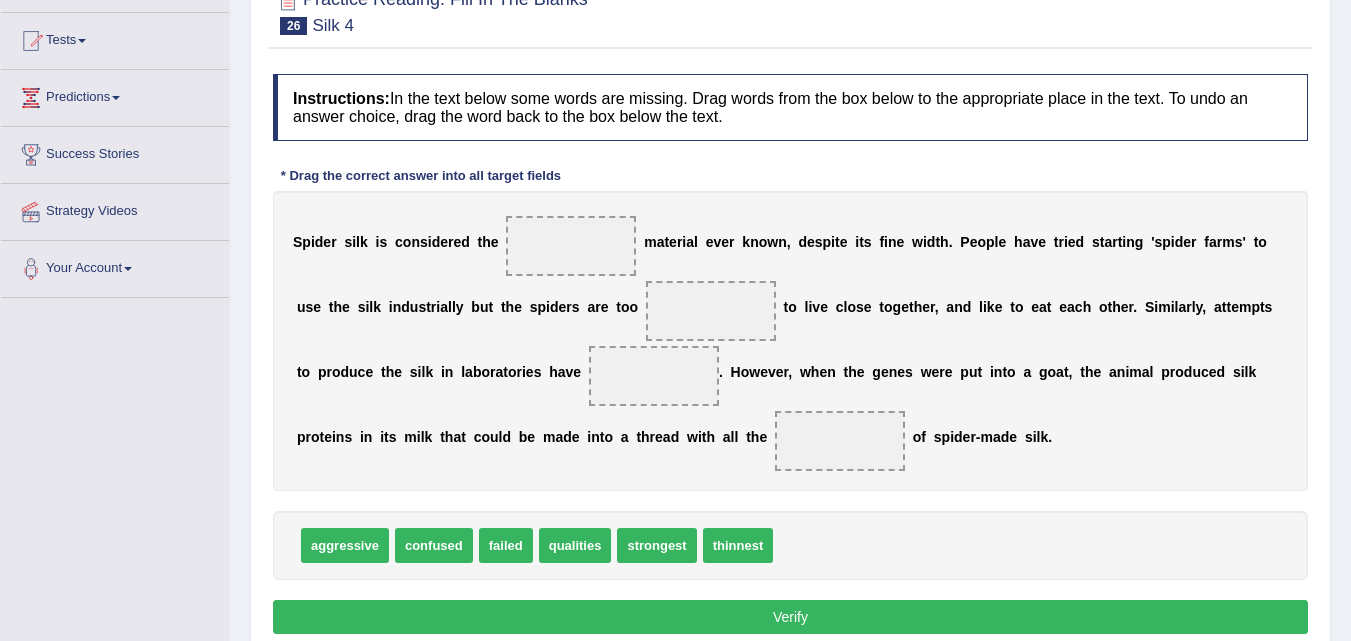 click on "strongest" at bounding box center (656, 545) 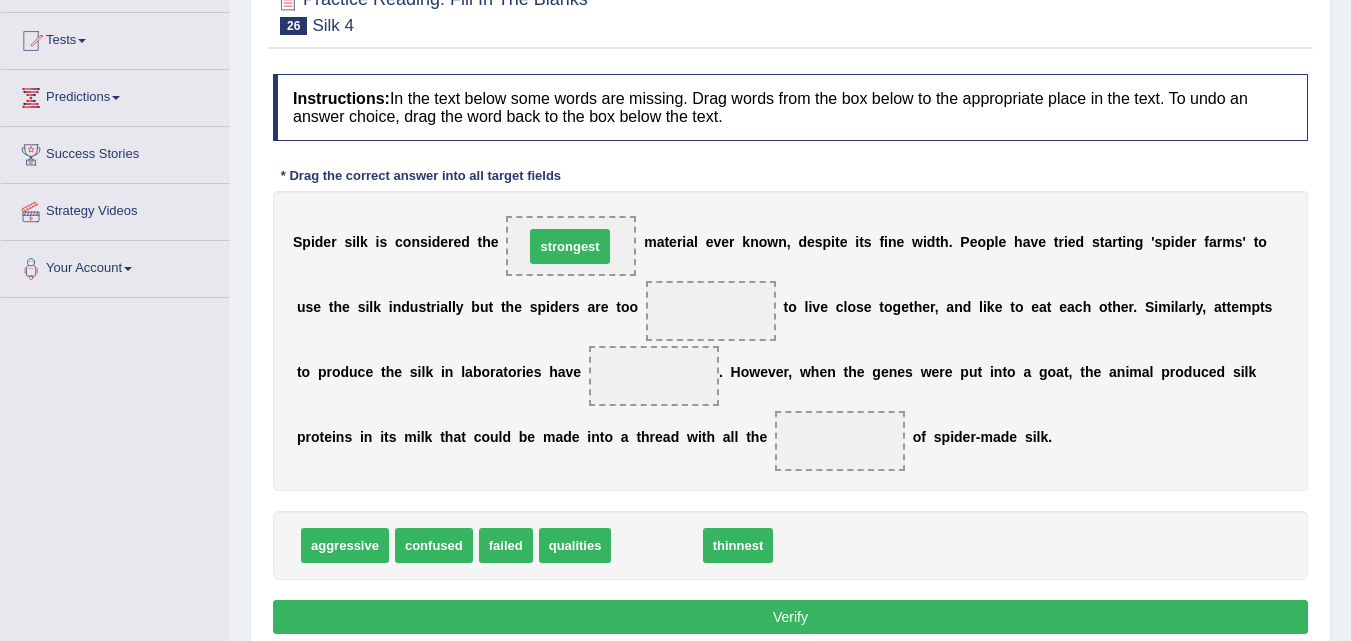drag, startPoint x: 667, startPoint y: 545, endPoint x: 580, endPoint y: 247, distance: 310.44 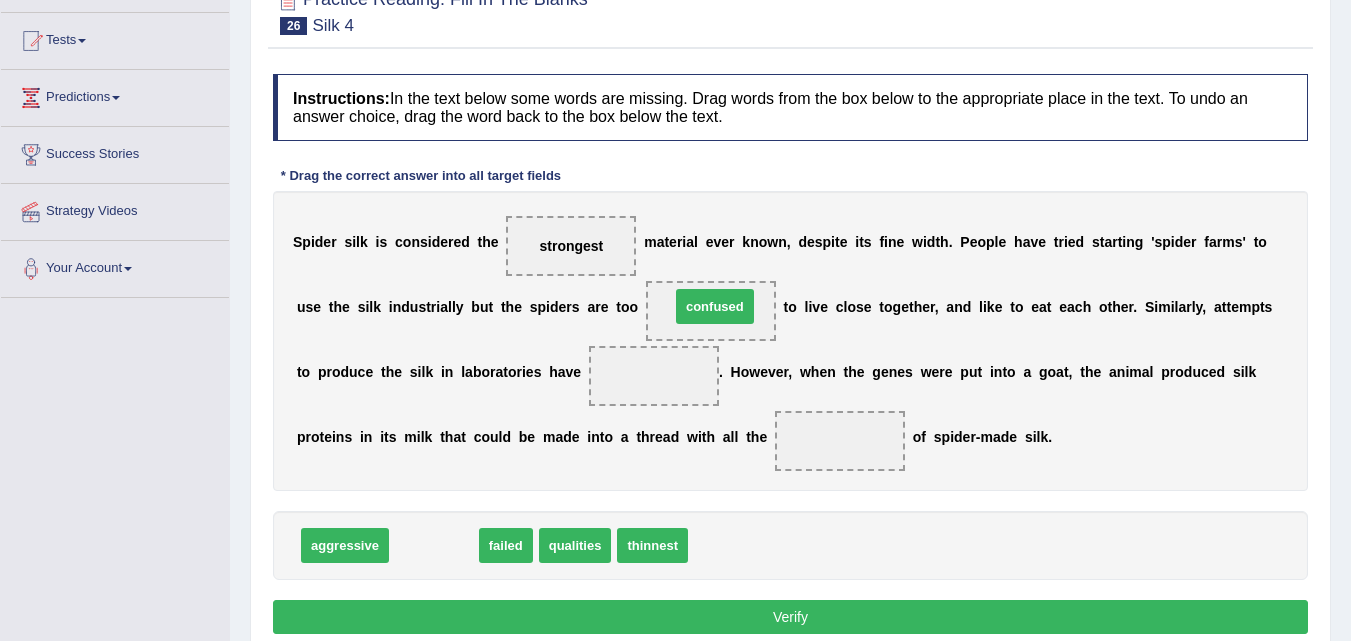 drag, startPoint x: 467, startPoint y: 557, endPoint x: 748, endPoint y: 318, distance: 368.89294 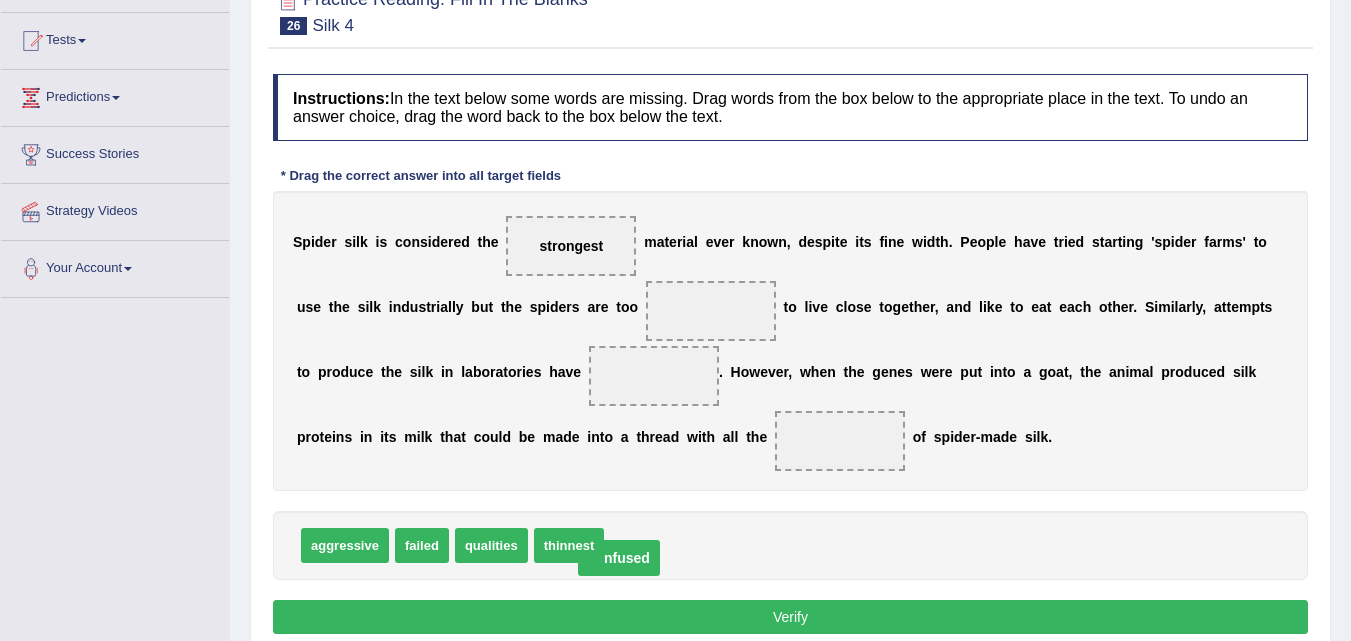 drag, startPoint x: 722, startPoint y: 314, endPoint x: 630, endPoint y: 561, distance: 263.5773 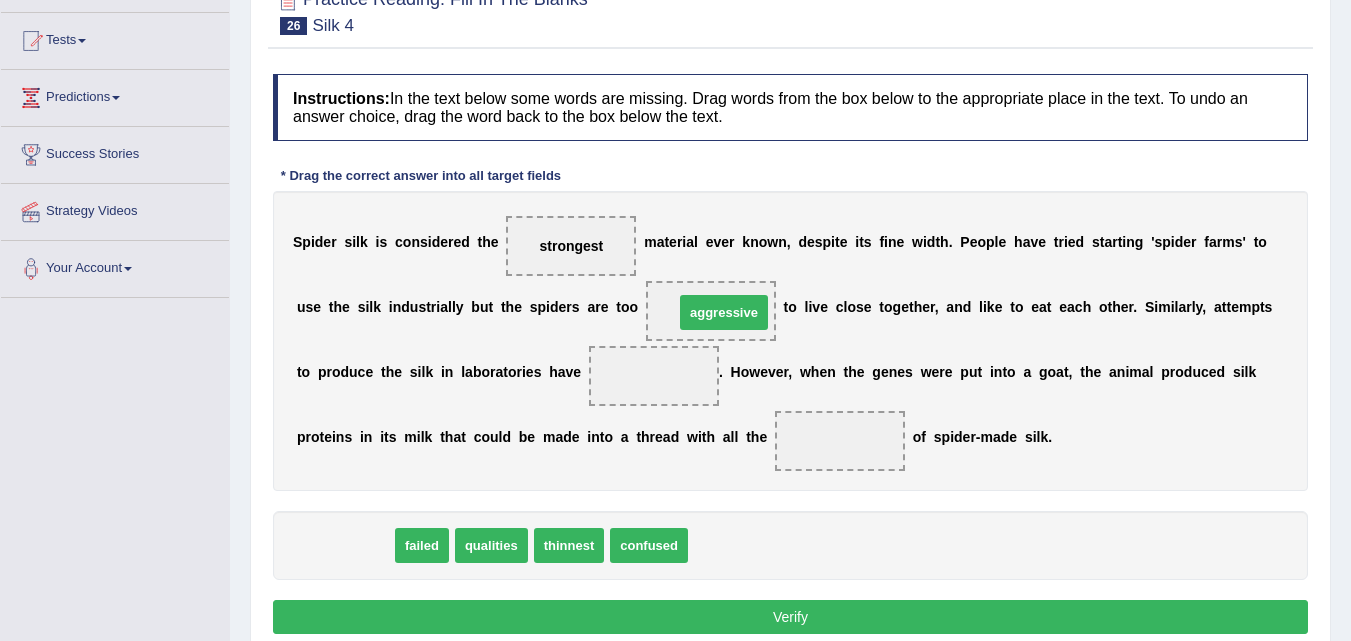 drag, startPoint x: 343, startPoint y: 537, endPoint x: 722, endPoint y: 304, distance: 444.89325 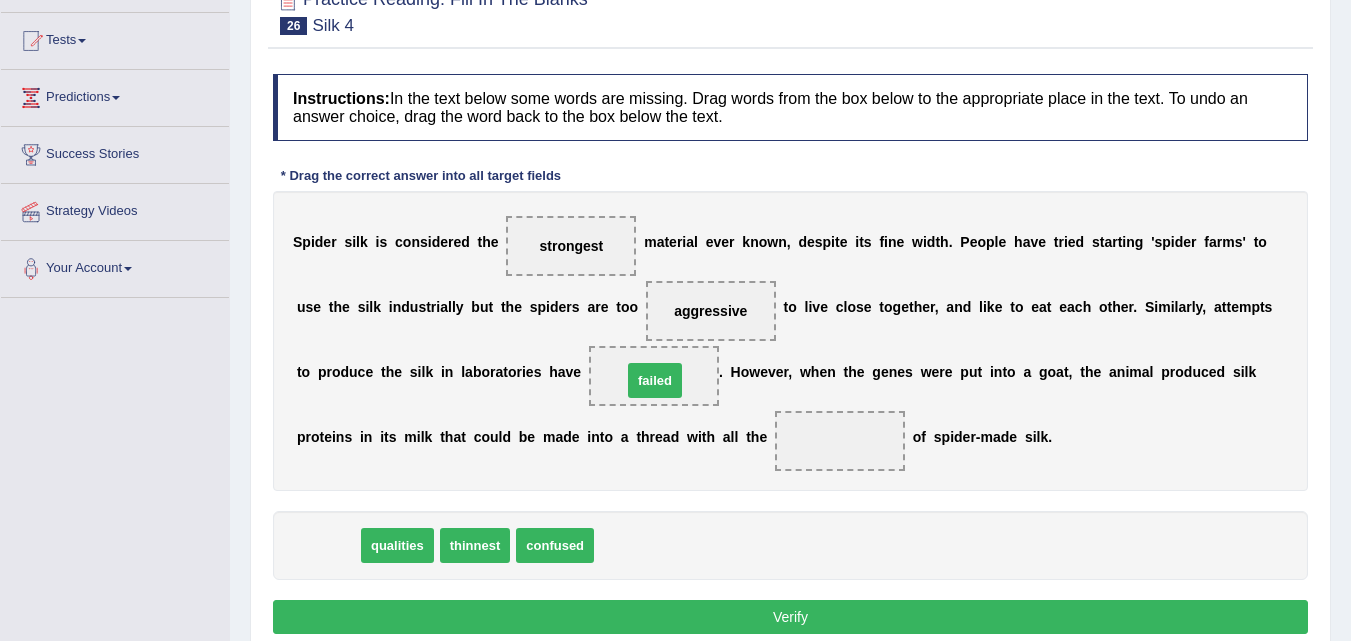 drag, startPoint x: 325, startPoint y: 544, endPoint x: 650, endPoint y: 379, distance: 364.48593 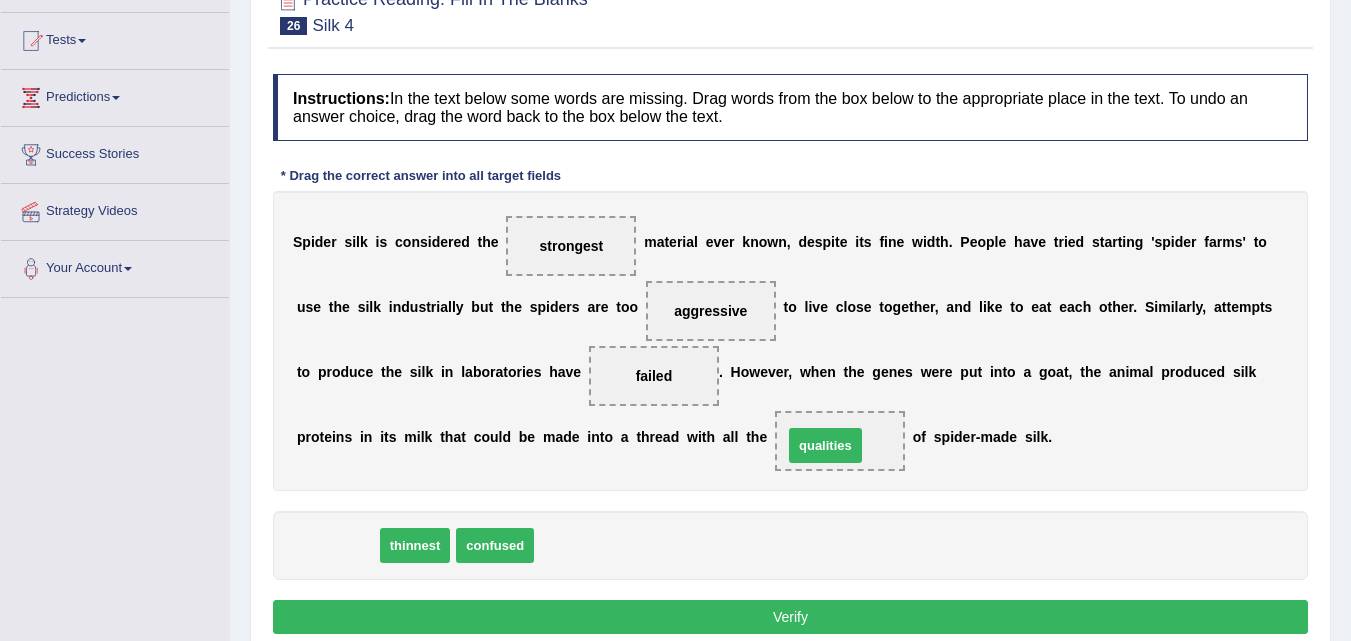 drag, startPoint x: 353, startPoint y: 553, endPoint x: 842, endPoint y: 452, distance: 499.32153 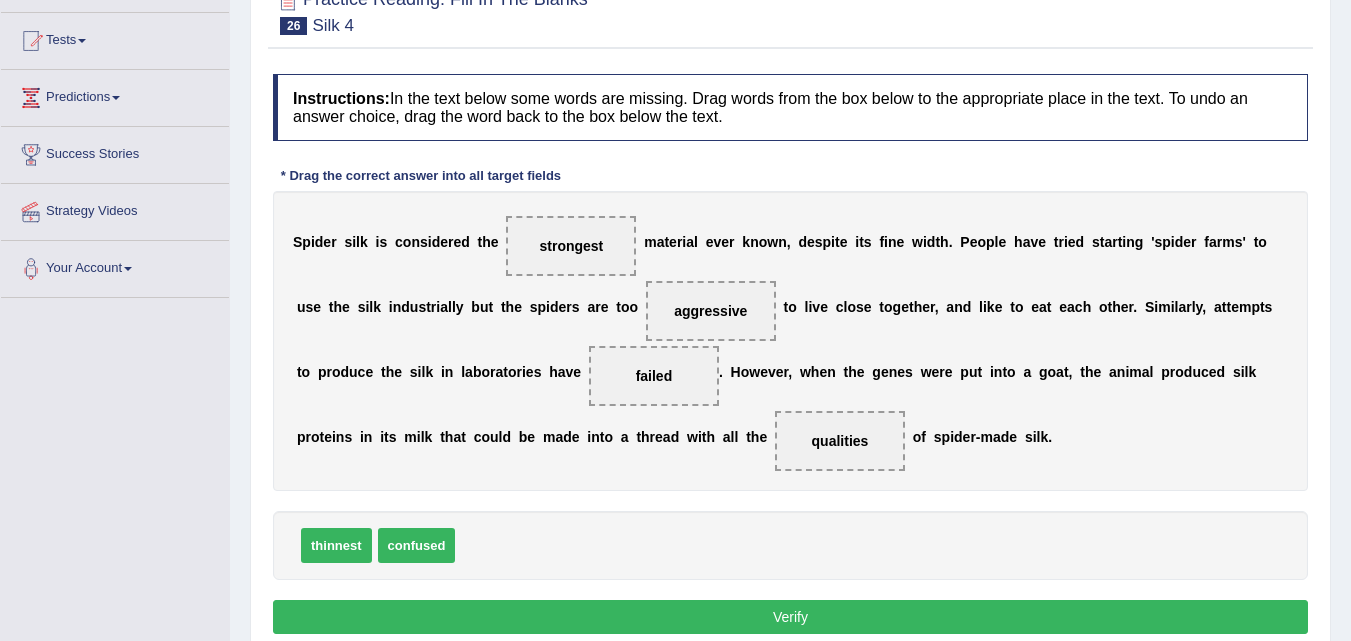 click on "Verify" at bounding box center (790, 617) 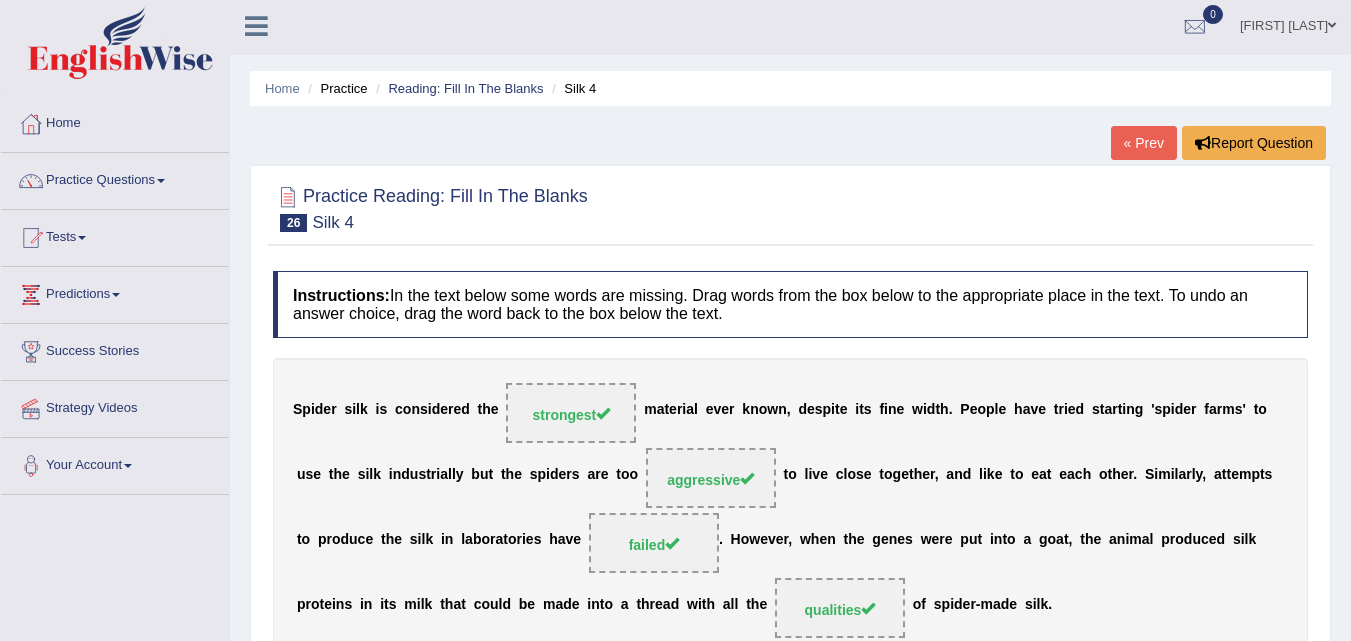 scroll, scrollTop: 0, scrollLeft: 0, axis: both 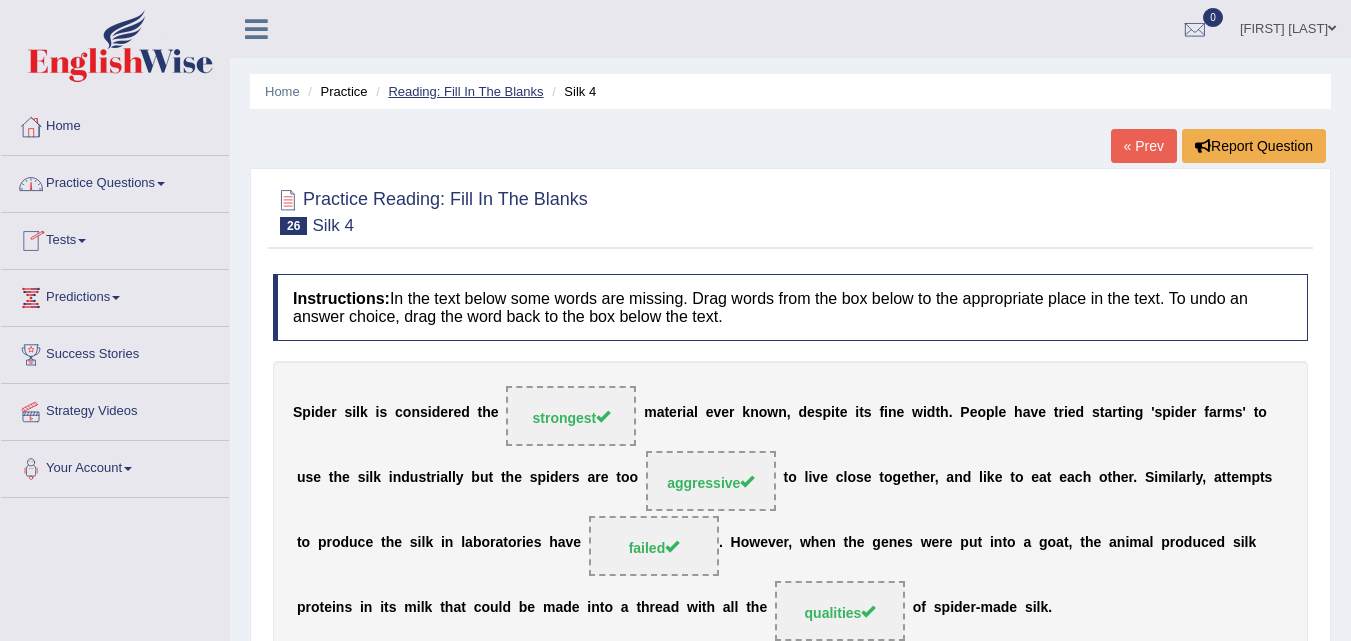 click on "Reading: Fill In The Blanks" at bounding box center [465, 91] 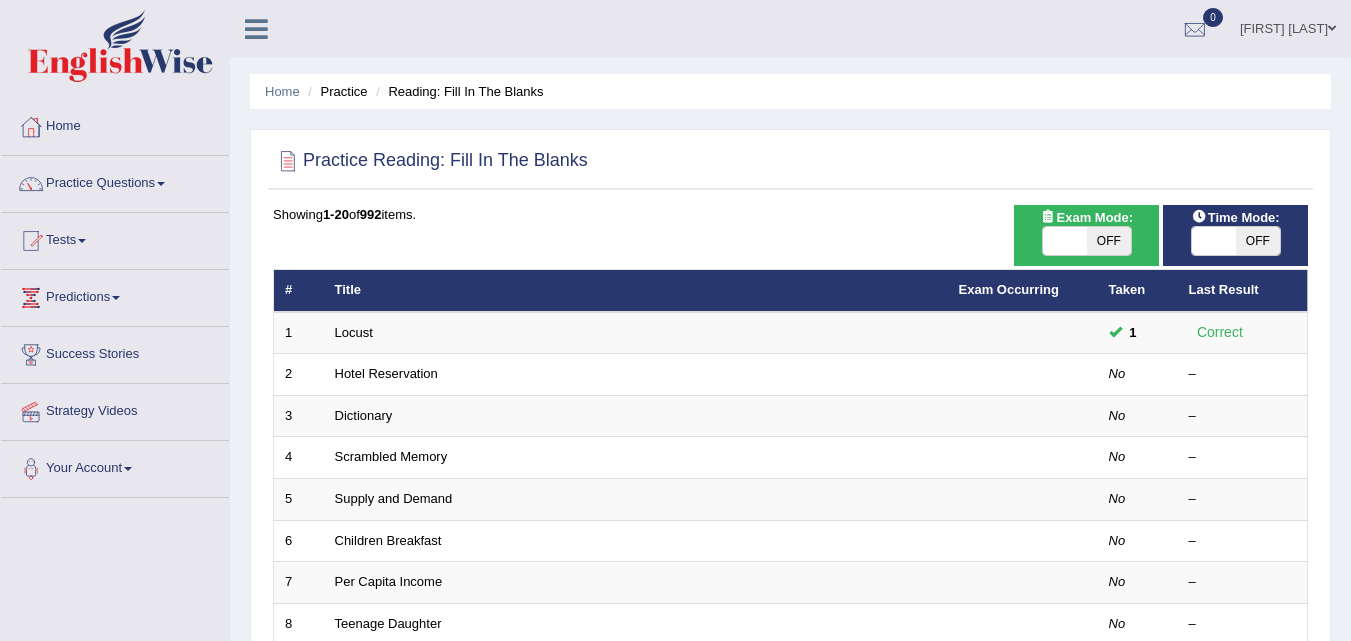 scroll, scrollTop: 100, scrollLeft: 0, axis: vertical 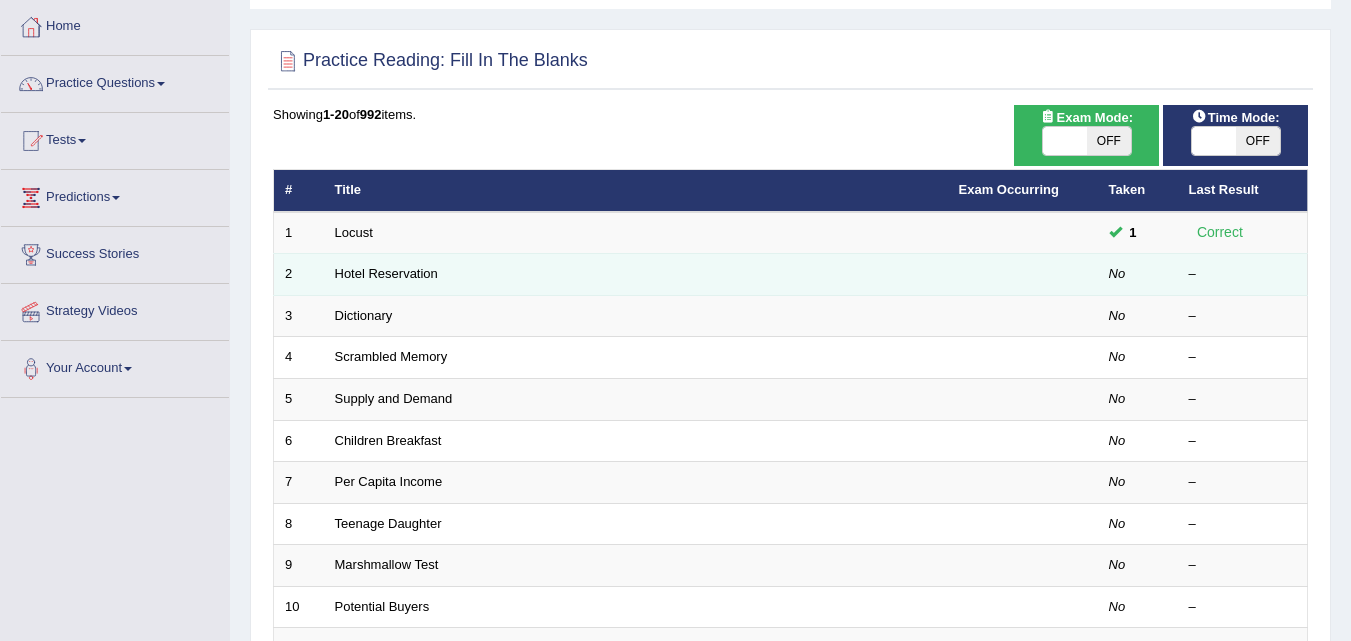 click on "Hotel Reservation" at bounding box center [636, 275] 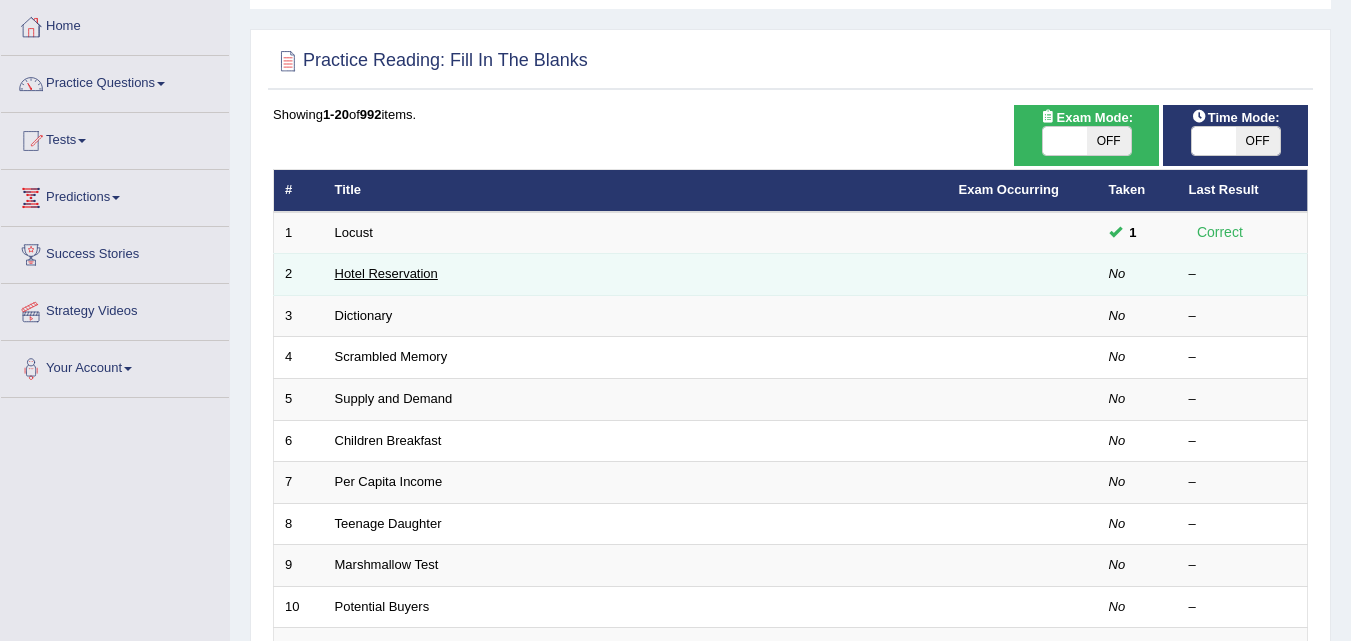 click on "Hotel Reservation" at bounding box center (386, 273) 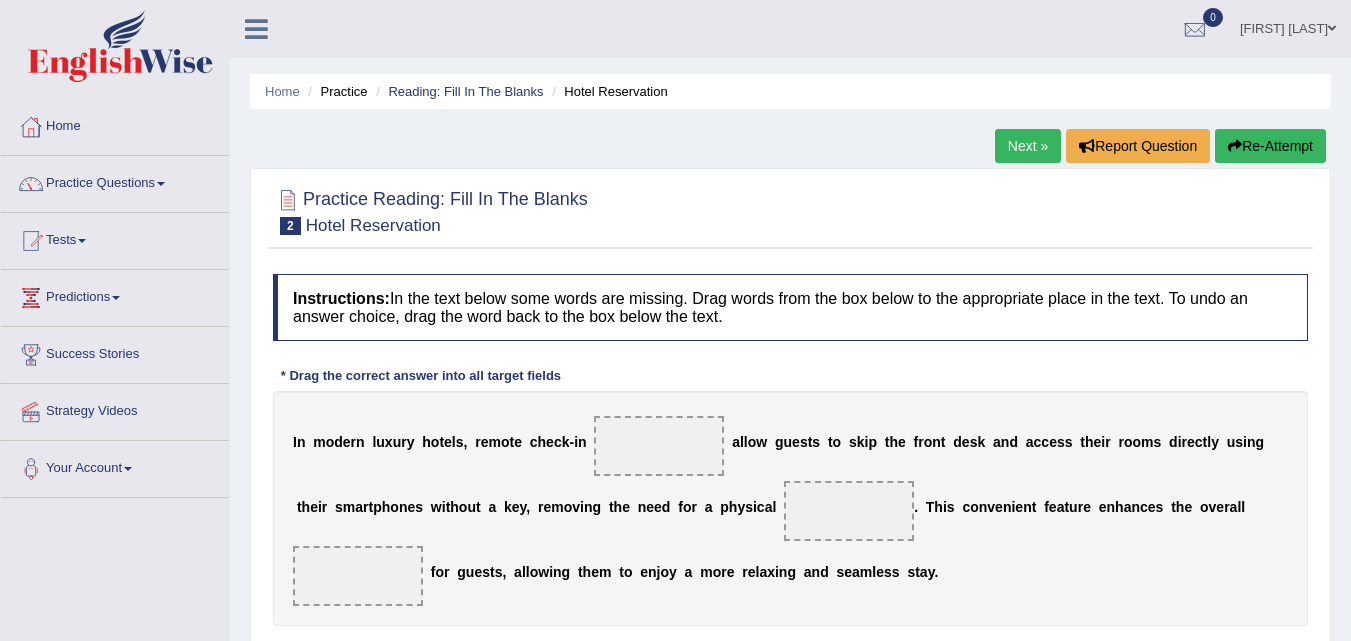 scroll, scrollTop: 6, scrollLeft: 0, axis: vertical 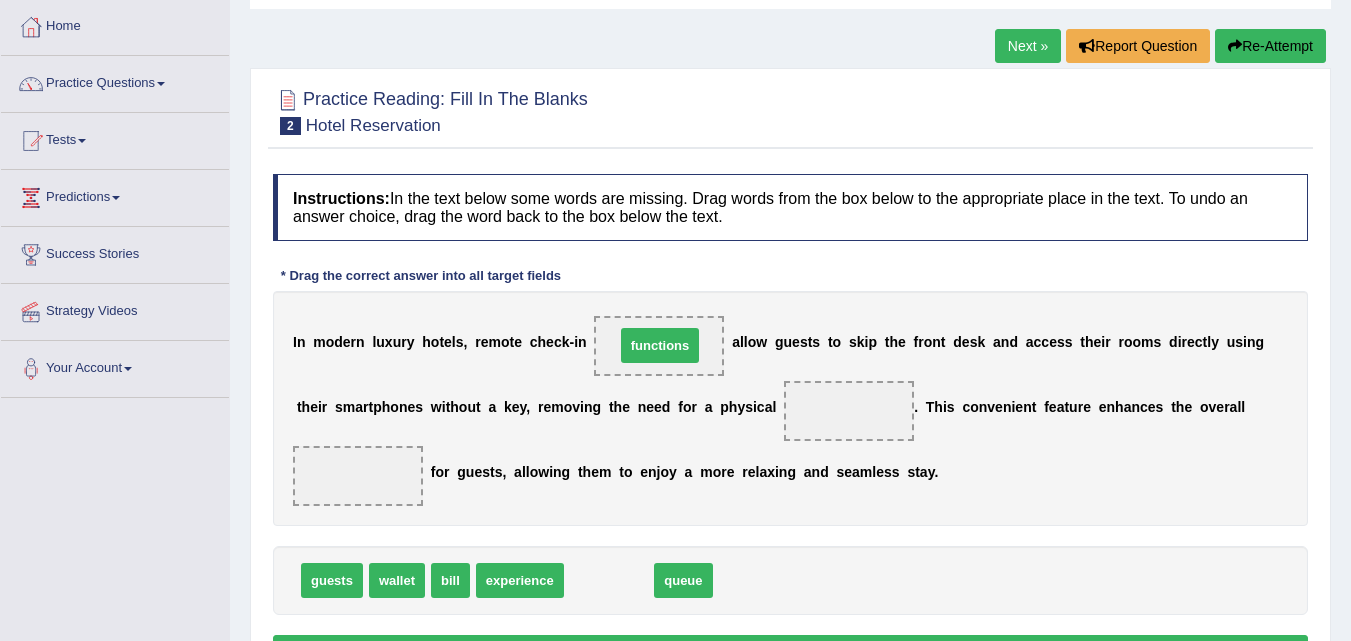 drag, startPoint x: 628, startPoint y: 574, endPoint x: 678, endPoint y: 340, distance: 239.28226 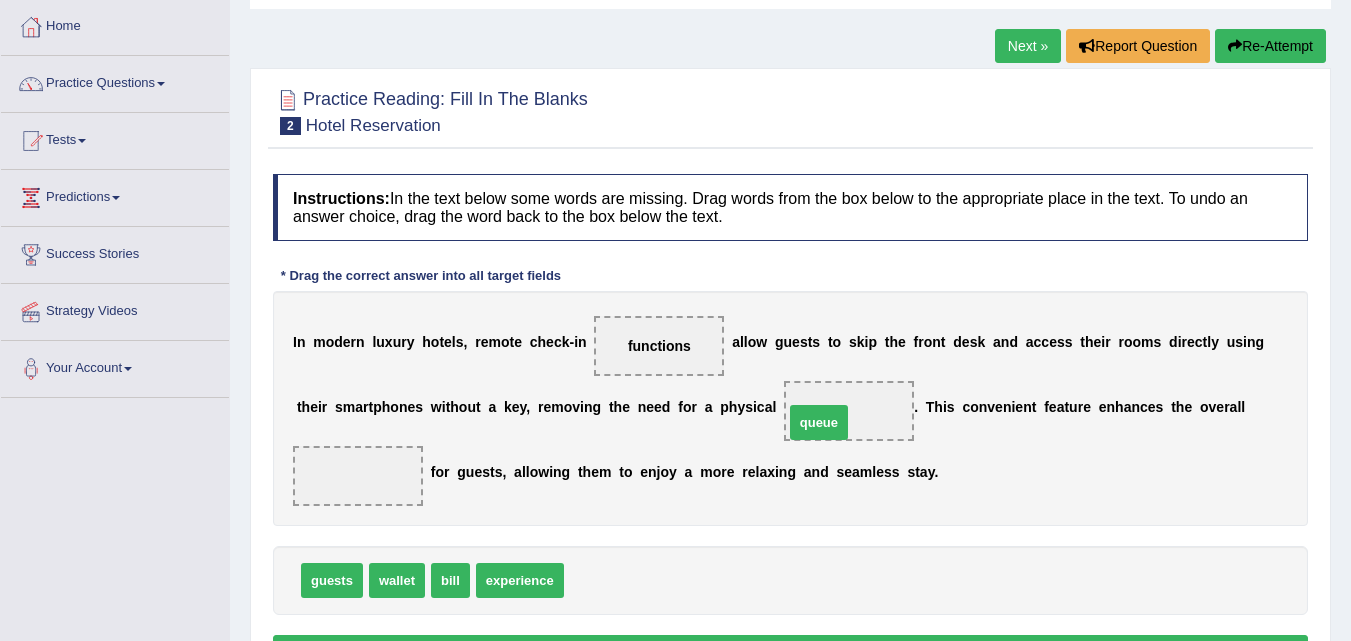 drag, startPoint x: 612, startPoint y: 578, endPoint x: 854, endPoint y: 416, distance: 291.21814 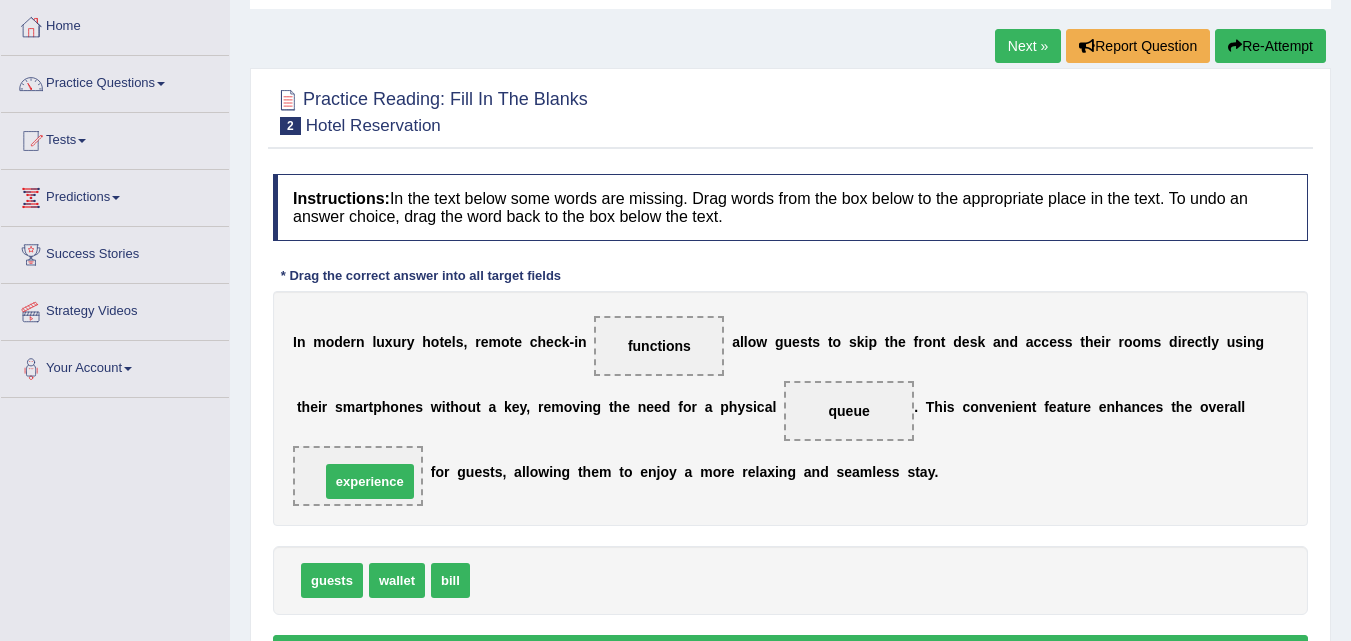 drag, startPoint x: 527, startPoint y: 566, endPoint x: 377, endPoint y: 467, distance: 179.7248 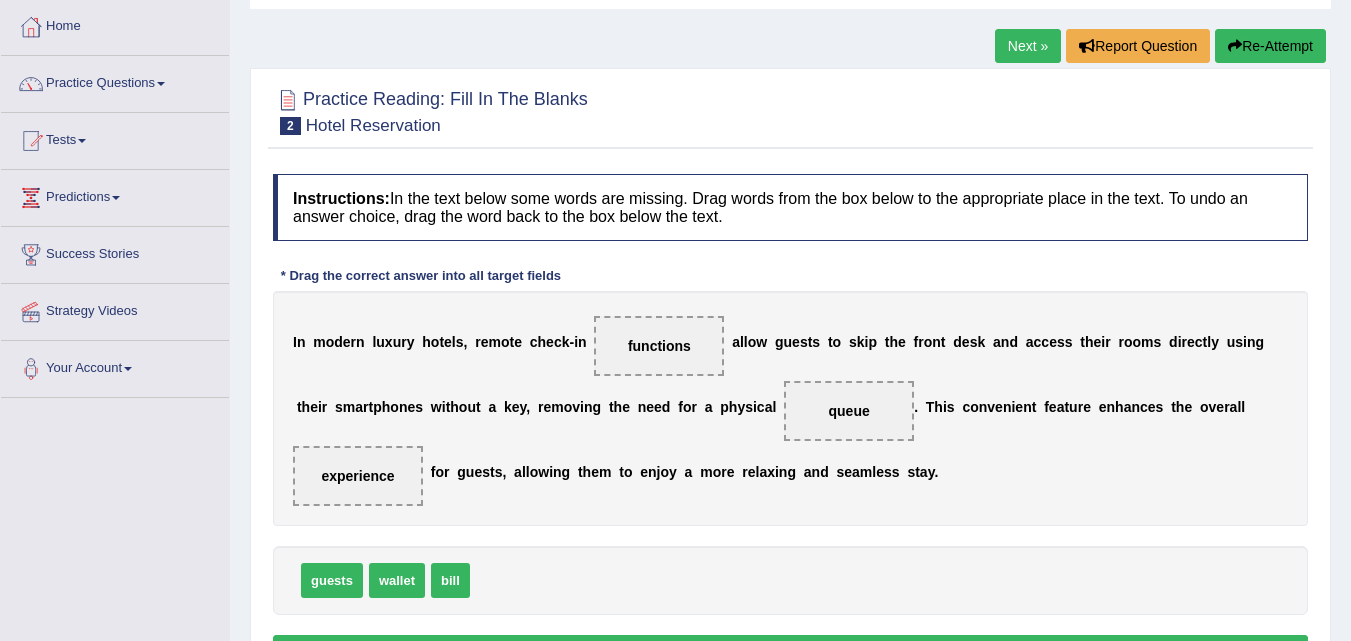 click on "e" at bounding box center (518, 342) 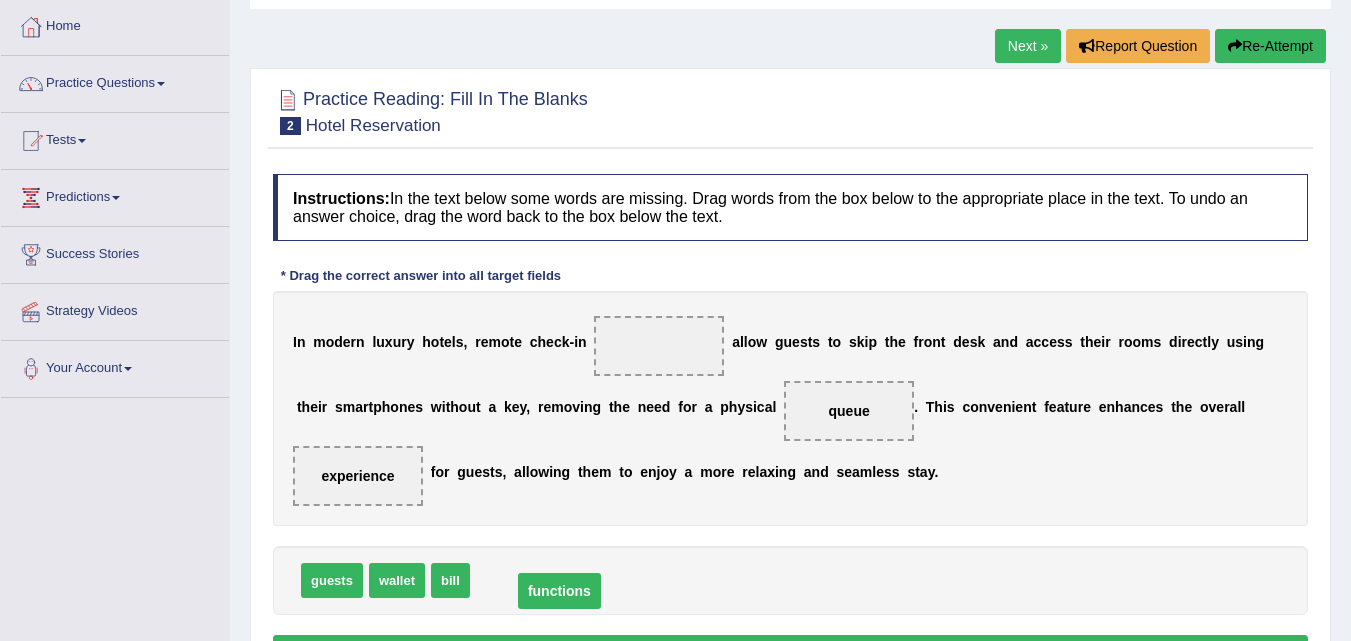 drag, startPoint x: 664, startPoint y: 345, endPoint x: 558, endPoint y: 591, distance: 267.86563 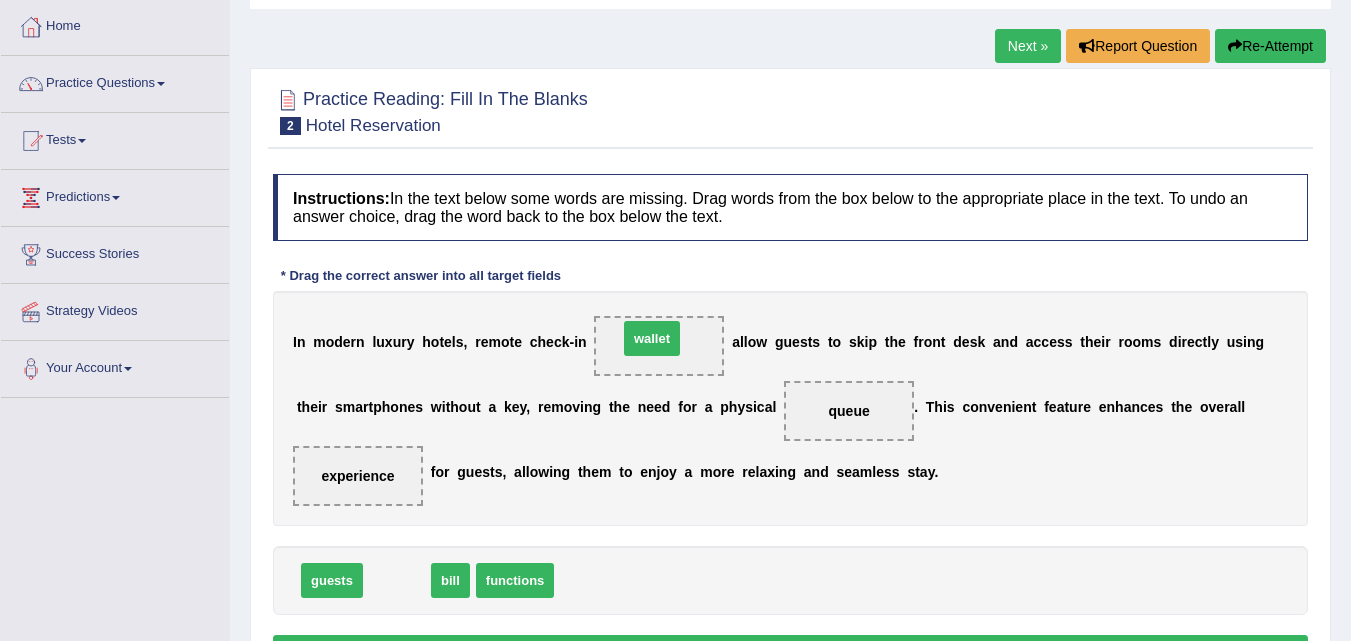 drag, startPoint x: 400, startPoint y: 569, endPoint x: 655, endPoint y: 327, distance: 351.55228 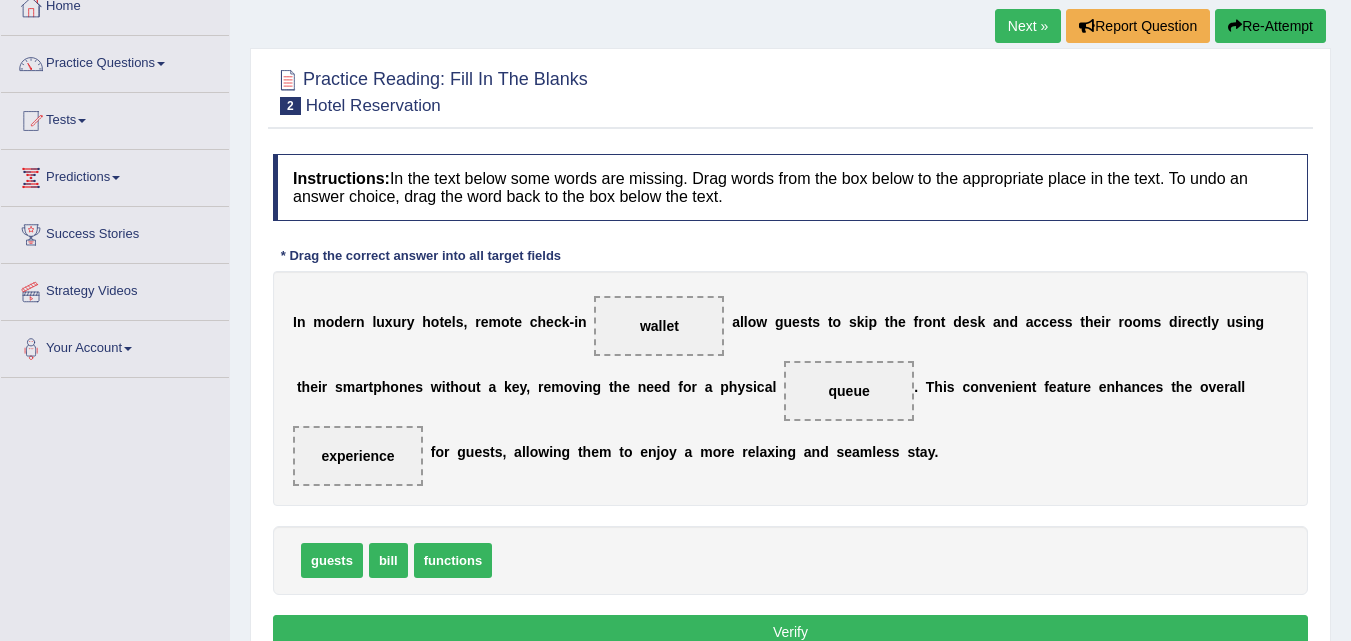 scroll, scrollTop: 300, scrollLeft: 0, axis: vertical 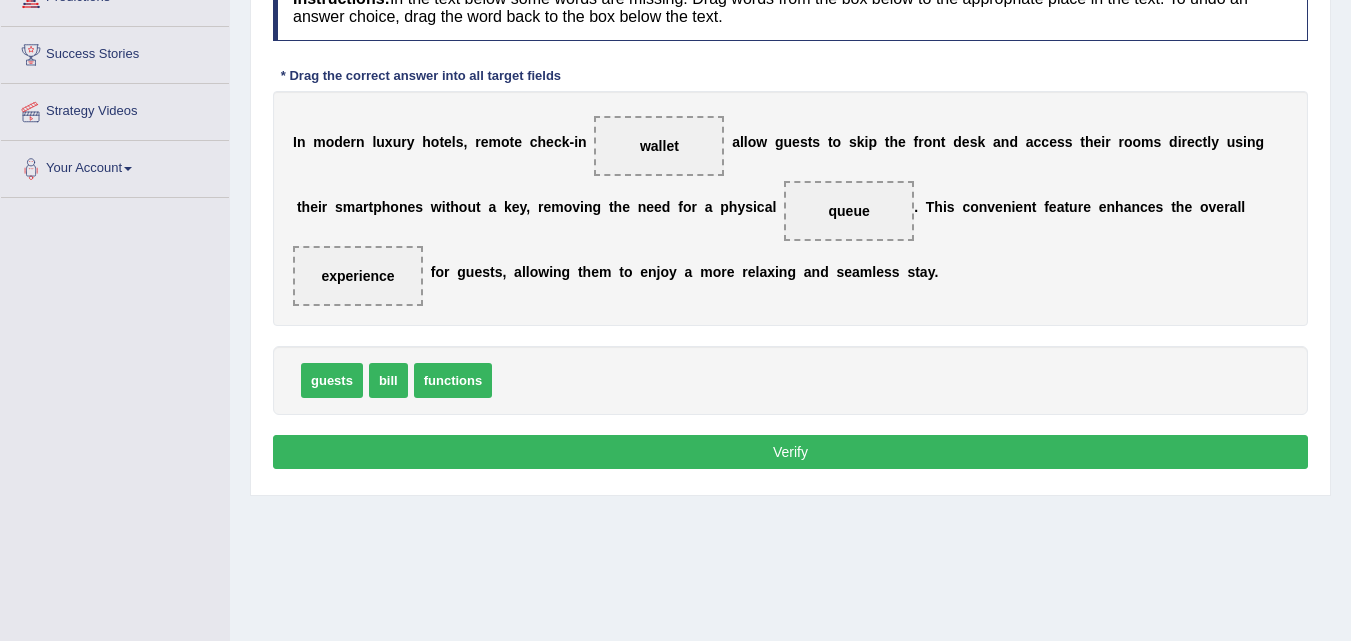 click on "Verify" at bounding box center [790, 452] 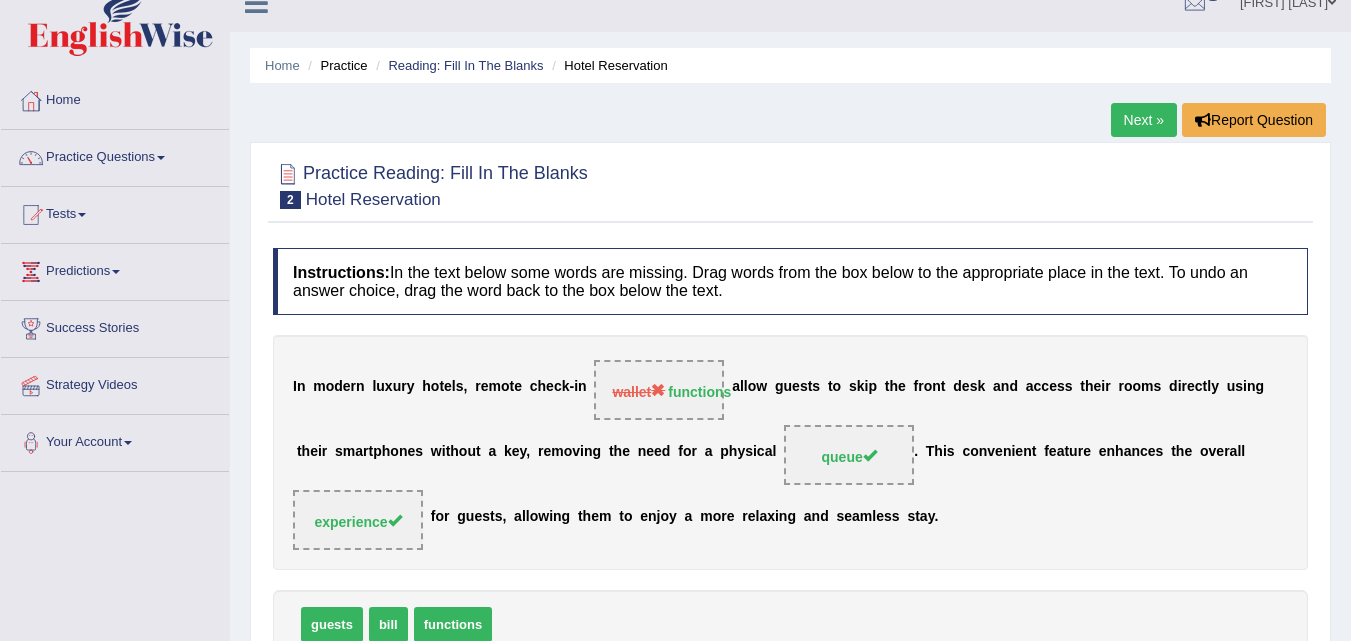 scroll, scrollTop: 0, scrollLeft: 0, axis: both 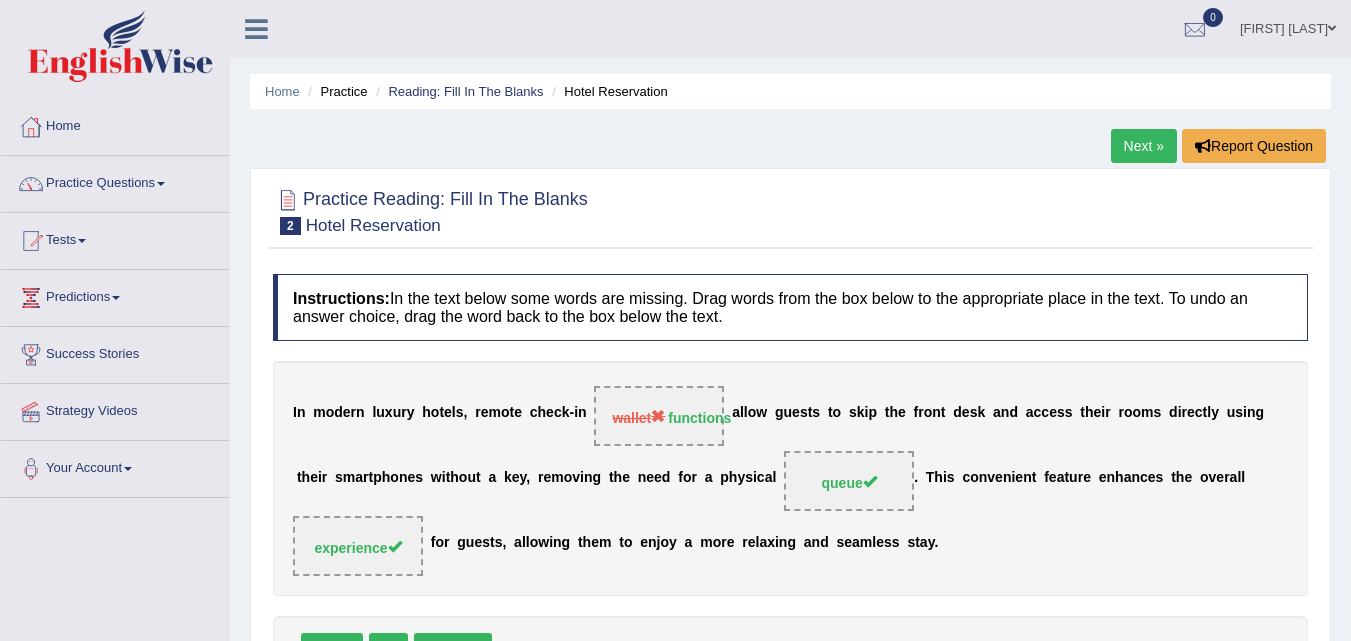 click on "Next »" at bounding box center (1144, 146) 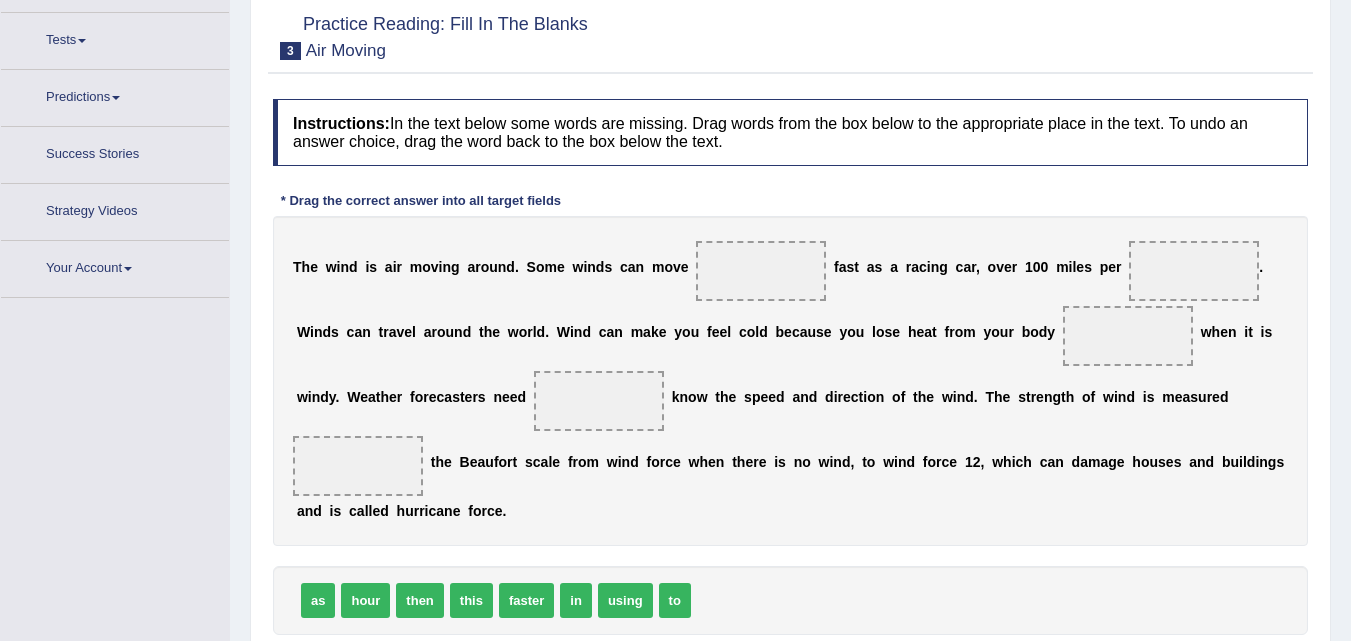 scroll, scrollTop: 0, scrollLeft: 0, axis: both 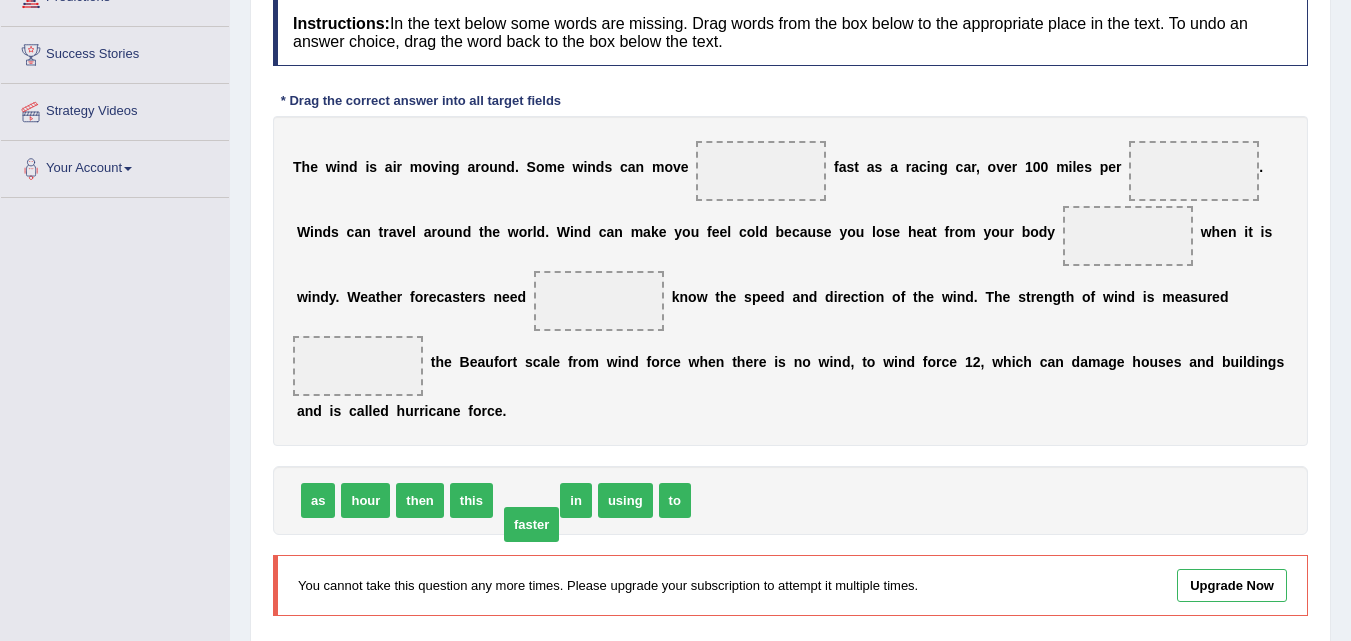 drag, startPoint x: 515, startPoint y: 510, endPoint x: 520, endPoint y: 534, distance: 24.5153 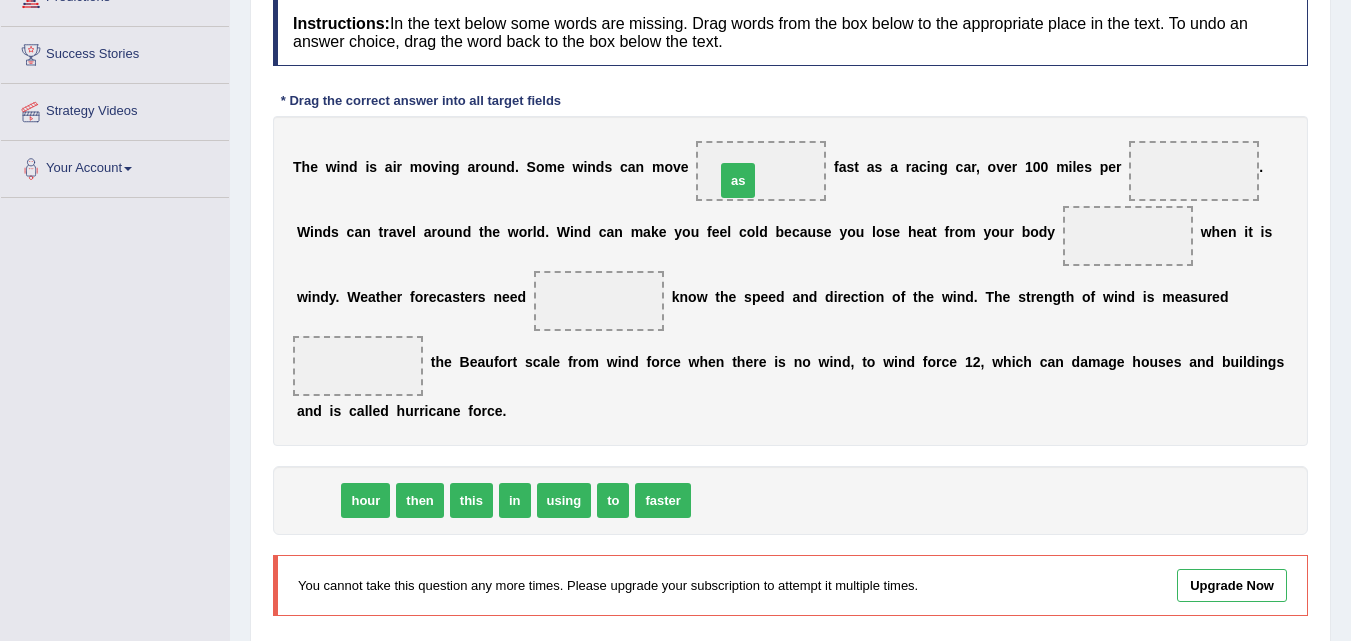 drag, startPoint x: 309, startPoint y: 504, endPoint x: 729, endPoint y: 184, distance: 528.01514 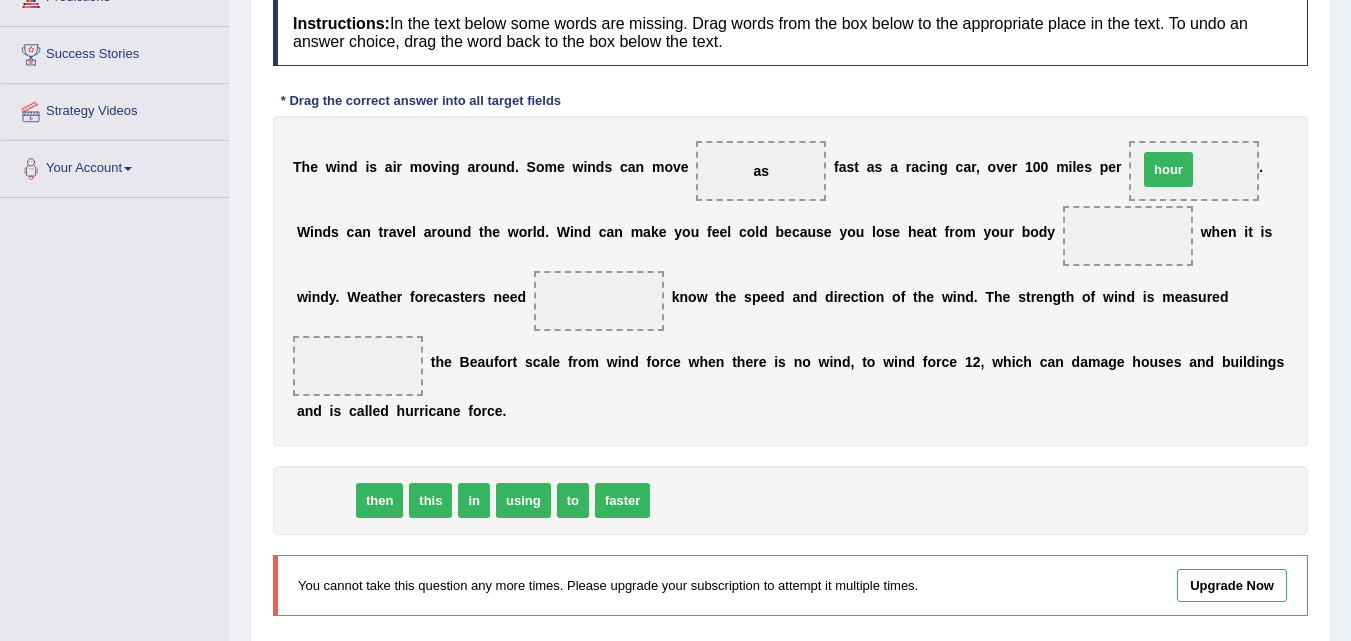 drag, startPoint x: 341, startPoint y: 500, endPoint x: 1184, endPoint y: 169, distance: 905.6545 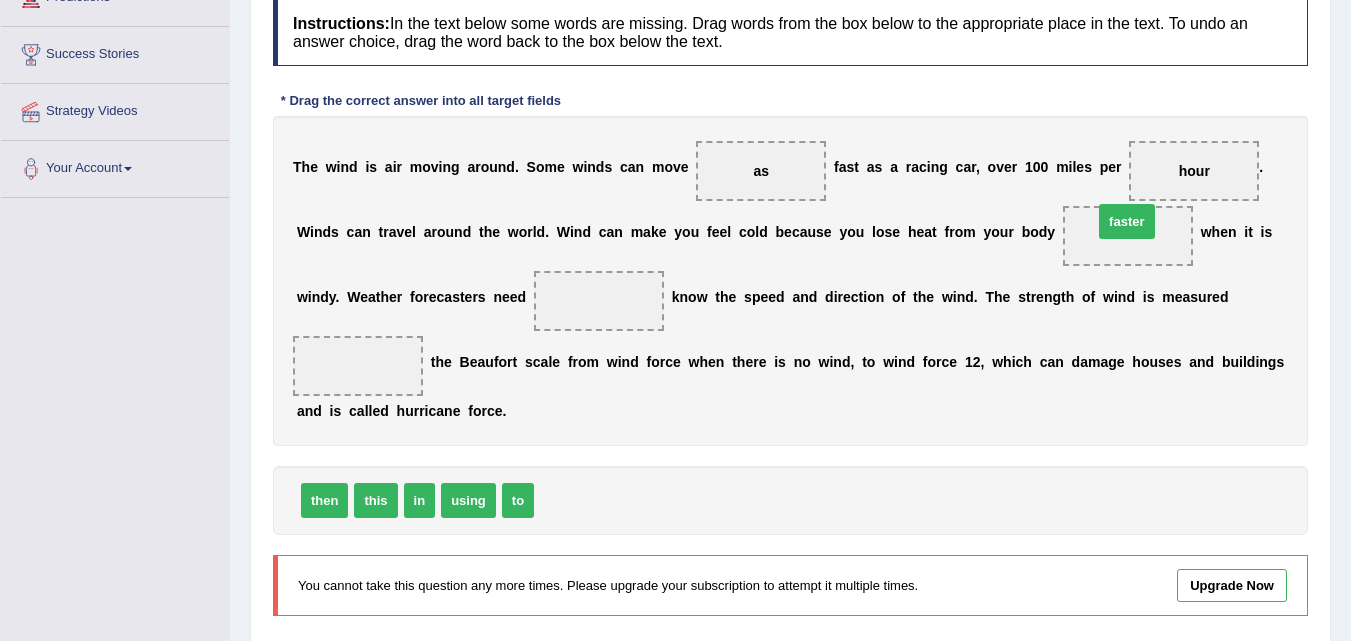 drag, startPoint x: 566, startPoint y: 511, endPoint x: 1125, endPoint y: 232, distance: 624.75757 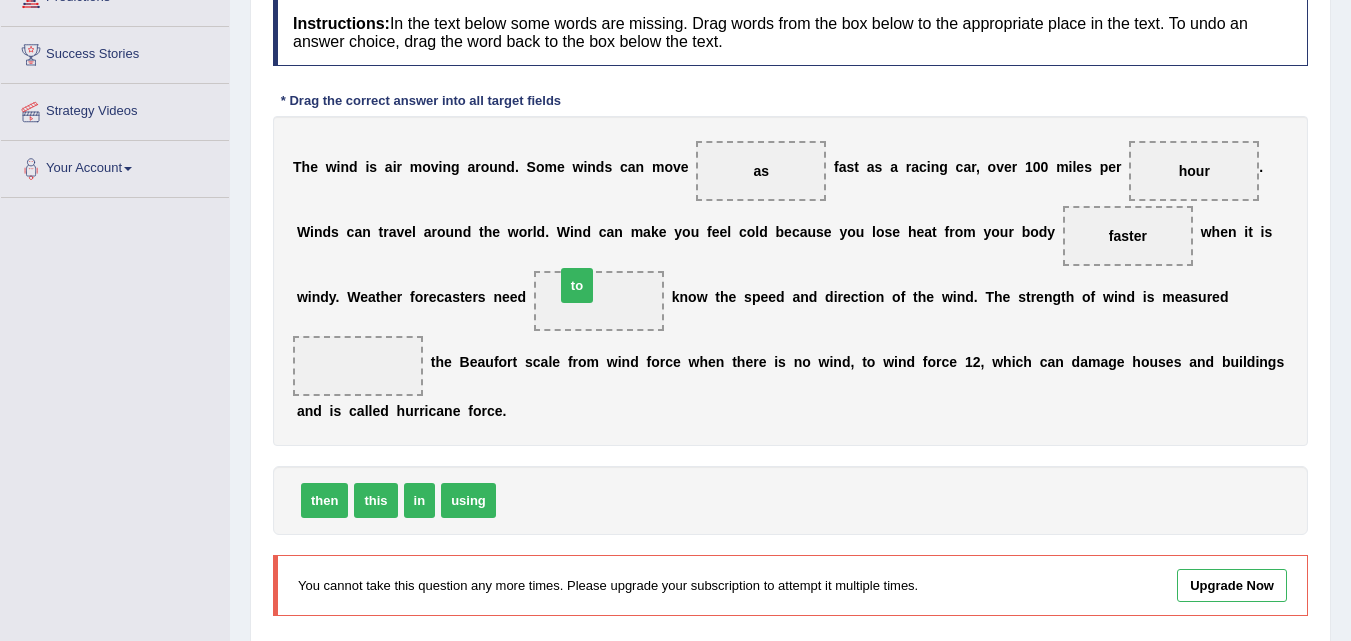 drag, startPoint x: 515, startPoint y: 511, endPoint x: 574, endPoint y: 296, distance: 222.94843 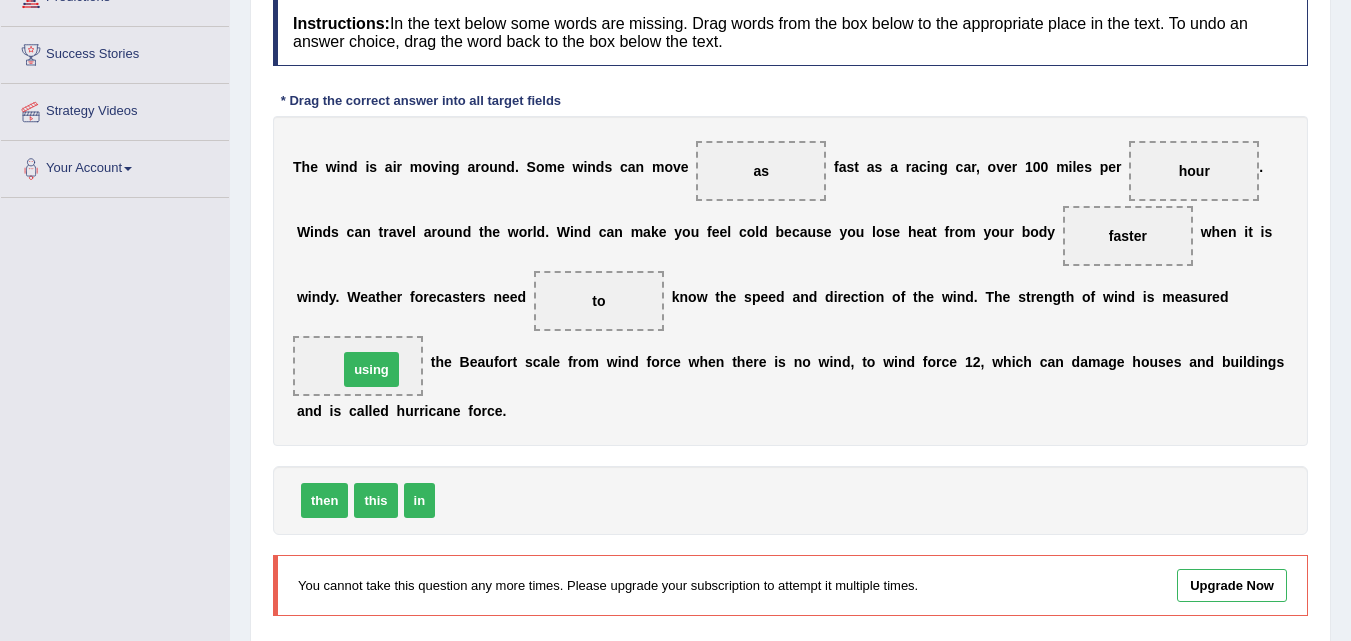 drag, startPoint x: 474, startPoint y: 495, endPoint x: 377, endPoint y: 364, distance: 163.00307 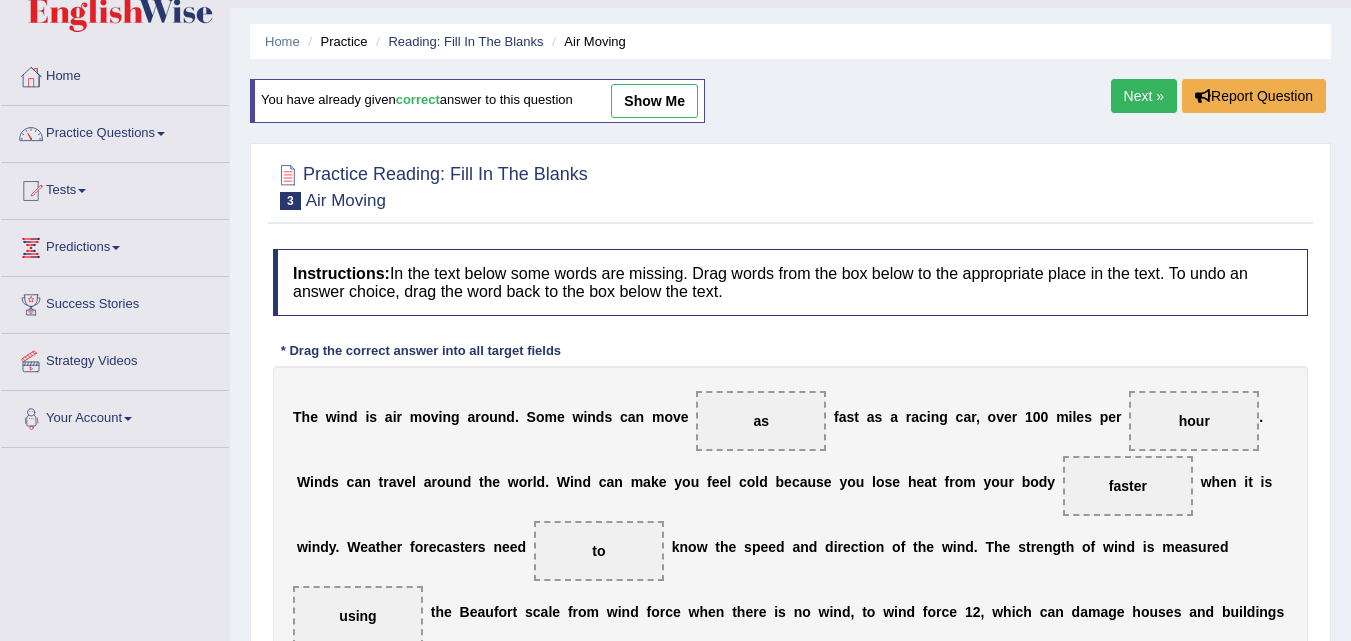 scroll, scrollTop: 9, scrollLeft: 0, axis: vertical 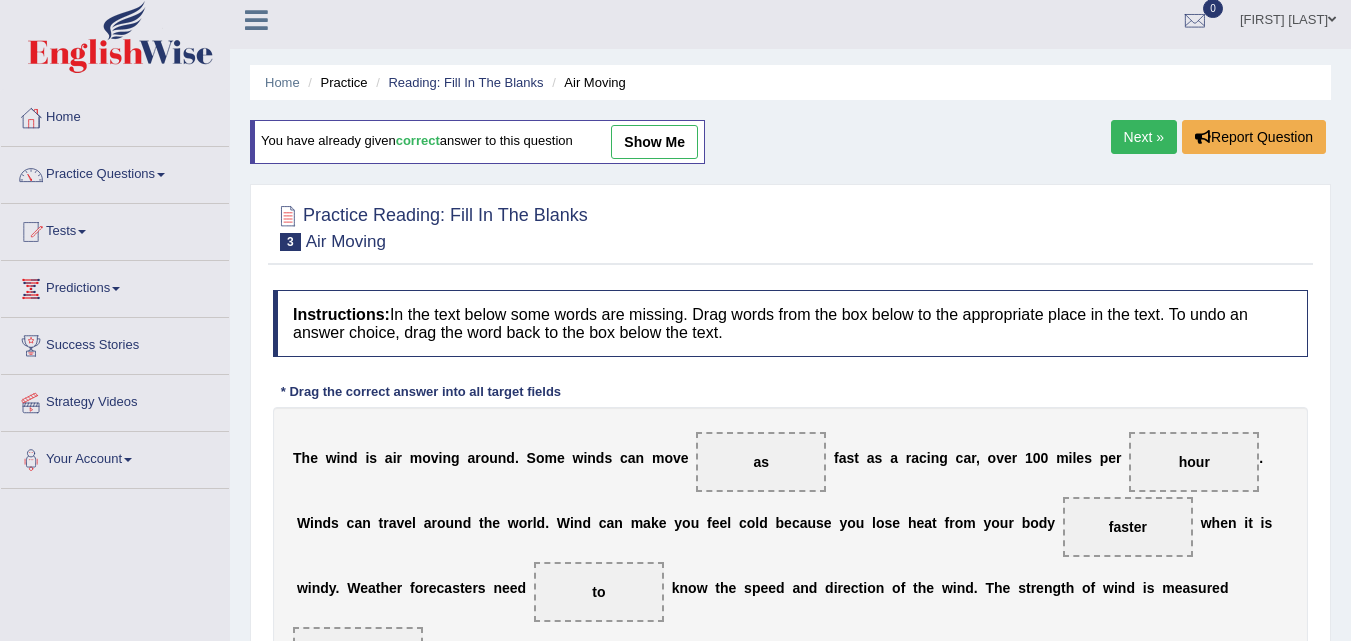 click on "Next »" at bounding box center (1144, 137) 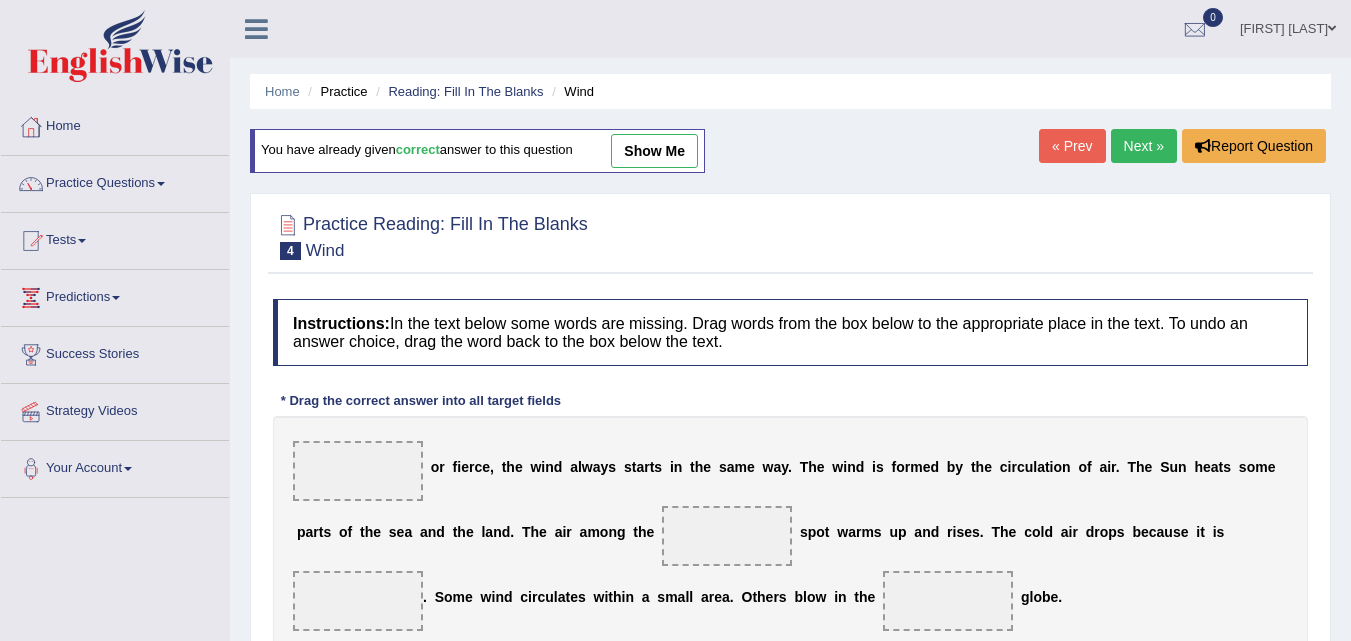 scroll, scrollTop: 0, scrollLeft: 0, axis: both 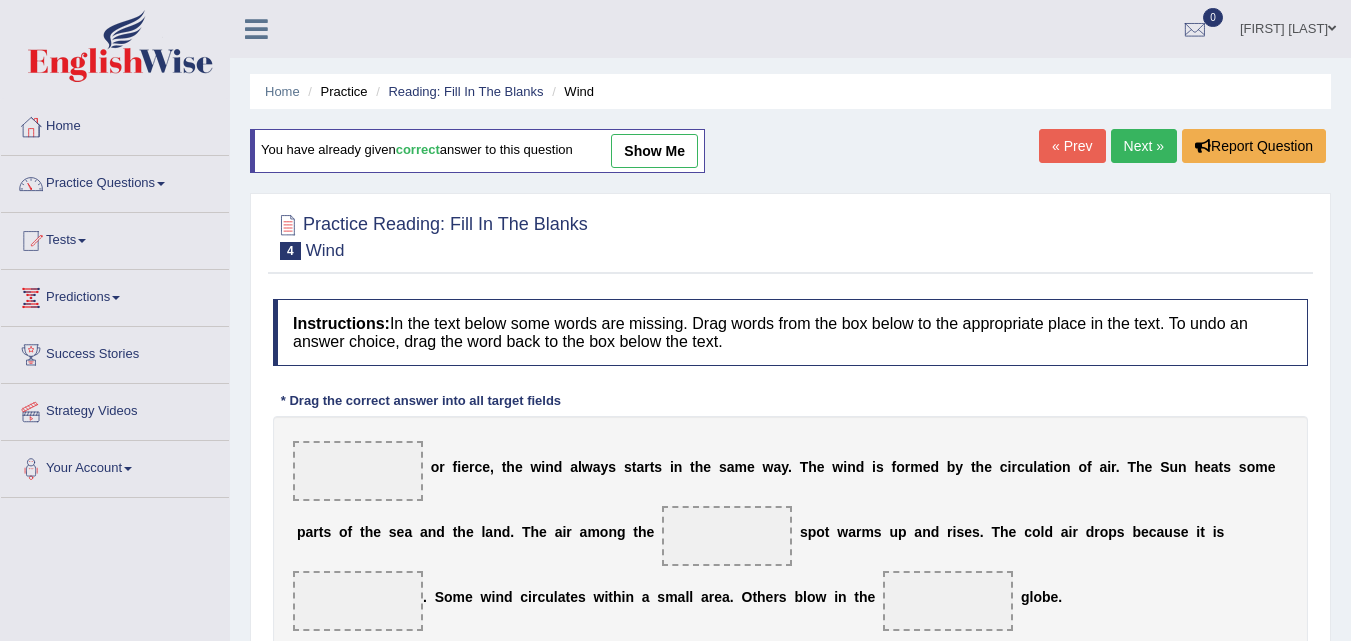 click on "Next »" at bounding box center [1144, 146] 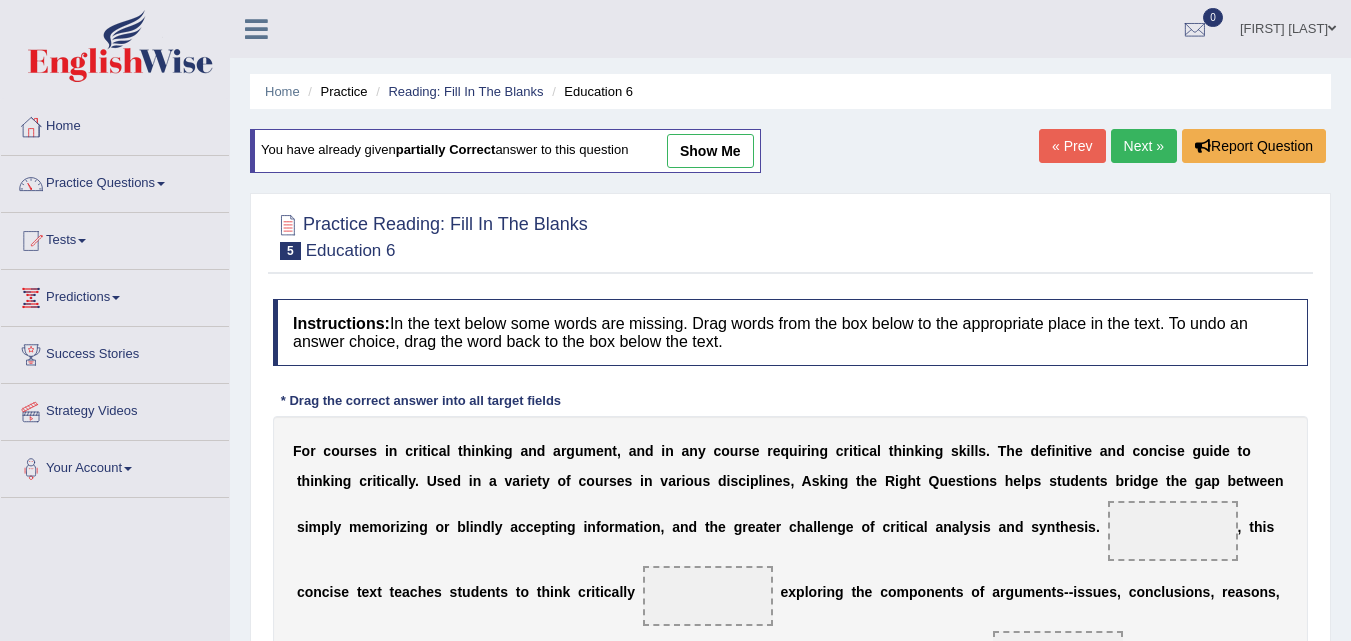 scroll, scrollTop: 0, scrollLeft: 0, axis: both 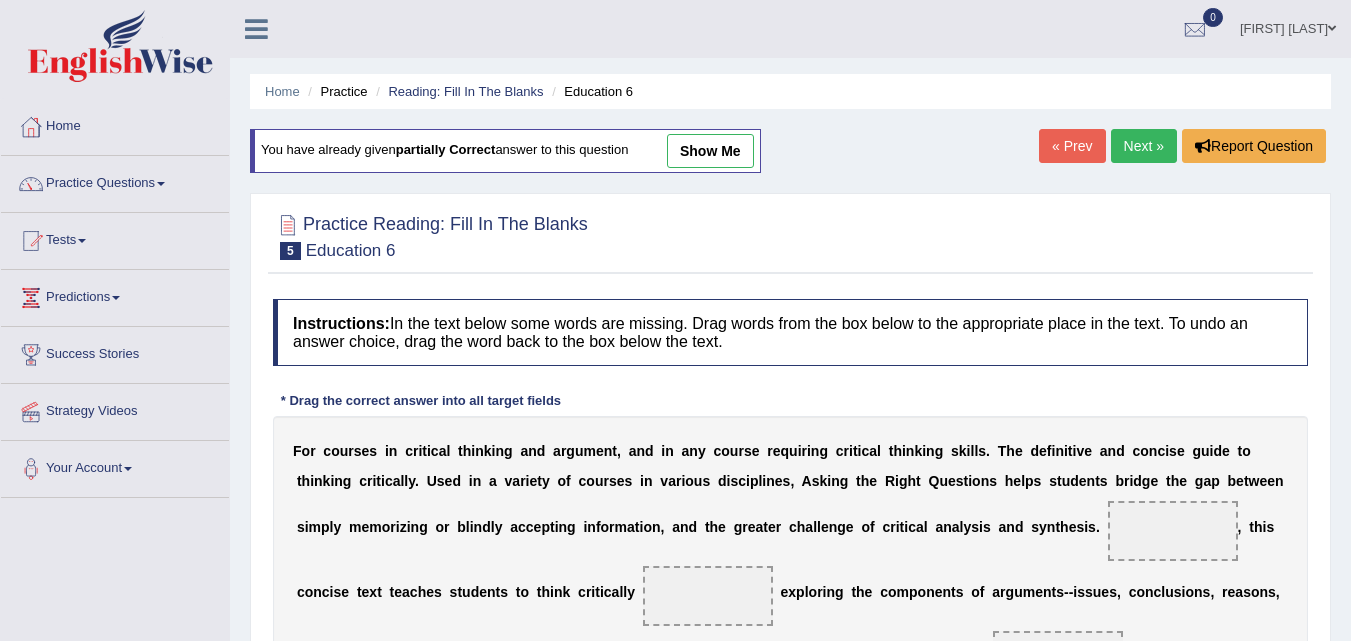 click on "Next »" at bounding box center (1144, 146) 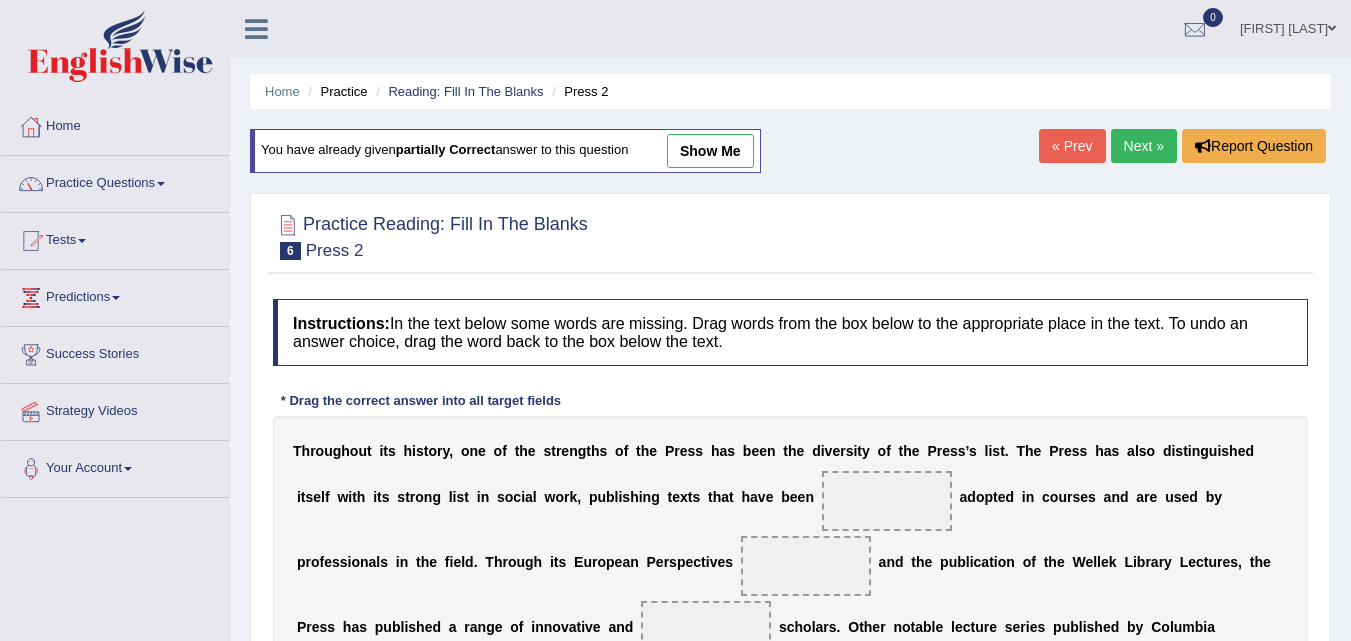 scroll, scrollTop: 0, scrollLeft: 0, axis: both 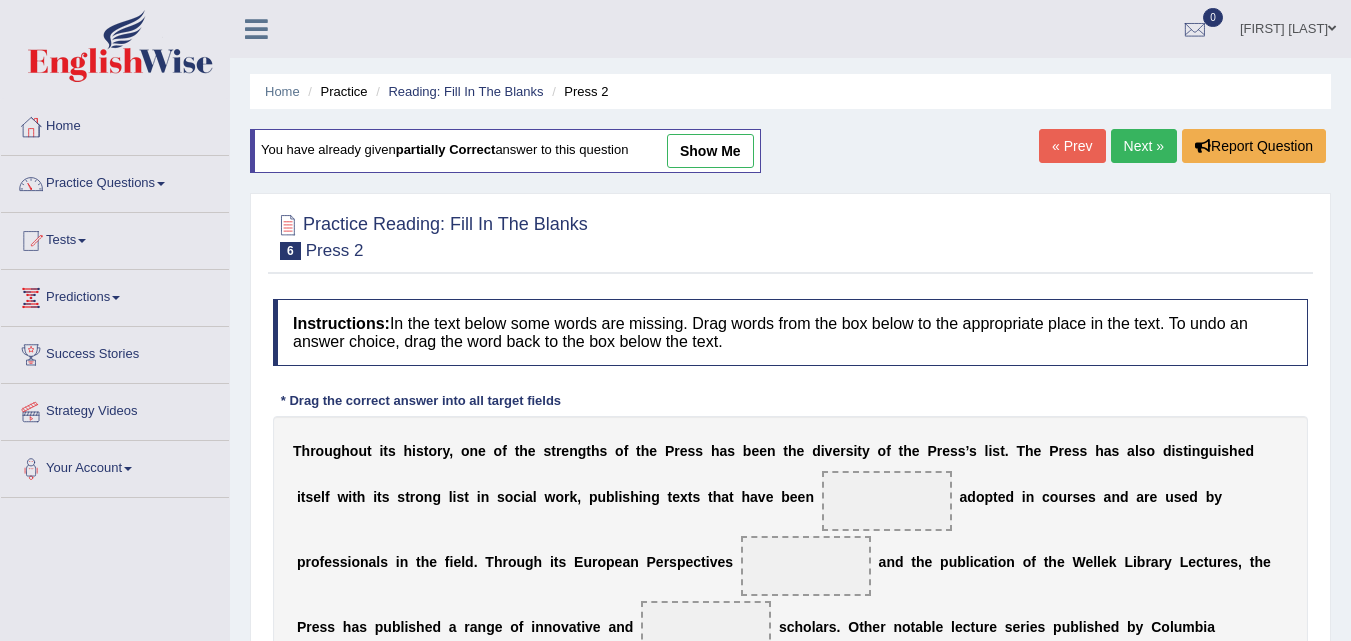 click on "Next »" at bounding box center [1144, 146] 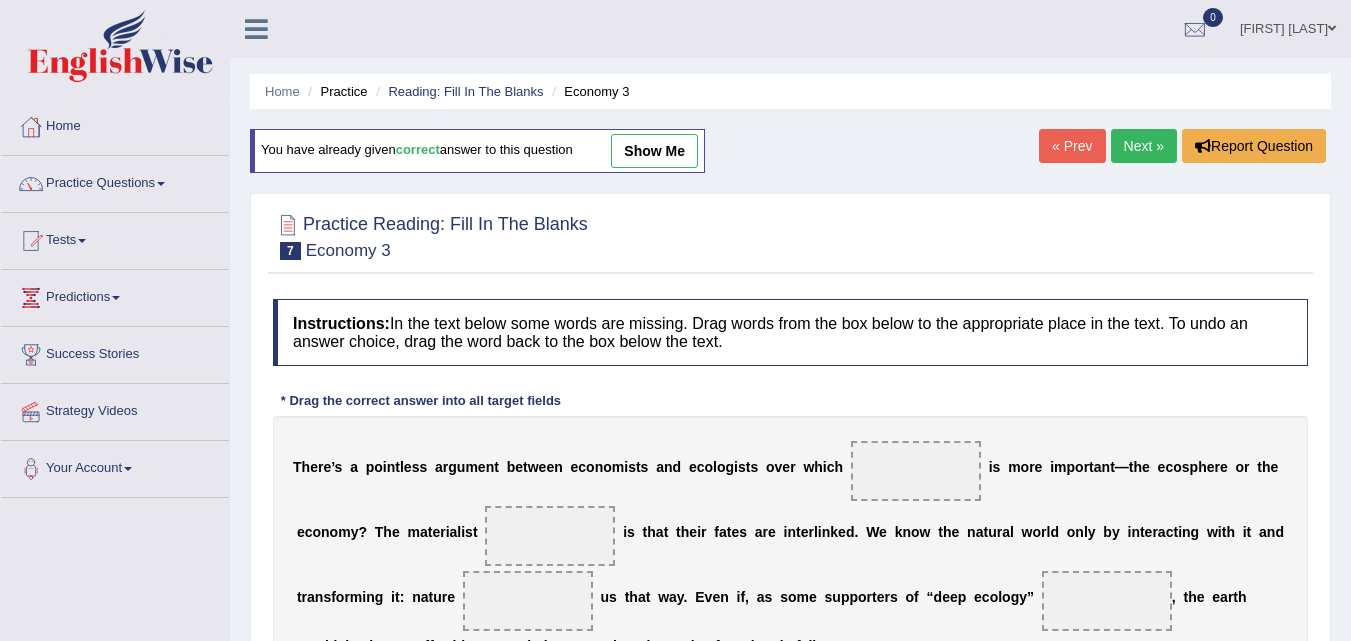 scroll, scrollTop: 0, scrollLeft: 0, axis: both 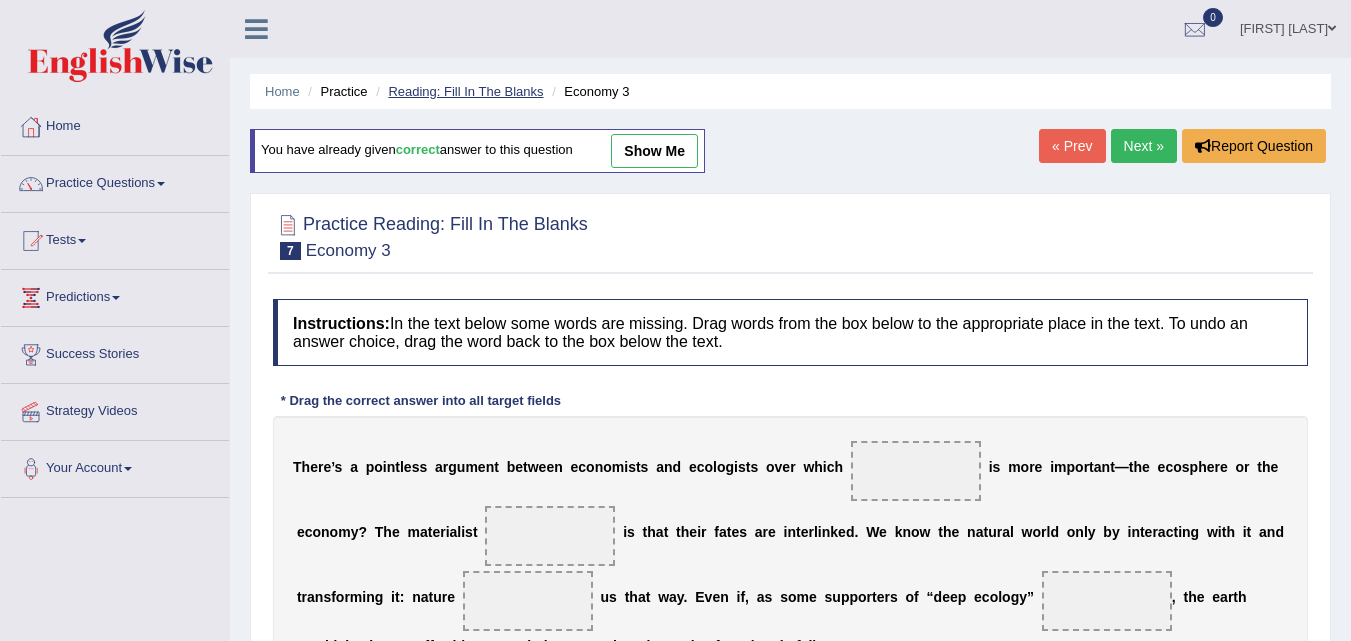 click on "Reading: Fill In The Blanks" at bounding box center [465, 91] 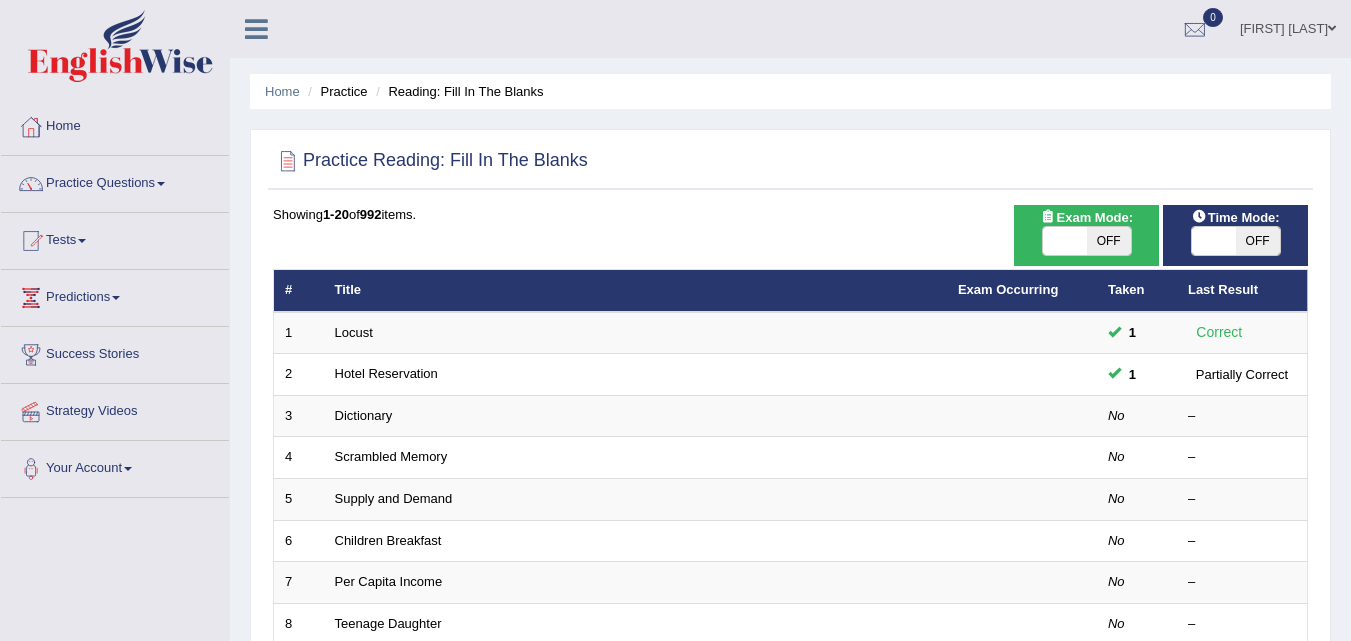 scroll, scrollTop: 77, scrollLeft: 0, axis: vertical 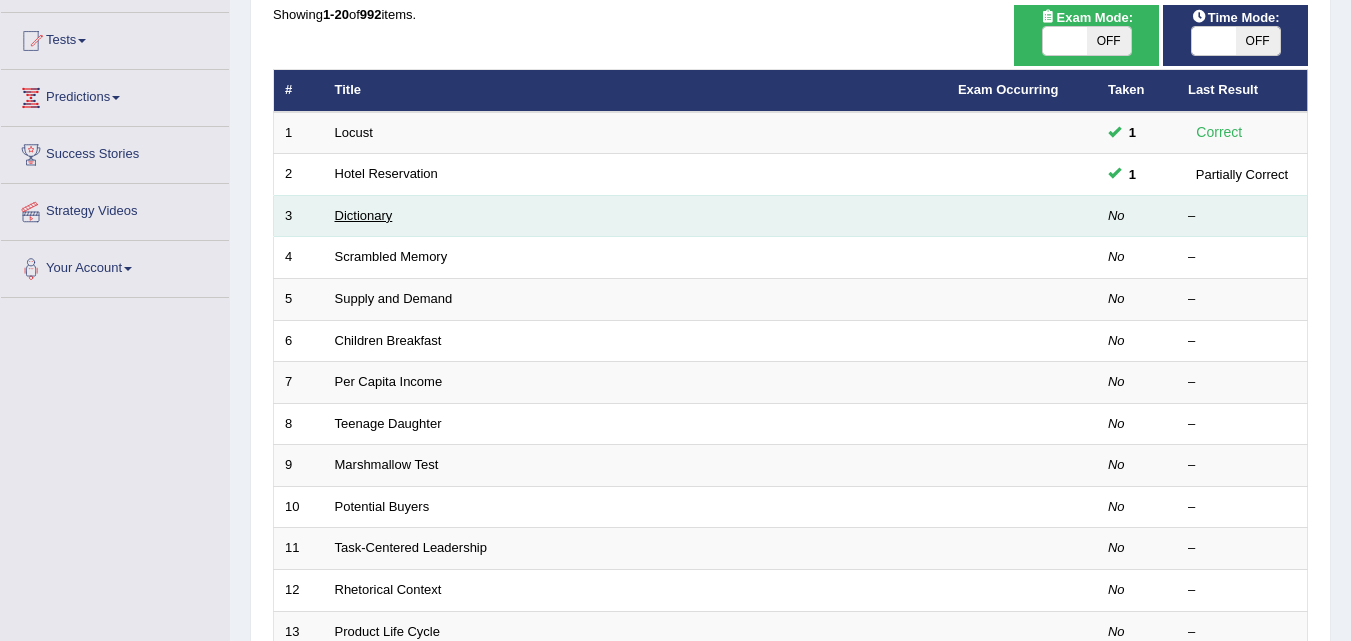 click on "Dictionary" at bounding box center (364, 215) 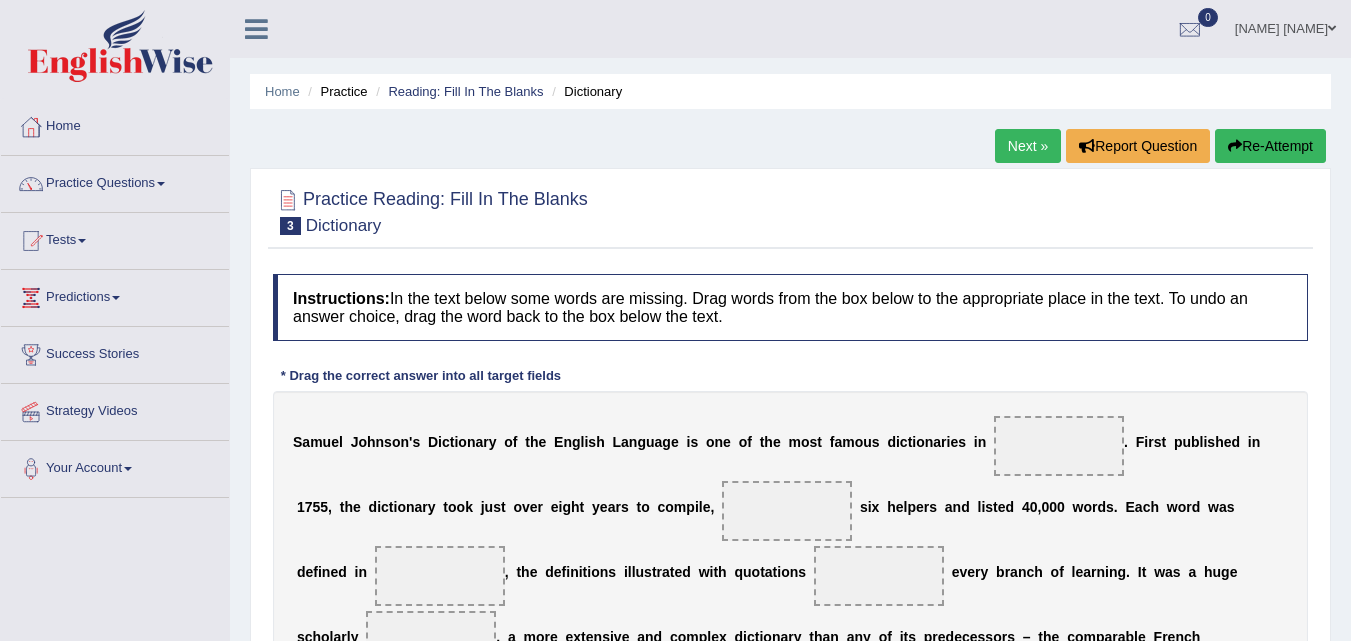 scroll, scrollTop: 0, scrollLeft: 0, axis: both 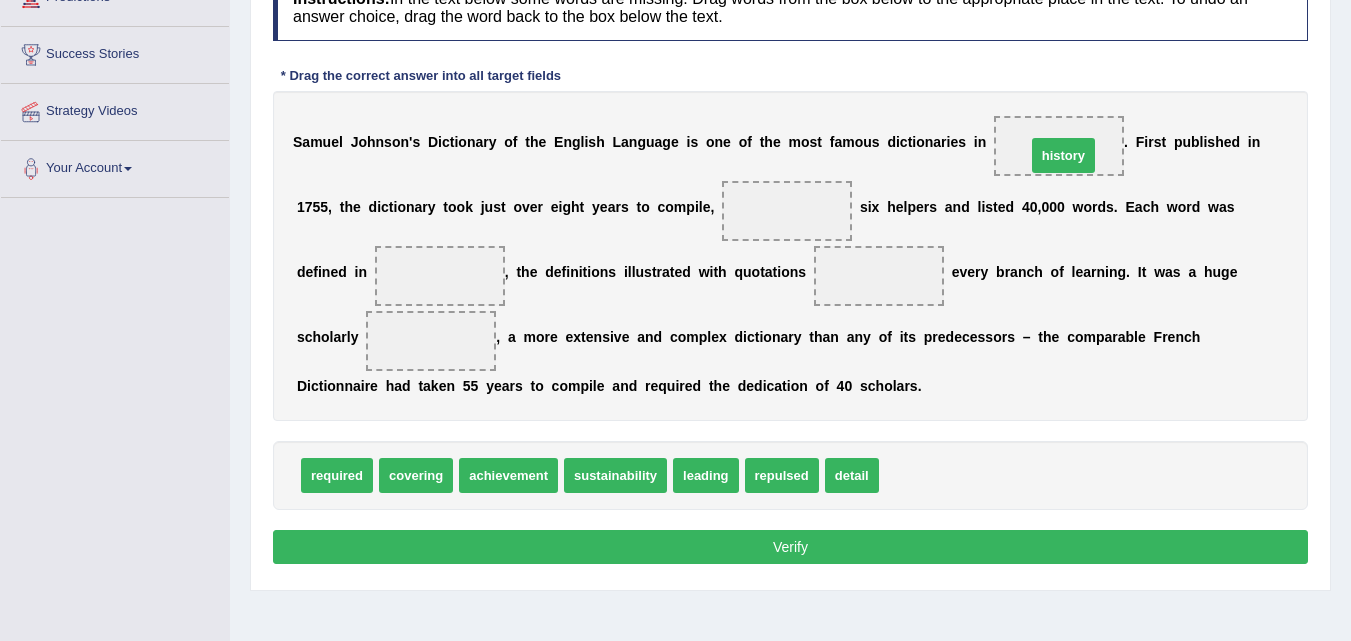 drag, startPoint x: 925, startPoint y: 476, endPoint x: 1072, endPoint y: 156, distance: 352.1491 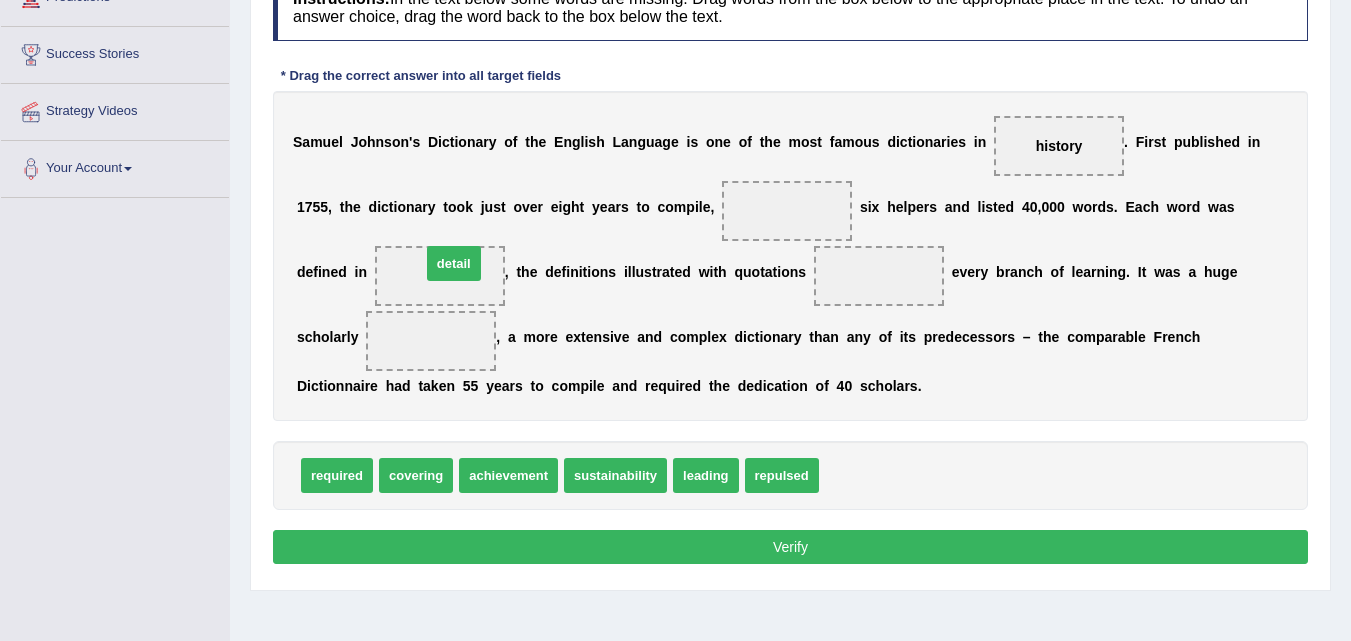 drag, startPoint x: 847, startPoint y: 471, endPoint x: 448, endPoint y: 261, distance: 450.88913 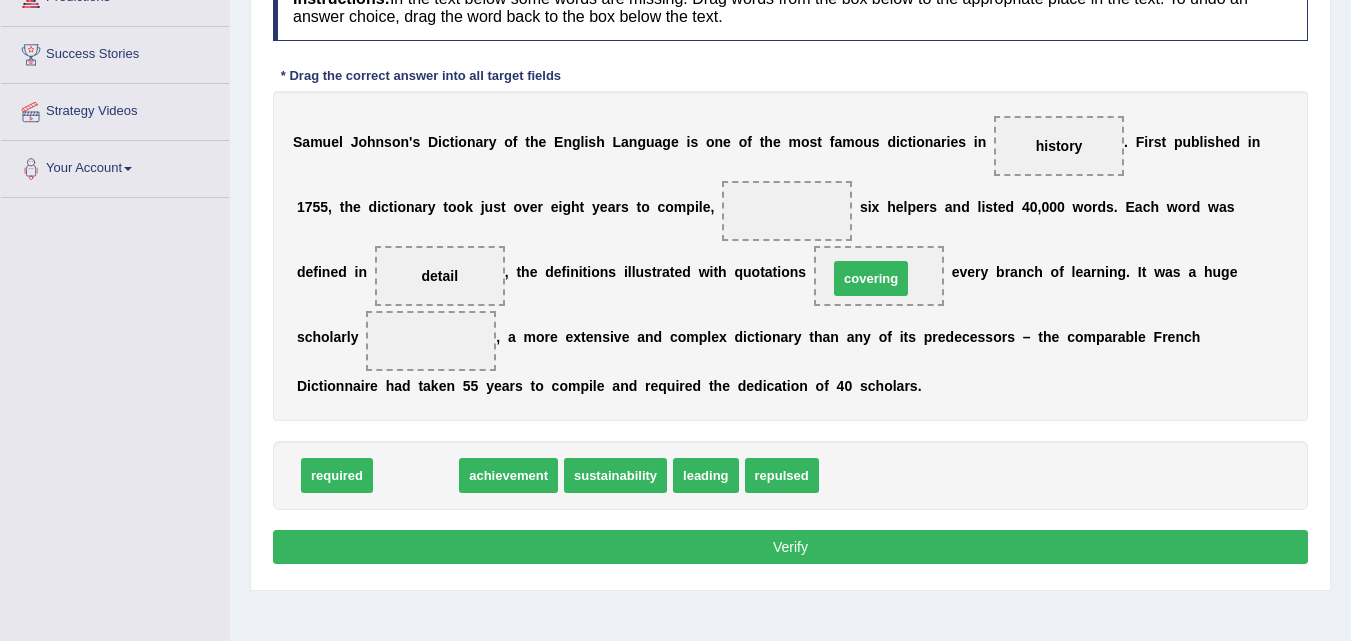 drag, startPoint x: 398, startPoint y: 479, endPoint x: 853, endPoint y: 282, distance: 495.8165 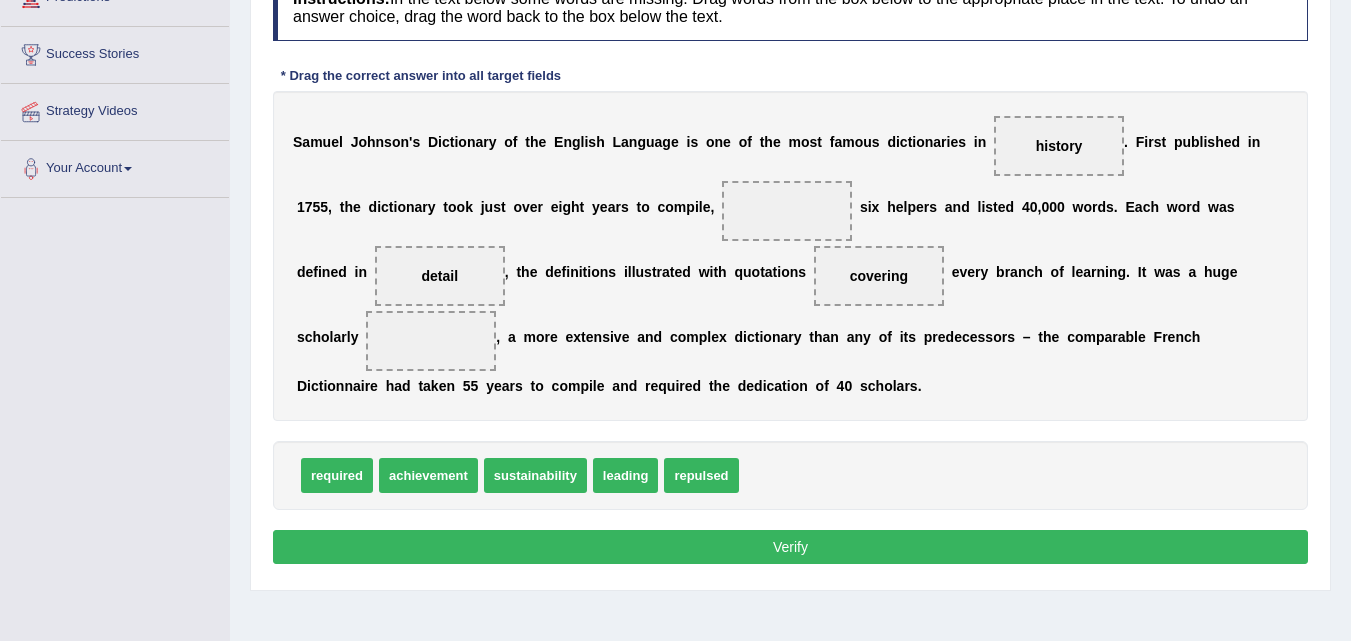 drag, startPoint x: 435, startPoint y: 421, endPoint x: 435, endPoint y: 403, distance: 18 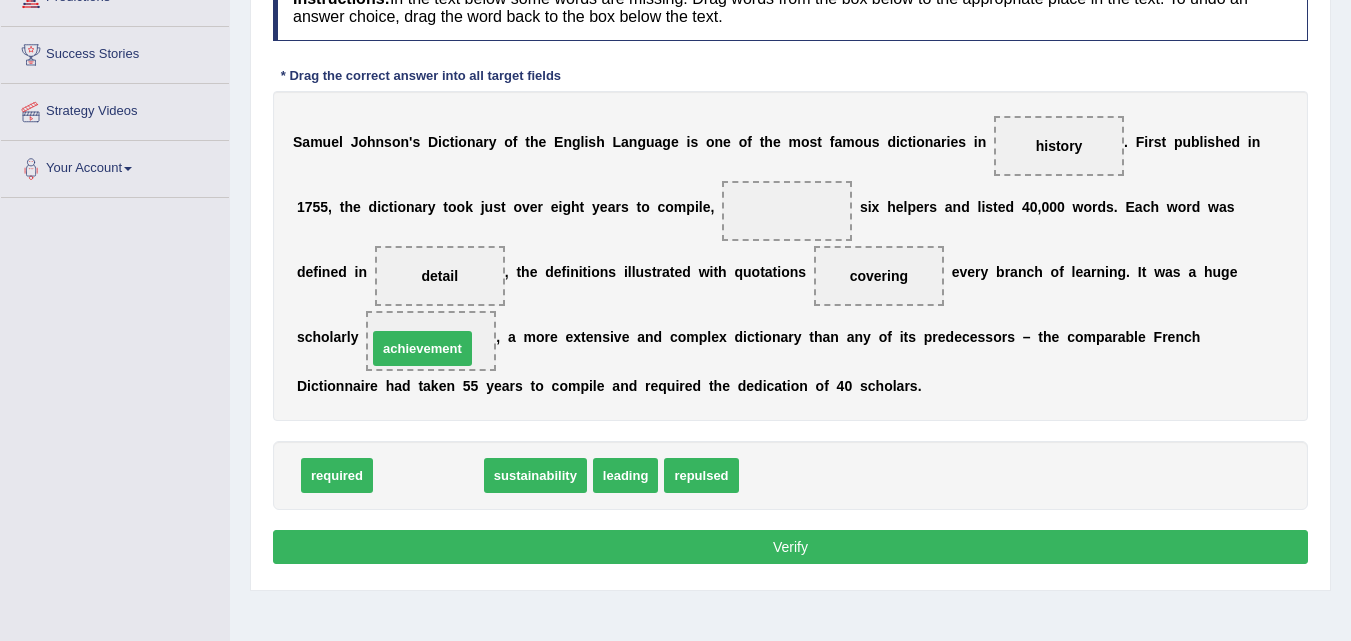 drag, startPoint x: 427, startPoint y: 475, endPoint x: 421, endPoint y: 348, distance: 127.141655 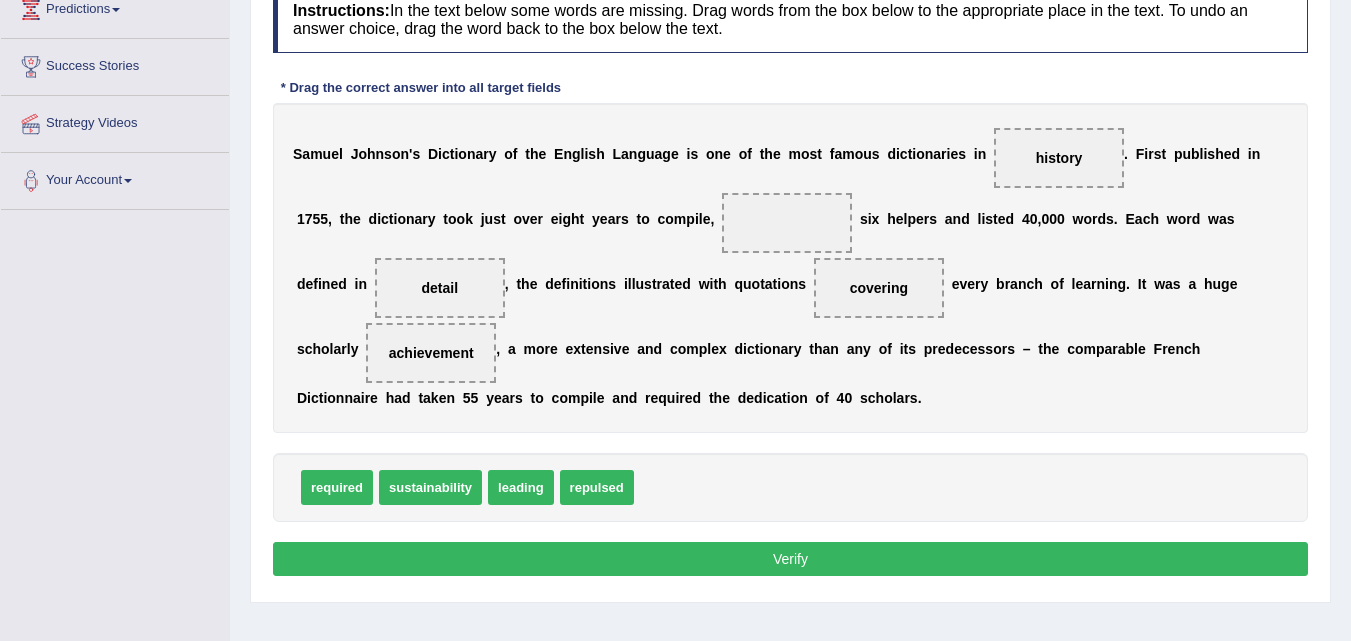 scroll, scrollTop: 300, scrollLeft: 0, axis: vertical 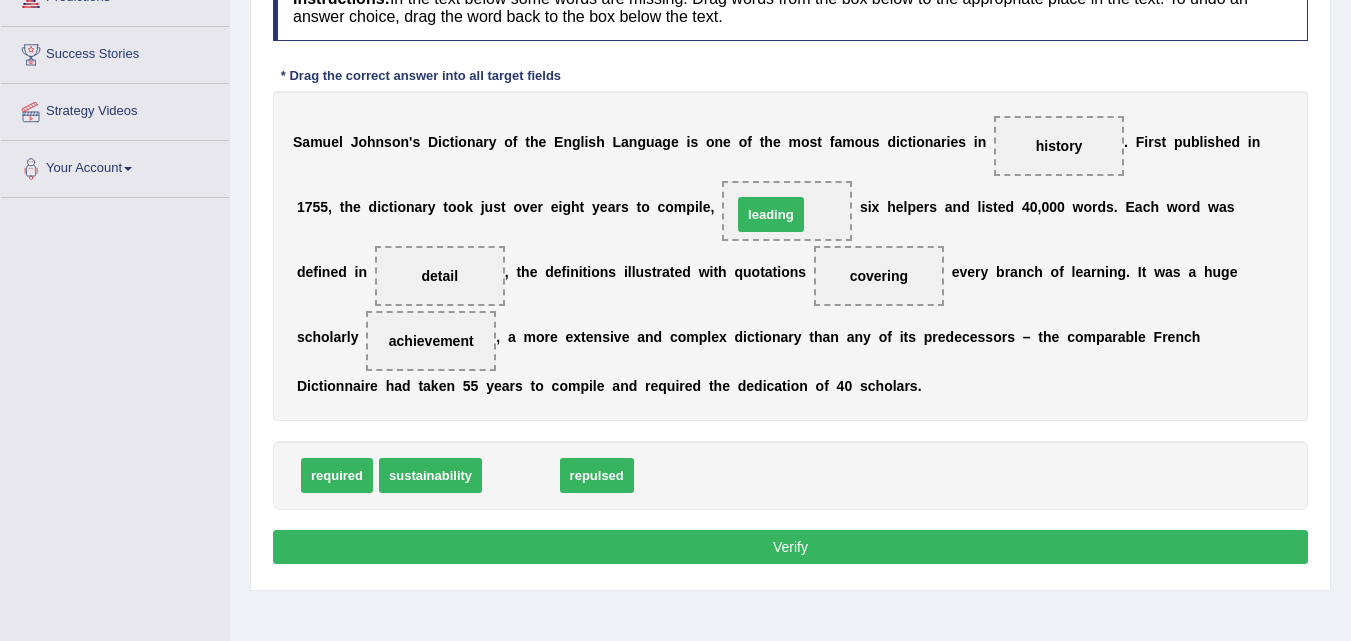 drag, startPoint x: 494, startPoint y: 487, endPoint x: 744, endPoint y: 226, distance: 361.41528 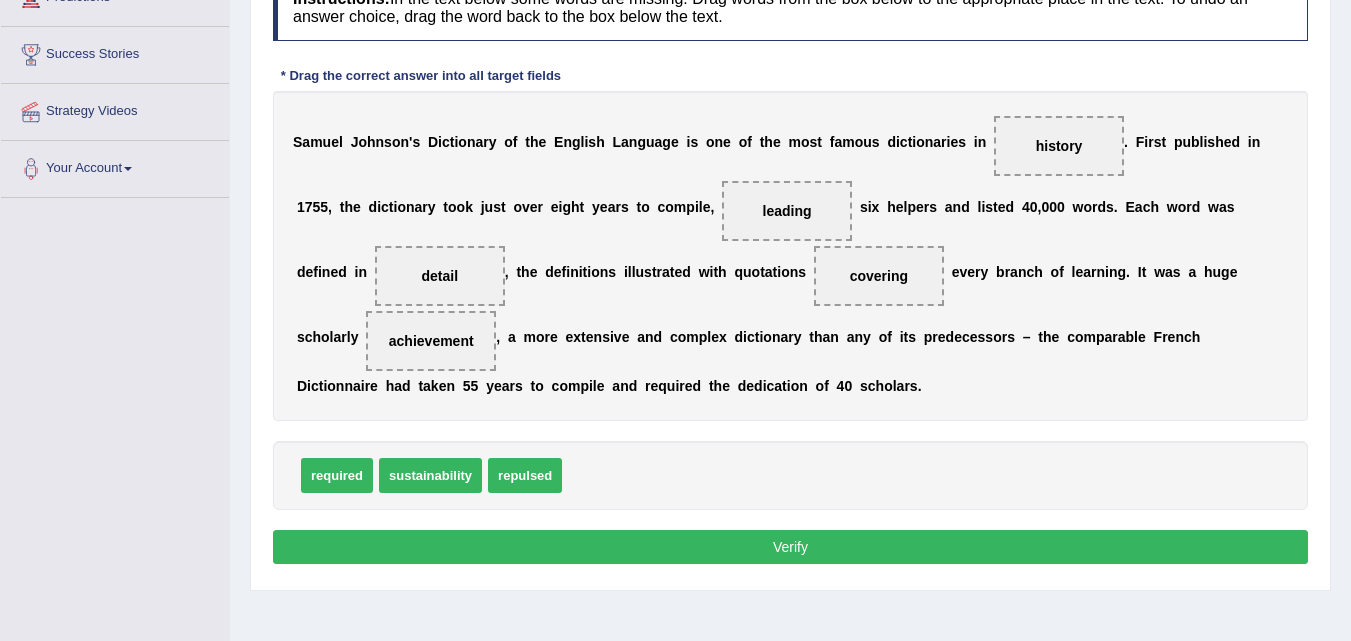click on "Verify" at bounding box center (790, 547) 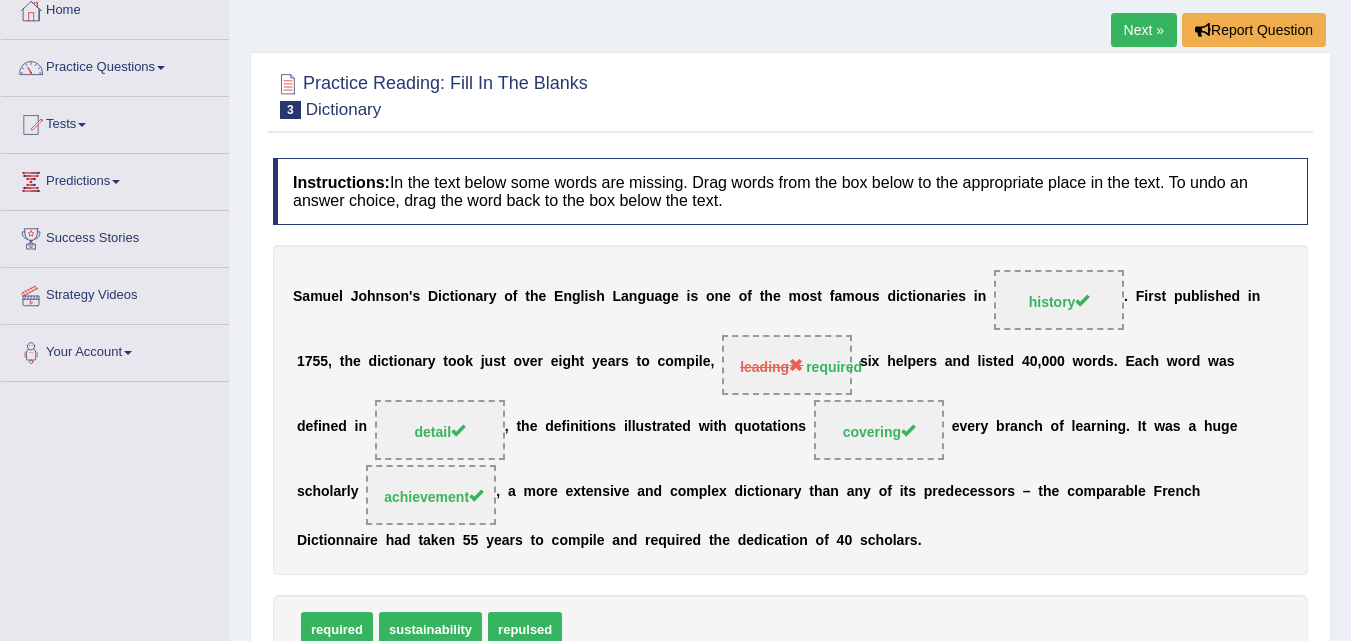 scroll, scrollTop: 0, scrollLeft: 0, axis: both 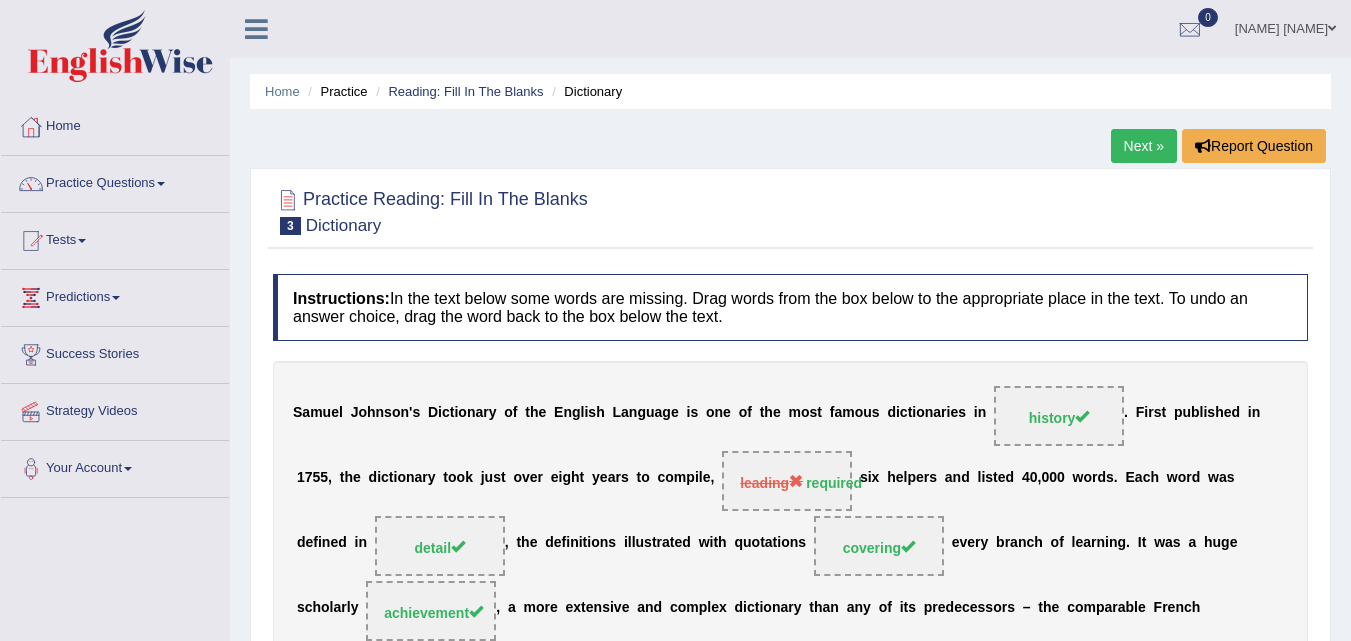 click on "Next »" at bounding box center [1144, 146] 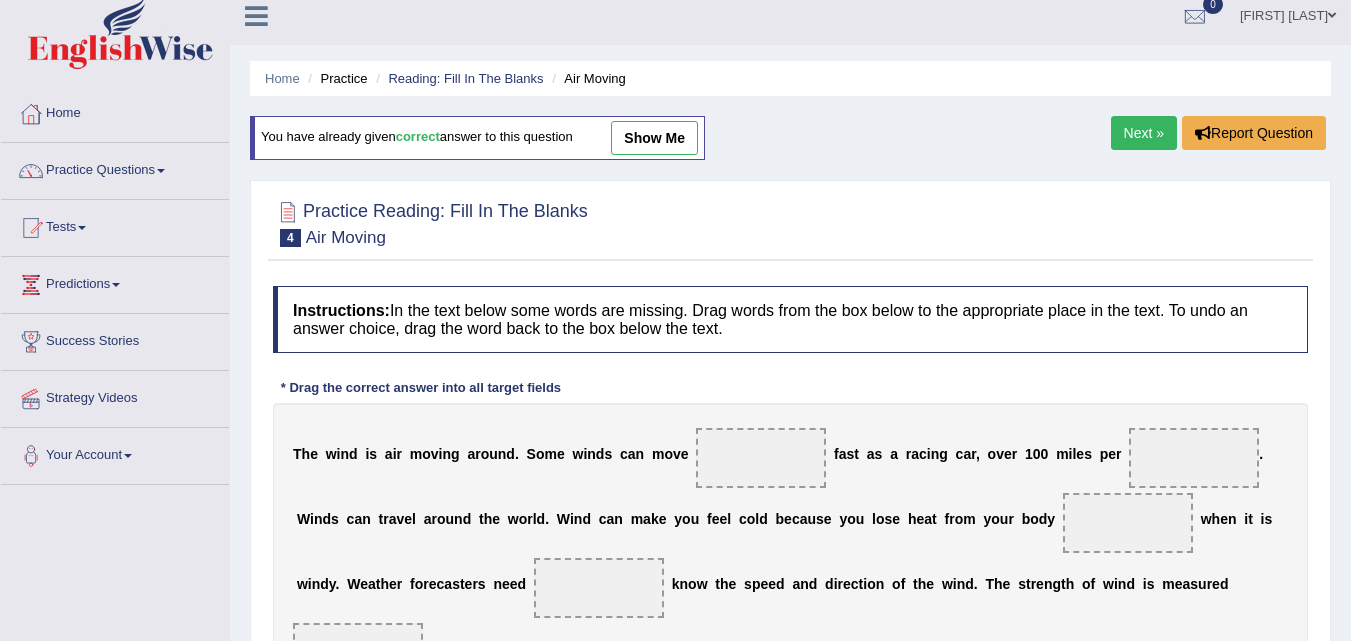 scroll, scrollTop: 0, scrollLeft: 0, axis: both 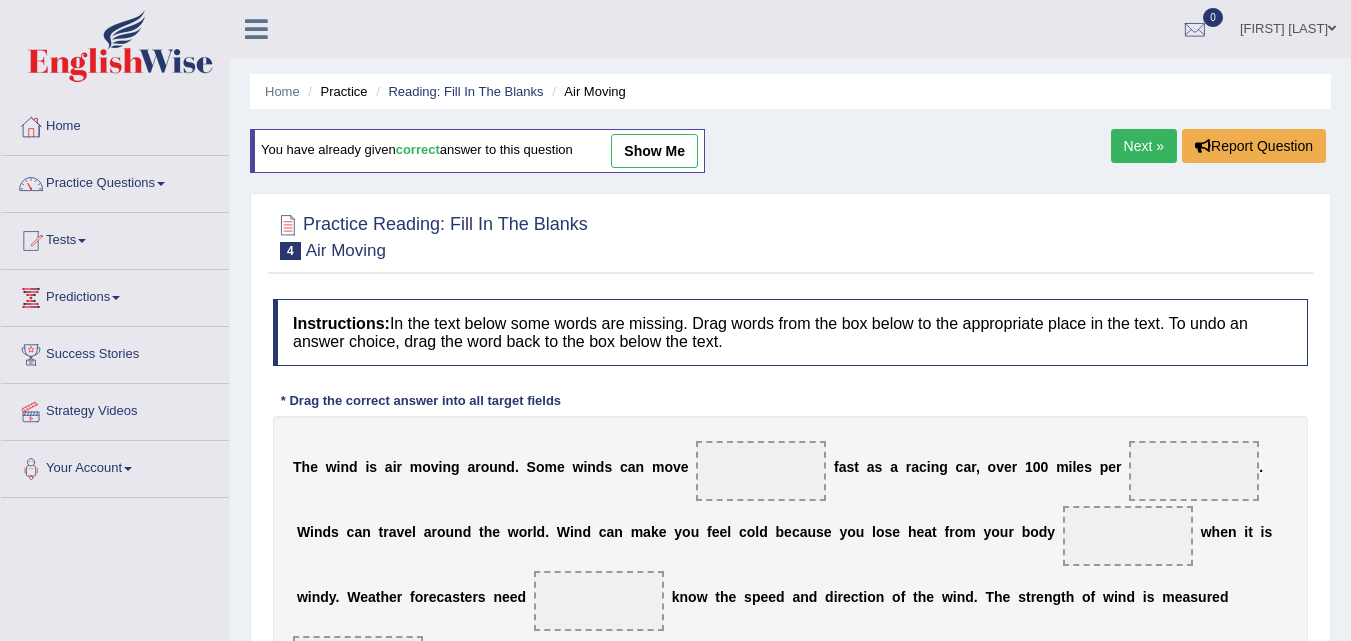 click on "Air Moving" at bounding box center [586, 91] 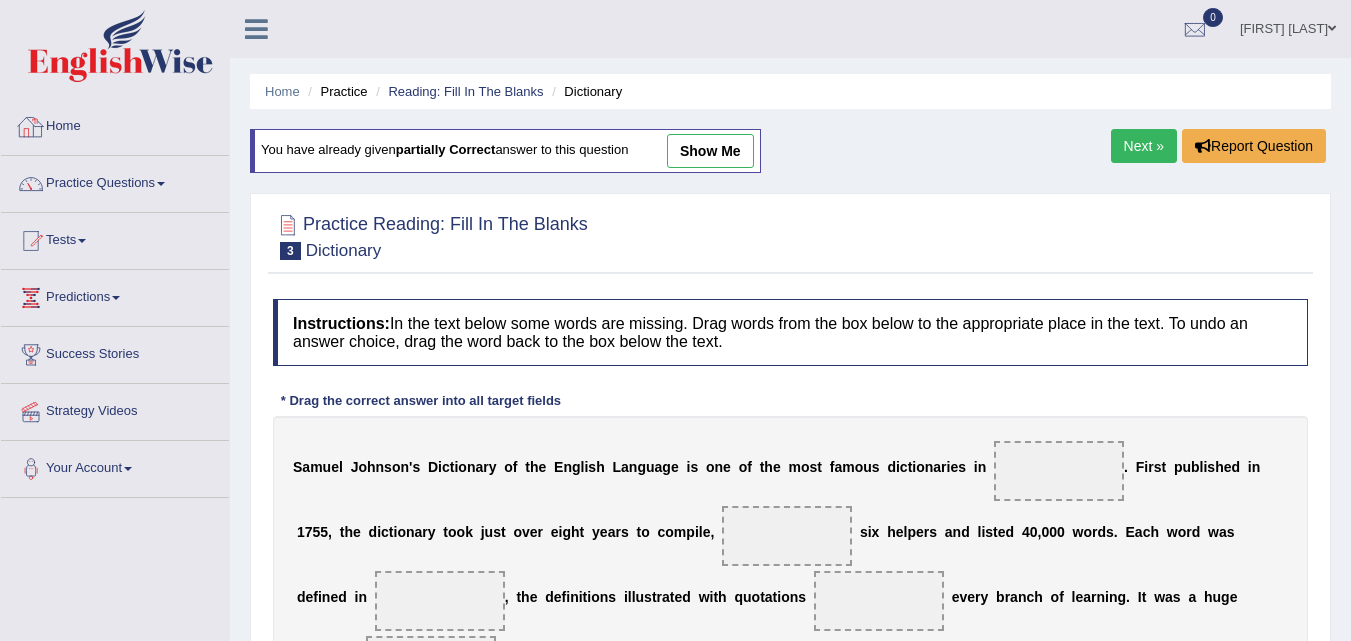 scroll, scrollTop: 0, scrollLeft: 0, axis: both 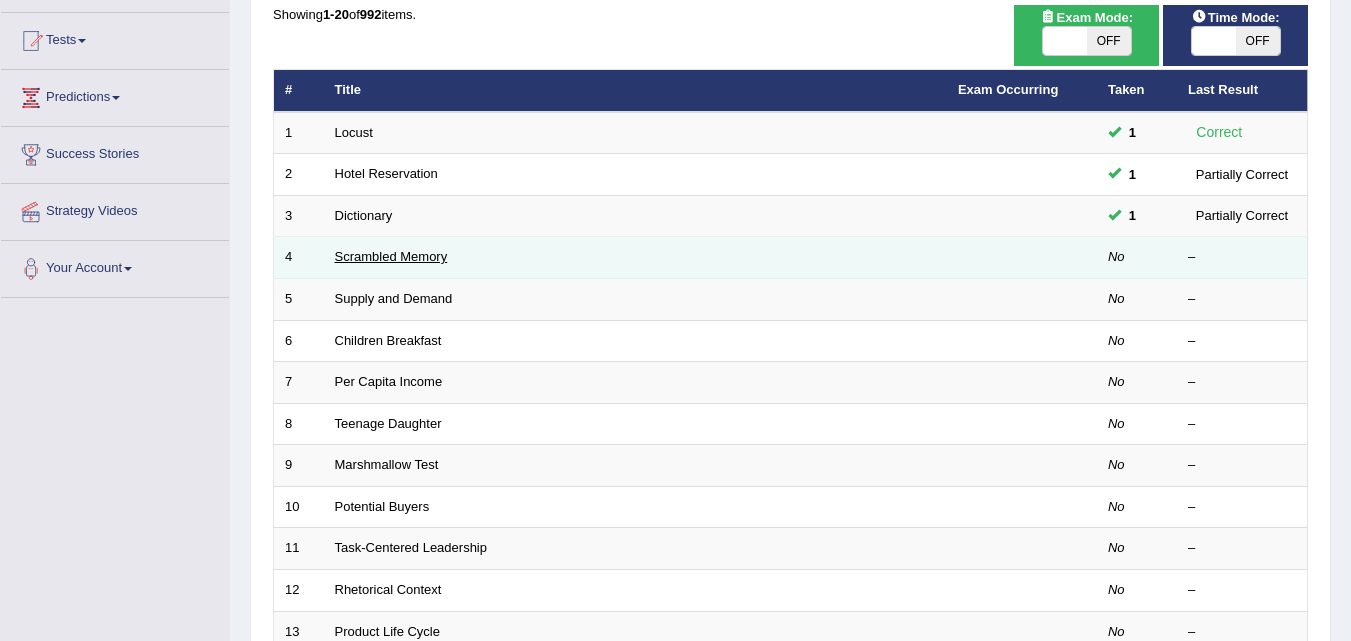 click on "Scrambled Memory" at bounding box center [391, 256] 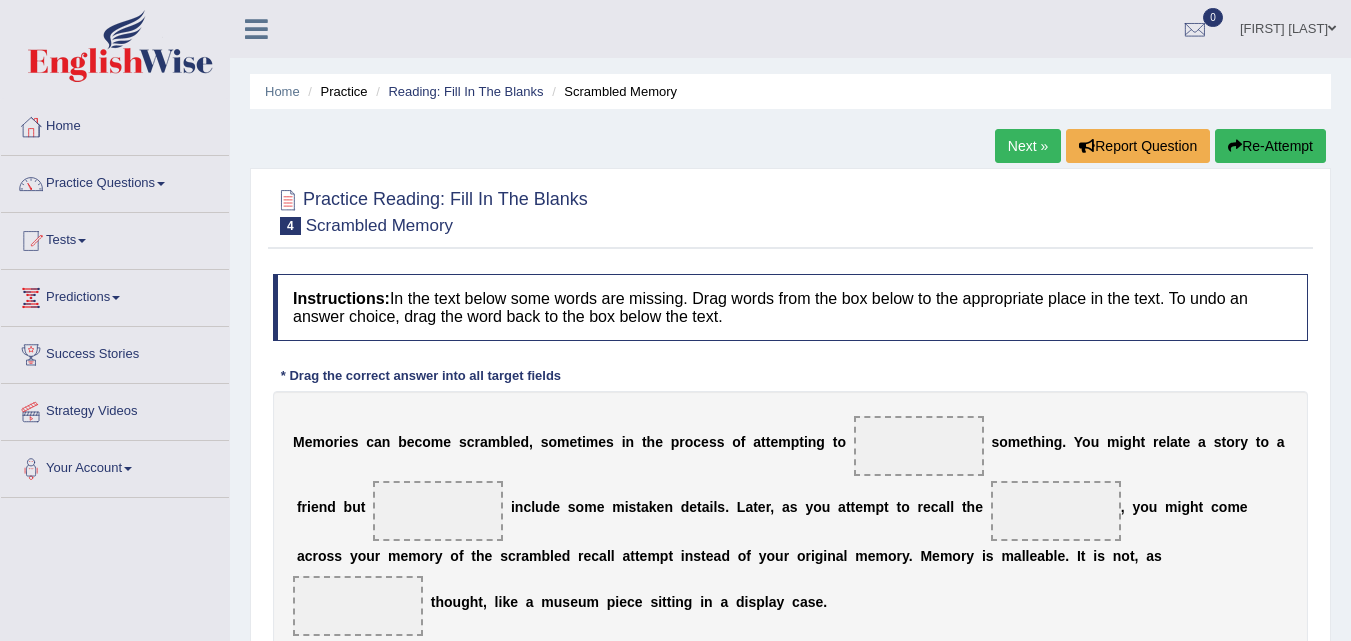 scroll, scrollTop: 0, scrollLeft: 0, axis: both 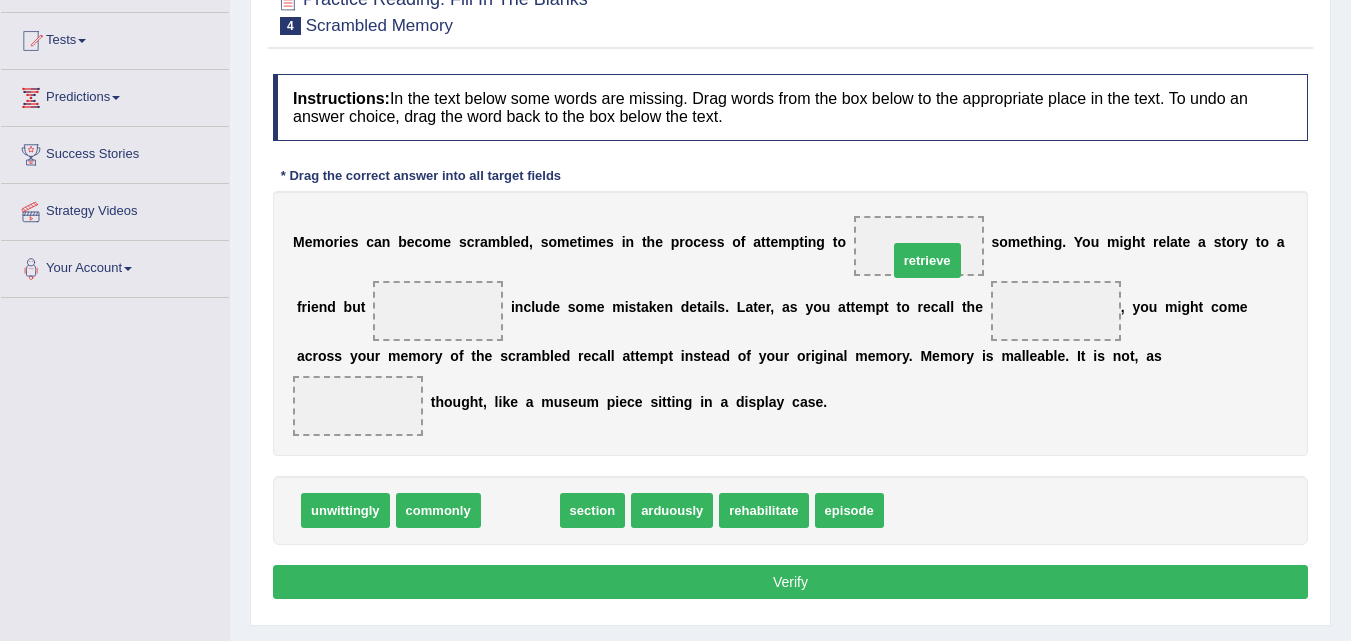 drag, startPoint x: 516, startPoint y: 501, endPoint x: 923, endPoint y: 251, distance: 477.64944 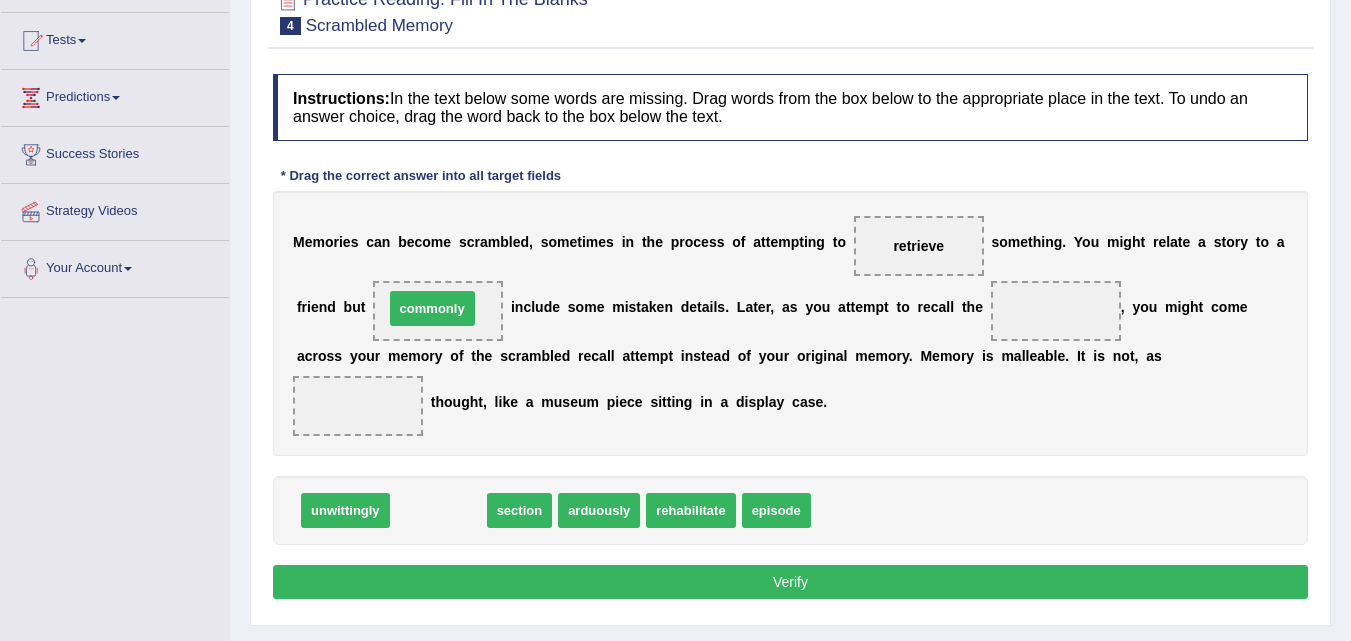 drag, startPoint x: 449, startPoint y: 516, endPoint x: 443, endPoint y: 314, distance: 202.0891 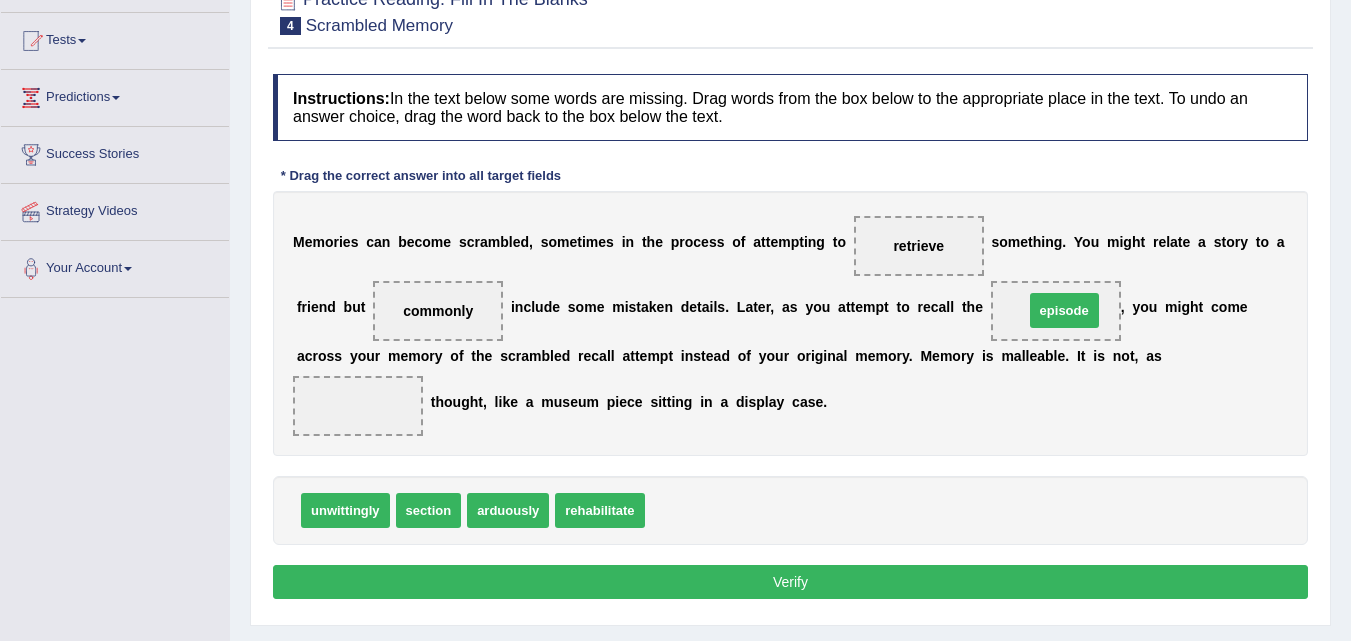 drag, startPoint x: 680, startPoint y: 509, endPoint x: 1059, endPoint y: 309, distance: 428.53354 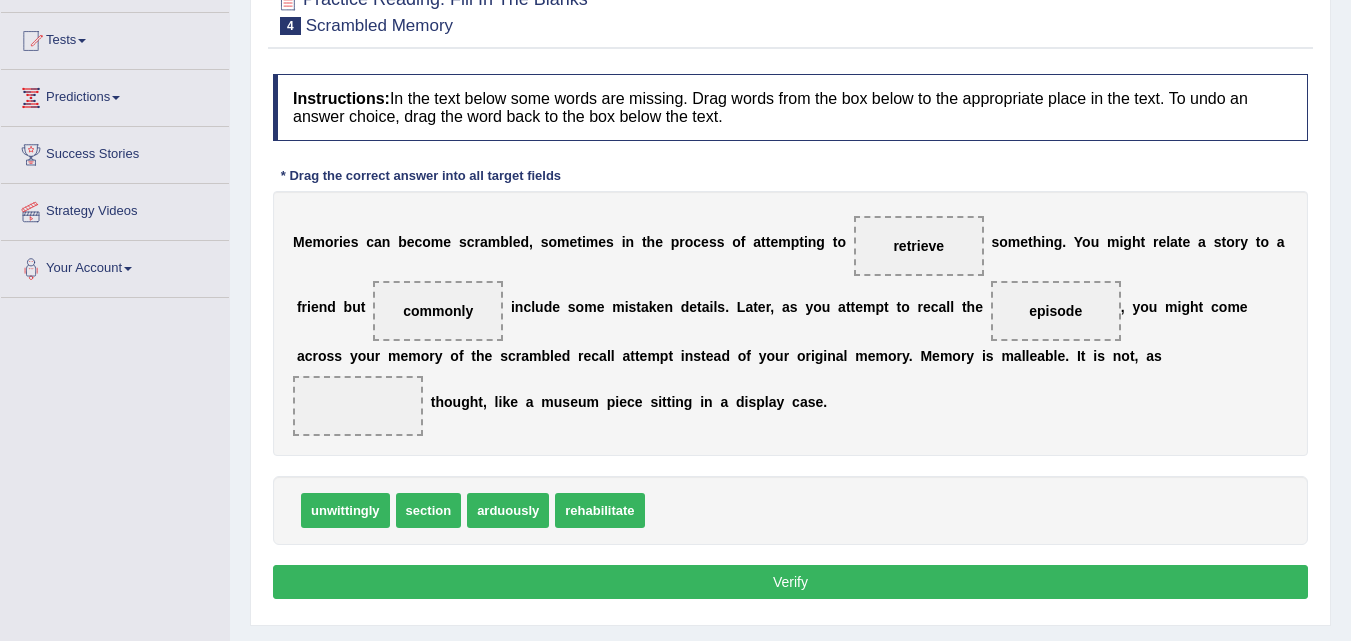 drag, startPoint x: 1085, startPoint y: 310, endPoint x: 901, endPoint y: 445, distance: 228.21262 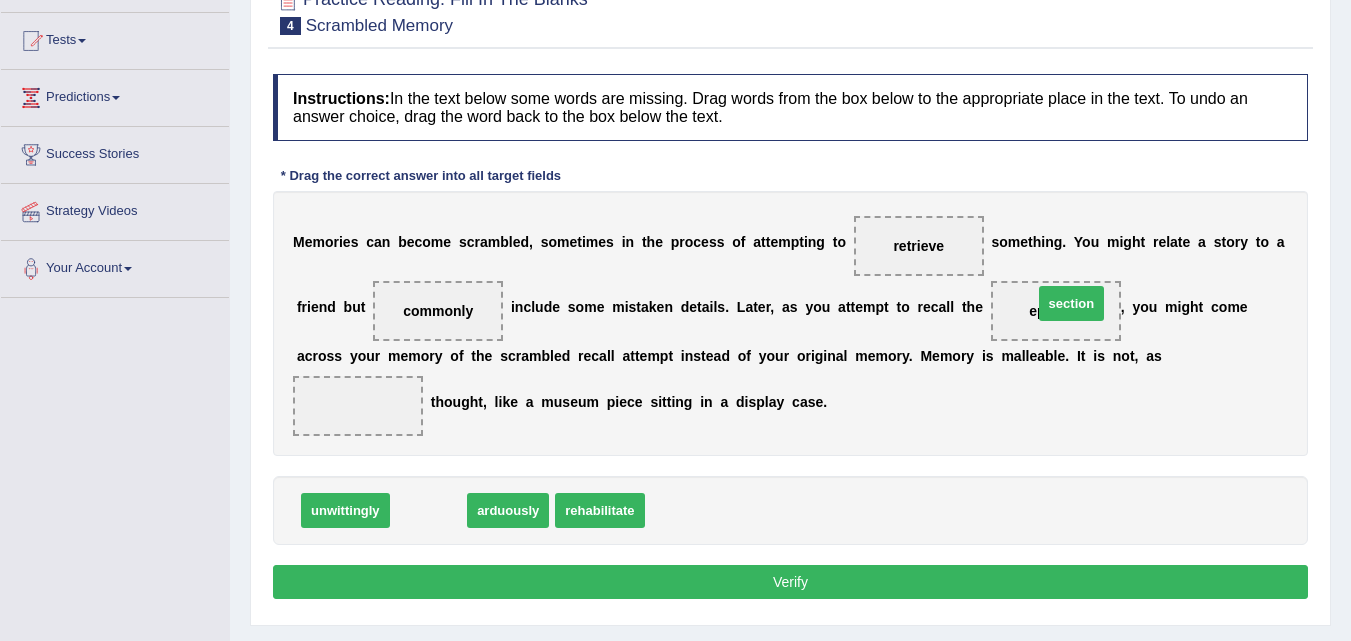 drag, startPoint x: 445, startPoint y: 515, endPoint x: 1089, endPoint y: 308, distance: 676.4503 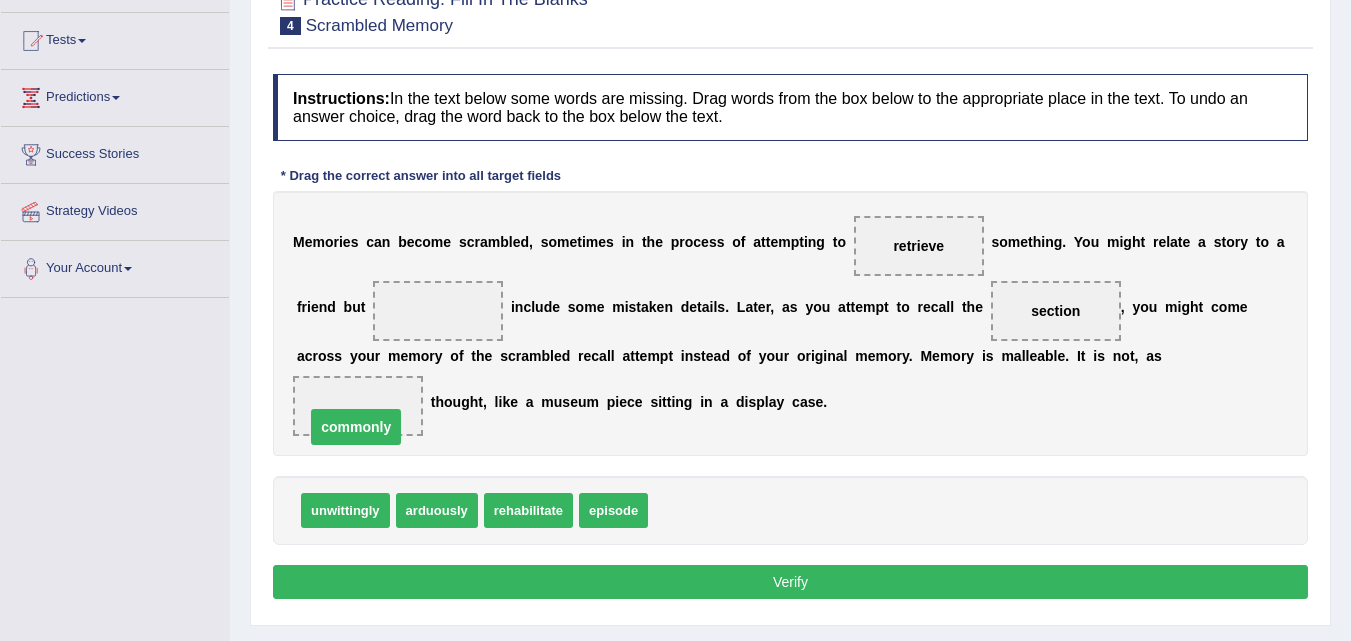 drag, startPoint x: 440, startPoint y: 308, endPoint x: 358, endPoint y: 420, distance: 138.80922 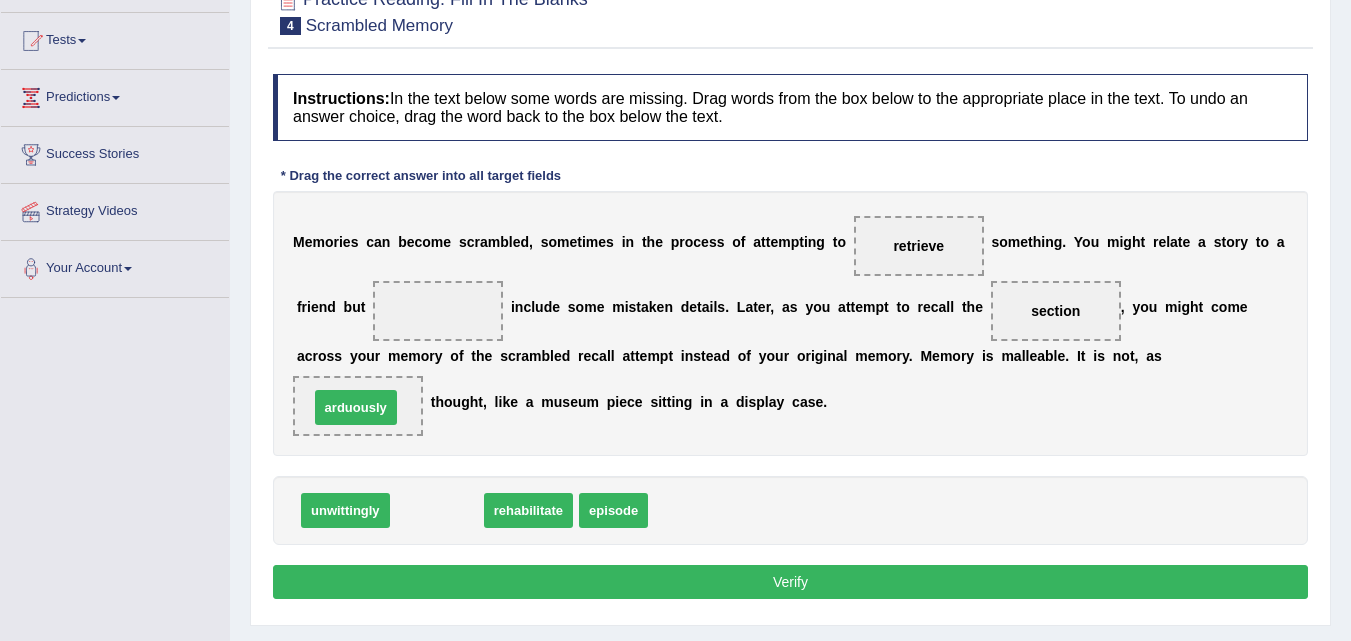 drag, startPoint x: 458, startPoint y: 512, endPoint x: 377, endPoint y: 409, distance: 131.03435 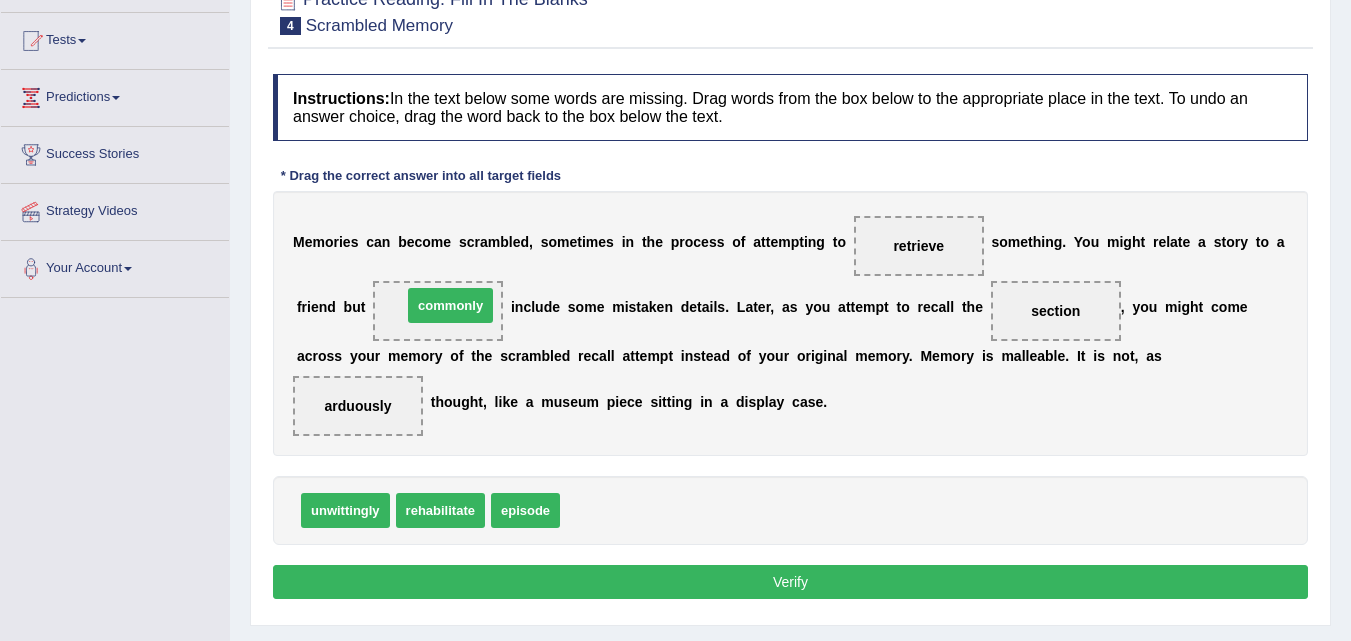 drag, startPoint x: 630, startPoint y: 513, endPoint x: 472, endPoint y: 307, distance: 259.6151 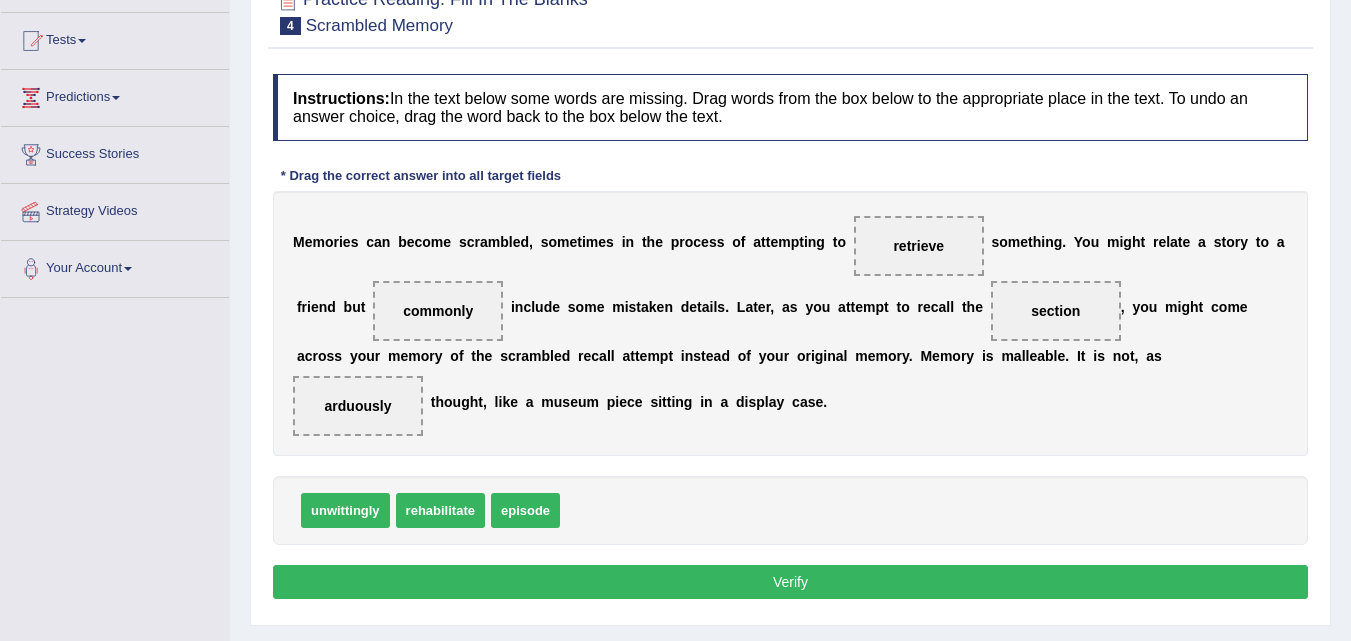 click on "Verify" at bounding box center [790, 582] 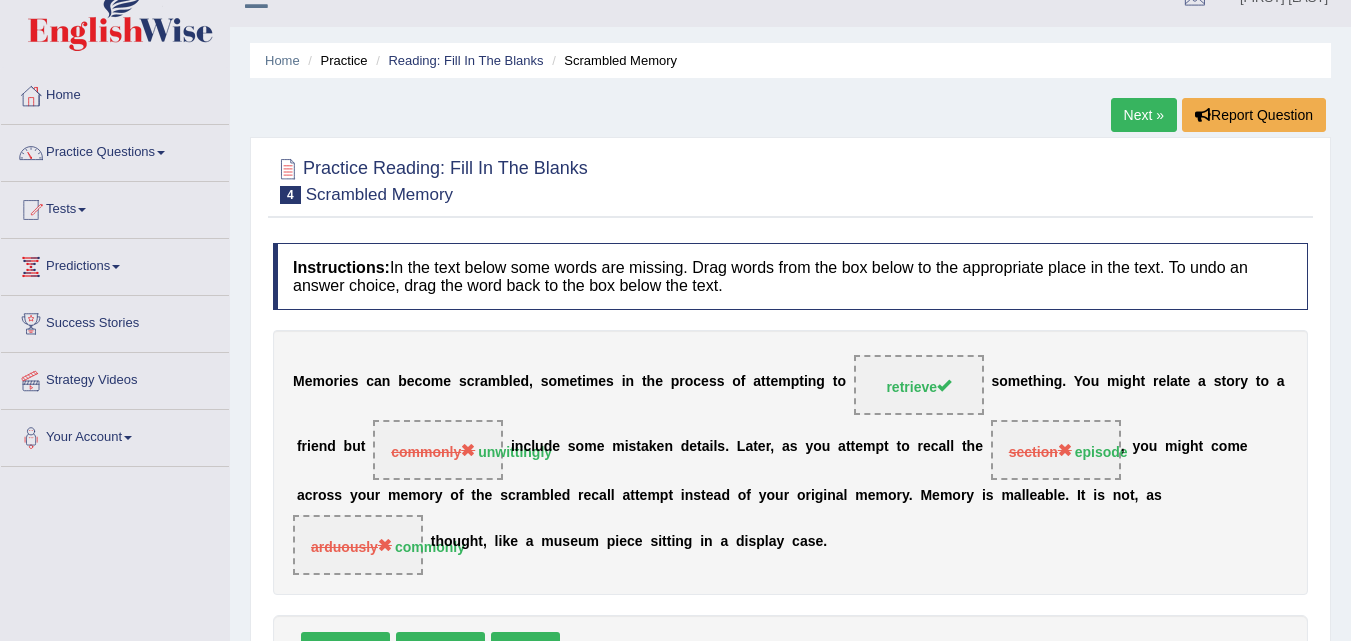 scroll, scrollTop: 0, scrollLeft: 0, axis: both 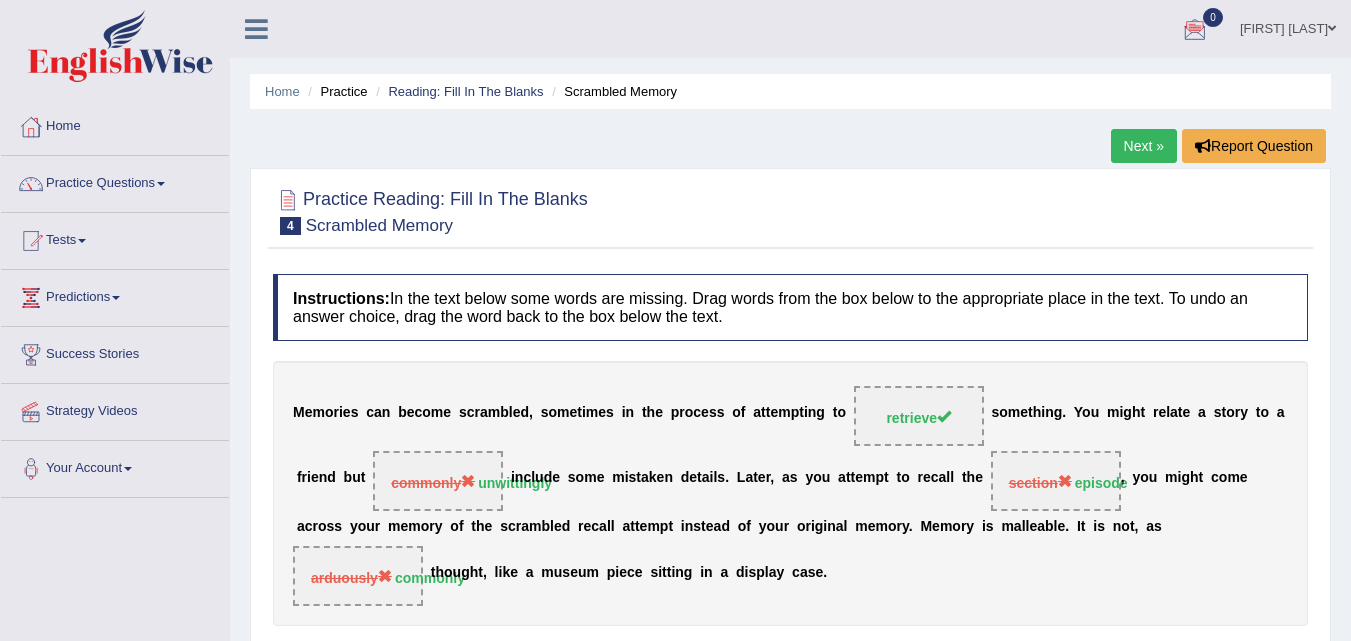 click on "Next »" at bounding box center (1144, 146) 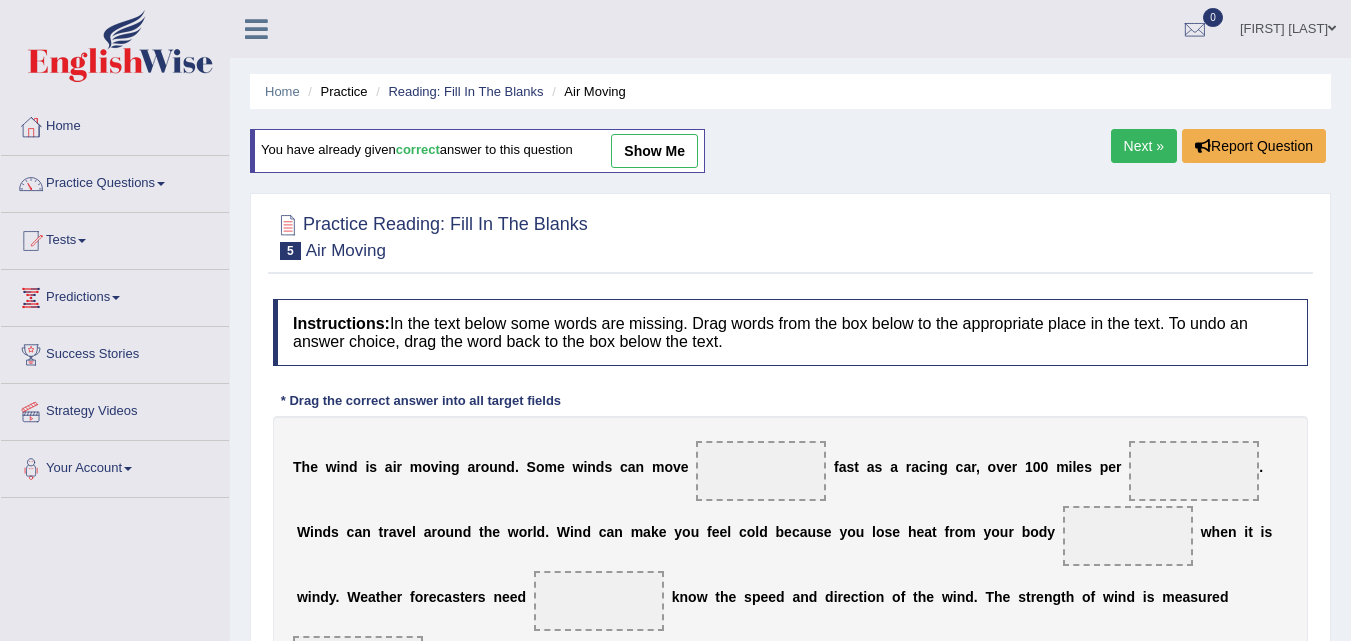 scroll, scrollTop: 0, scrollLeft: 0, axis: both 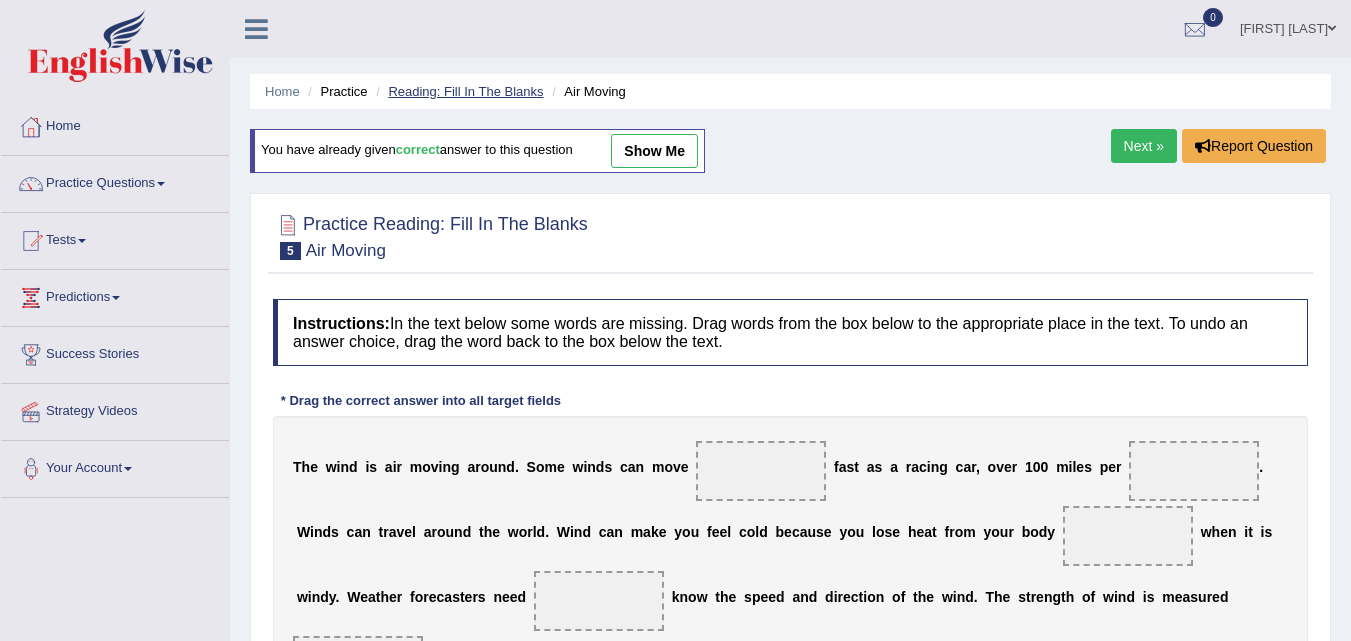 click on "Home
Practice
Reading: Fill In The Blanks
Air Moving" at bounding box center [790, 91] 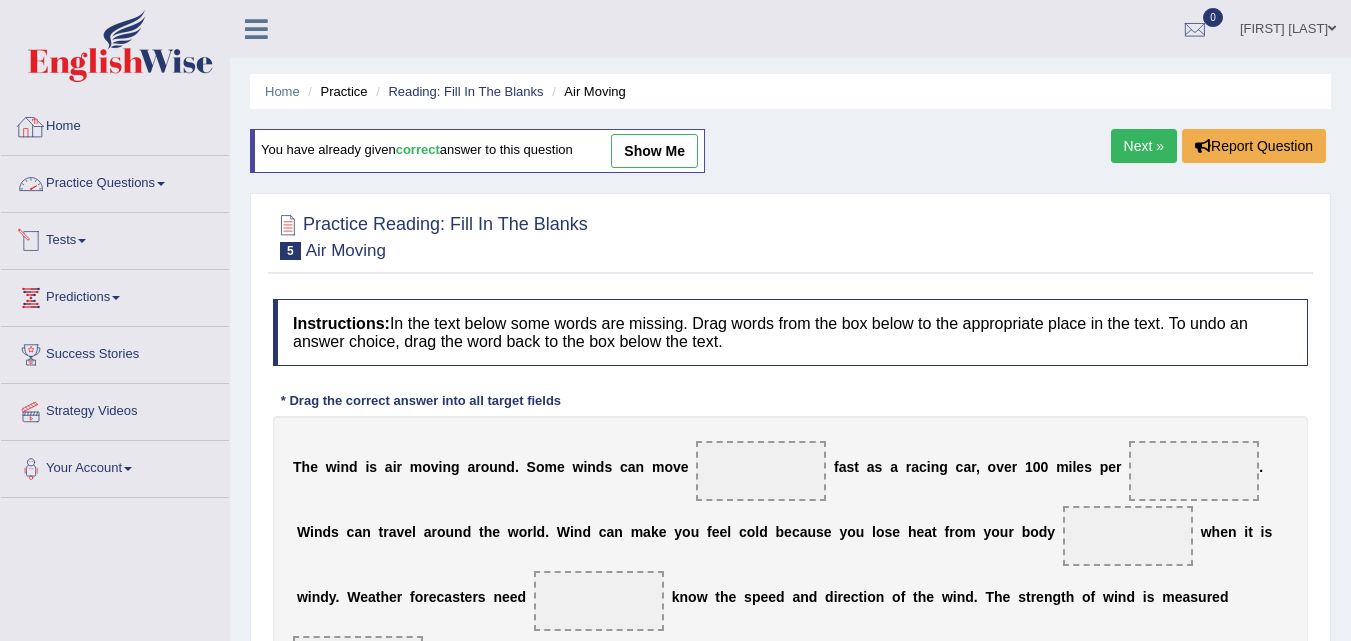 click on "Practice Questions" at bounding box center [115, 181] 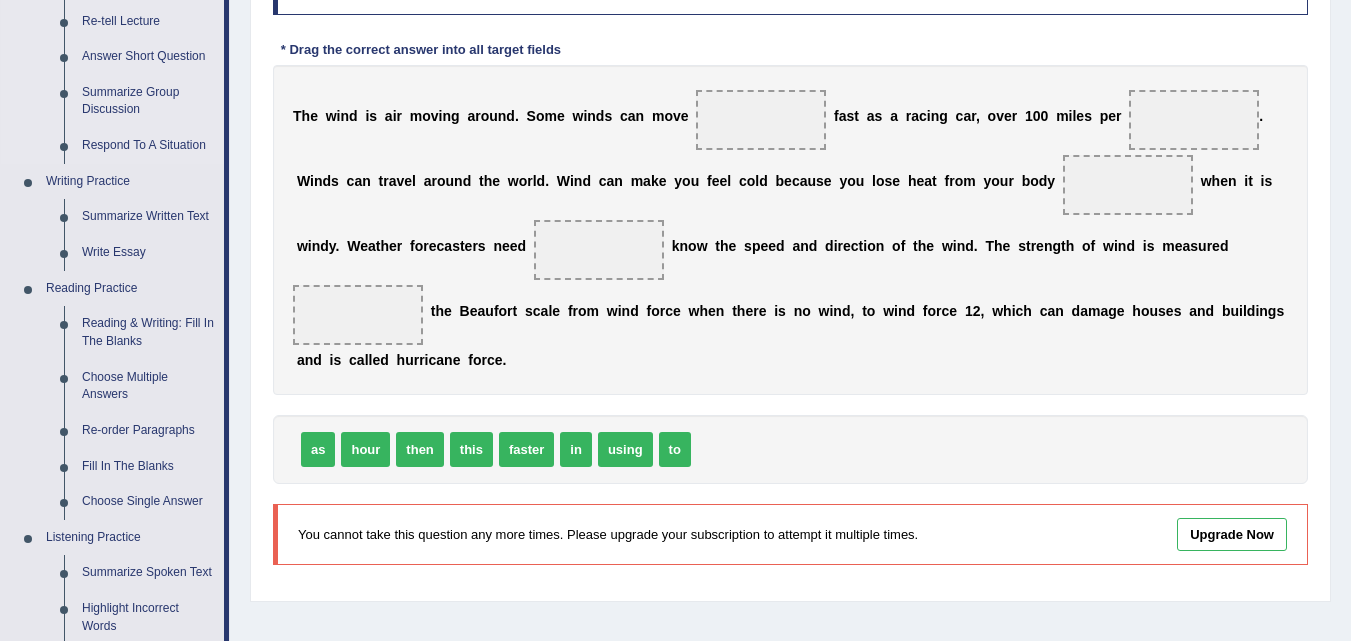 scroll, scrollTop: 400, scrollLeft: 0, axis: vertical 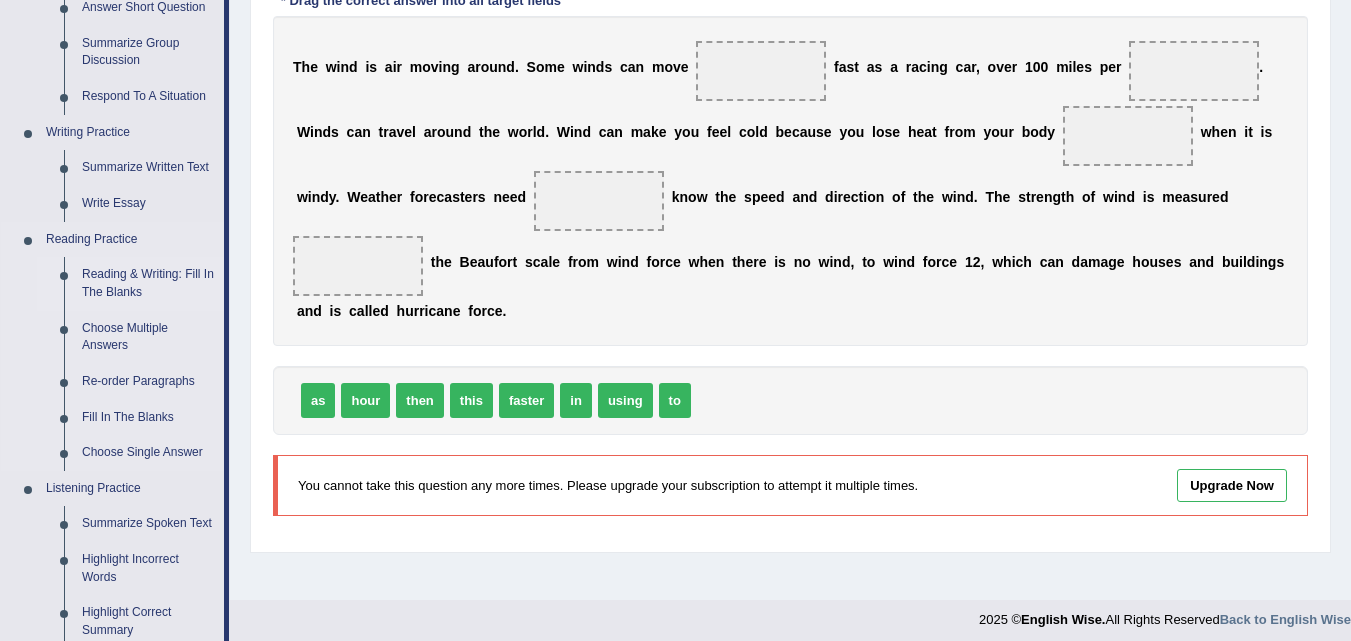 click on "Reading & Writing: Fill In The Blanks" at bounding box center [148, 283] 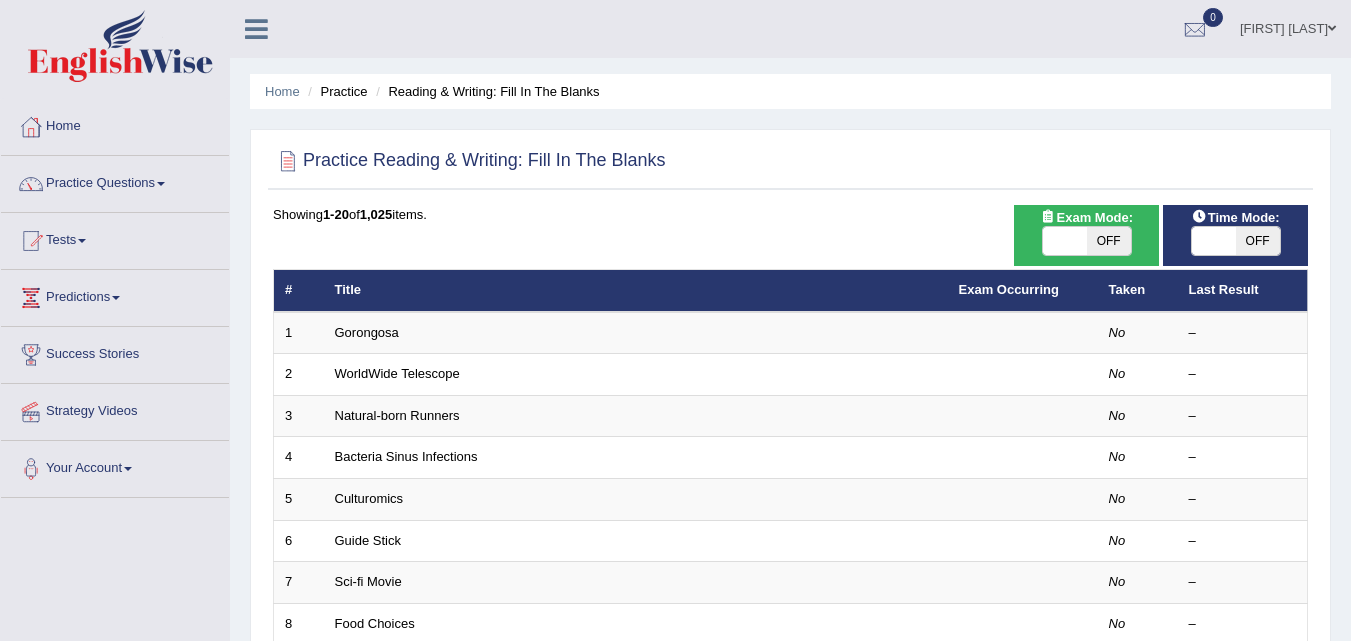 scroll, scrollTop: 0, scrollLeft: 0, axis: both 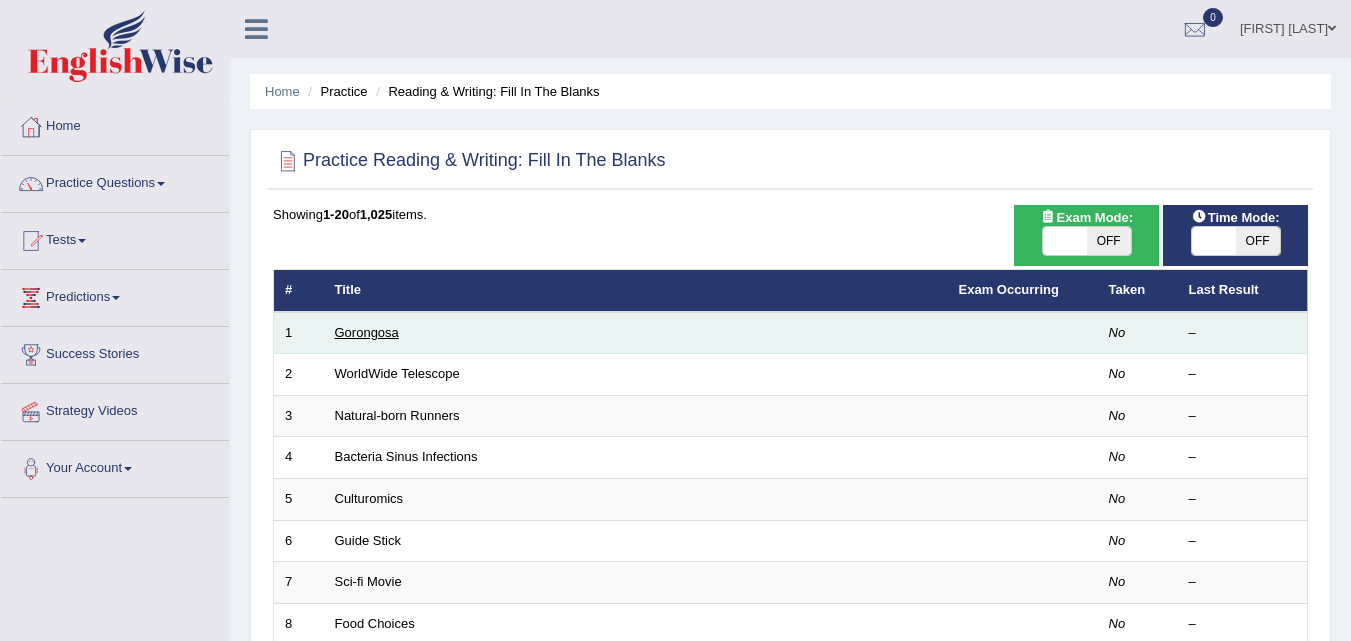 click on "Gorongosa" at bounding box center [367, 332] 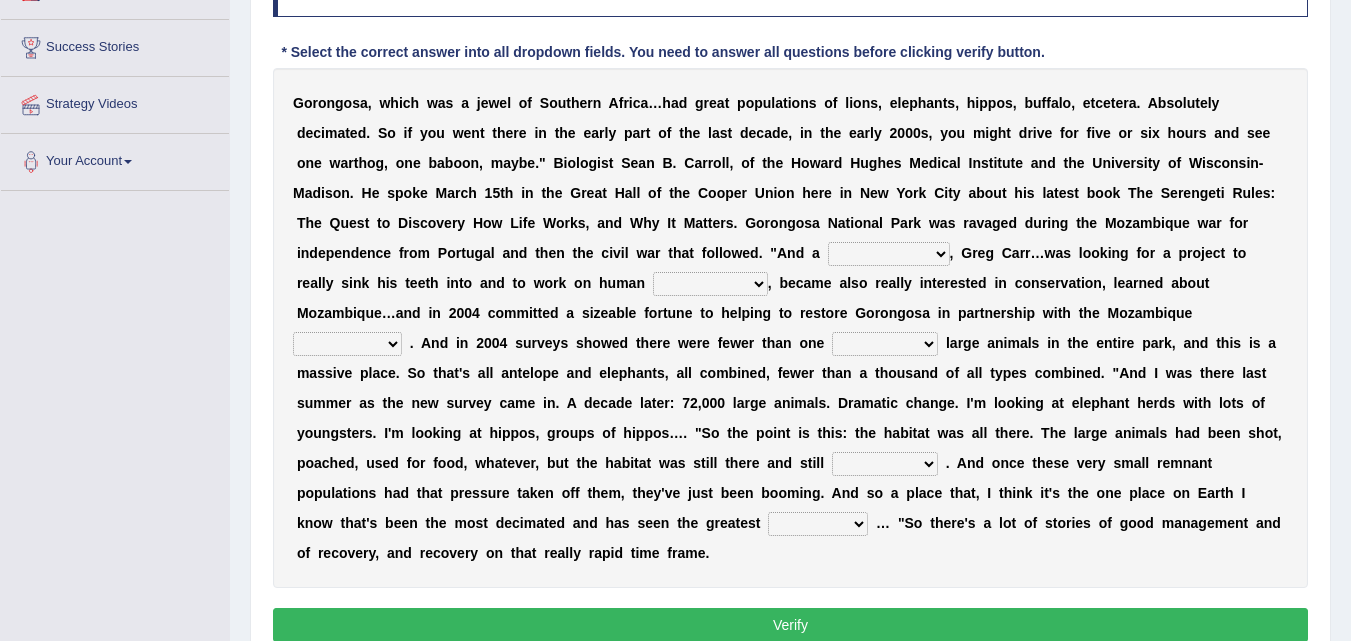 scroll, scrollTop: 400, scrollLeft: 0, axis: vertical 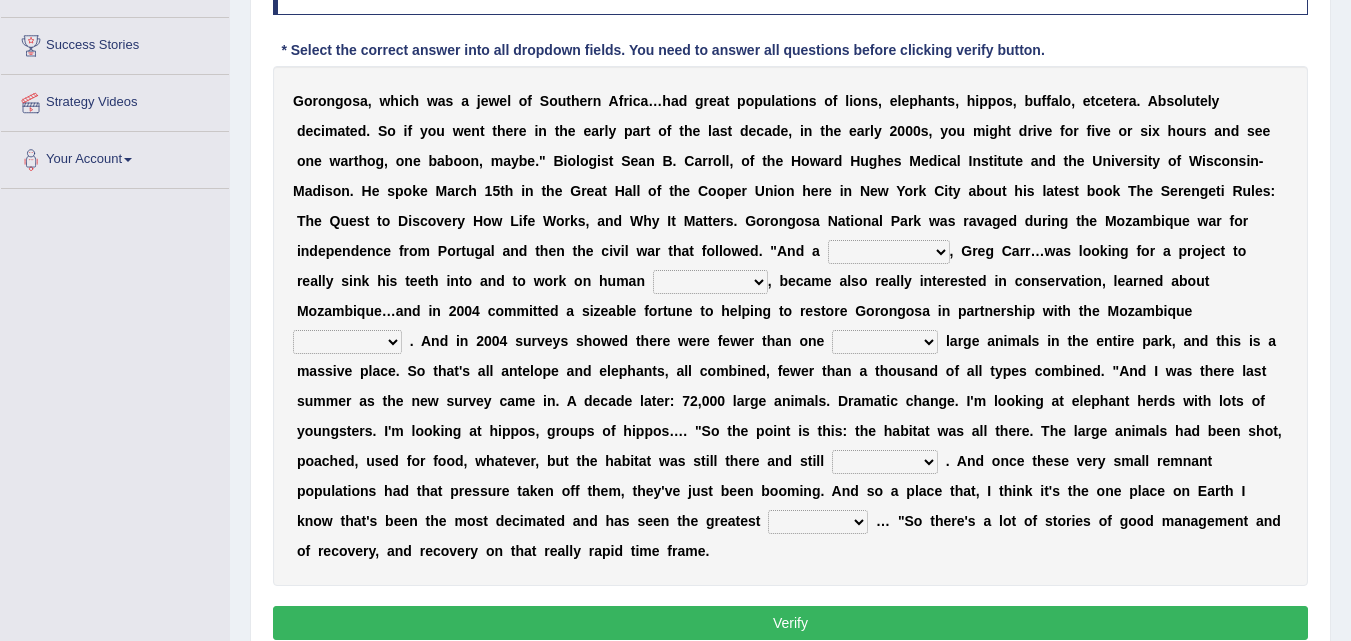 click on "passion solstice ballast philanthropist" at bounding box center [889, 252] 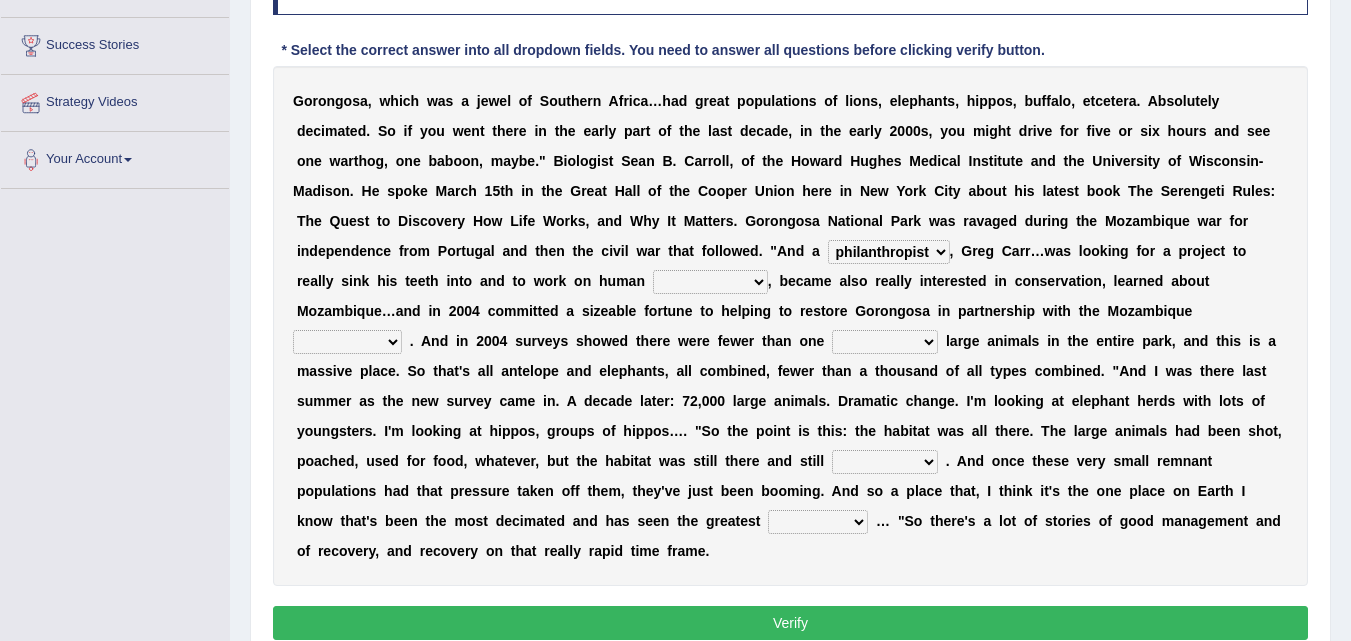 click on "passion solstice ballast philanthropist" at bounding box center [889, 252] 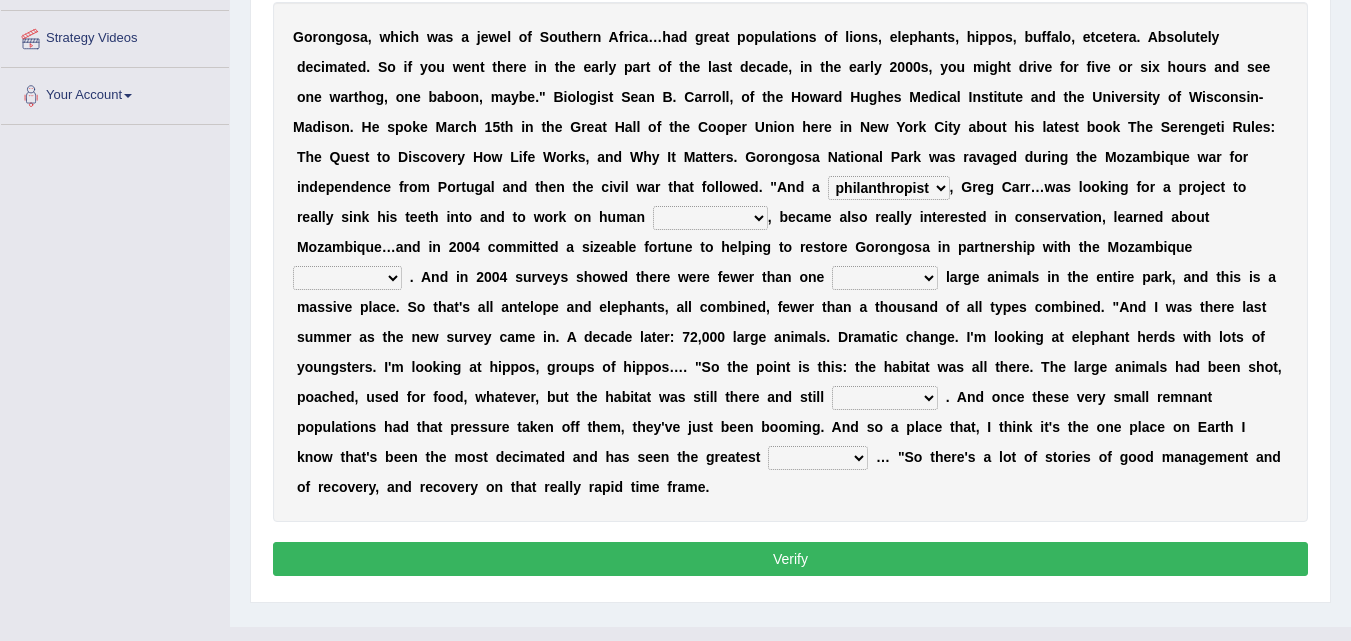 scroll, scrollTop: 409, scrollLeft: 0, axis: vertical 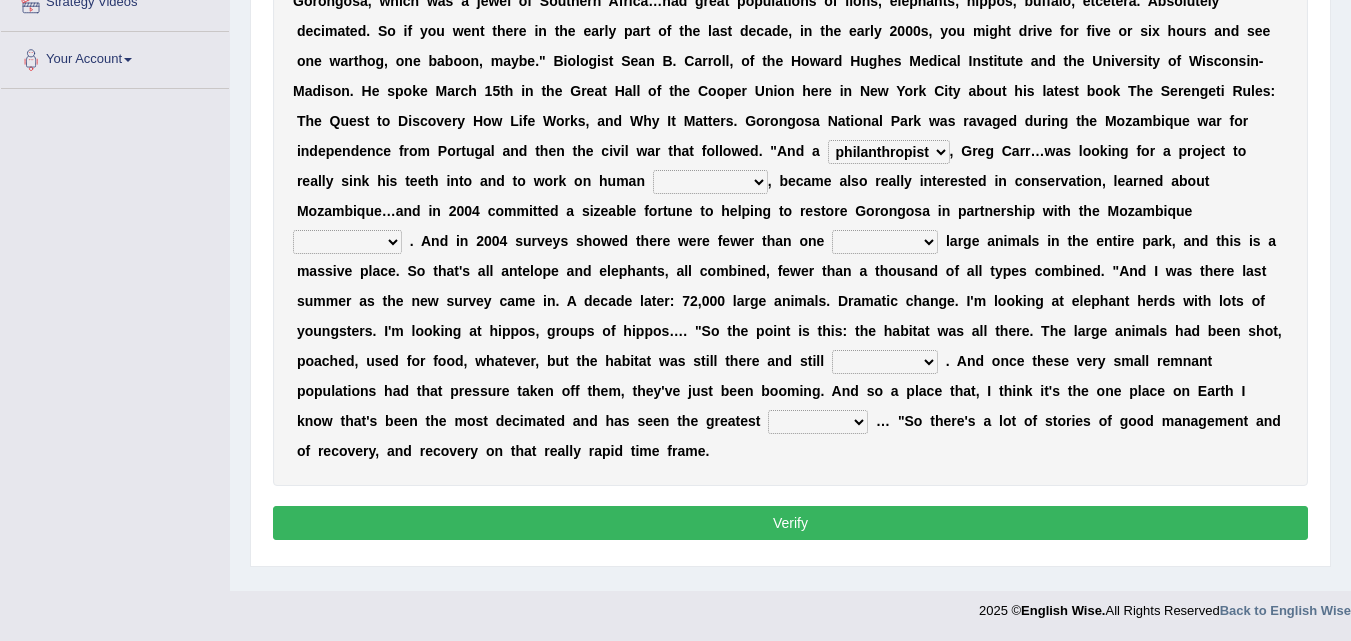 click on "negligence prevalence development malevolence" at bounding box center [710, 182] 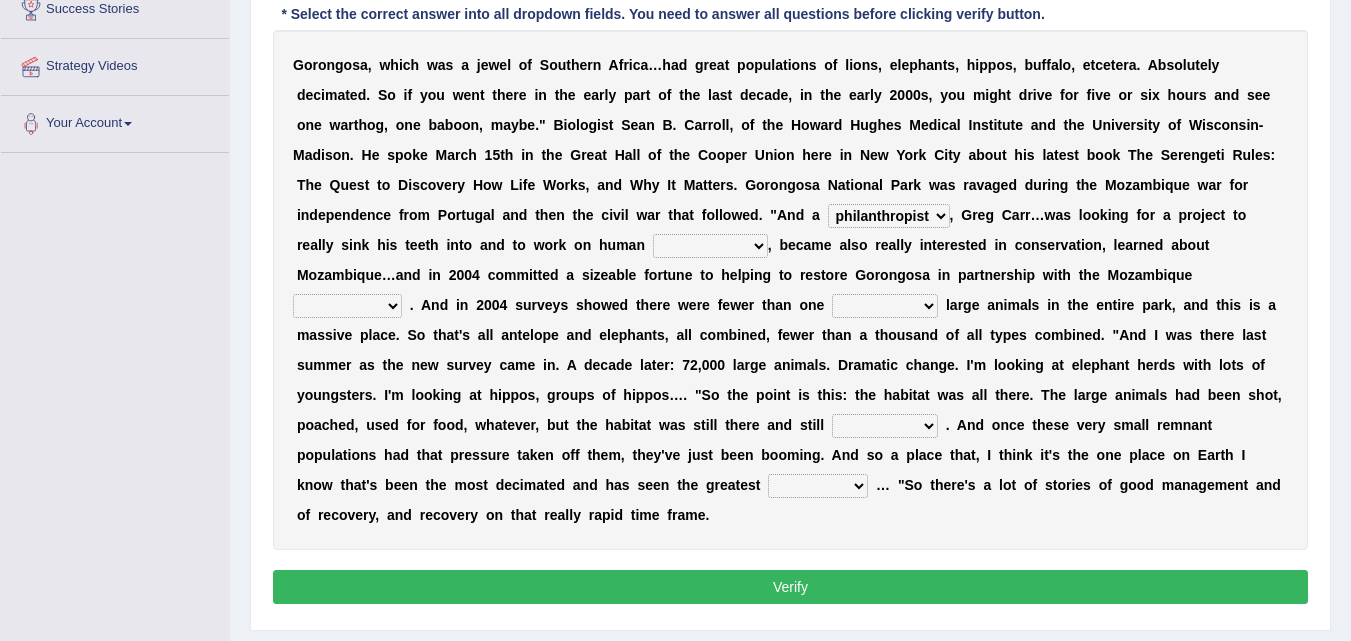 scroll, scrollTop: 309, scrollLeft: 0, axis: vertical 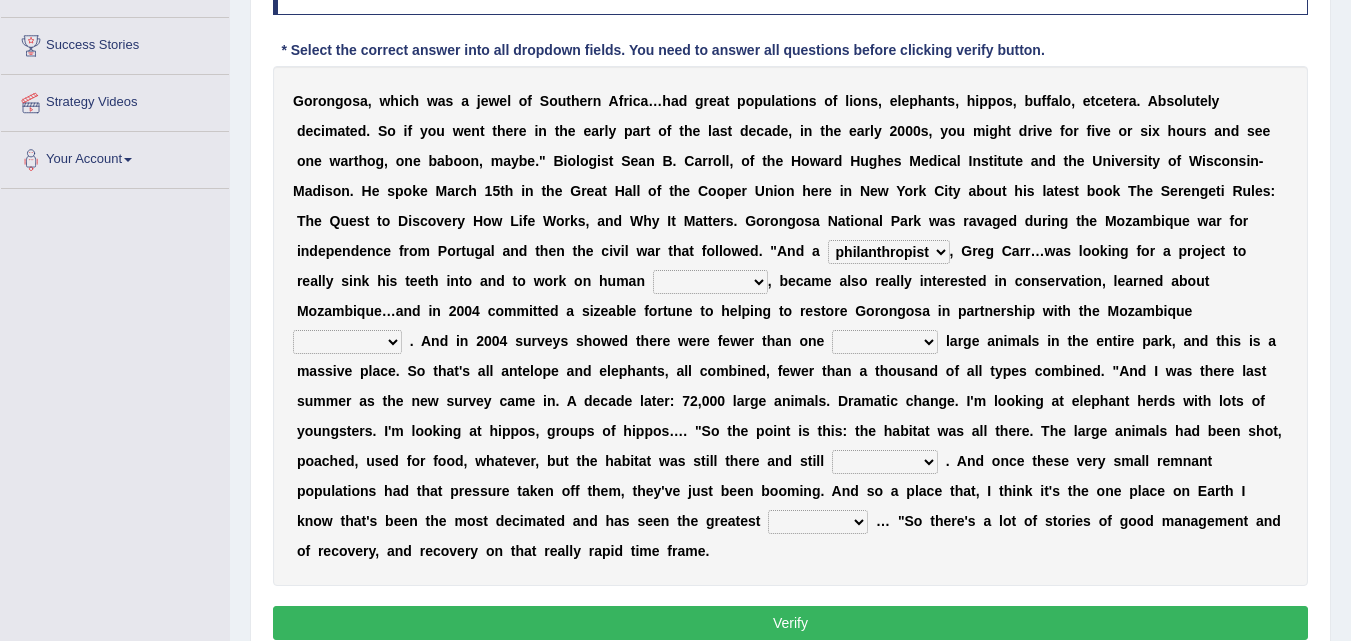 click on "negligence prevalence development malevolence" at bounding box center (710, 282) 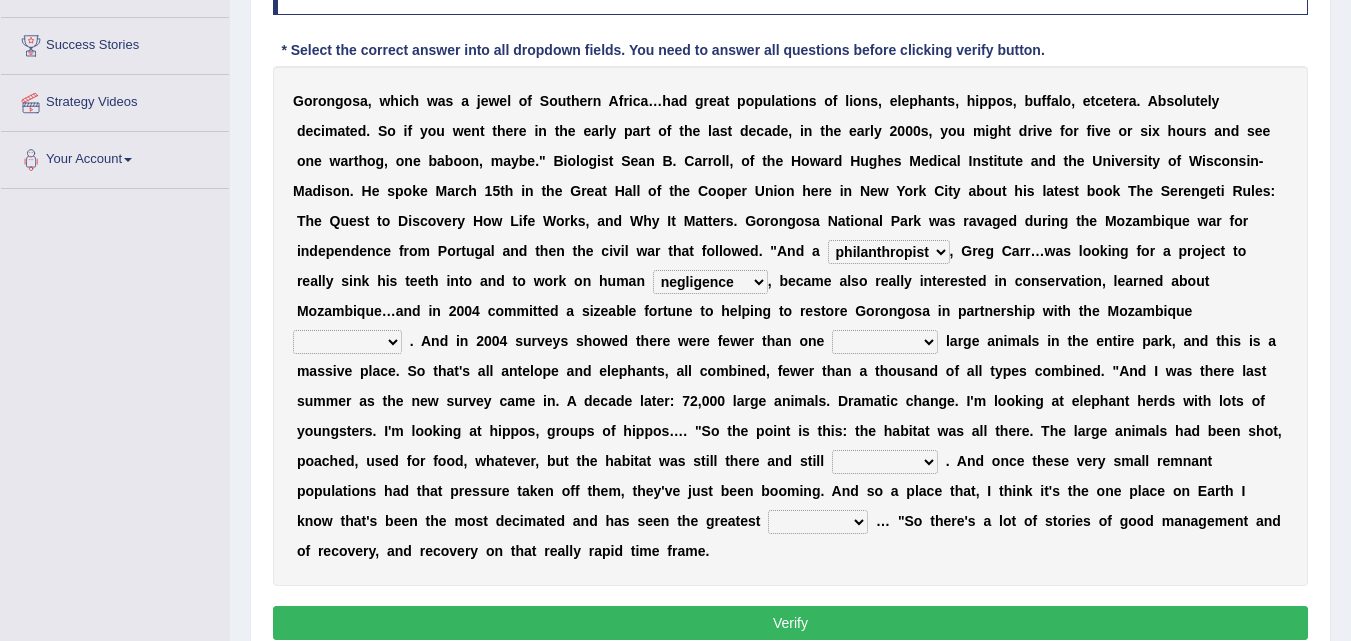 click on "negligence prevalence development malevolence" at bounding box center [710, 282] 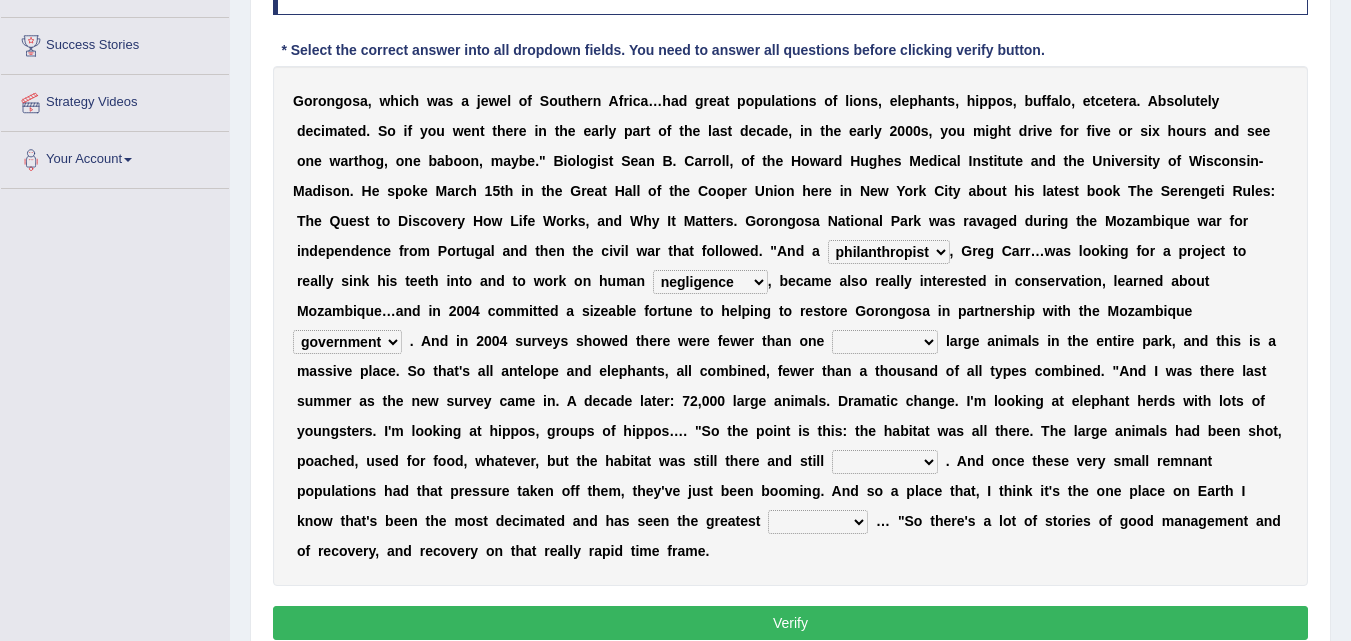 click on "parliament semanticist government journalist" at bounding box center [347, 342] 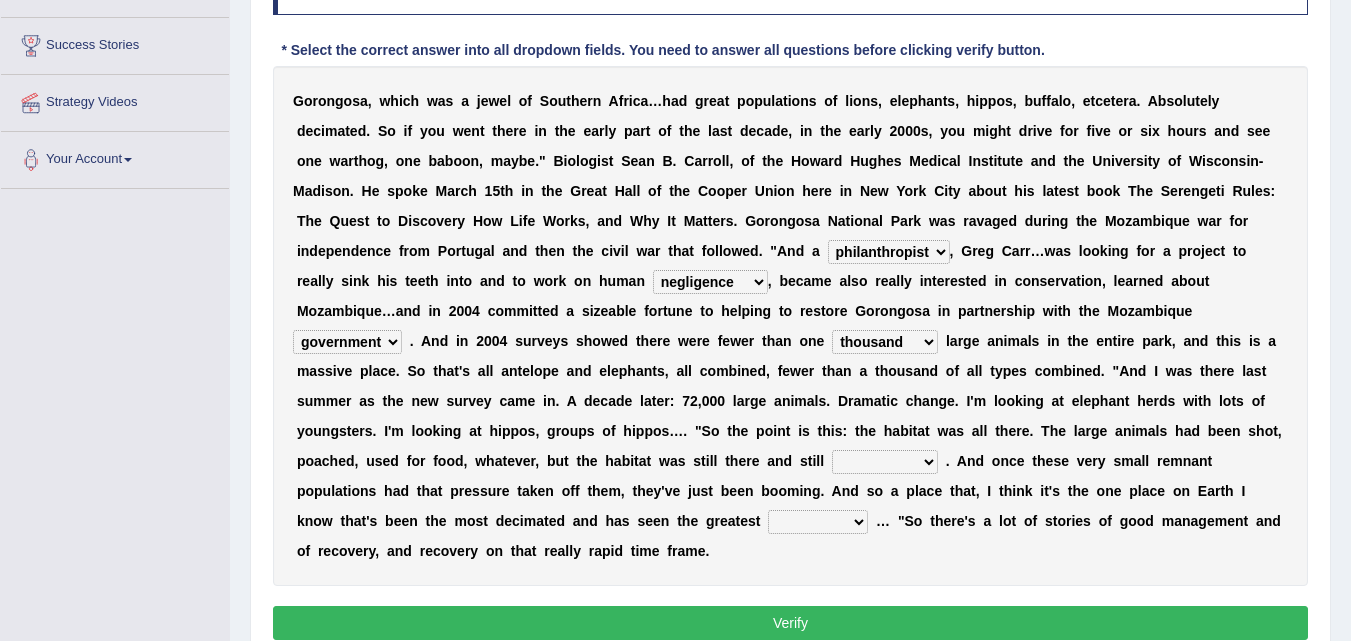 click on "deflowered embowered roundest thousand" at bounding box center (885, 342) 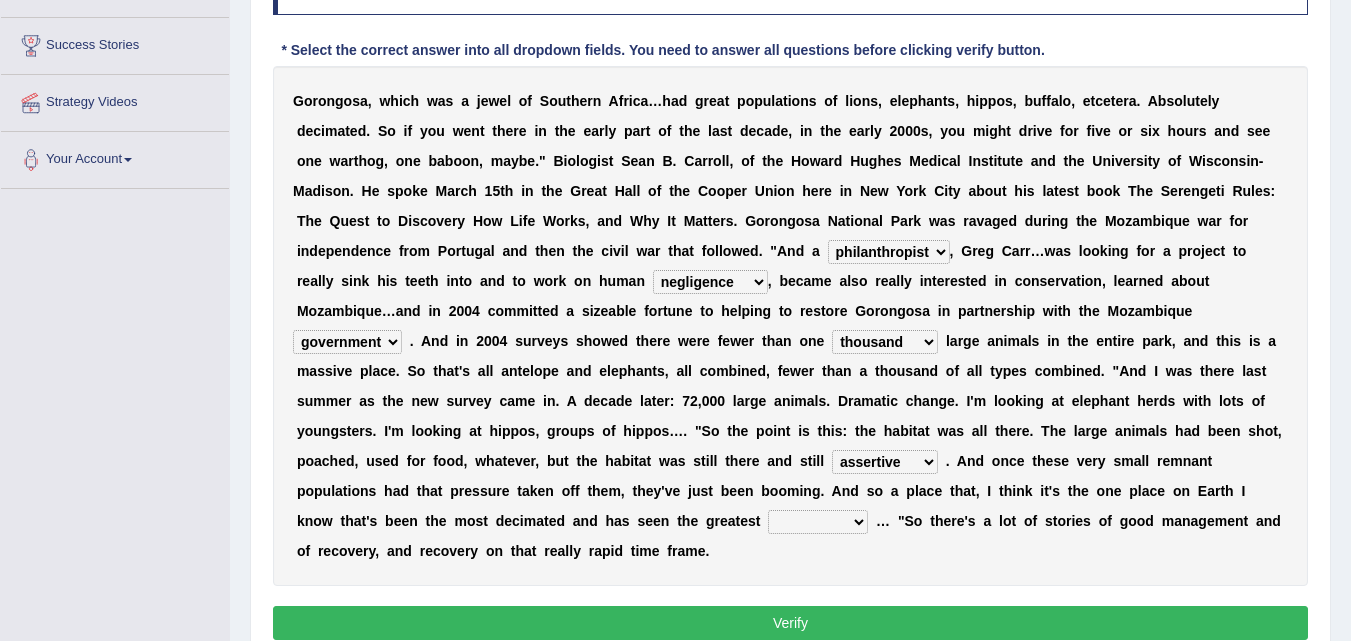 click on "assertive incidental compulsive productive" at bounding box center (885, 462) 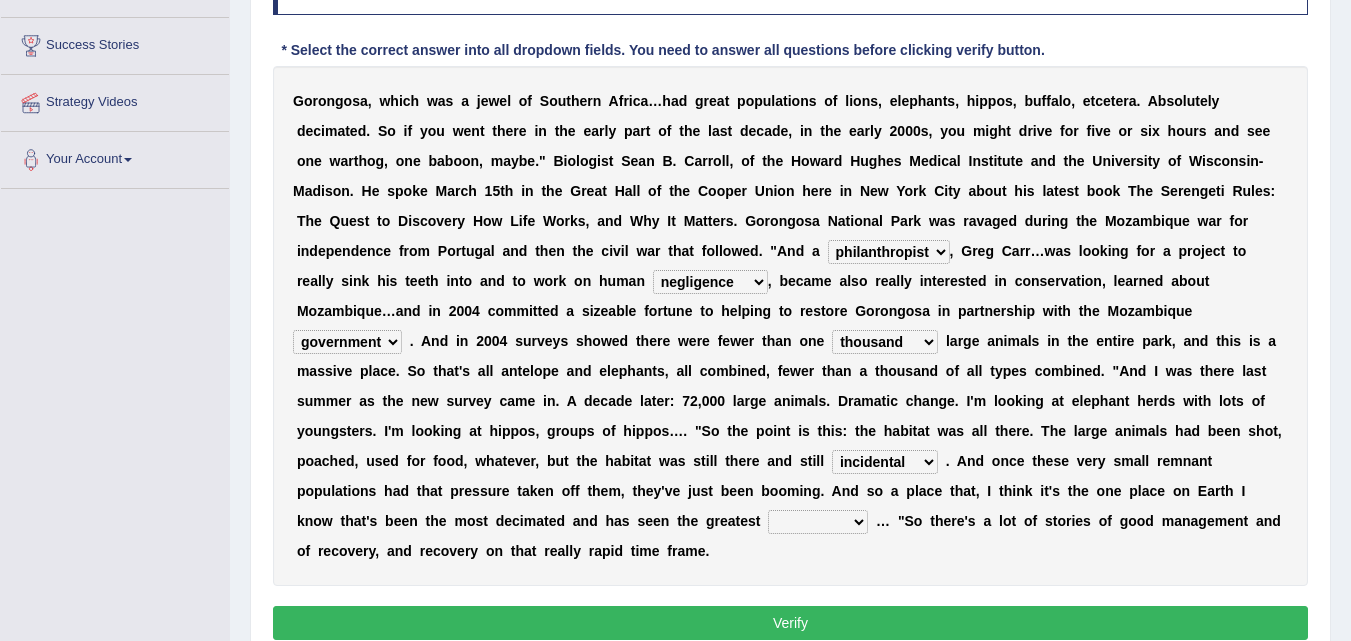 click on "assertive incidental compulsive productive" at bounding box center [885, 462] 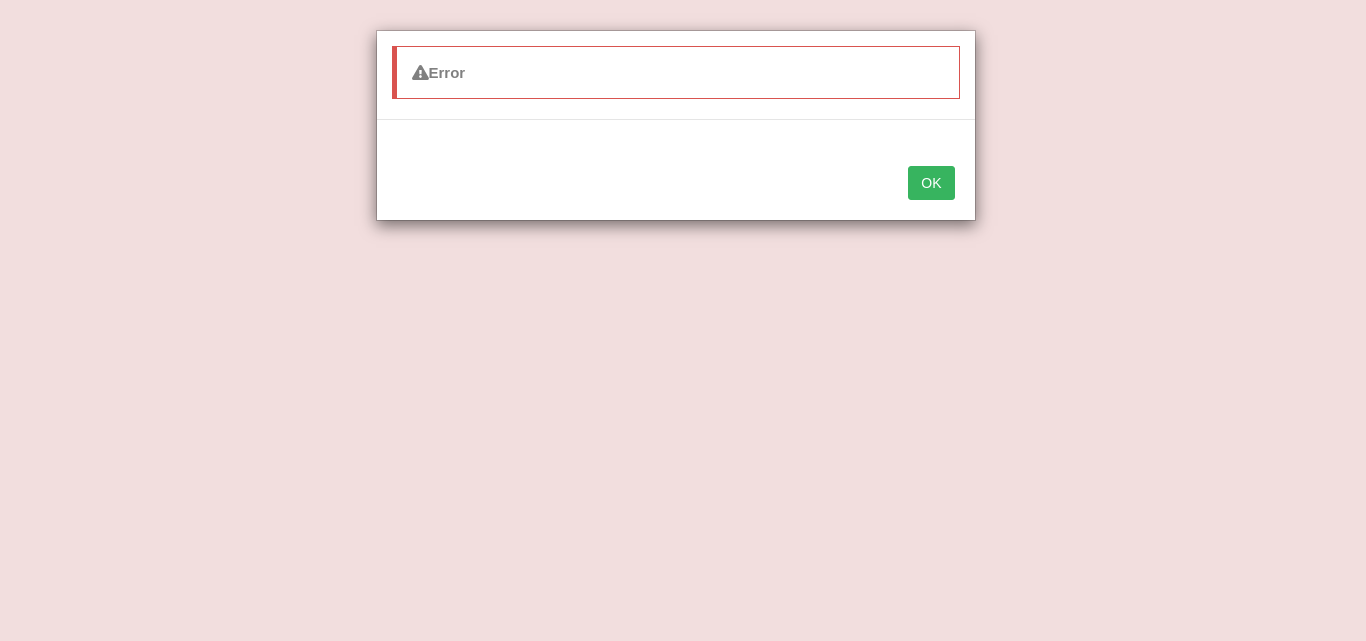 click on "OK" at bounding box center [931, 183] 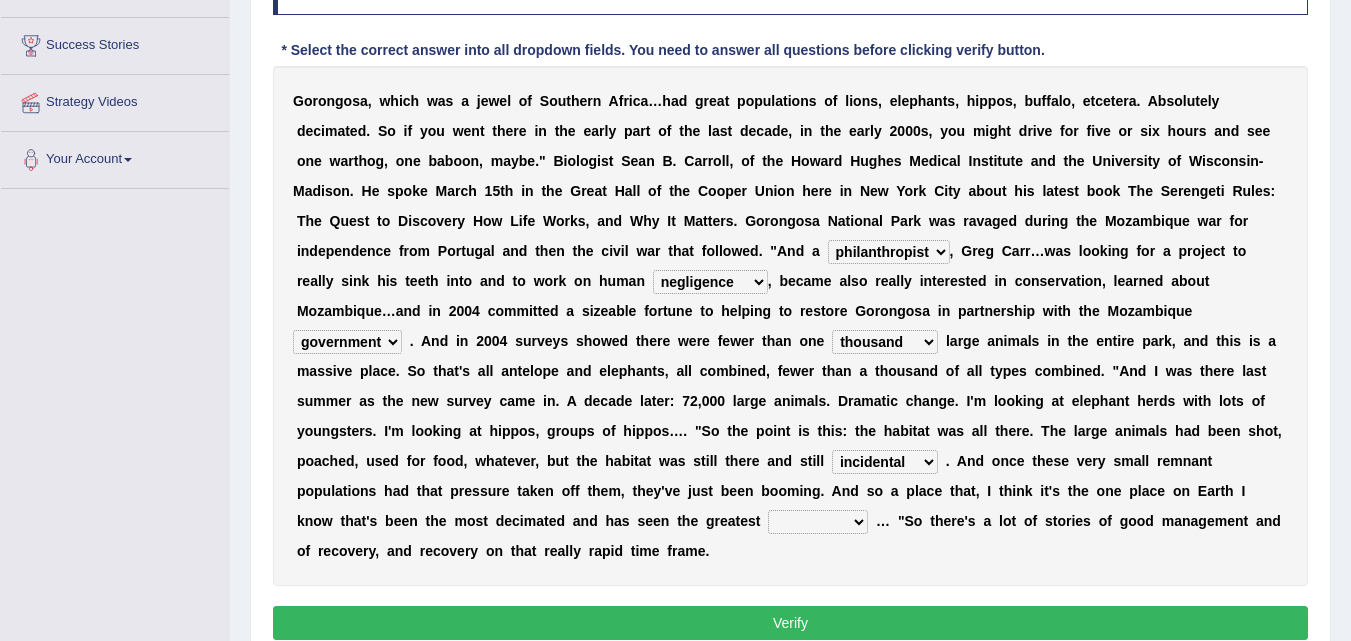 click on "recovery efficacy golly stumpy" at bounding box center (818, 522) 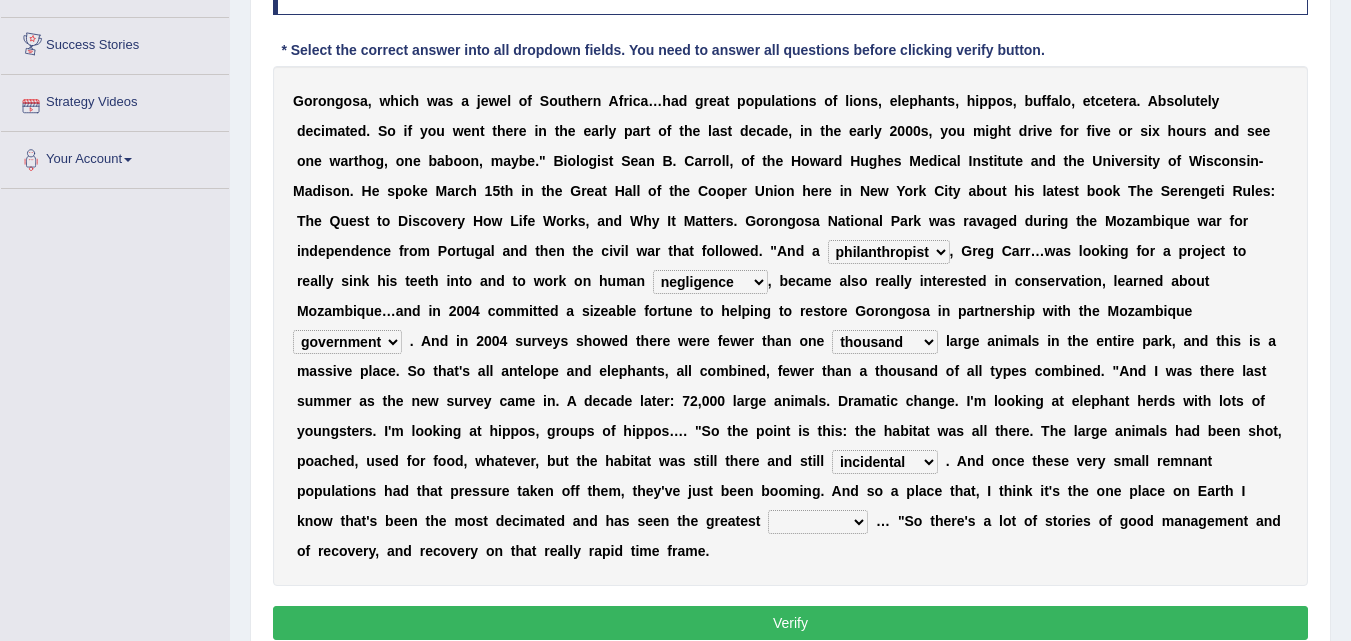 click on "recovery efficacy golly stumpy" at bounding box center [818, 522] 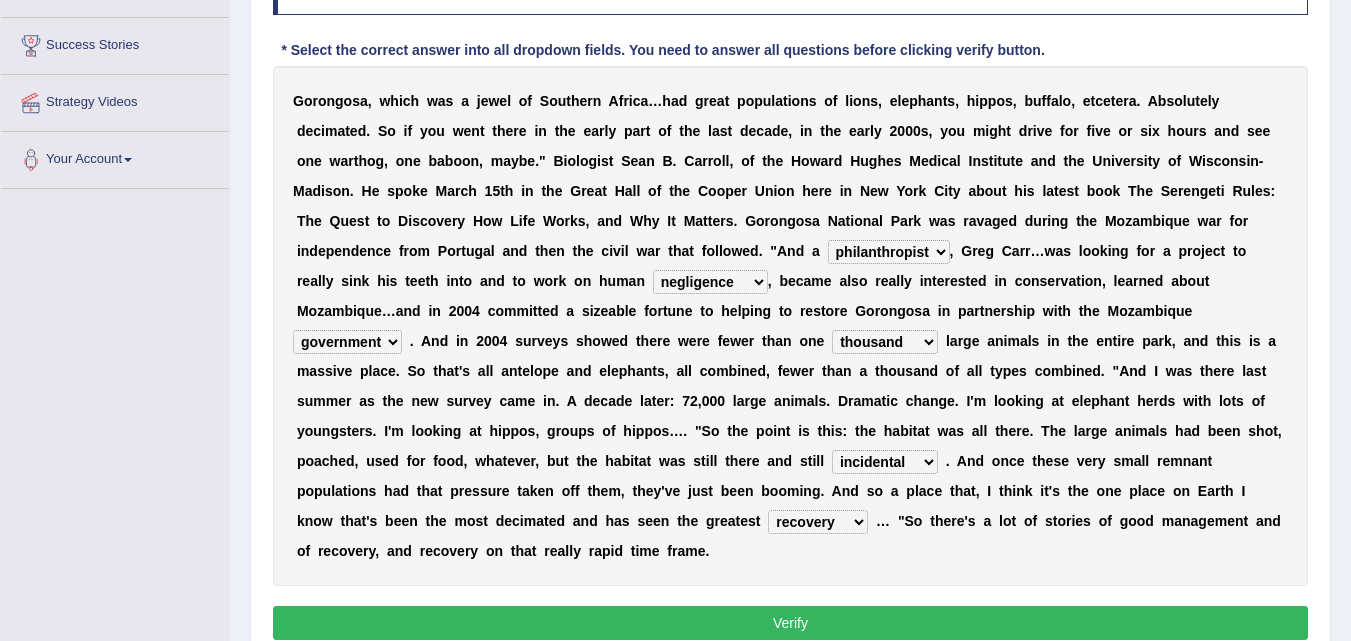 click on "recovery efficacy golly stumpy" at bounding box center (818, 522) 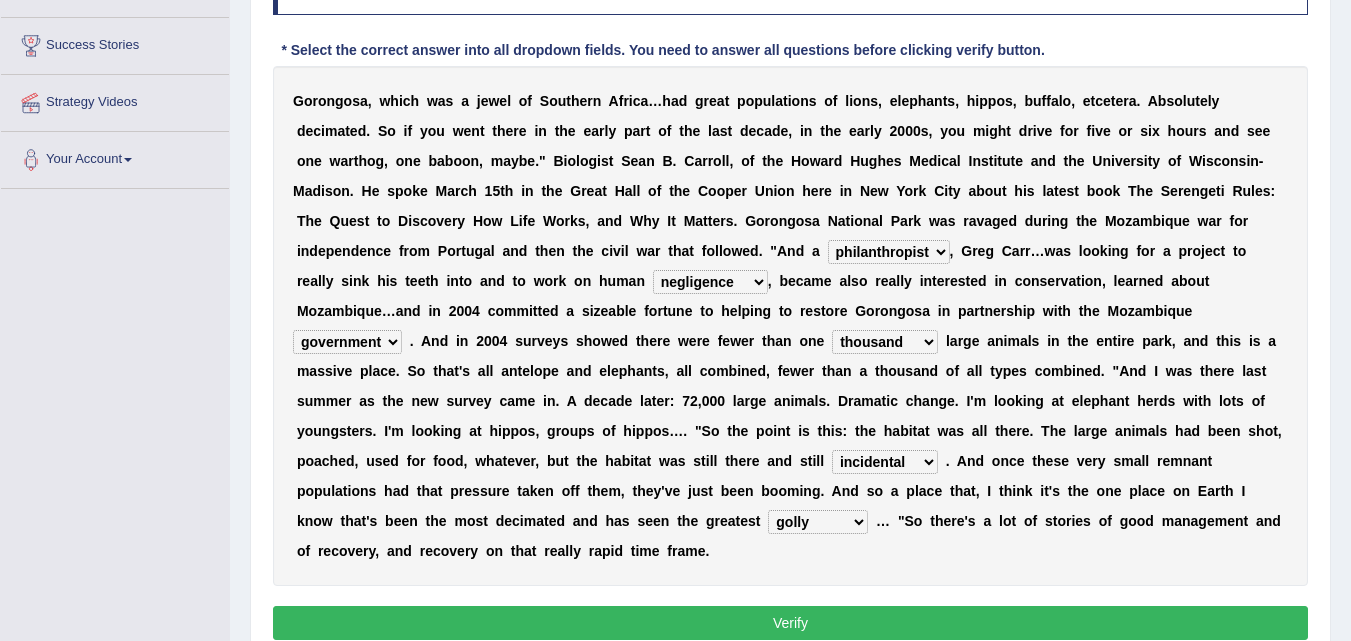 click on "recovery efficacy golly stumpy" at bounding box center (818, 522) 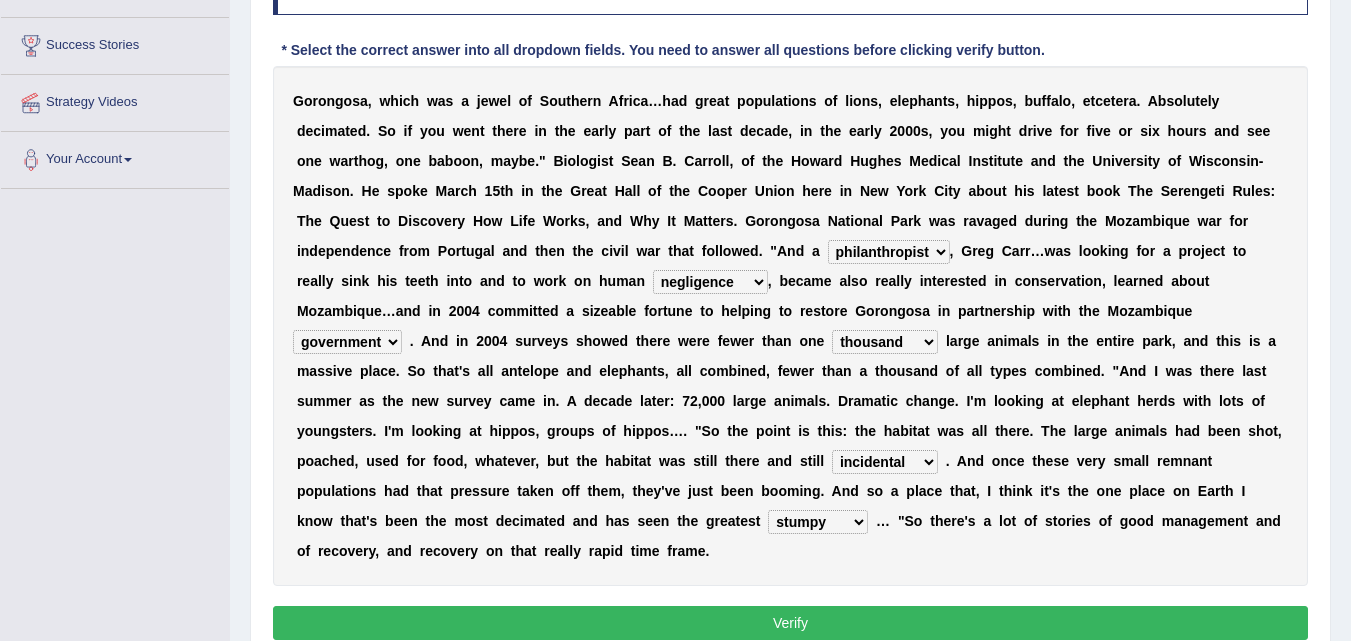 click on "recovery efficacy golly stumpy" at bounding box center [818, 522] 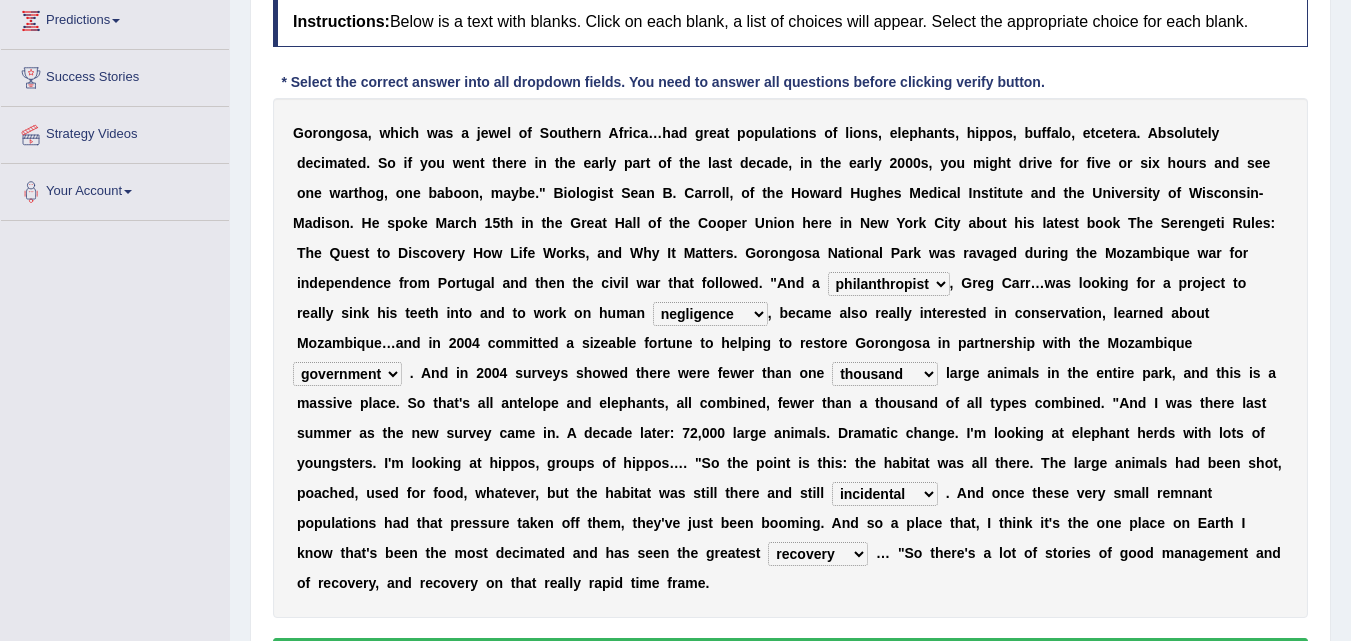 scroll, scrollTop: 309, scrollLeft: 0, axis: vertical 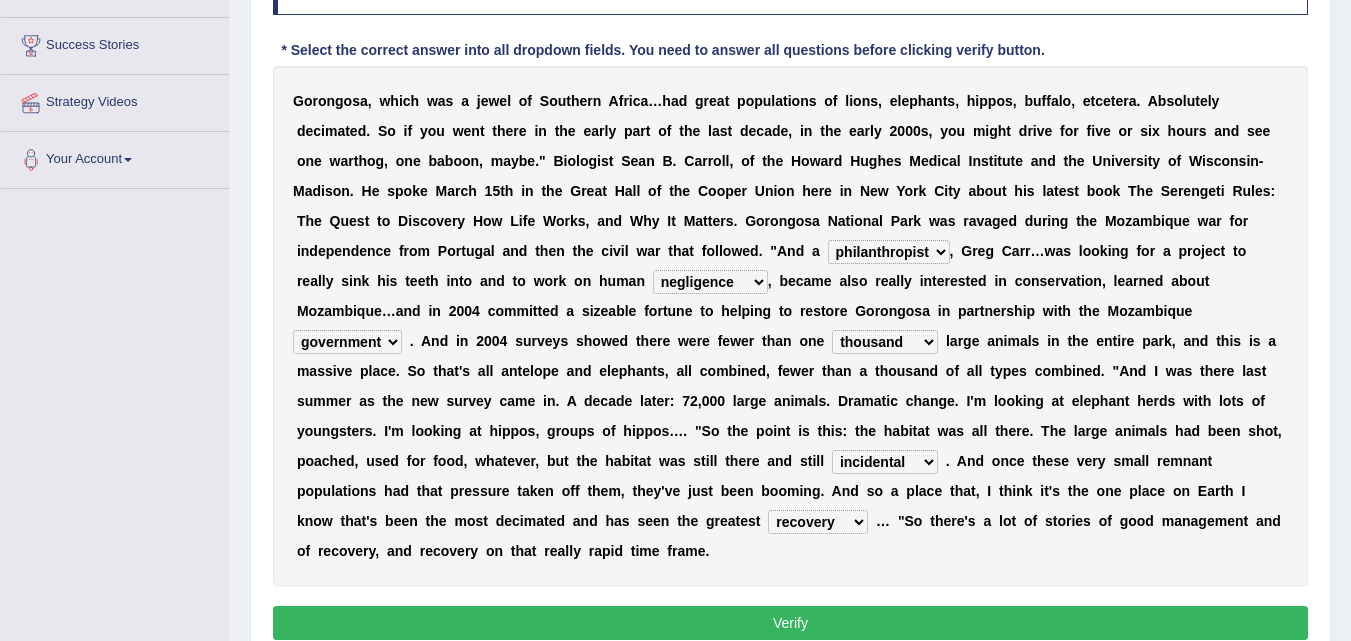 click on "parliament semanticist government journalist" at bounding box center [347, 342] 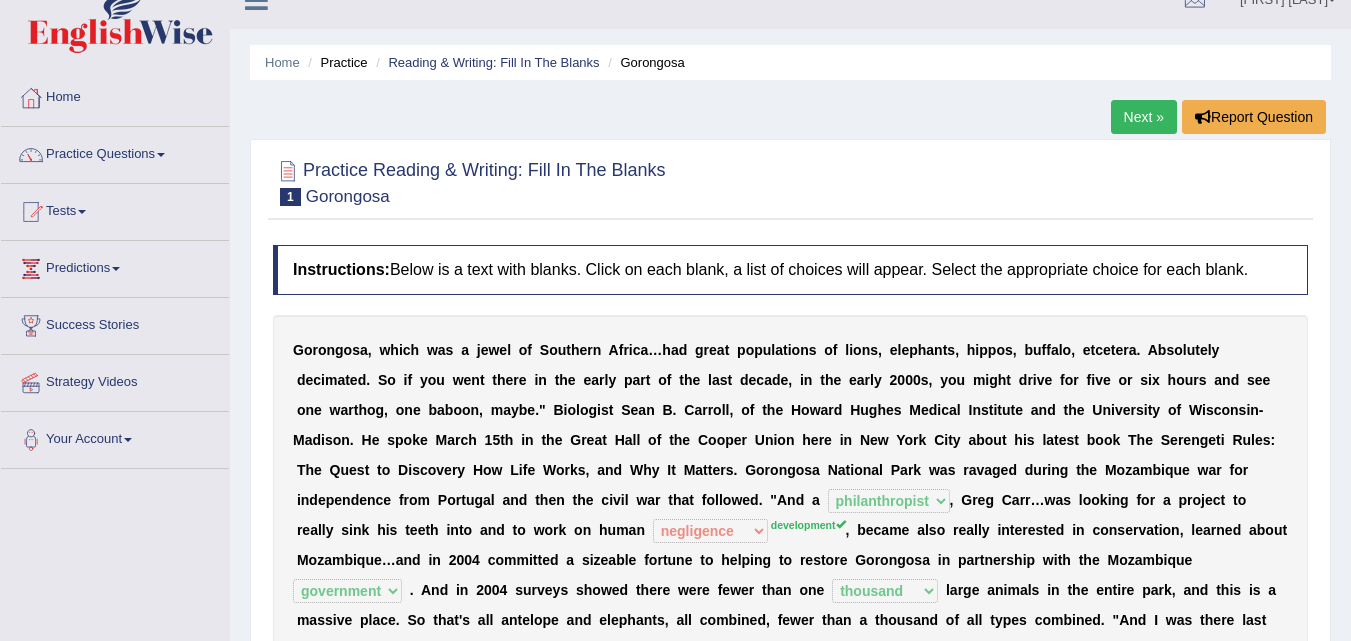 scroll, scrollTop: 0, scrollLeft: 0, axis: both 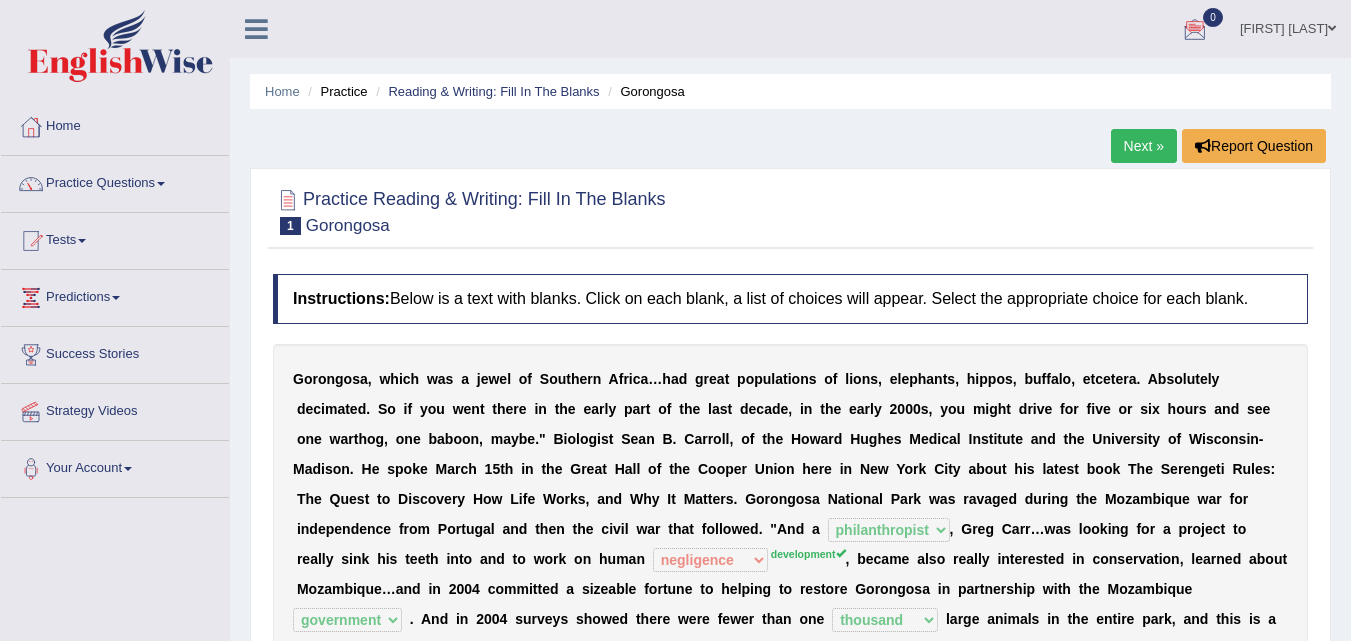 click on "Next »" at bounding box center (1144, 146) 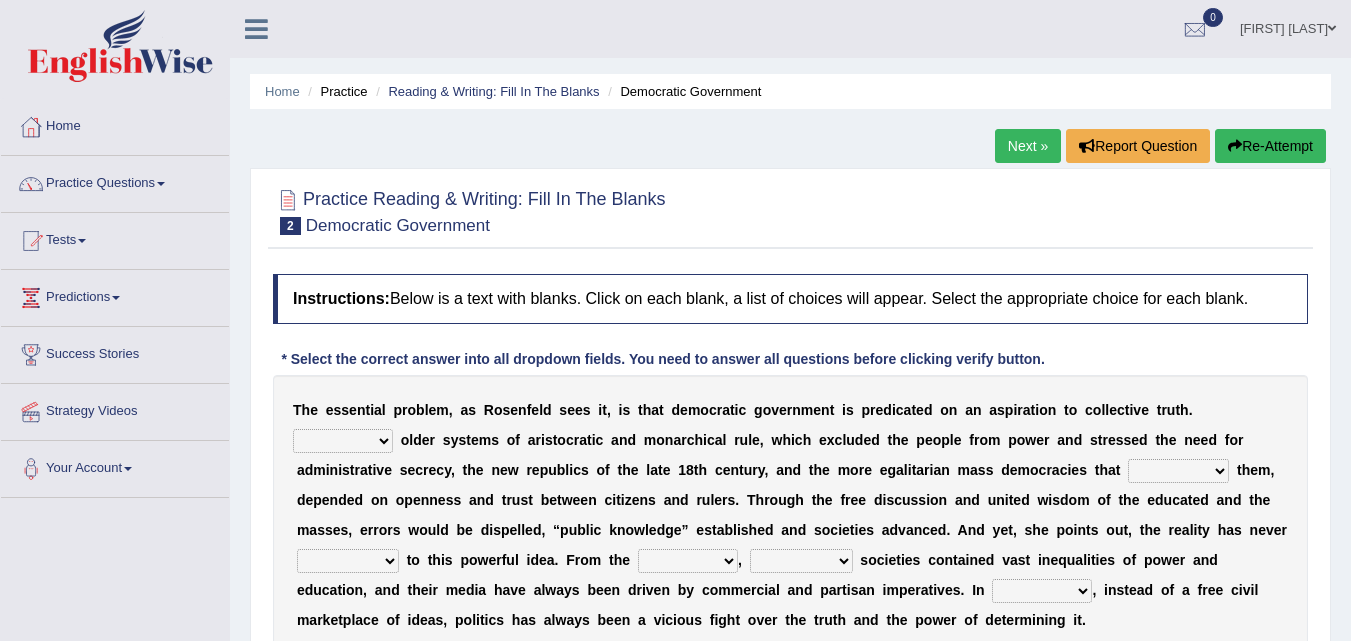 scroll, scrollTop: 0, scrollLeft: 0, axis: both 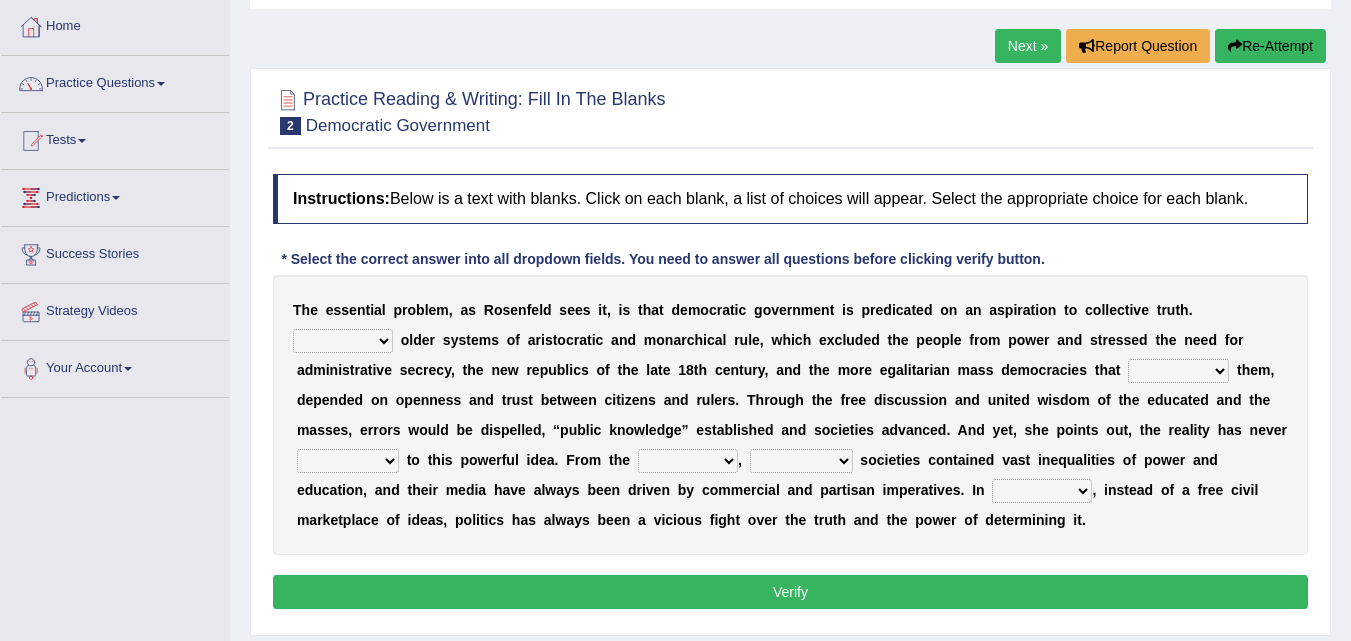 click on "Like Unlike Likely Safely" at bounding box center (343, 341) 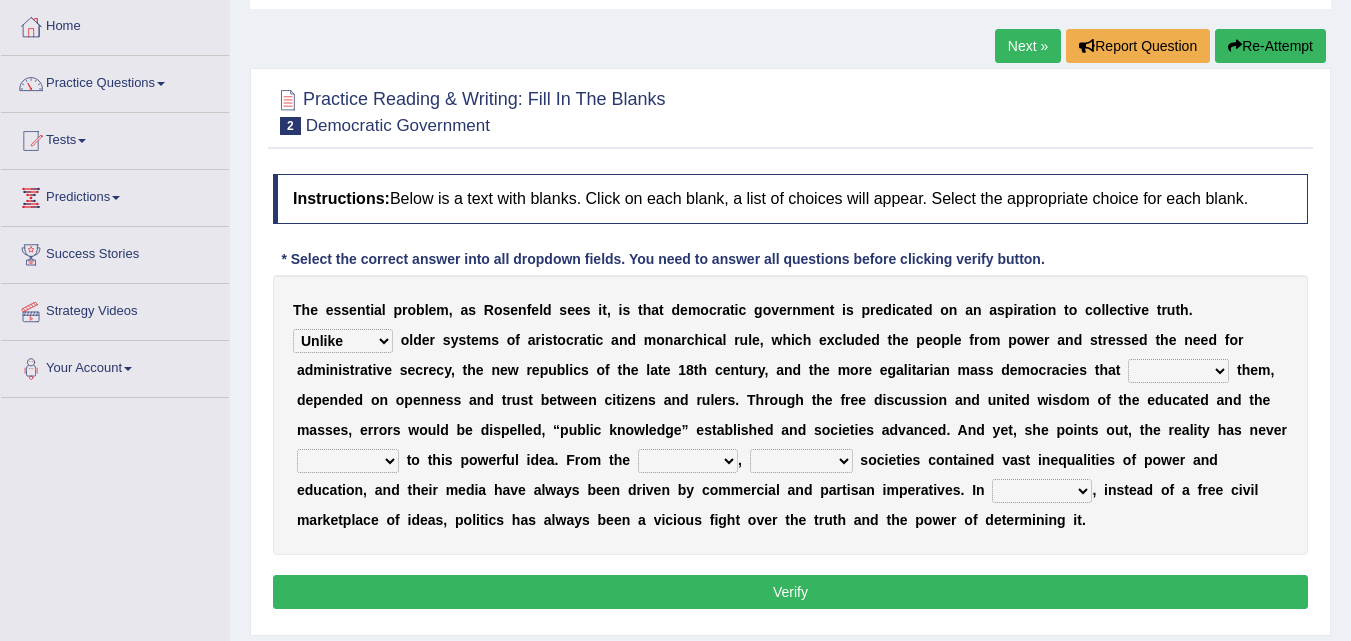 click on "Like Unlike Likely Safely" at bounding box center [343, 341] 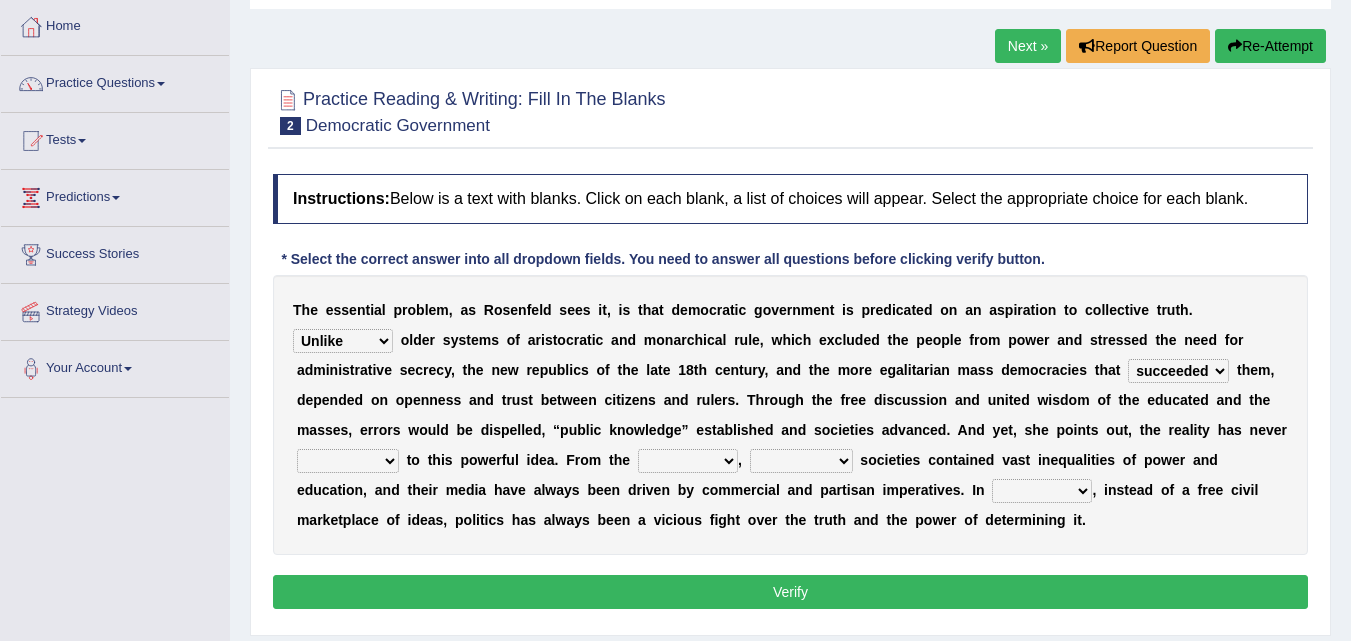 click on "readed grated succeeded printed" at bounding box center (1178, 371) 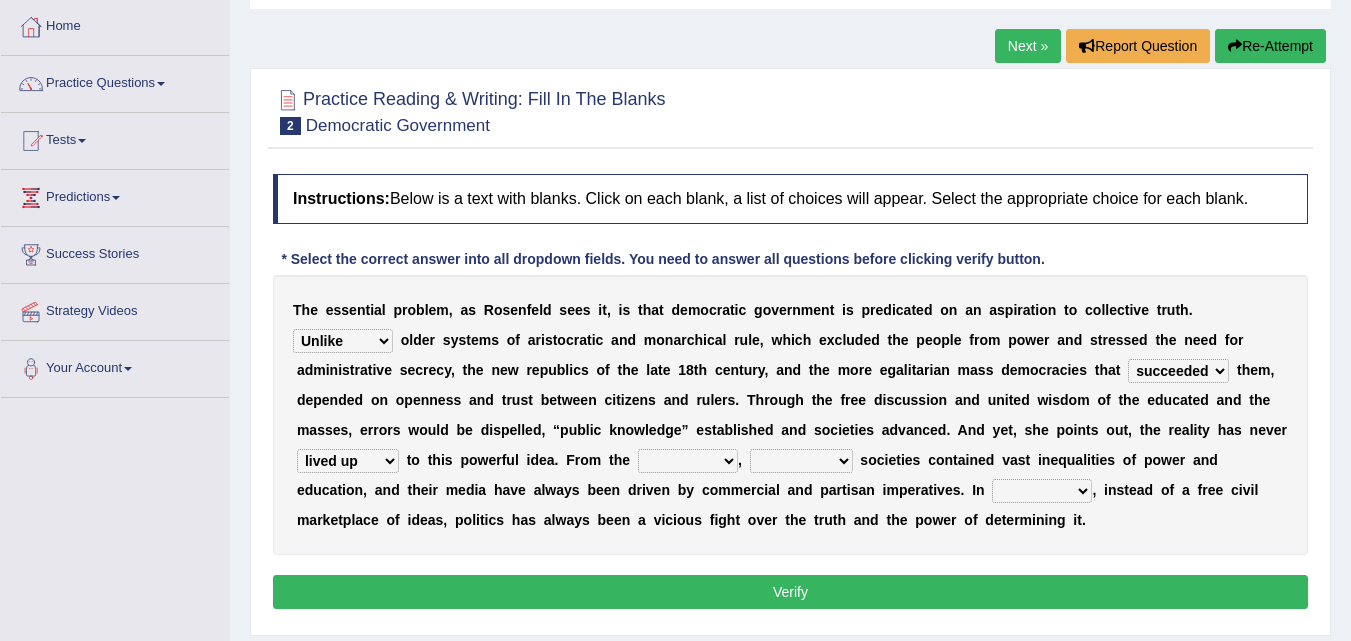 click on "saved up stood up brought up lived up" at bounding box center [348, 461] 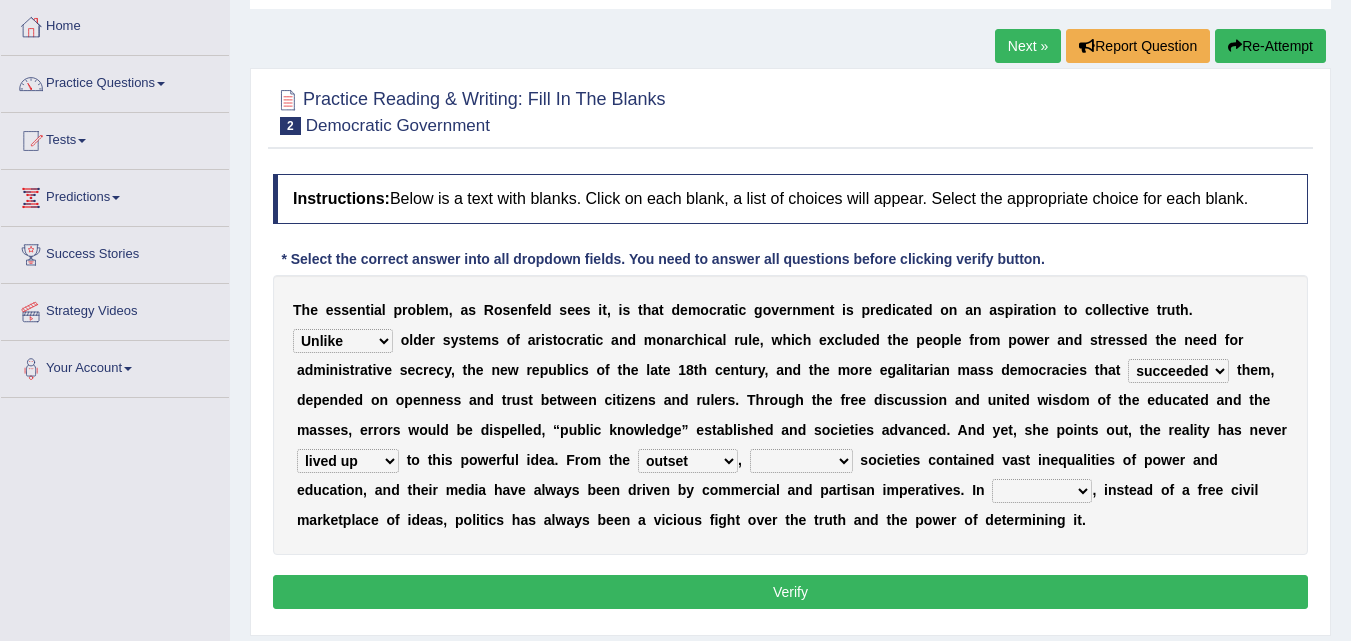 click on "freedom democratic media stilled" at bounding box center (801, 461) 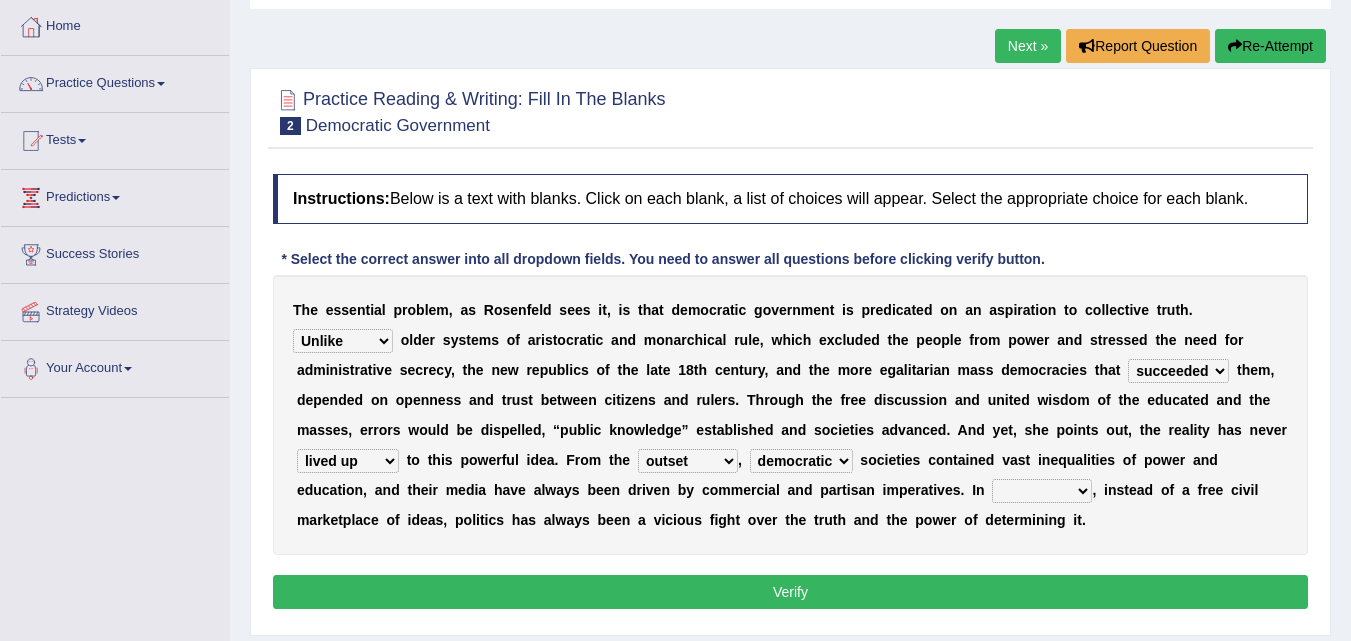 click on "power practice ideas fought" at bounding box center [1042, 491] 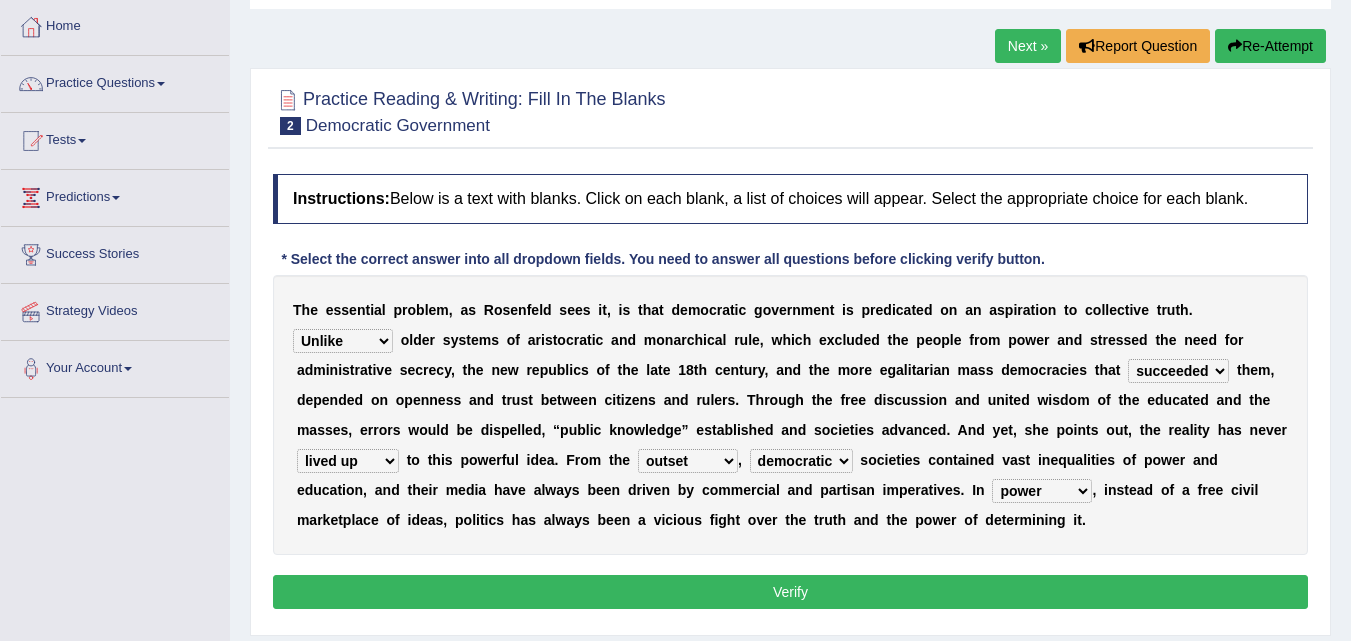 click on "power practice ideas fought" at bounding box center (1042, 491) 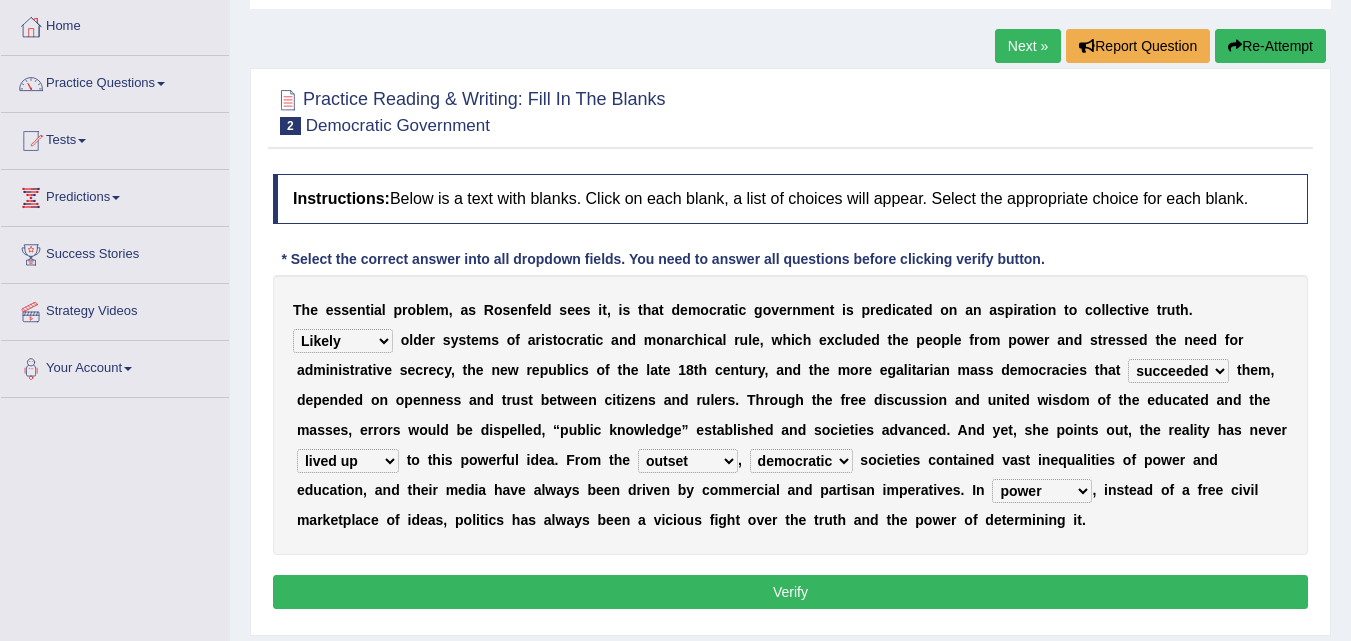 click on "Like Unlike Likely Safely" at bounding box center [343, 341] 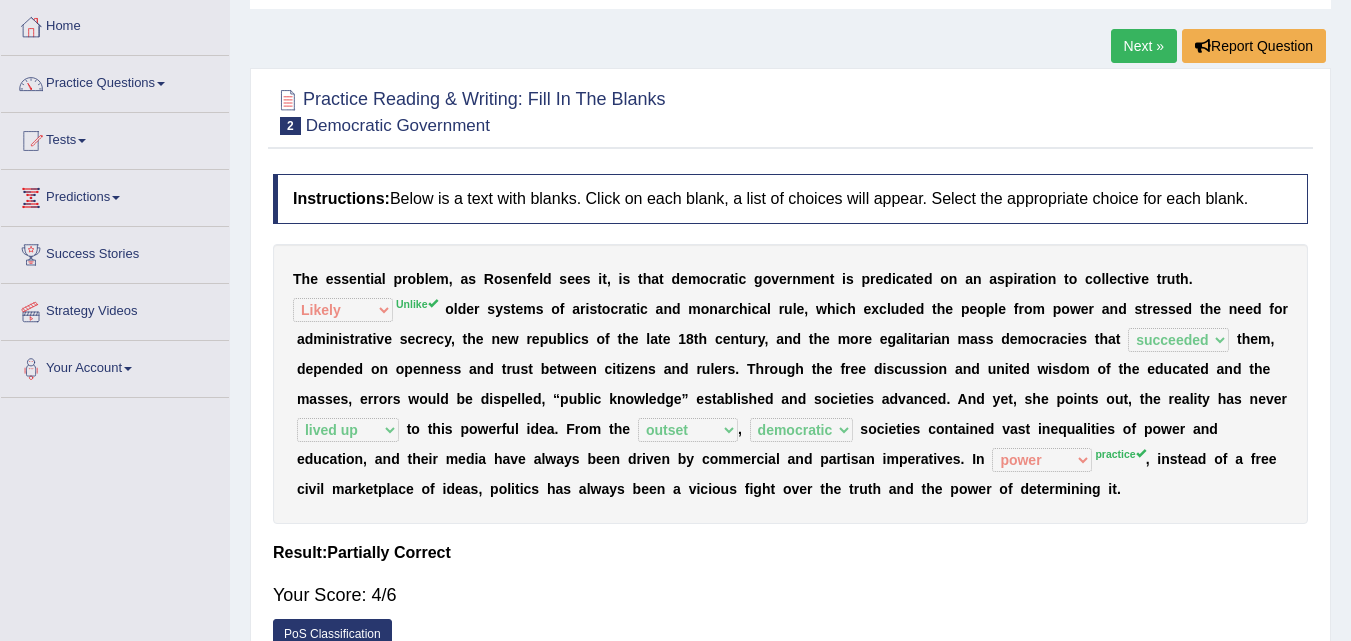 click on "Next »" at bounding box center [1144, 46] 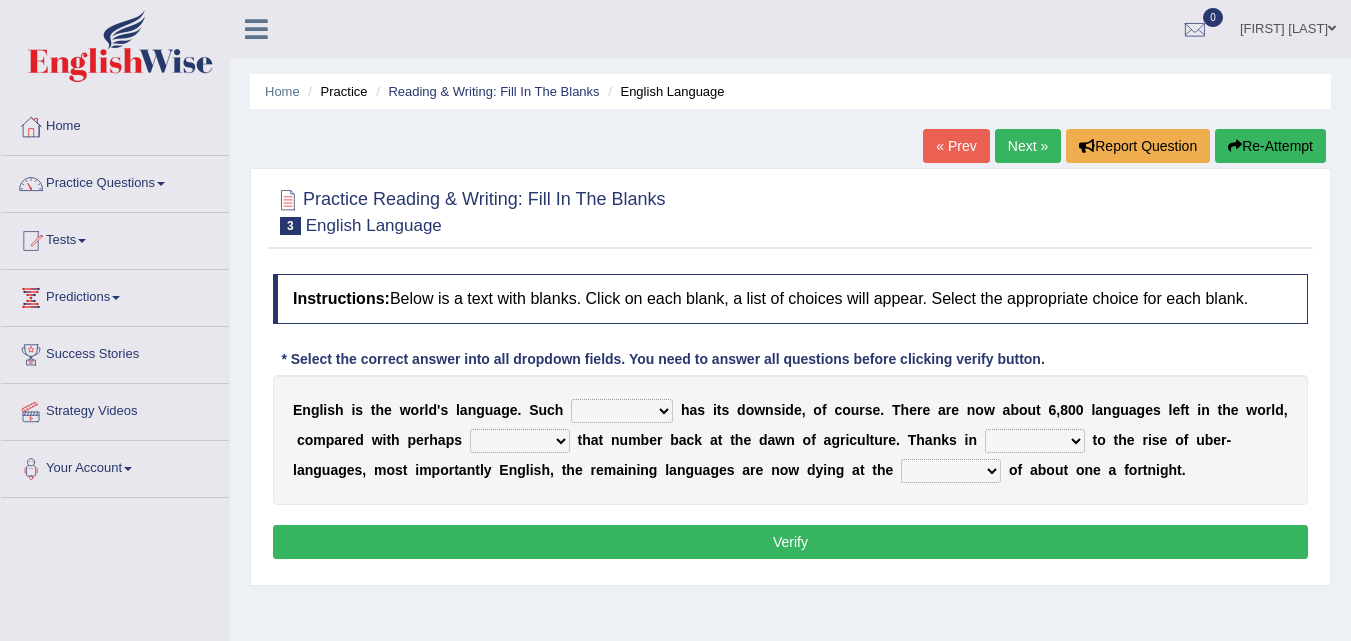 scroll, scrollTop: 100, scrollLeft: 0, axis: vertical 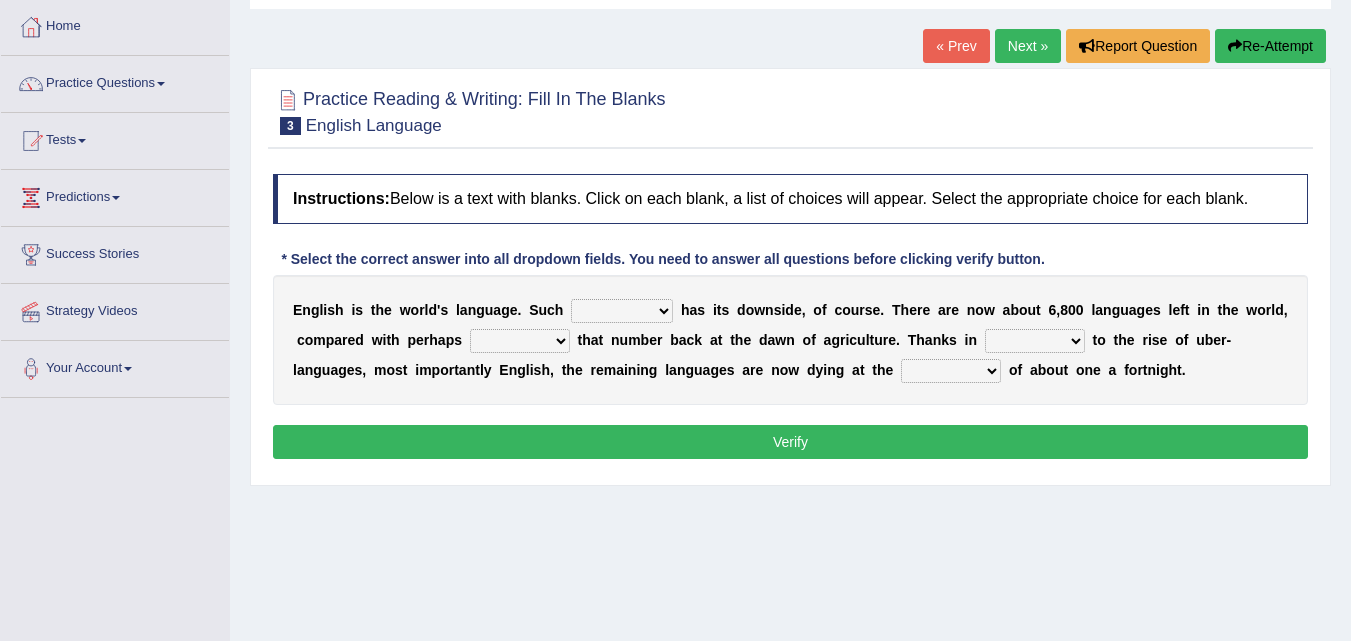 click on "power idea subject dominance" at bounding box center [622, 311] 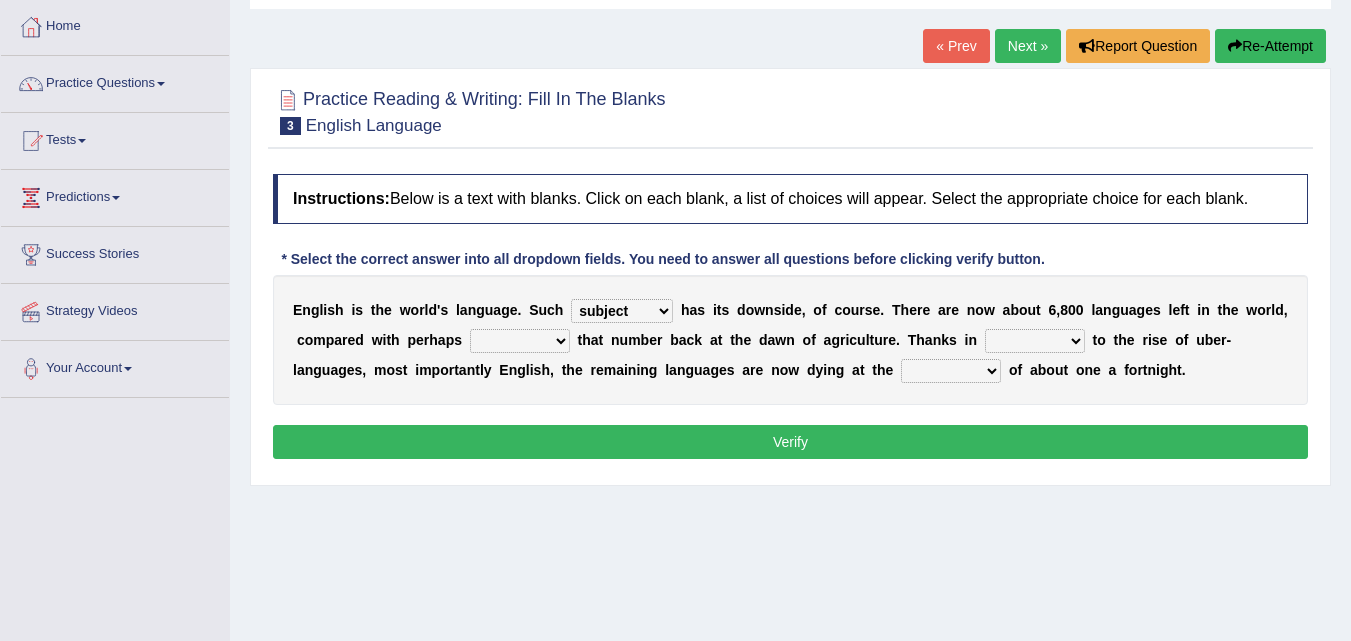 click on "power idea subject dominance" at bounding box center (622, 311) 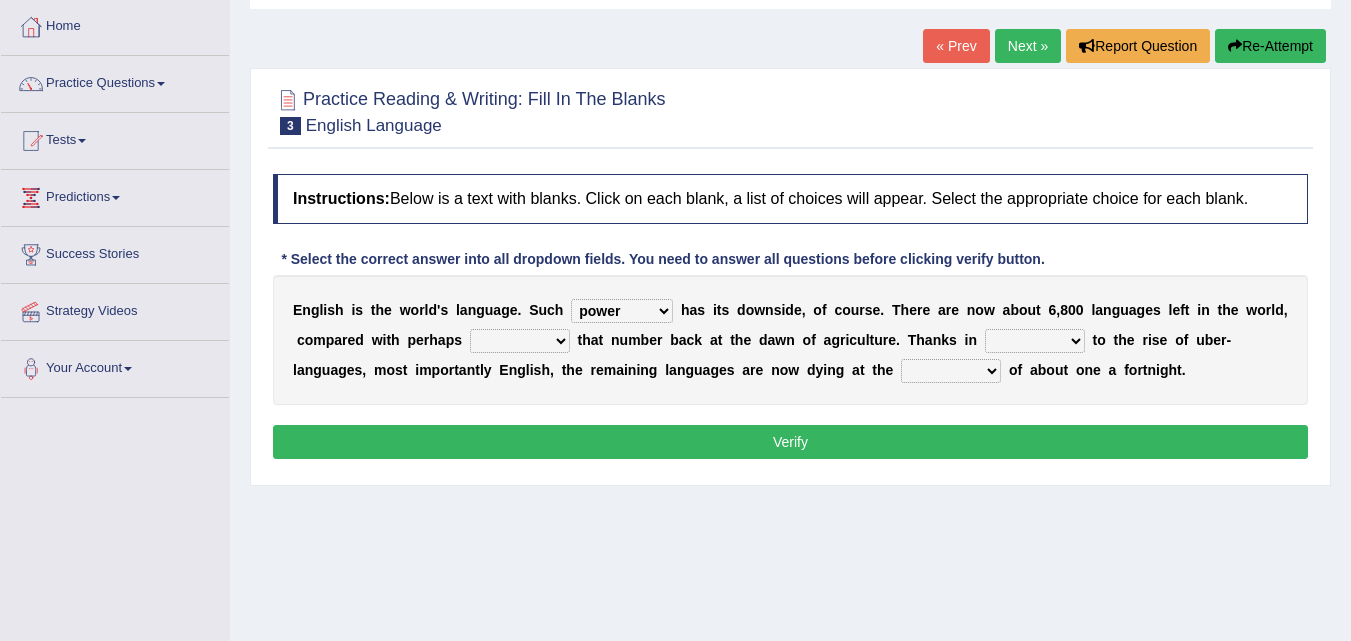 click on "power idea subject dominance" at bounding box center [622, 311] 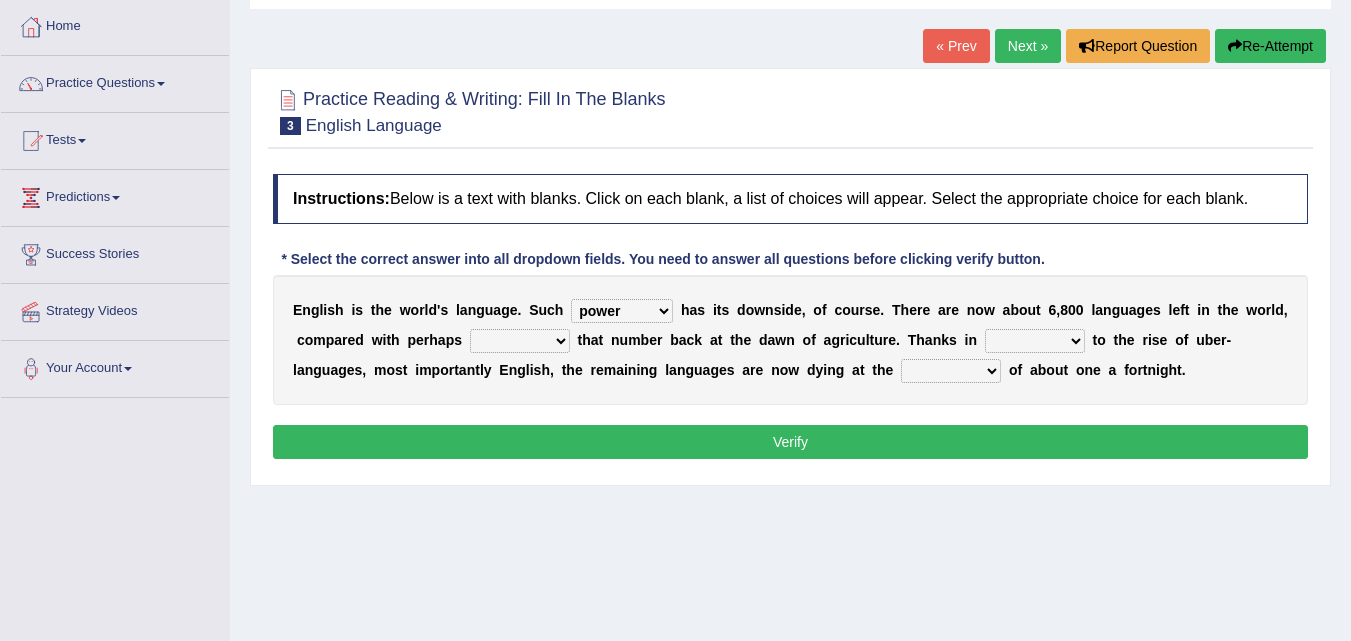 click on "rise twice firstly never" at bounding box center [520, 341] 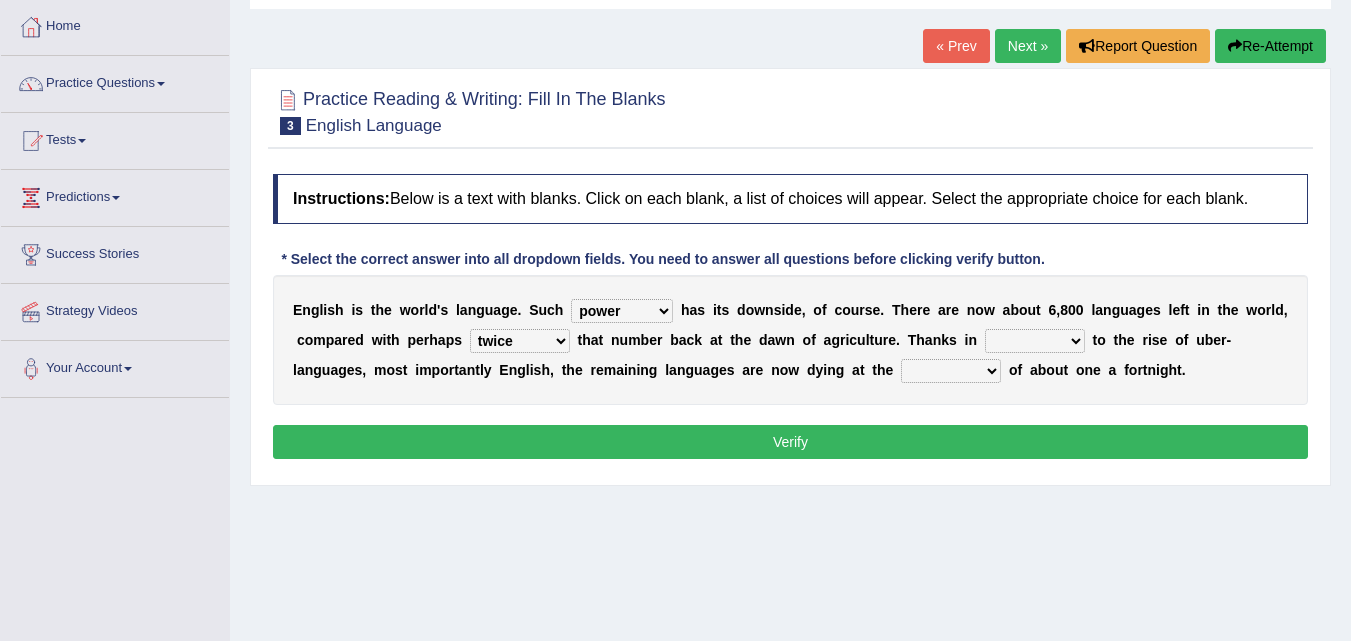 click on "rare start part bother" at bounding box center [1035, 341] 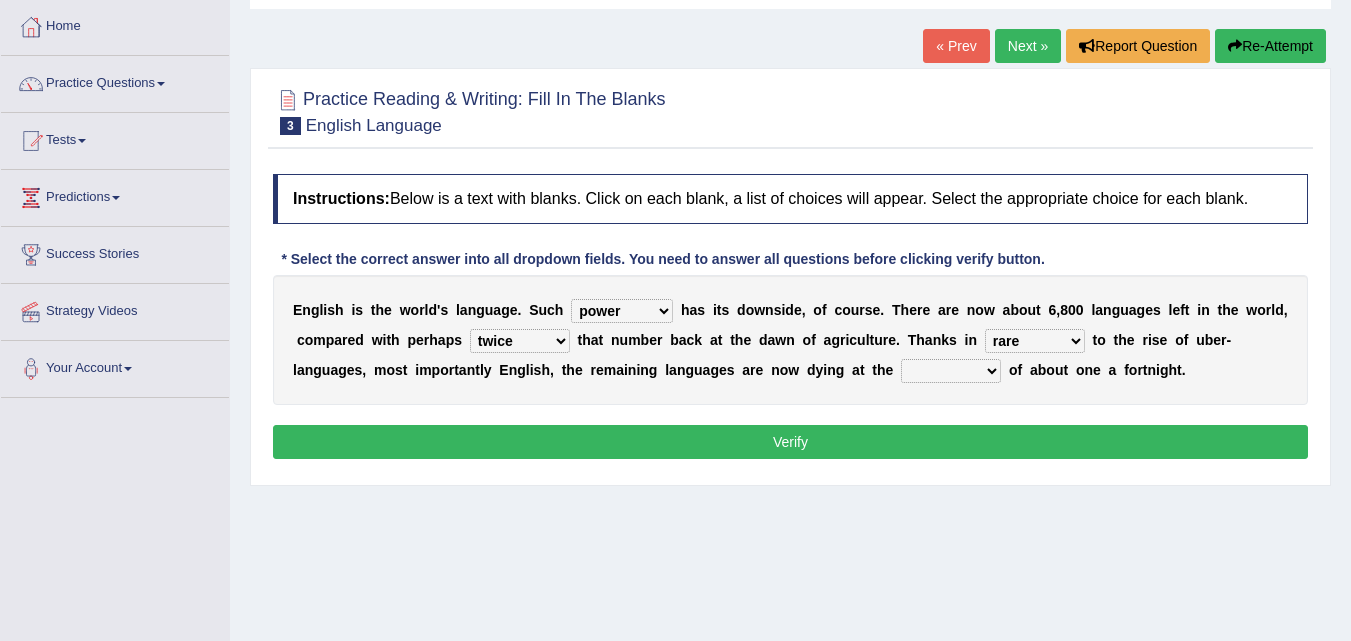 click on "rare start part bother" at bounding box center [1035, 341] 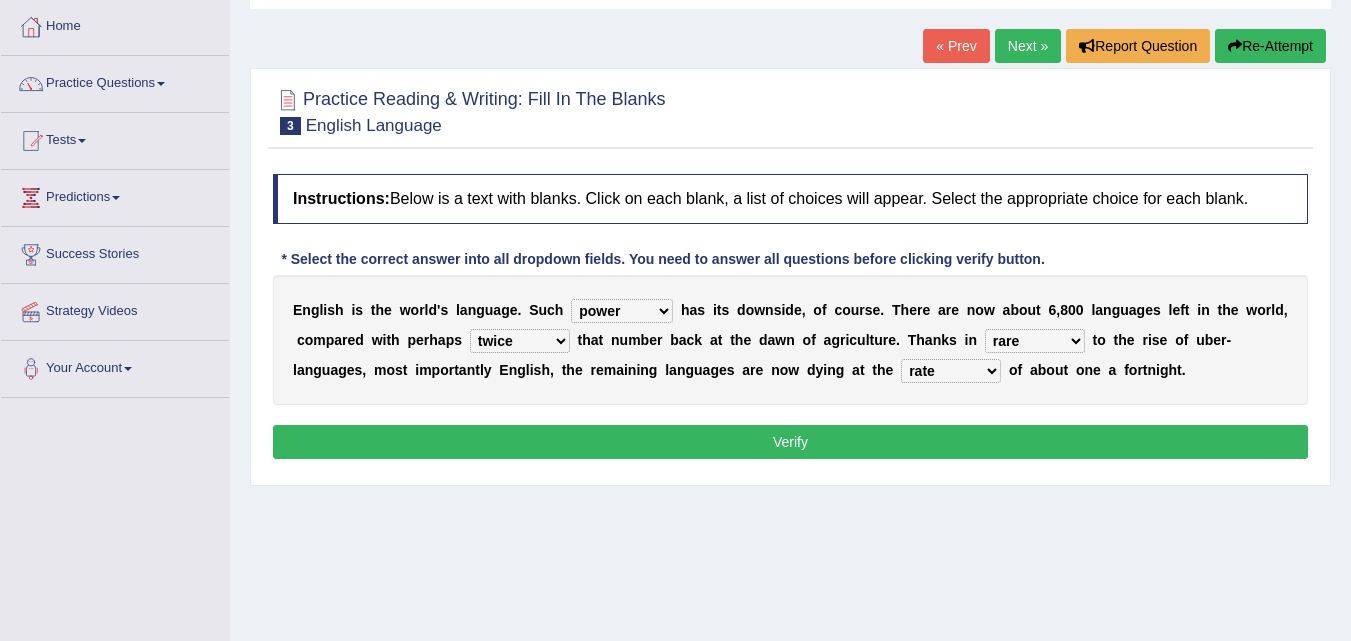click on "state rate wait great" at bounding box center [951, 371] 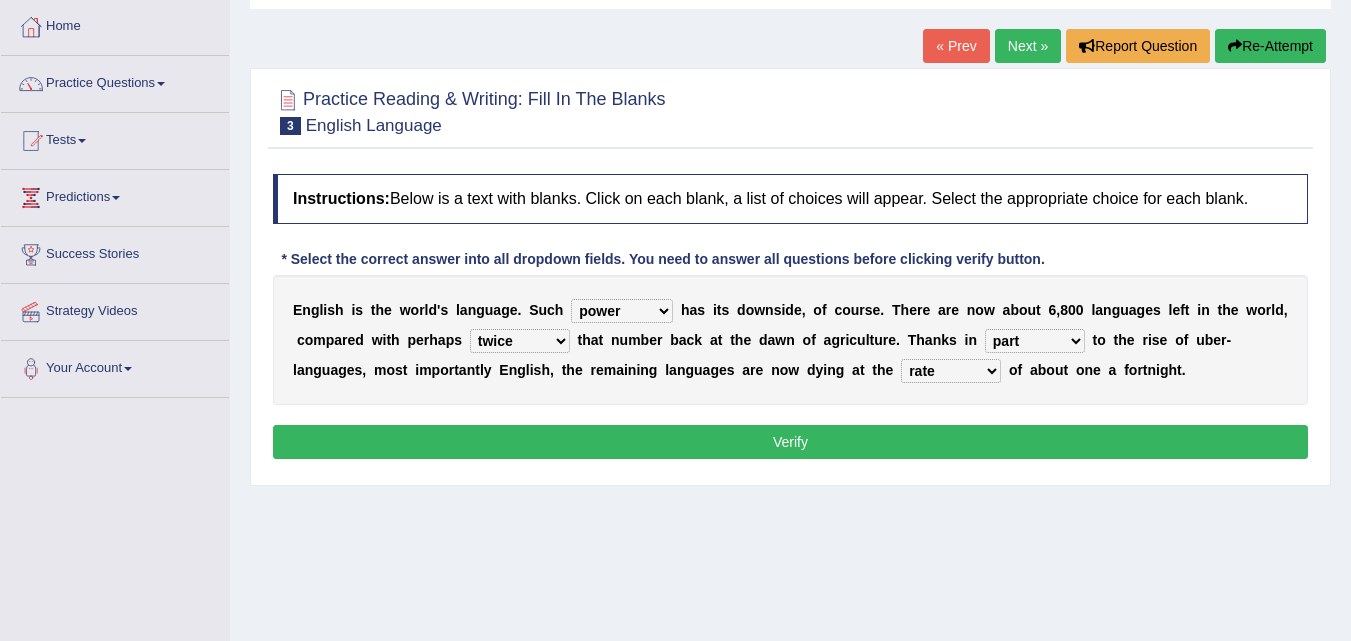 click on "rare start part bother" at bounding box center (1035, 341) 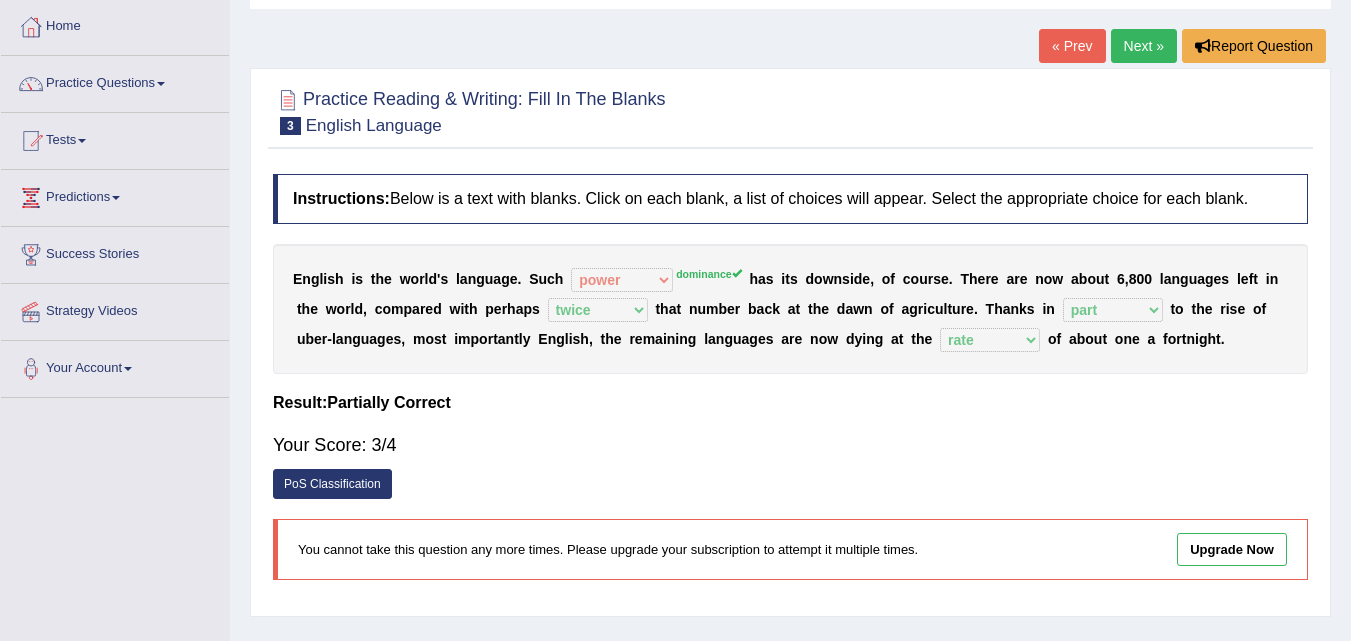 click on "Home
Practice
Reading & Writing: Fill In The Blanks
English Language
« Prev Next »  Report Question
Practice Reading & Writing: Fill In The Blanks
3
English Language
Instructions:  Below is a text with blanks. Click on each blank, a list of choices will appear. Select the appropriate choice for each blank.
* Select the correct answer into all dropdown fields. You need to answer all questions before clicking verify button. E n g l i s h    i s    t h e    w o r l d ' s    l a n g u a g e .    S u c h    power idea subject dominance dominance    h a s    i t s    d o w n s i d e ,    o f    c o u r s e .    T h e r e    a r e    n o w    a b o u t    6 , 8 0 0    l a n g u a g e s    l e f t    i n    t h e    w o r l d ,    c o m p a r e d    w i t h    p e r h a p s    rise twice firstly" at bounding box center [790, 400] 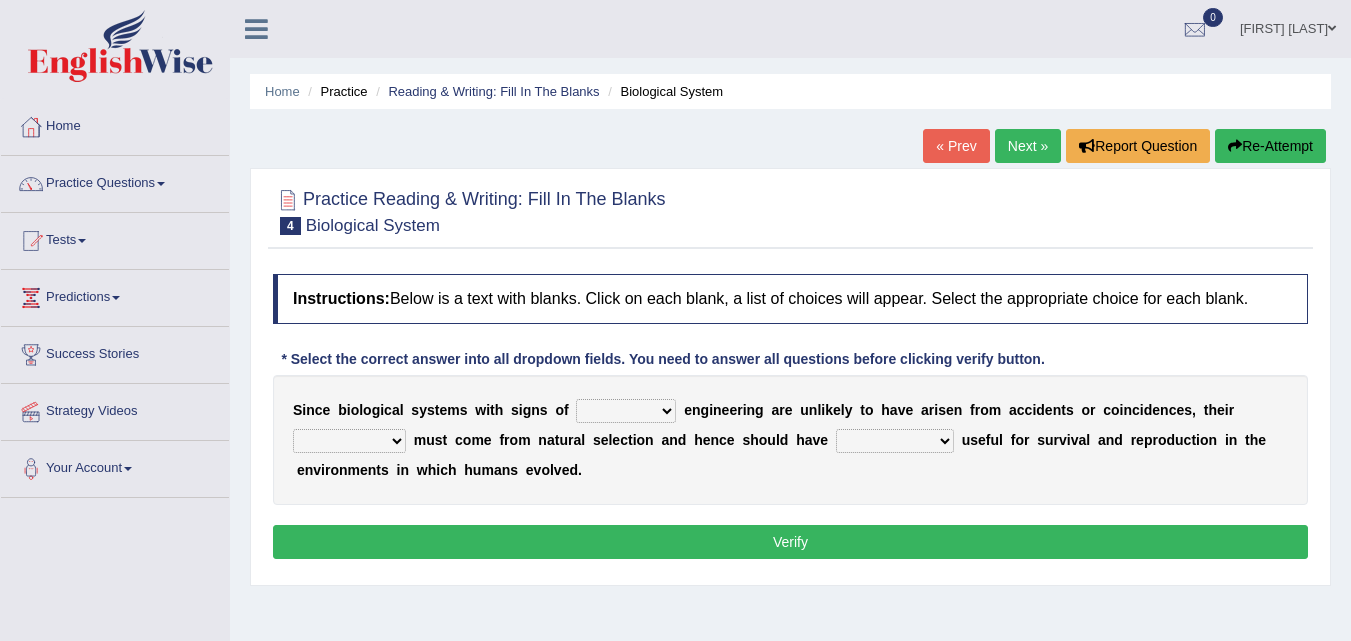 scroll, scrollTop: 100, scrollLeft: 0, axis: vertical 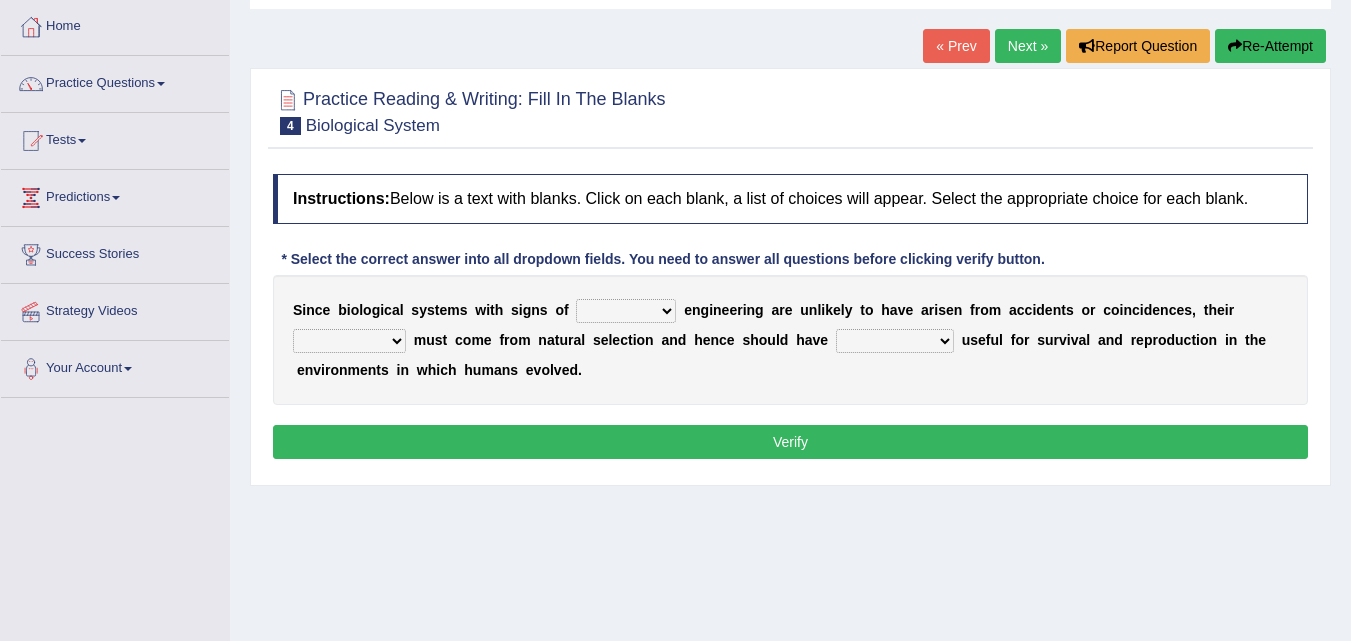 click on "system national extra complex" at bounding box center [626, 311] 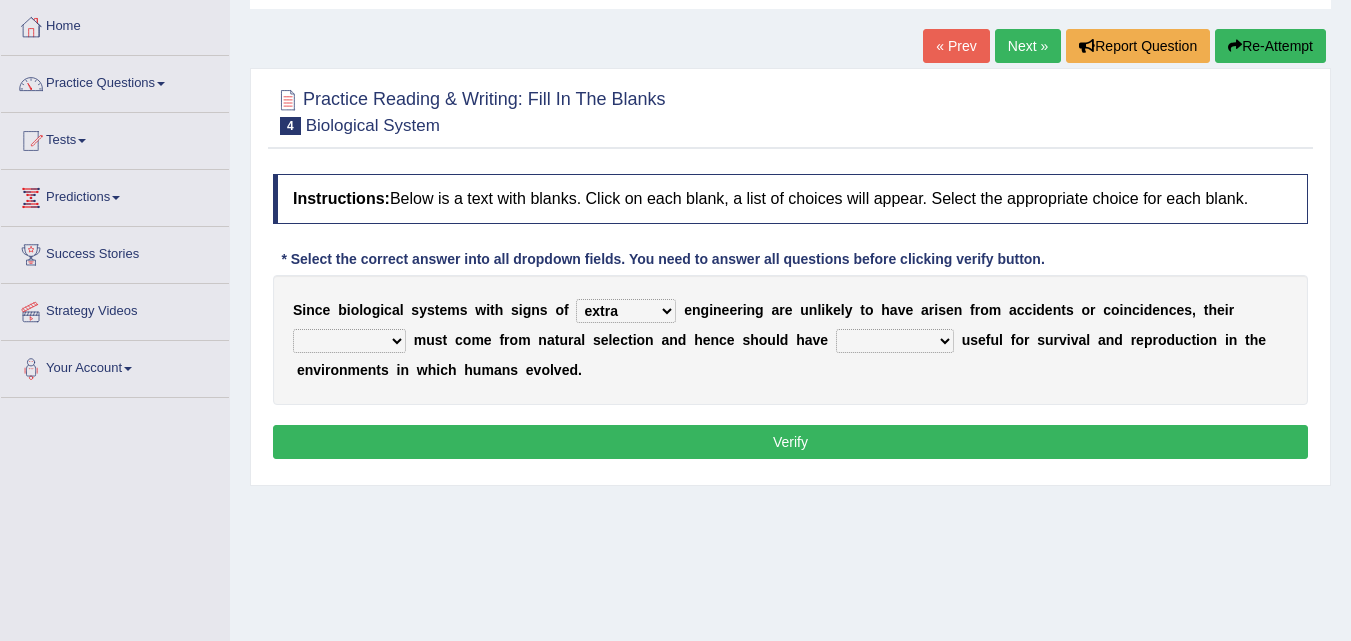 click on "system national extra complex" at bounding box center [626, 311] 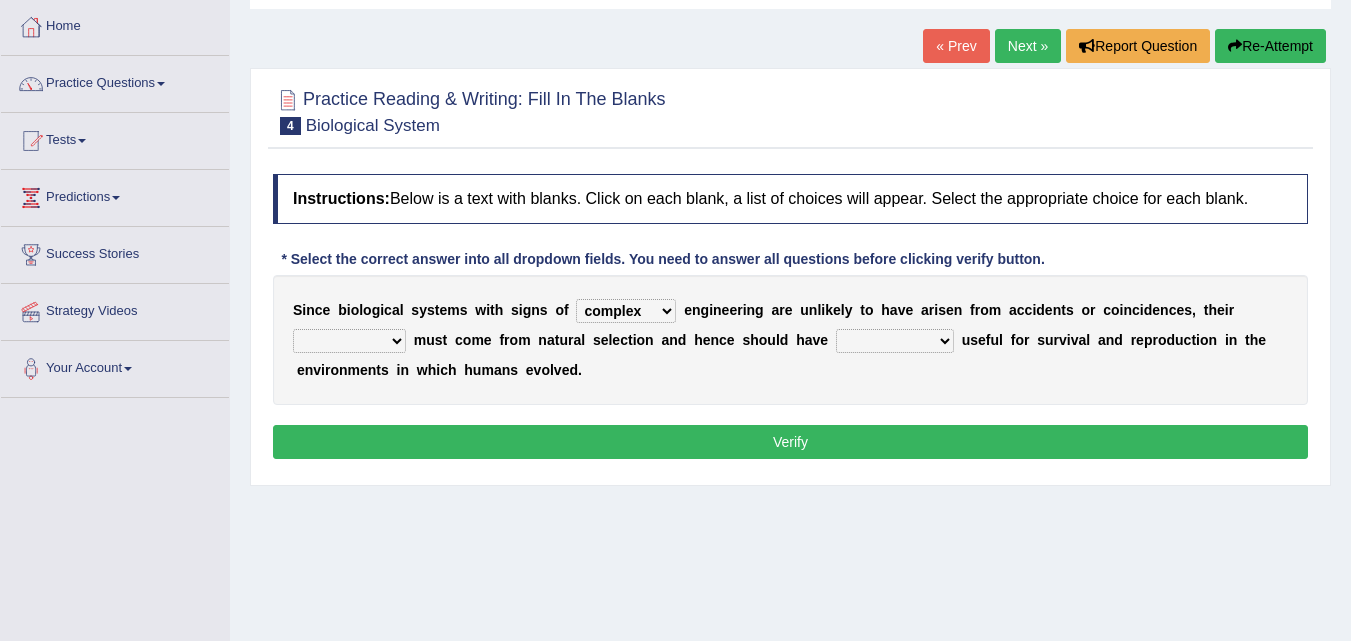 click on "system national extra complex" at bounding box center (626, 311) 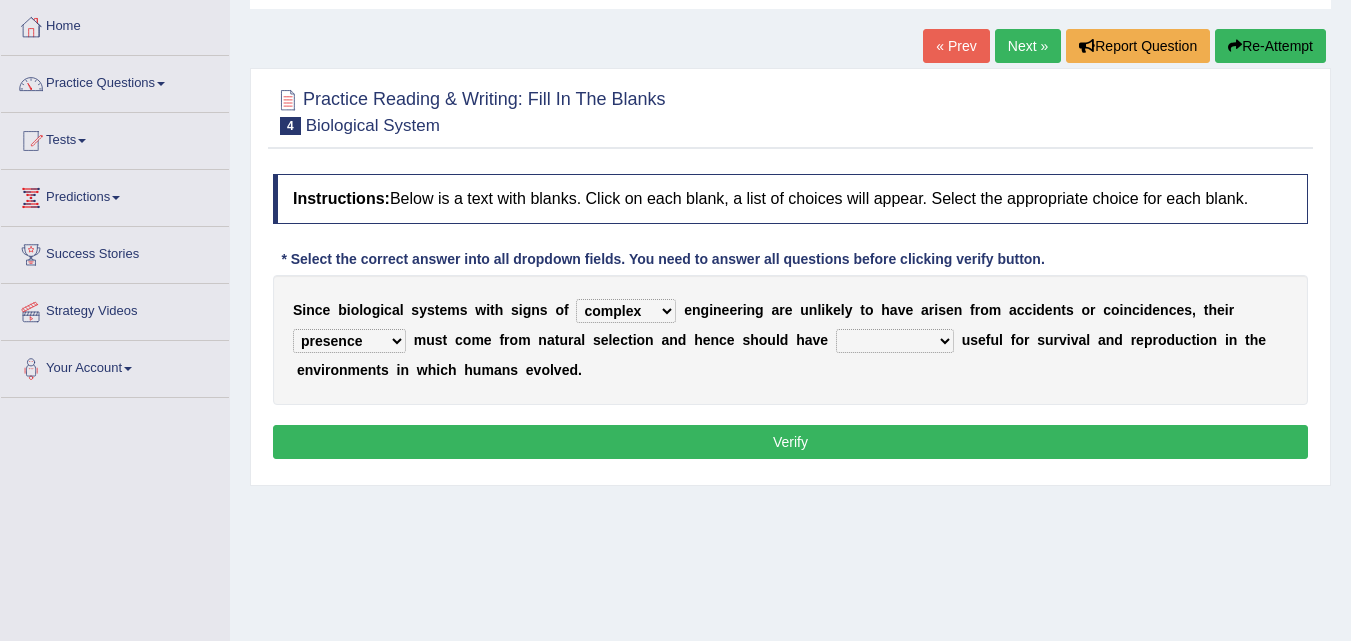 click on "presence organisation registration structures" at bounding box center (349, 341) 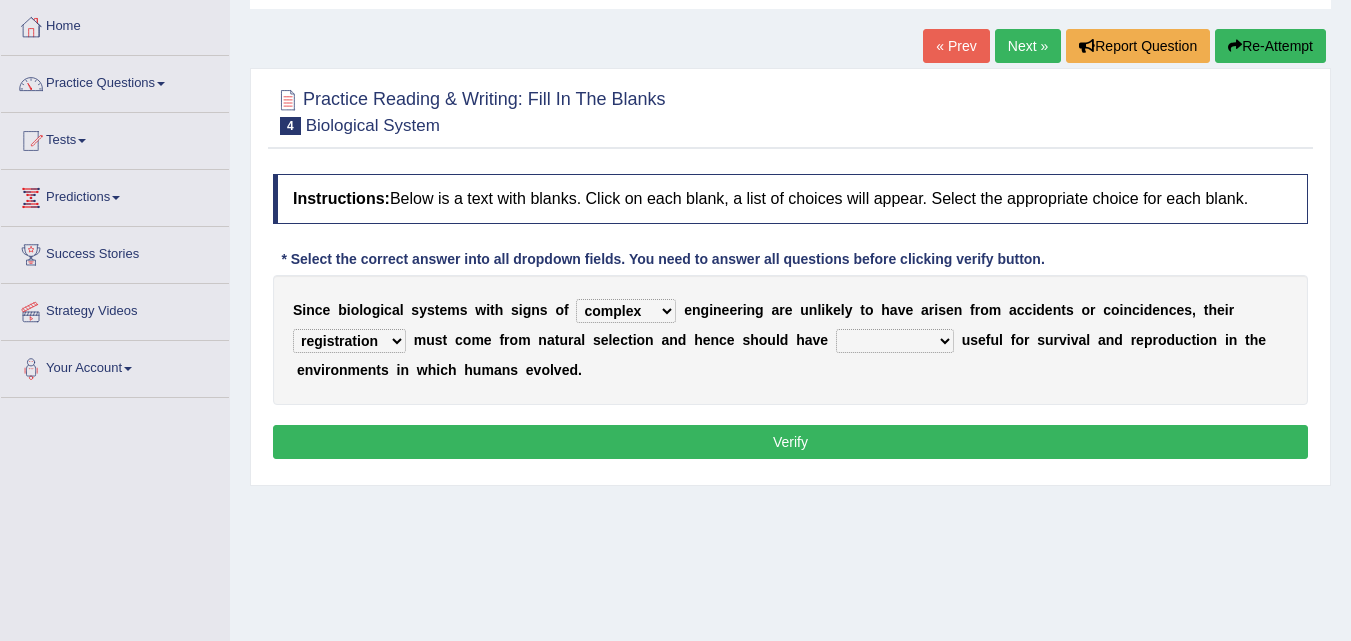 click on "functions cultures samples introductions" at bounding box center (895, 341) 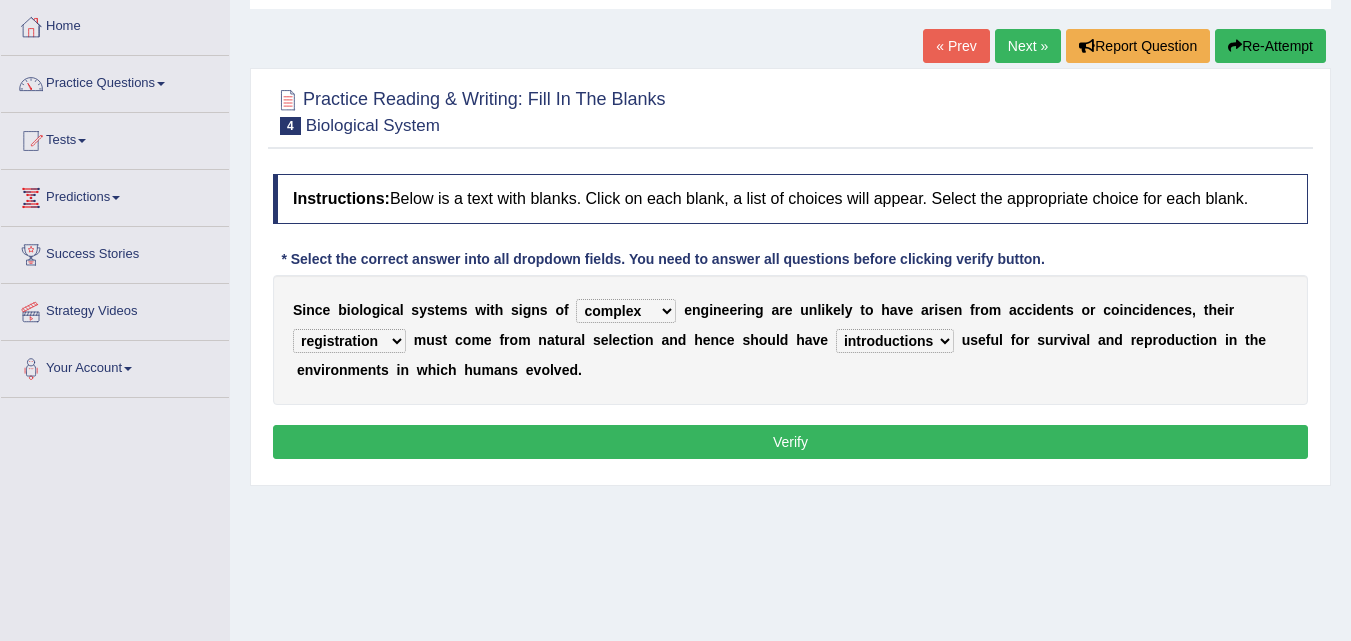 click on "functions cultures samples introductions" at bounding box center (895, 341) 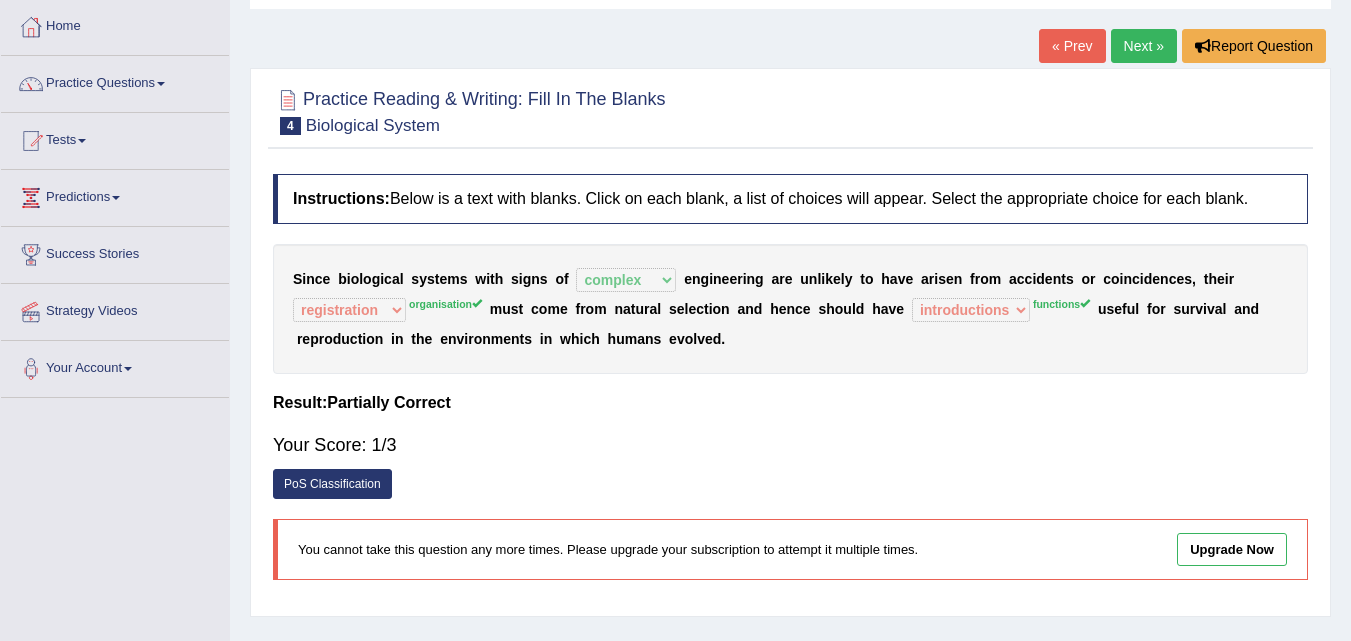 click on "Next »" at bounding box center (1144, 46) 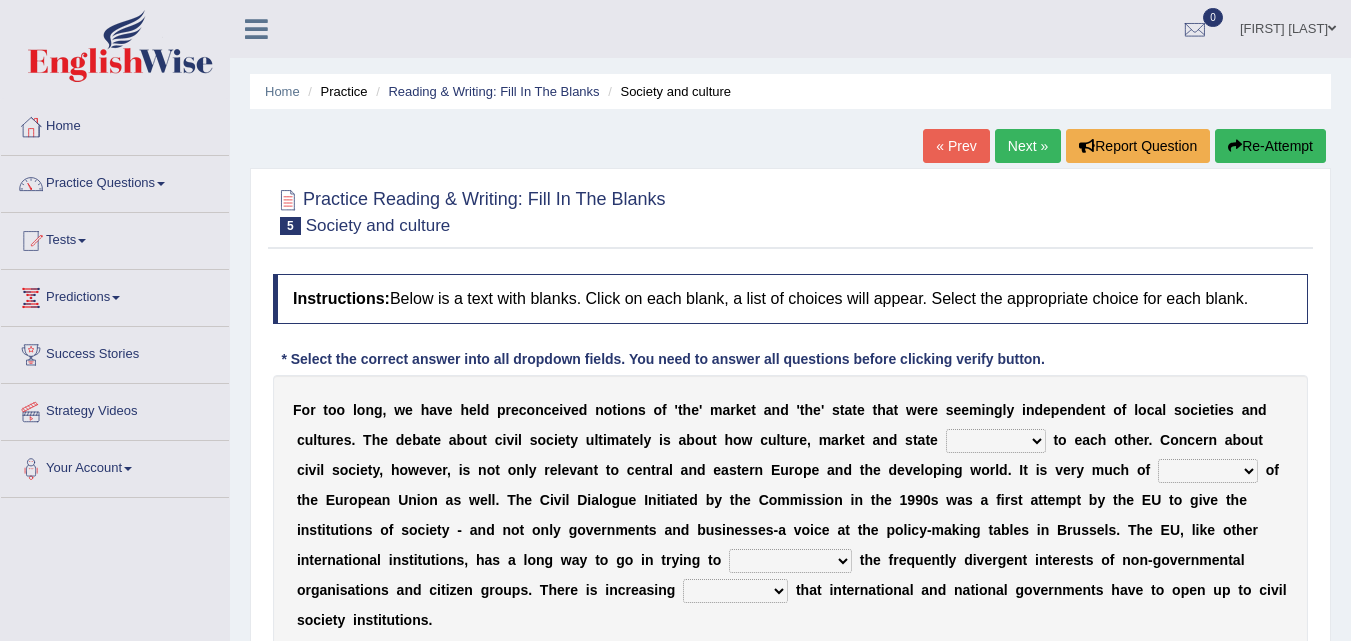 scroll, scrollTop: 0, scrollLeft: 0, axis: both 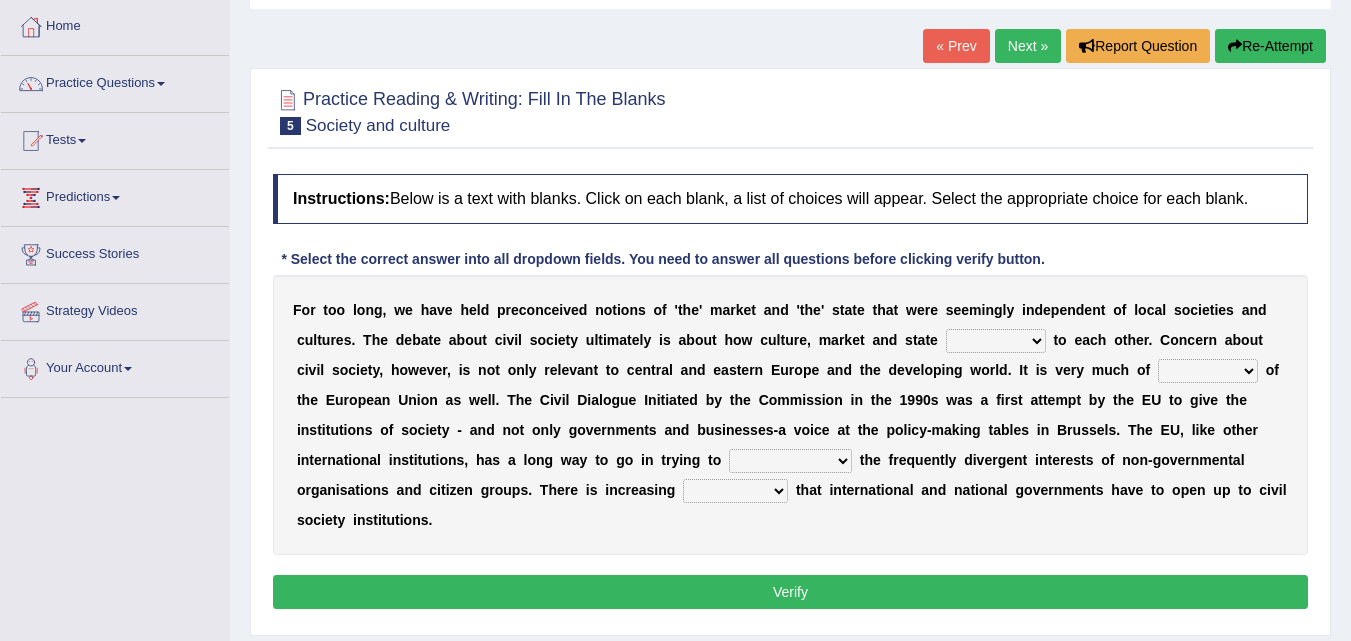 click on "stay relate bring telling" at bounding box center (996, 341) 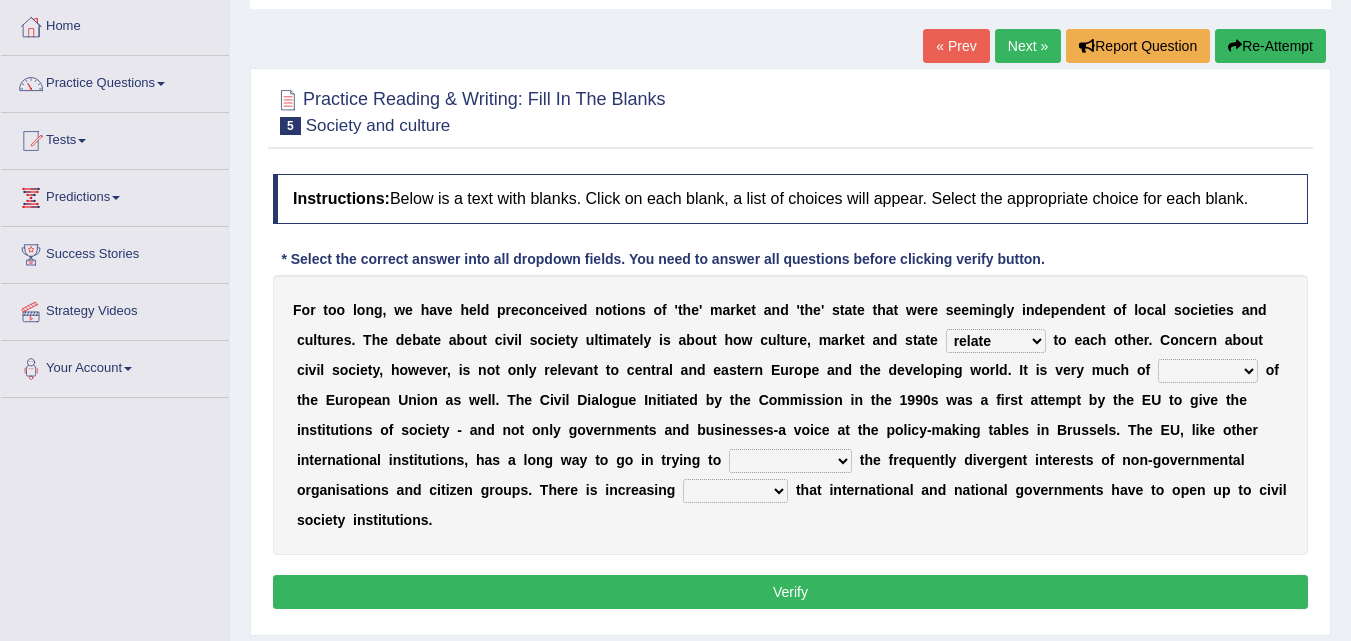 click on "F o r    t o o    l o n g ,    w e    h a v e    h e l d    p r e c o n c e i v e d    n o t i o n s    o f    ' t h e '    m a r k e t    a n d    ' t h e '    s t a t e    t h a t    w e    s e e m i n g l y    i n d e p e n d e n t    o f    l o c a l    s o c i e t i e s    a n d    c u l t u r e s .    T h e    d e b a t e    a b o u t    c i v i l    s o c i e t y    u l t i m a t e l y    i s    a b o u t    h o w    c u l t u r e ,    m a r k e t    a n d    s t a t e    stay relate bring telling    t o    e a c h    o t h e r .    C o n c e r n    a b o u t    c i v i l    s o c i e t y ,    h o w e v e r ,    i s    n o t    o n l y    r e l e v a n t    t o    c e n t r a l    a n d    e a s t e r n    [CONTINENT]    a n d    t h e    d e v e l o p i n g    w o r l d .    I t    i s    v e r y    m u c h    o f    i n t e r e s t brought shown suspect    o f    t h e    [ORGANIZATION]    a s    w e l l .    T h e    C" at bounding box center (790, 415) 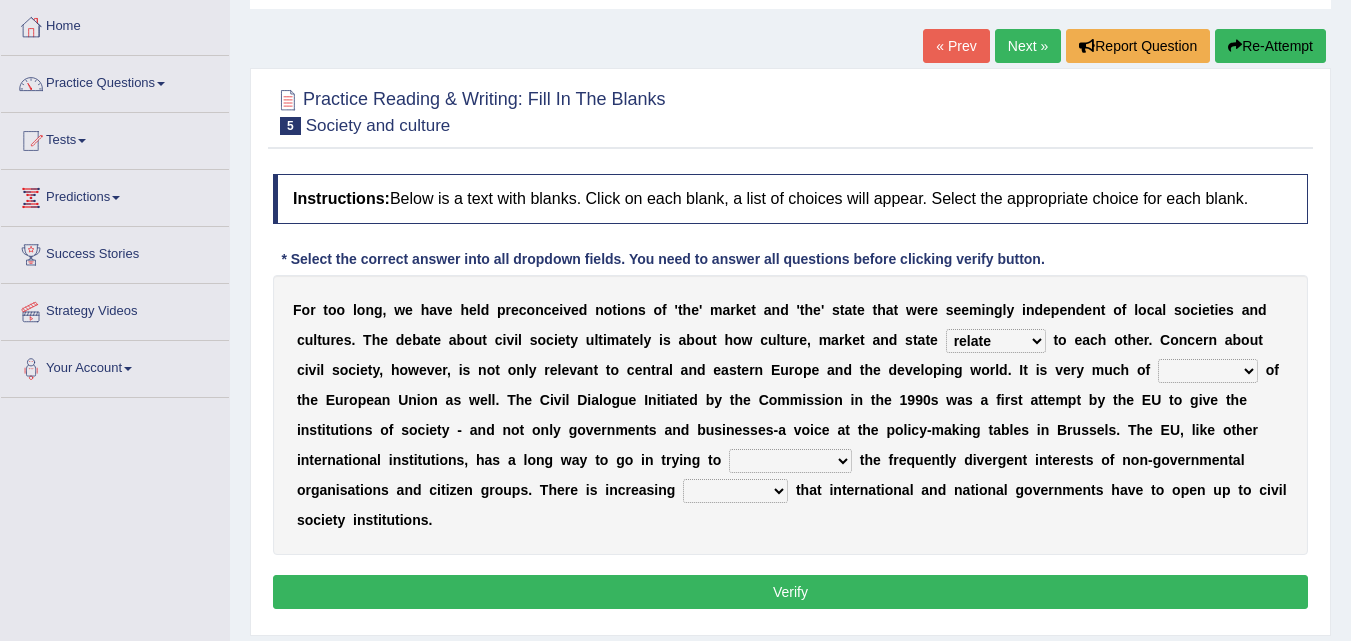 click on "interest brought shown suspect" at bounding box center [1208, 371] 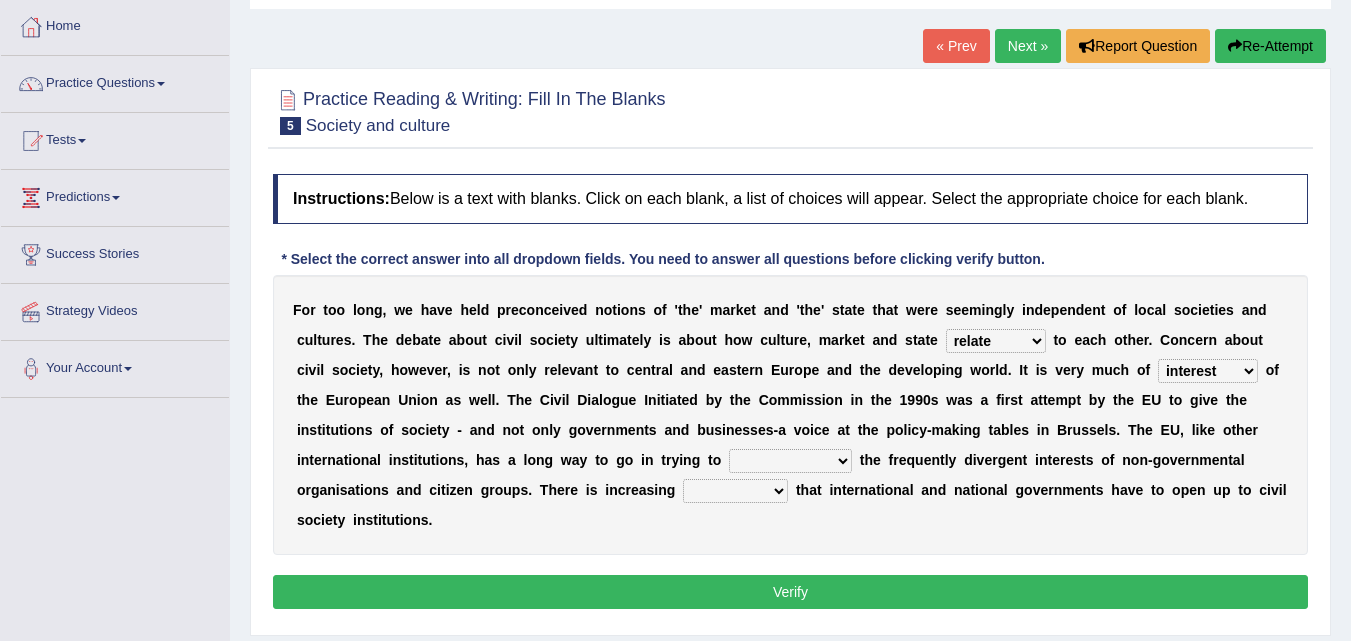 click on "indulge express supreme accommodate" at bounding box center (790, 461) 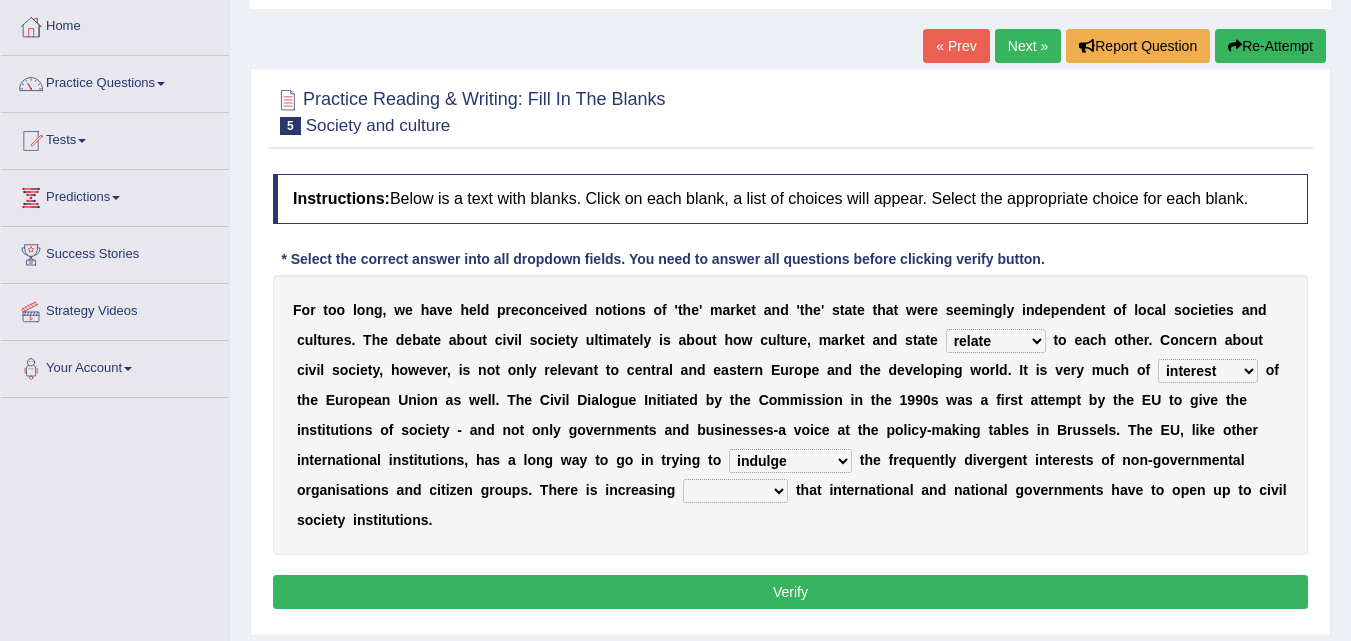 click on "indulge express supreme accommodate" at bounding box center (790, 461) 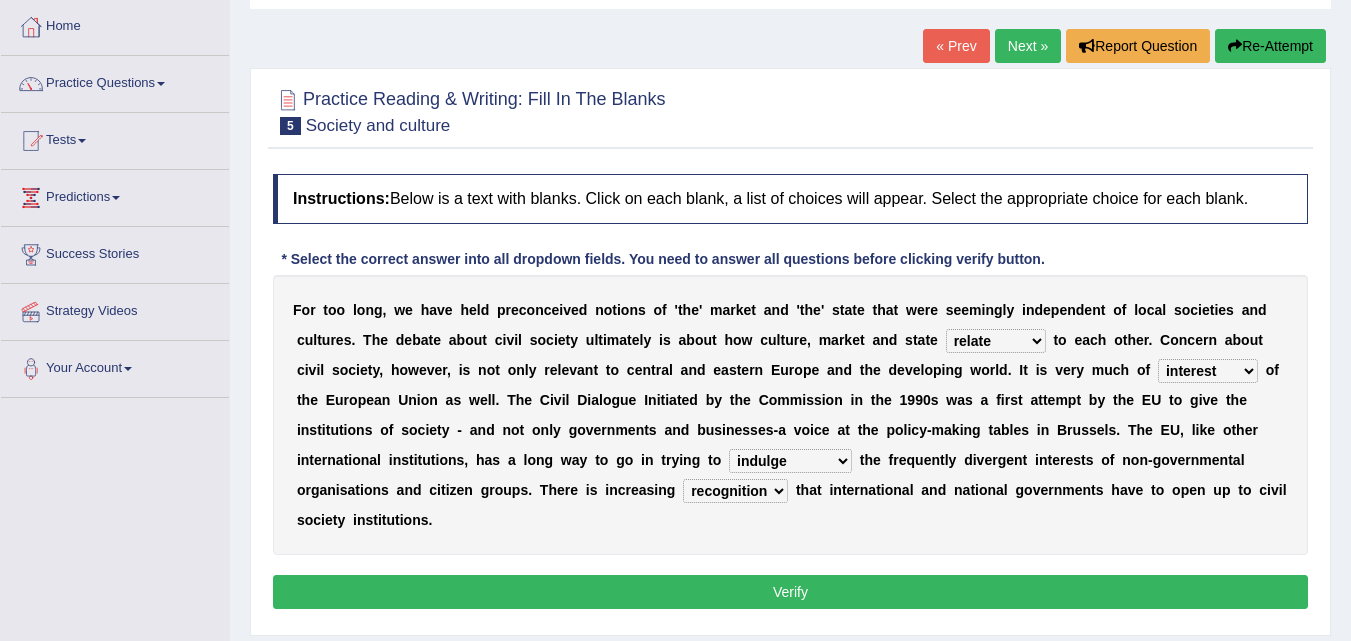 click on "tolerance expression recognition sample" at bounding box center (735, 491) 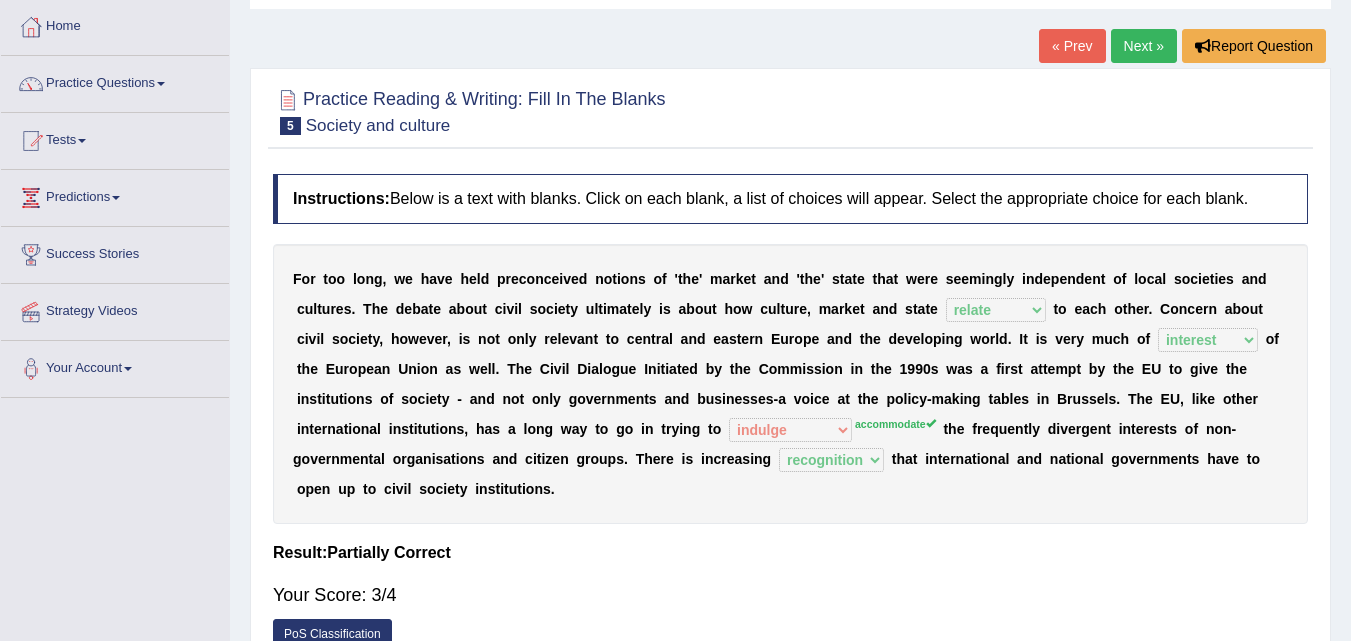 scroll, scrollTop: 0, scrollLeft: 0, axis: both 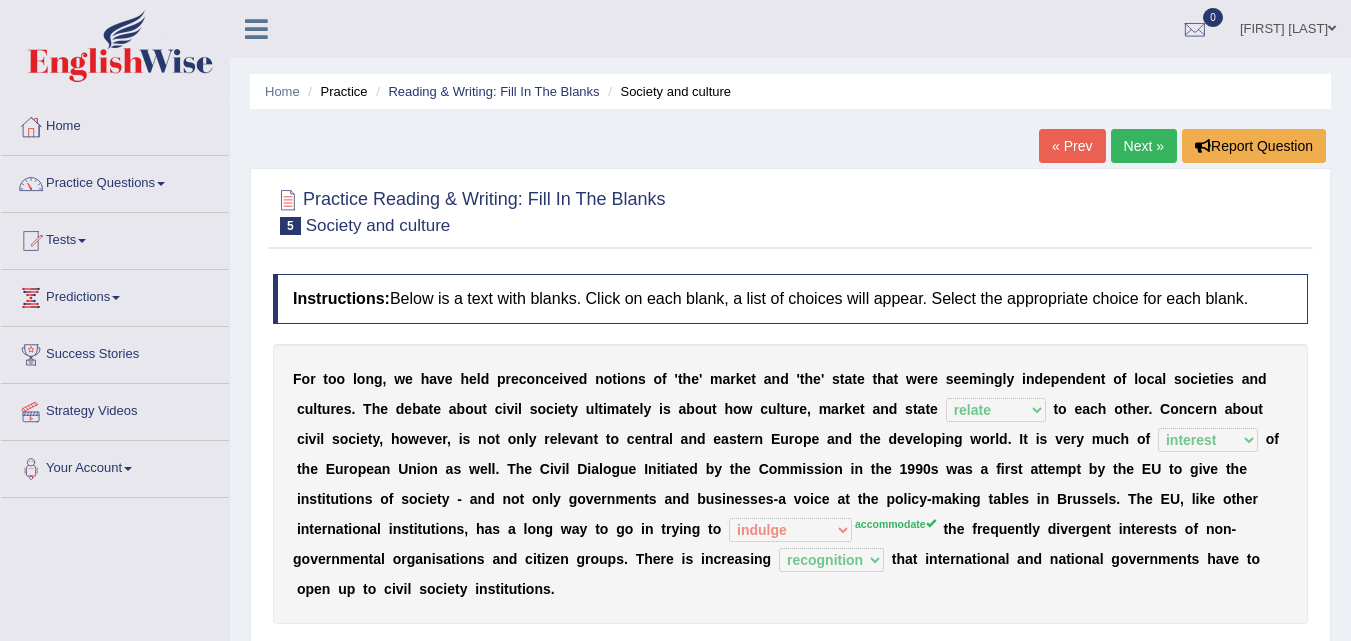 click on "Next »" at bounding box center (1144, 146) 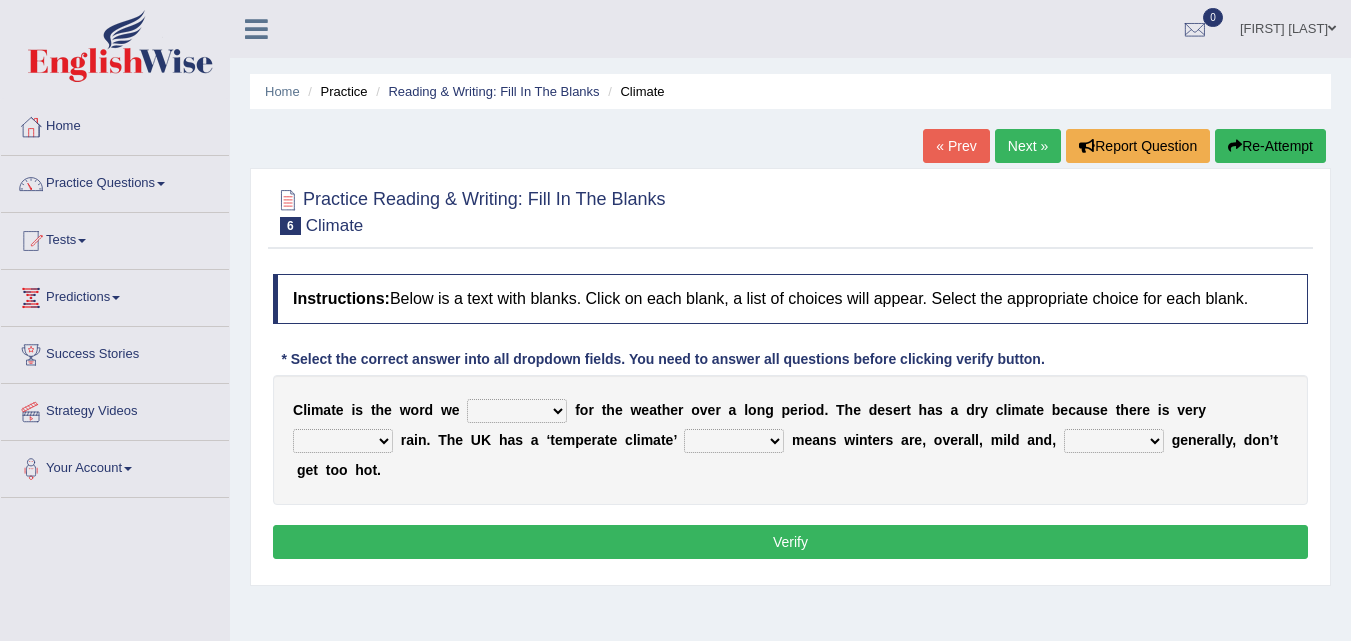 scroll, scrollTop: 100, scrollLeft: 0, axis: vertical 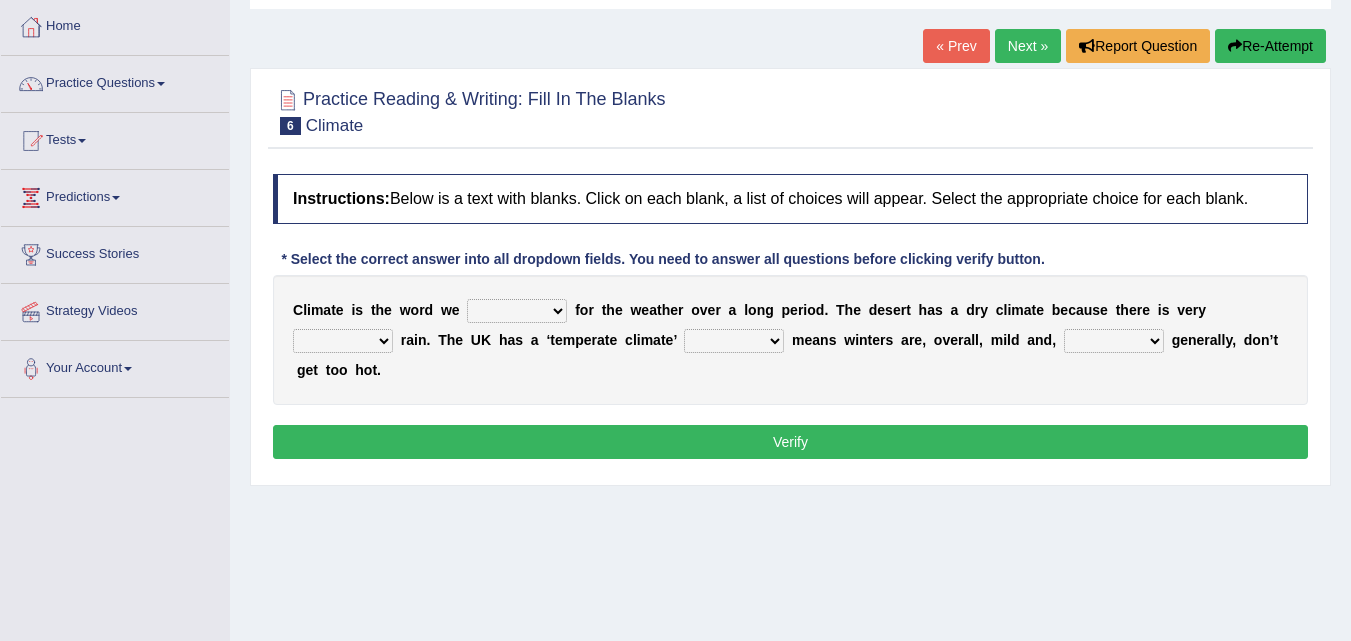 click on "give take use throw" at bounding box center (517, 311) 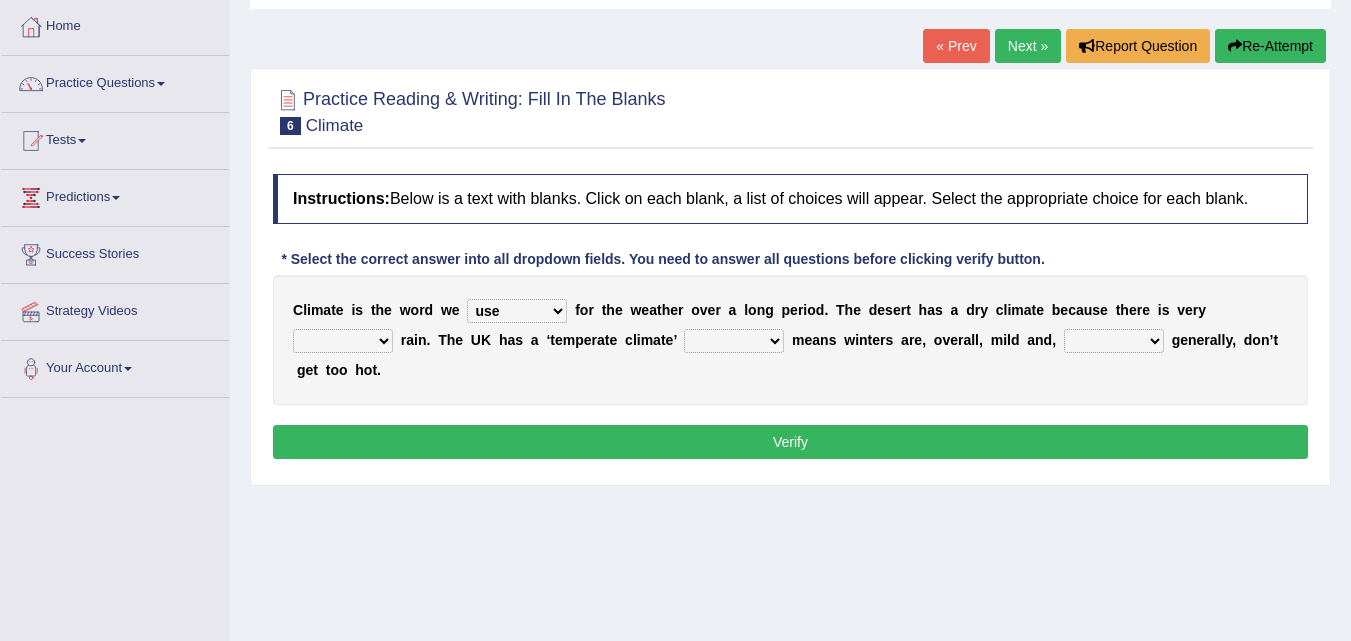 click on "give take use throw" at bounding box center (517, 311) 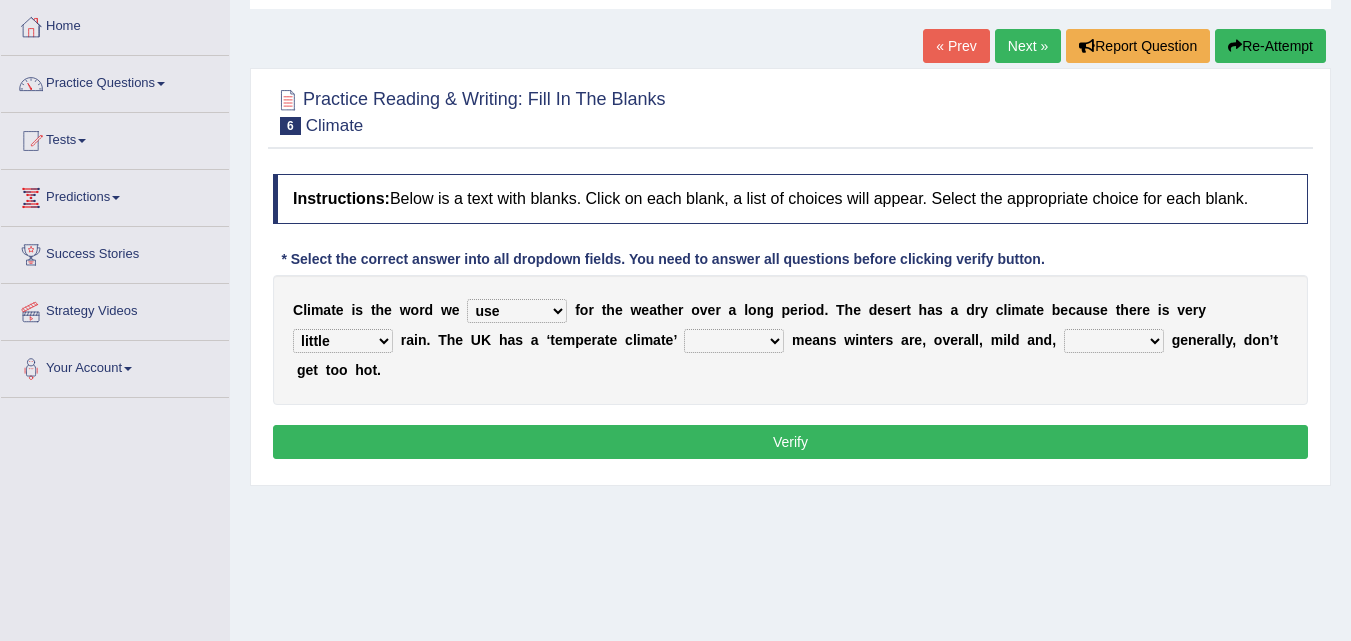 click on "much little least less" at bounding box center [343, 341] 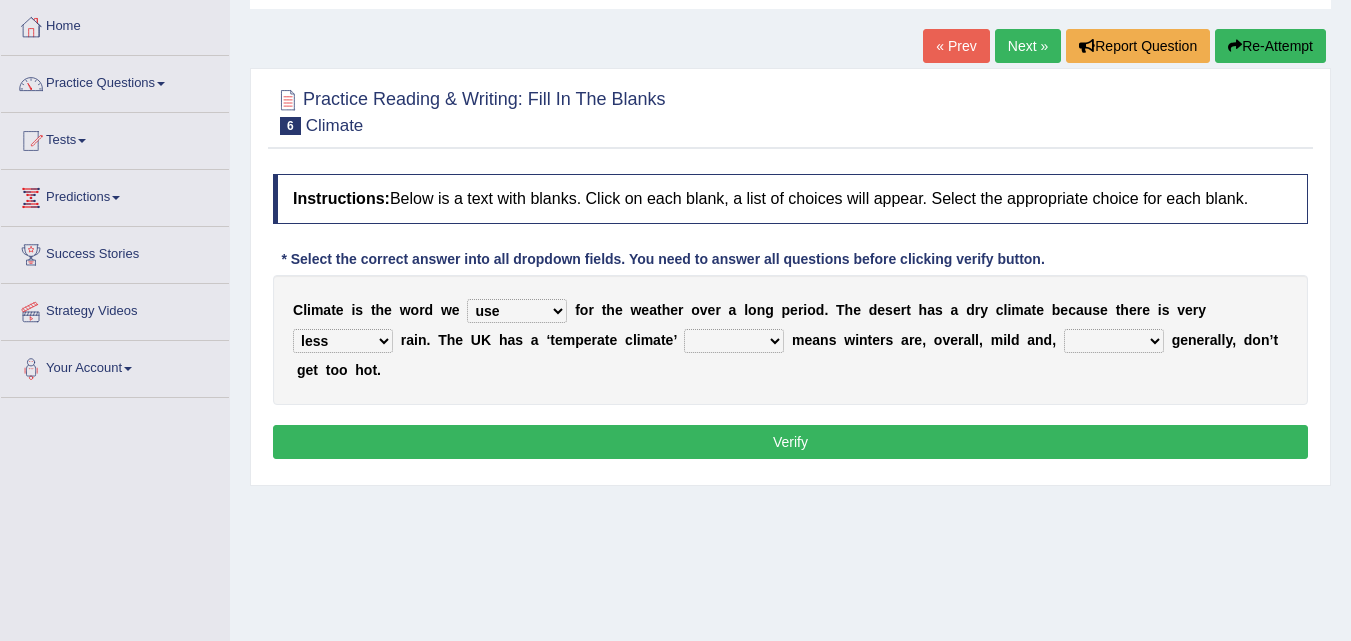 click on "much little least less" at bounding box center (343, 341) 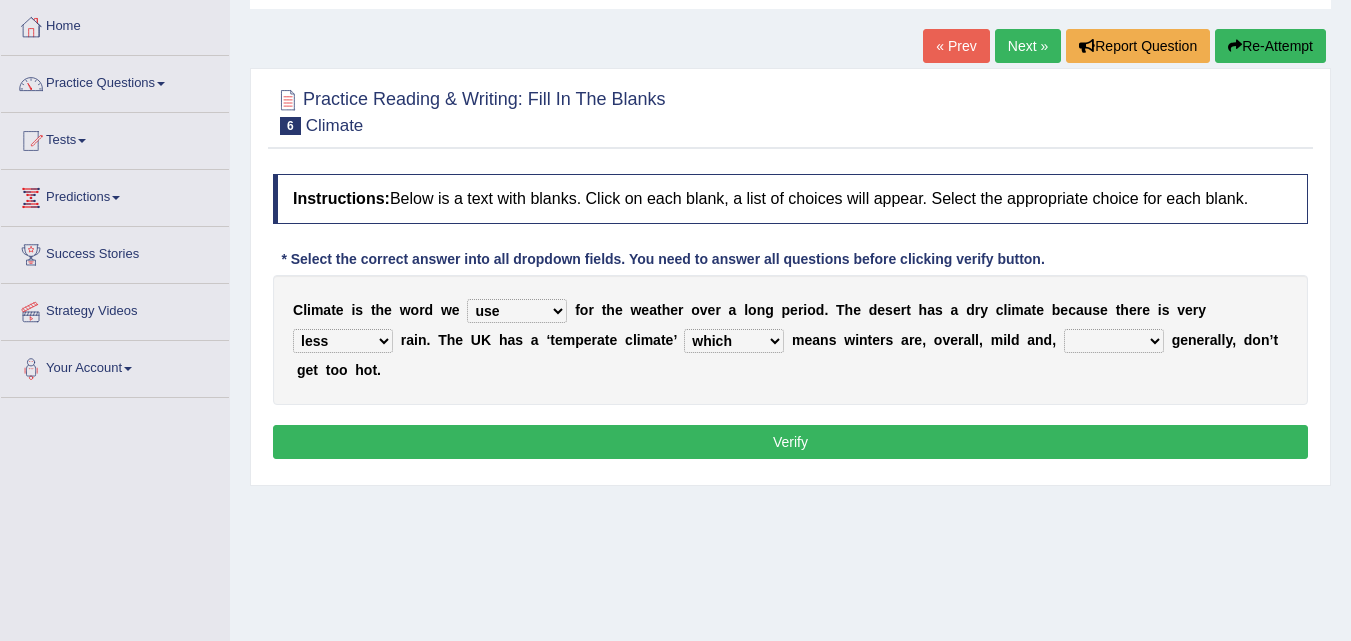 click on "when where which where" at bounding box center (734, 341) 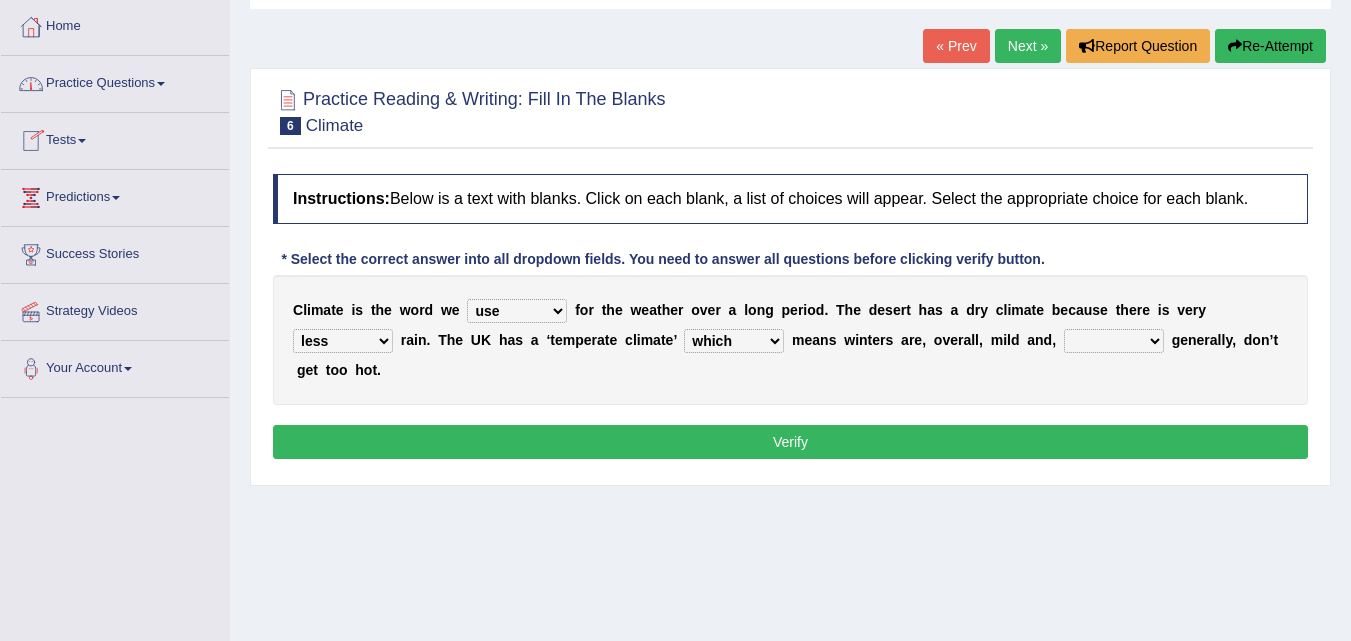 click on "give take use throw" at bounding box center (517, 311) 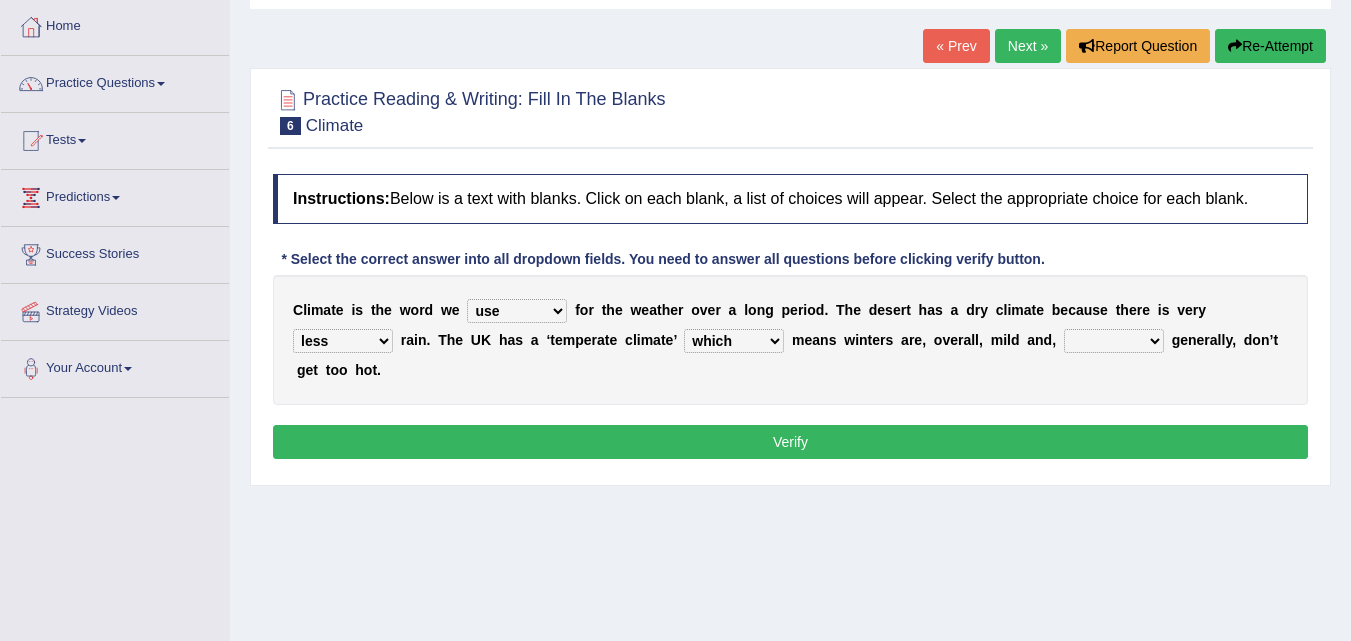 click on "Verify" at bounding box center [790, 442] 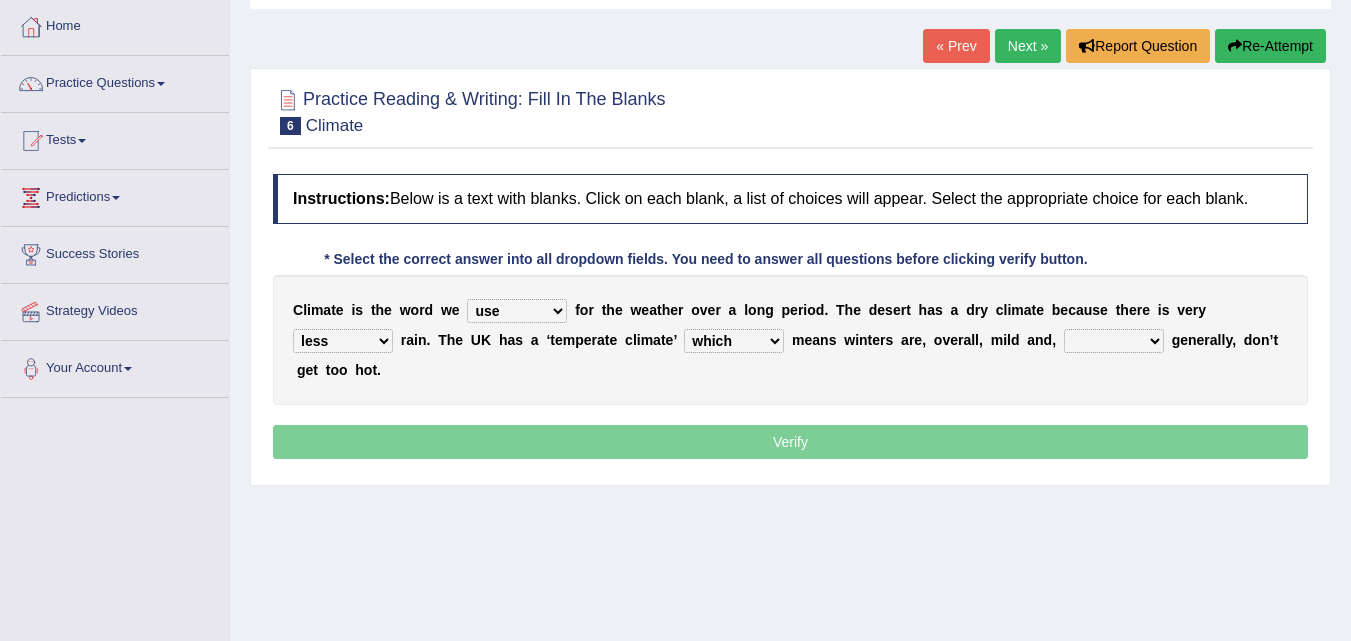 click on "Verify" at bounding box center (790, 442) 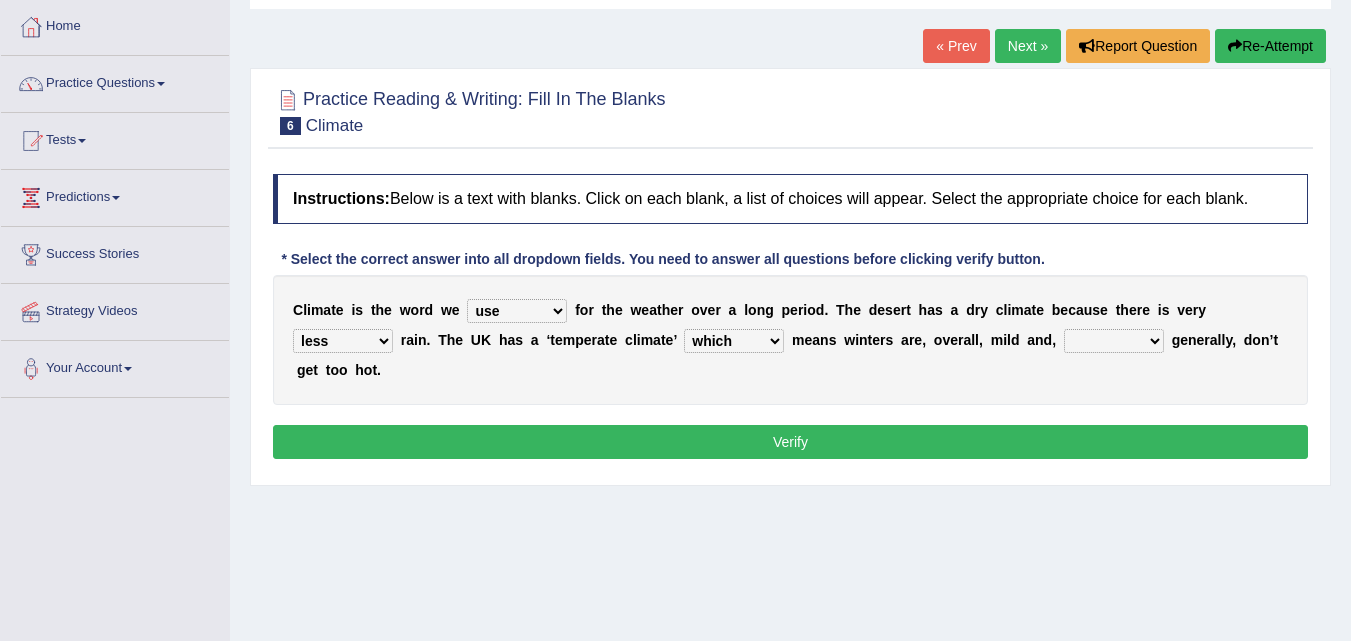 click on "Verify" at bounding box center [790, 442] 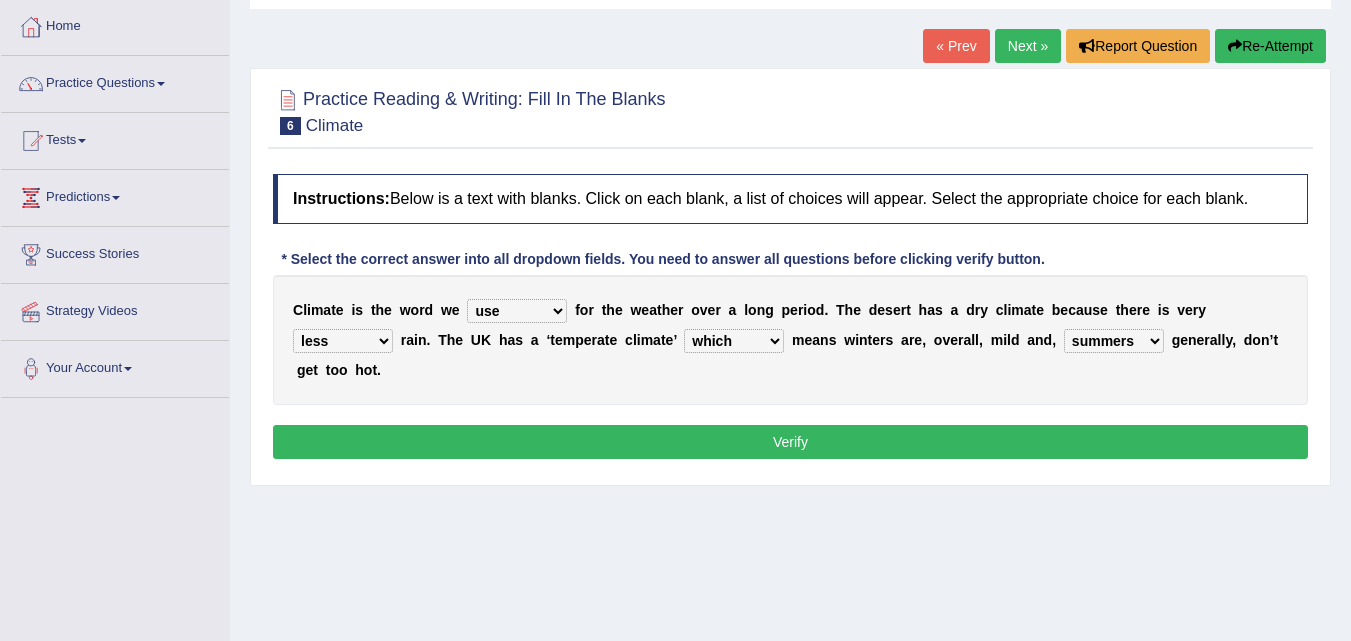 click on "weather winters summers warmer" at bounding box center [1114, 341] 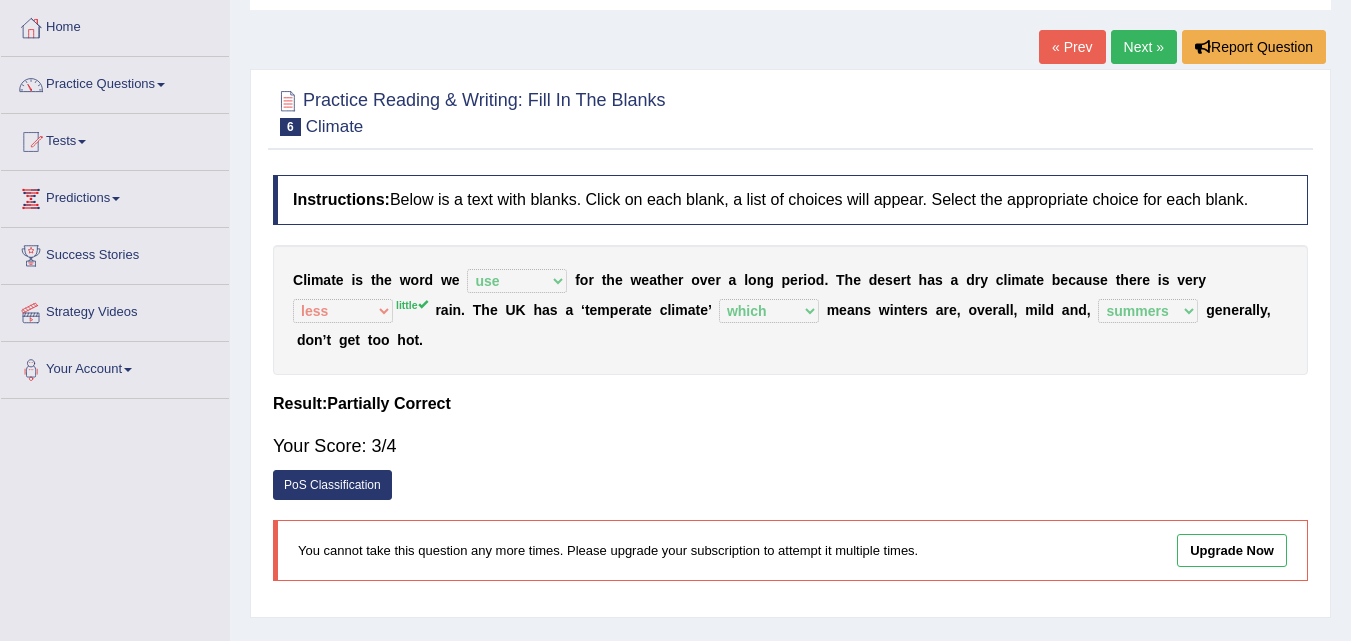 scroll, scrollTop: 0, scrollLeft: 0, axis: both 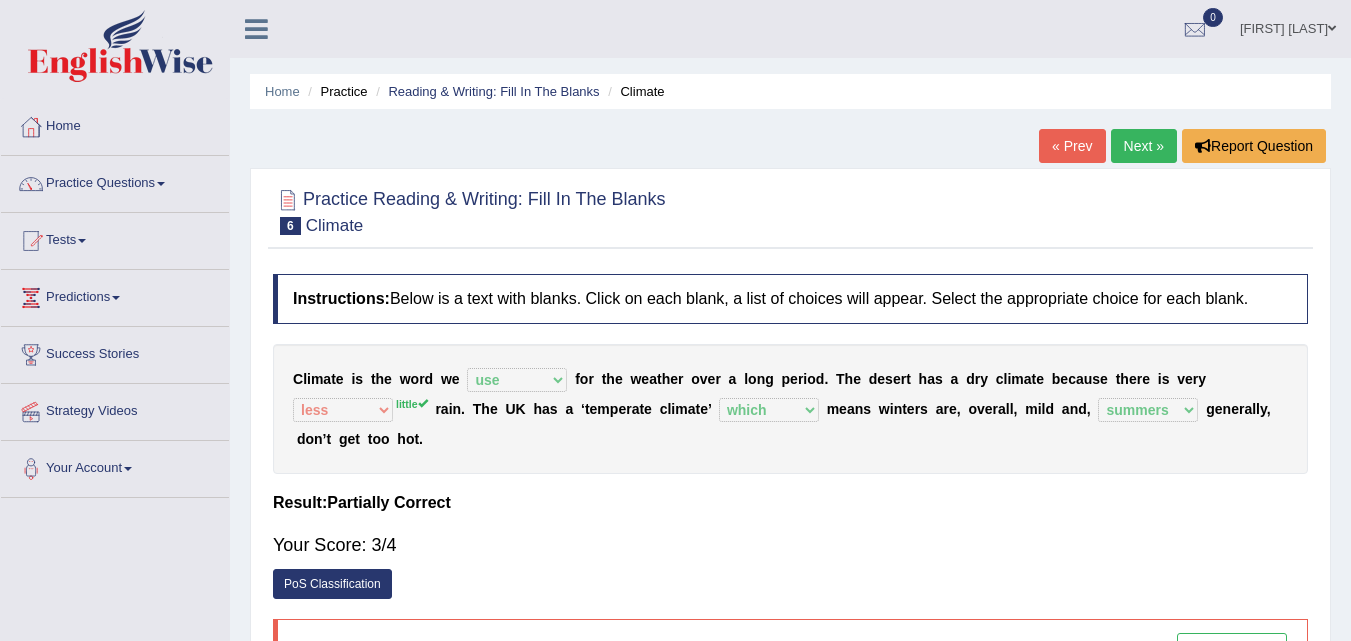 click on "Next »" at bounding box center [1144, 146] 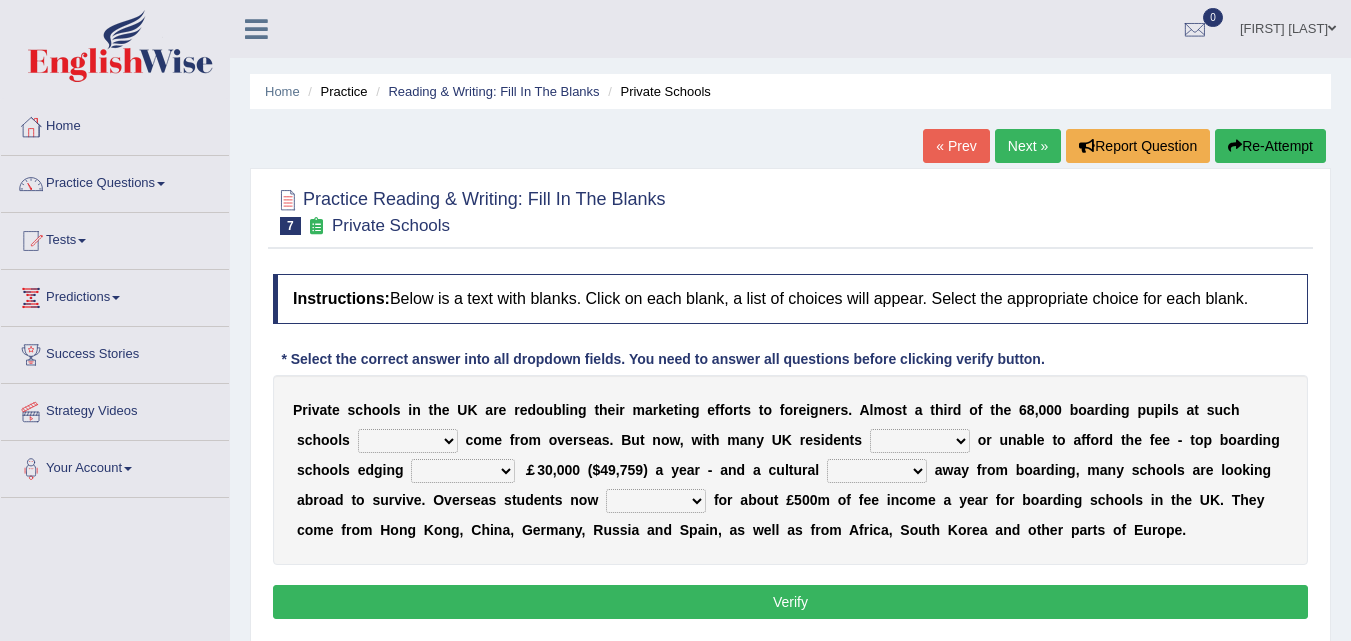 scroll, scrollTop: 200, scrollLeft: 0, axis: vertical 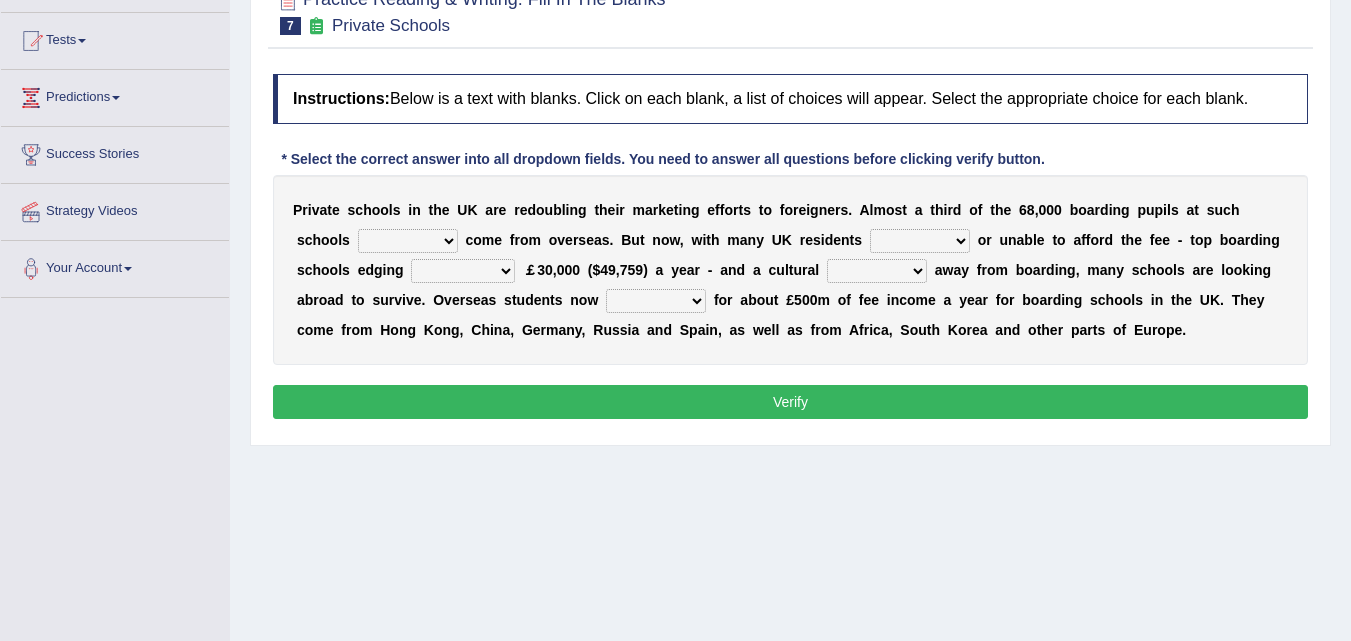 click on "all set already great news" at bounding box center [408, 241] 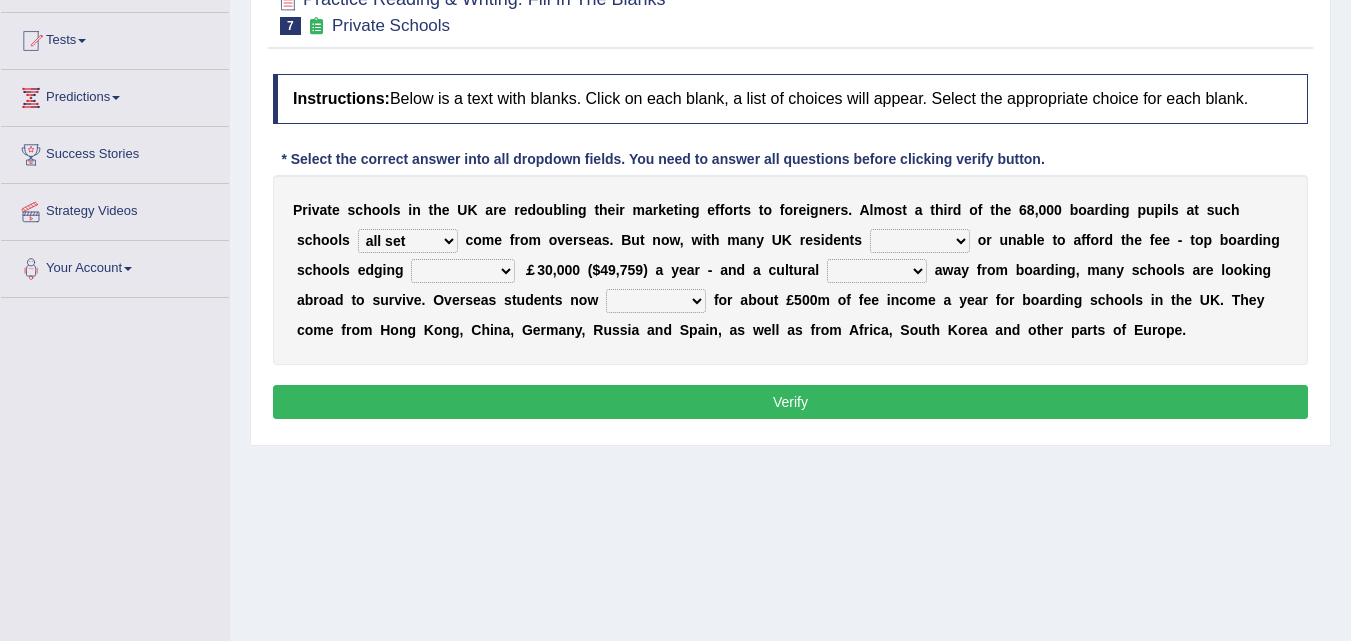click on "all set already great news" at bounding box center (408, 241) 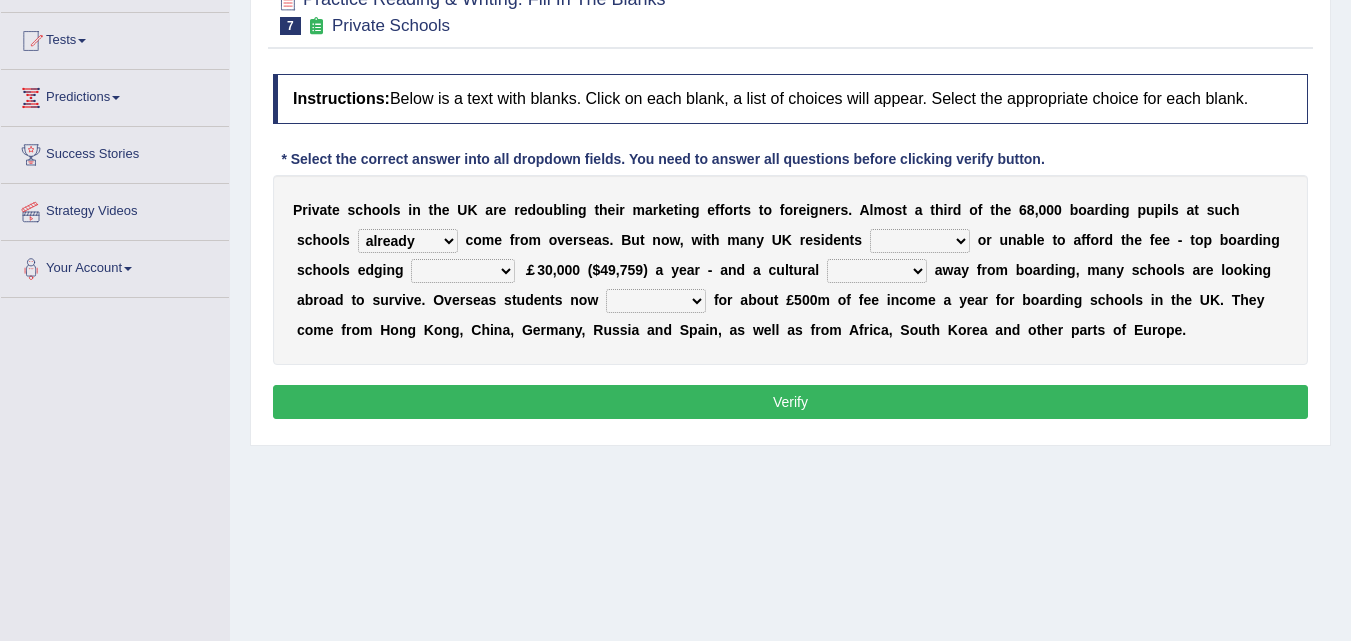 click on "all set already great news" at bounding box center [408, 241] 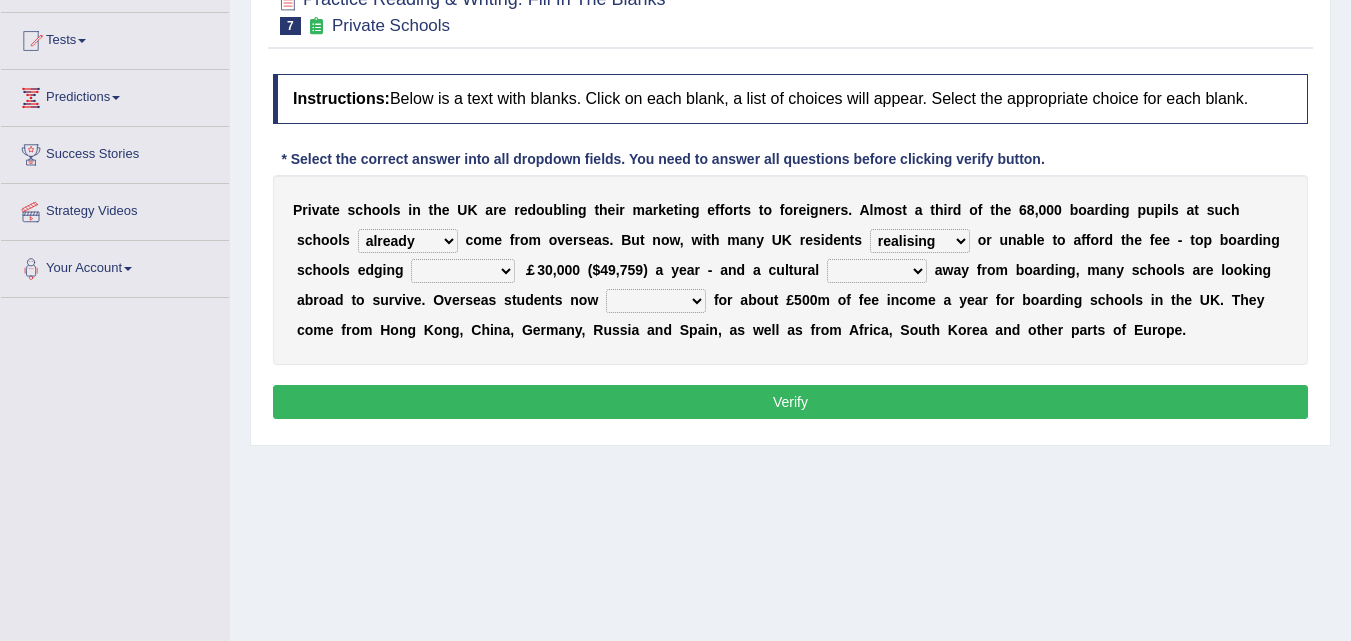 click on "rewards towards notification amounting" at bounding box center (463, 271) 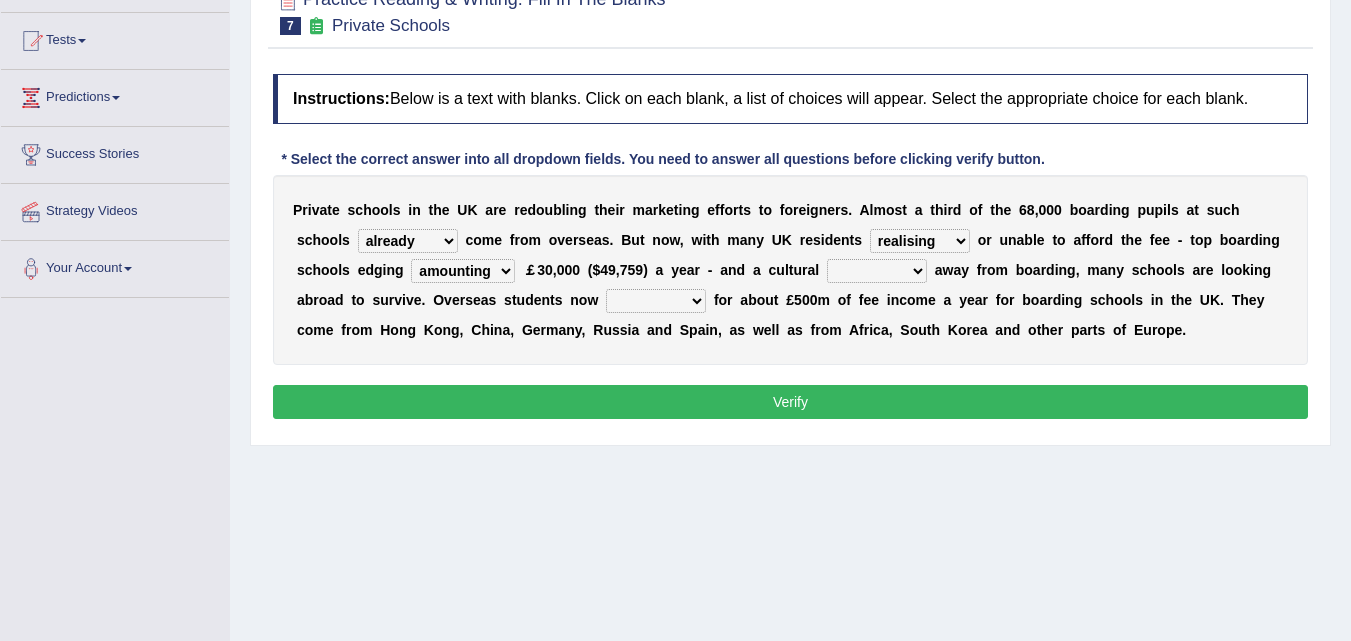 click on "rewards towards notification amounting" at bounding box center (463, 271) 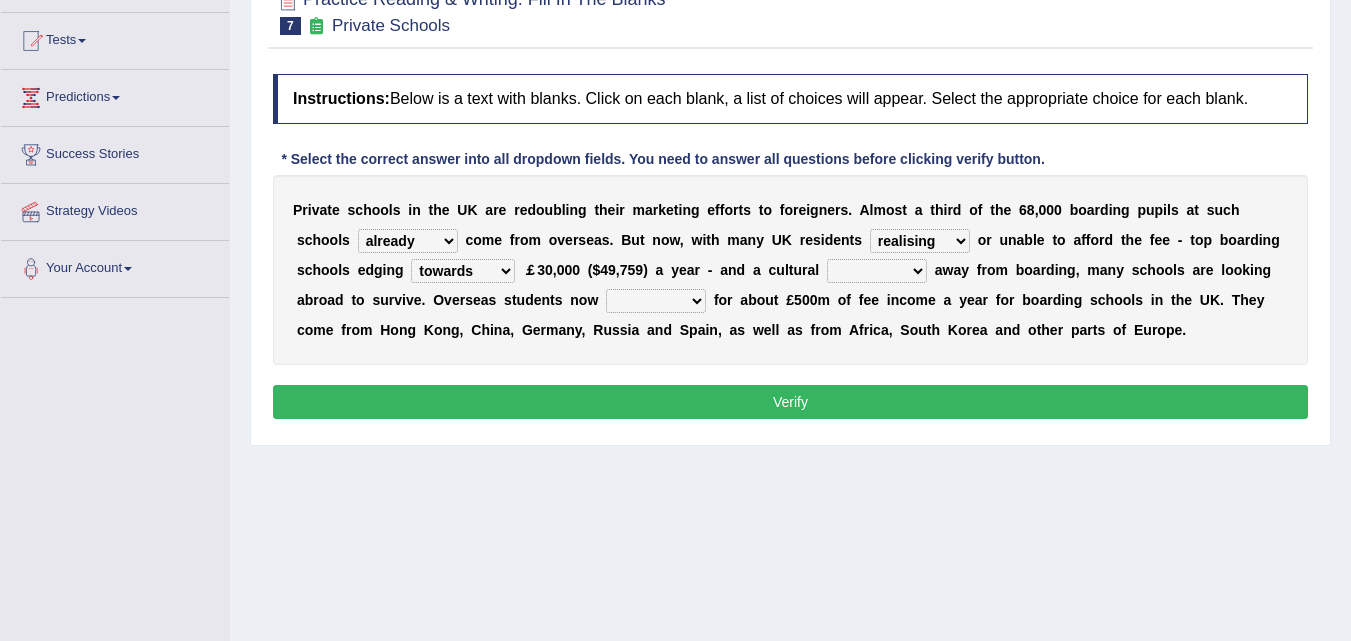 click on "rewards towards notification amounting" at bounding box center (463, 271) 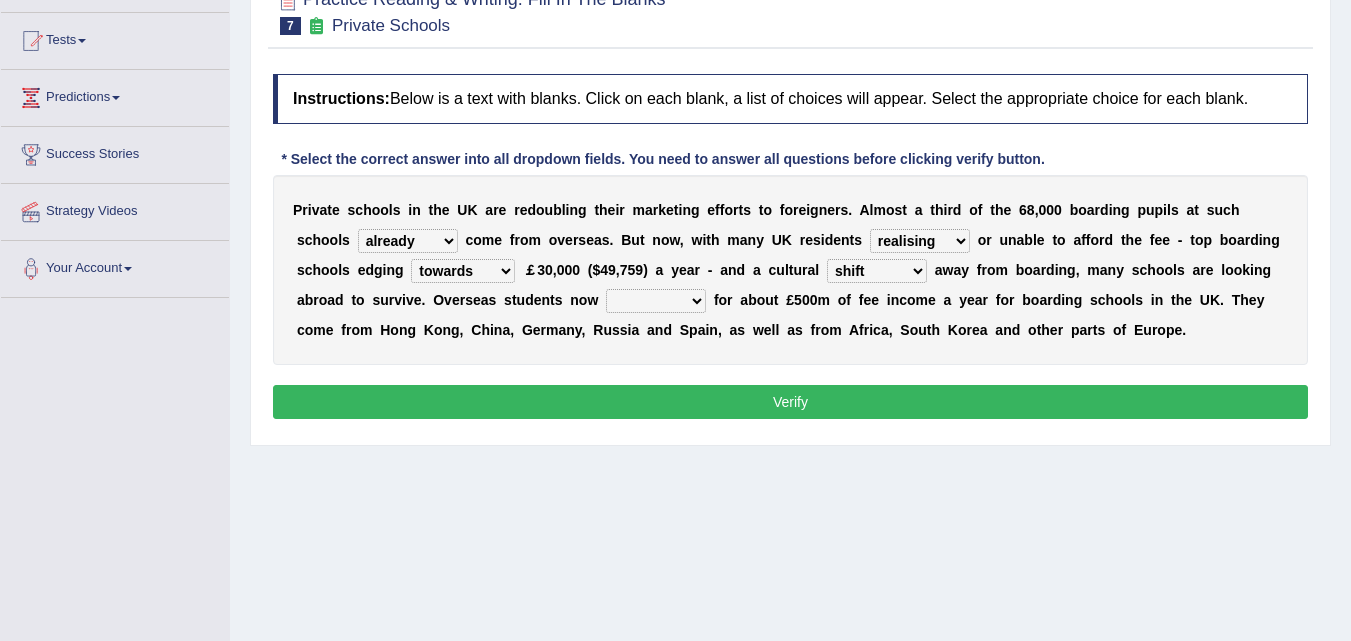 click on "go rattle shatter shift" at bounding box center (877, 271) 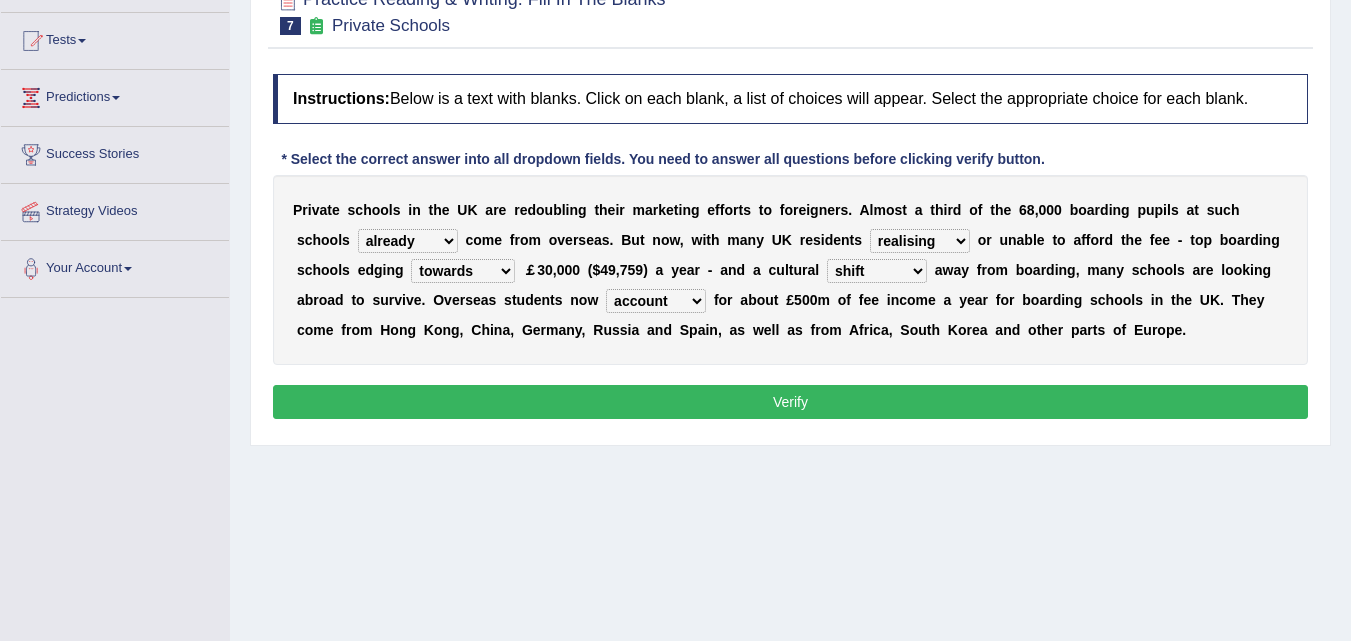 click on "hold think account say" at bounding box center (656, 301) 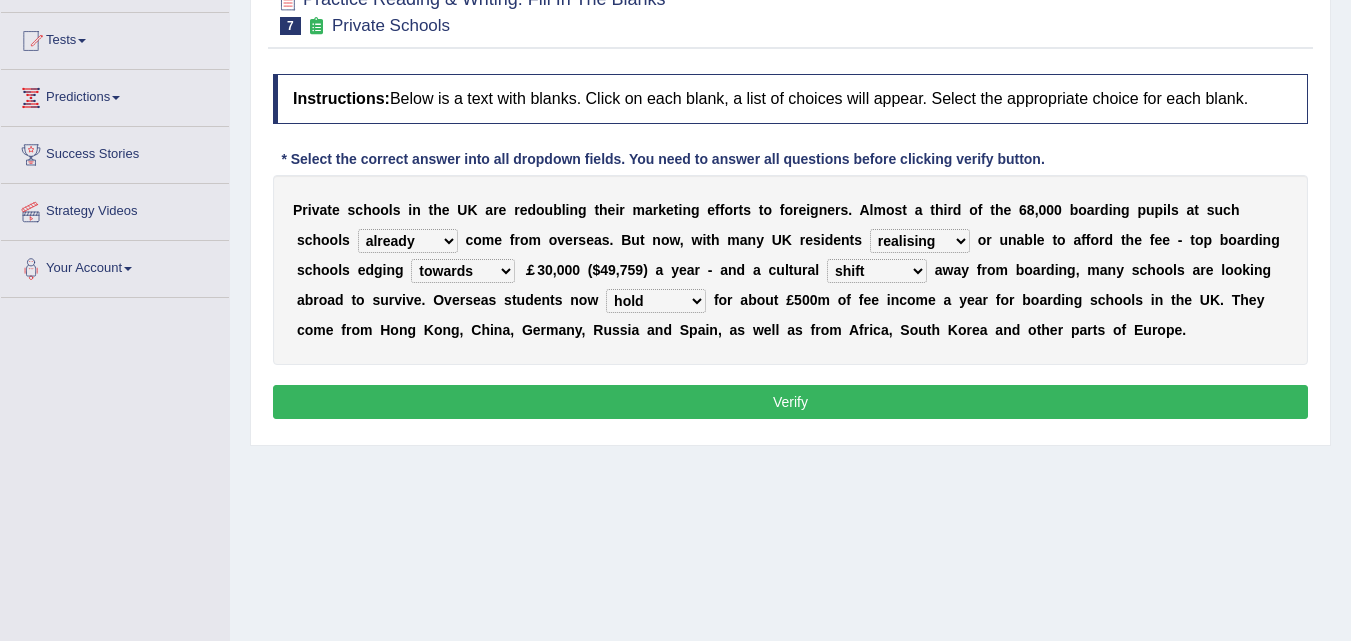 click on "hold think account say" at bounding box center (656, 301) 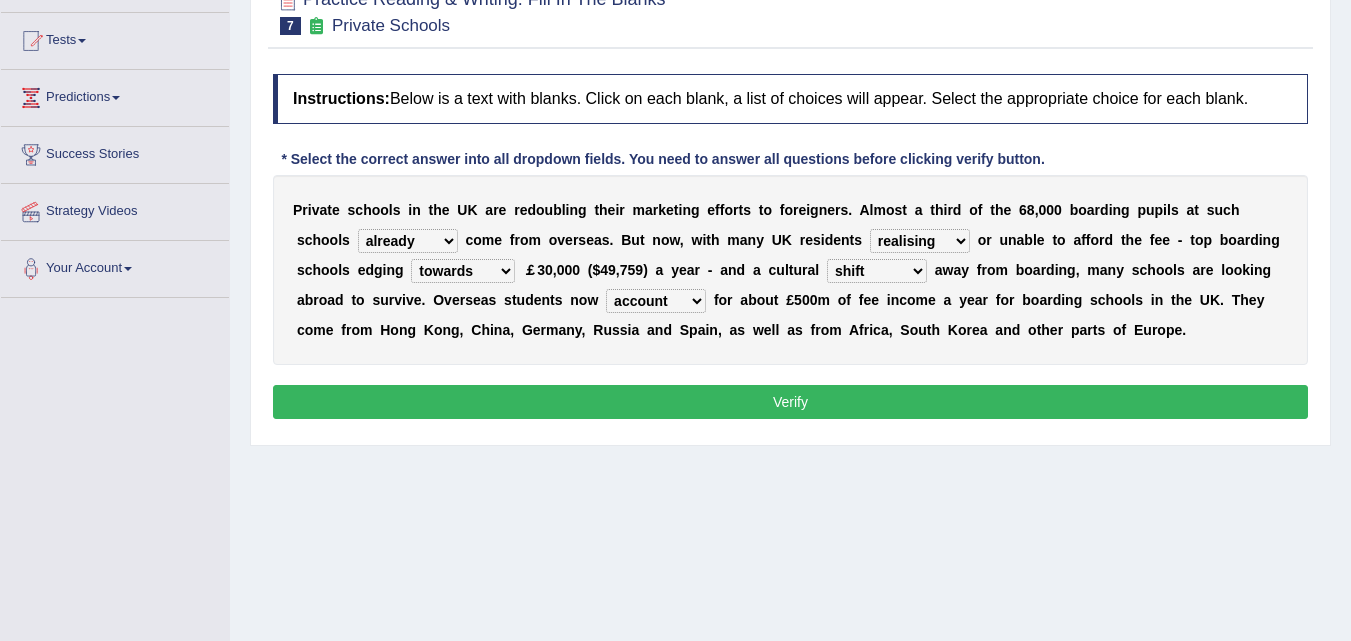 click on "hold think account say" at bounding box center (656, 301) 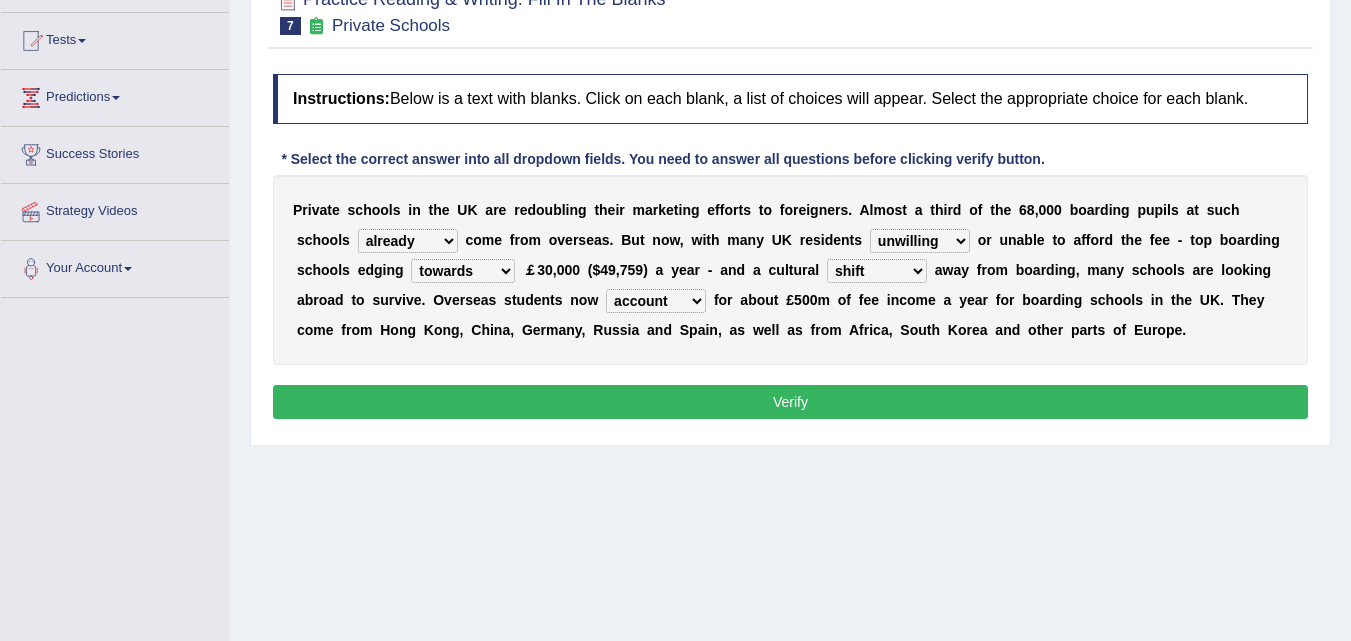 click on "answering unwilling realising storing" at bounding box center [920, 241] 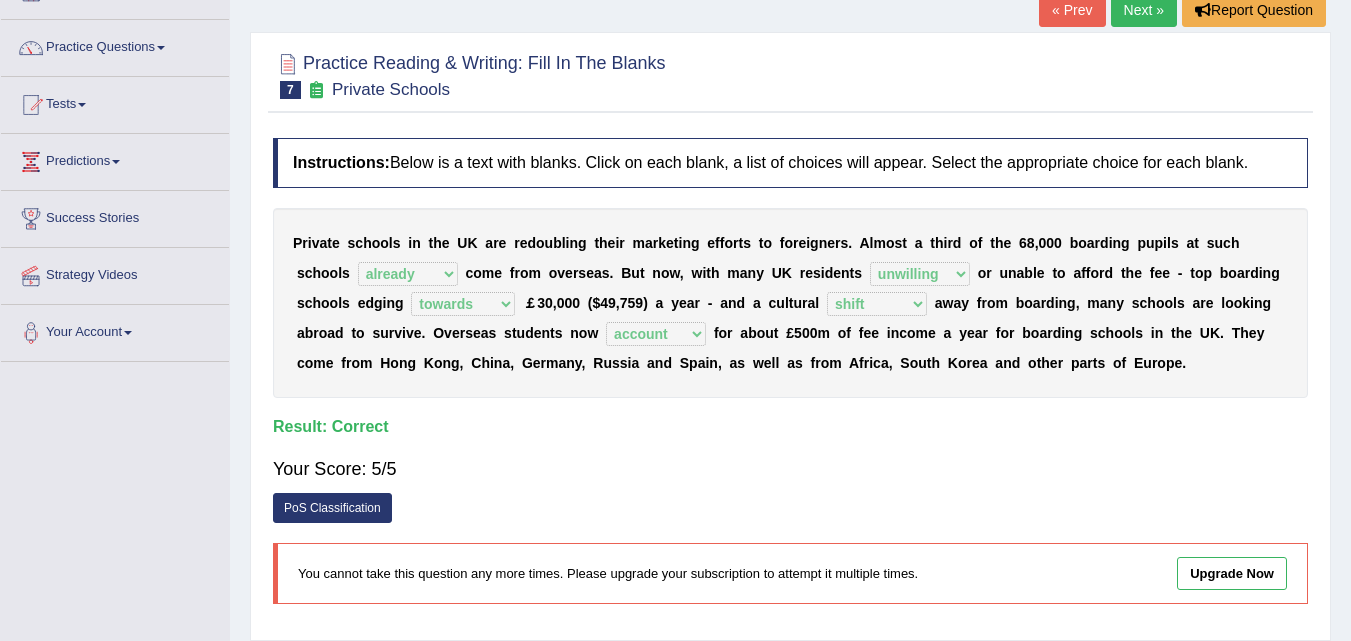 scroll, scrollTop: 100, scrollLeft: 0, axis: vertical 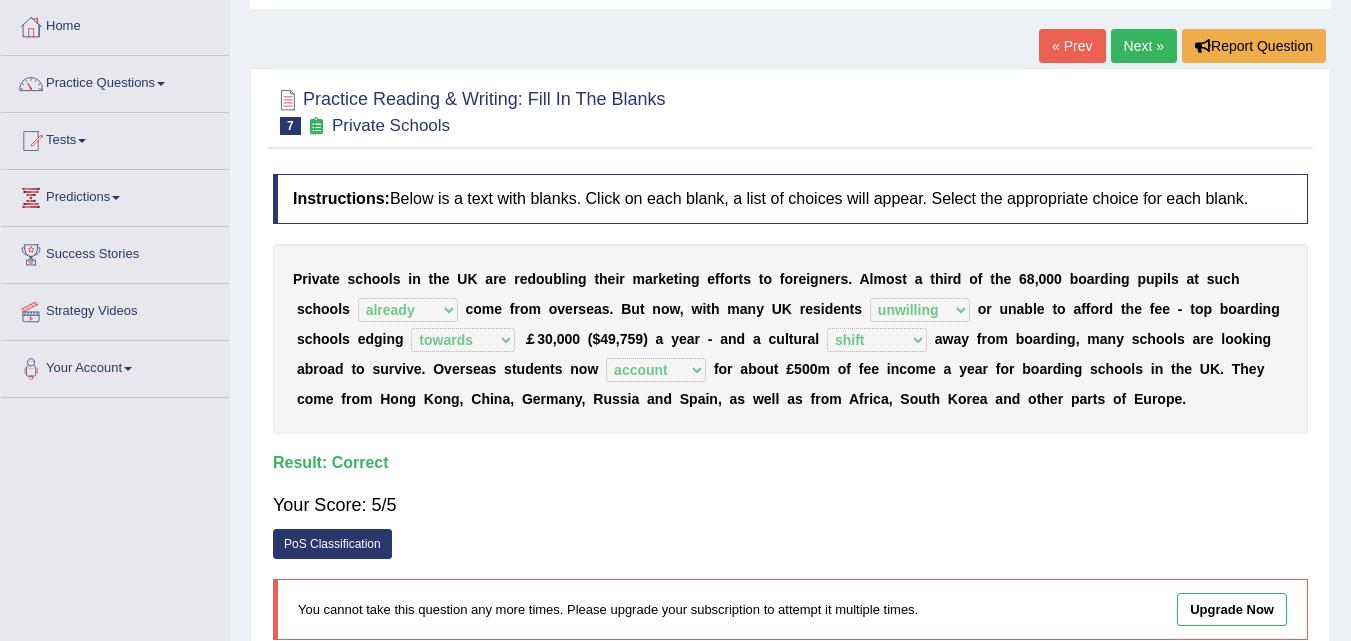 click on "Next »" at bounding box center [1144, 46] 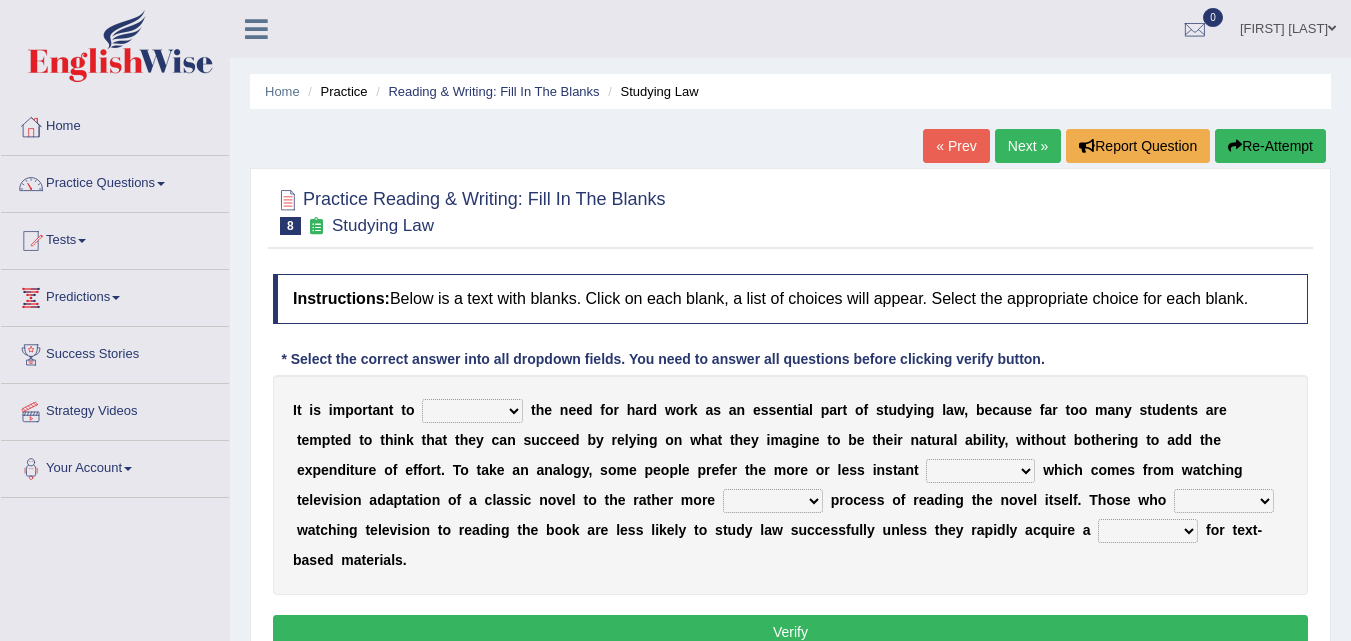 scroll, scrollTop: 100, scrollLeft: 0, axis: vertical 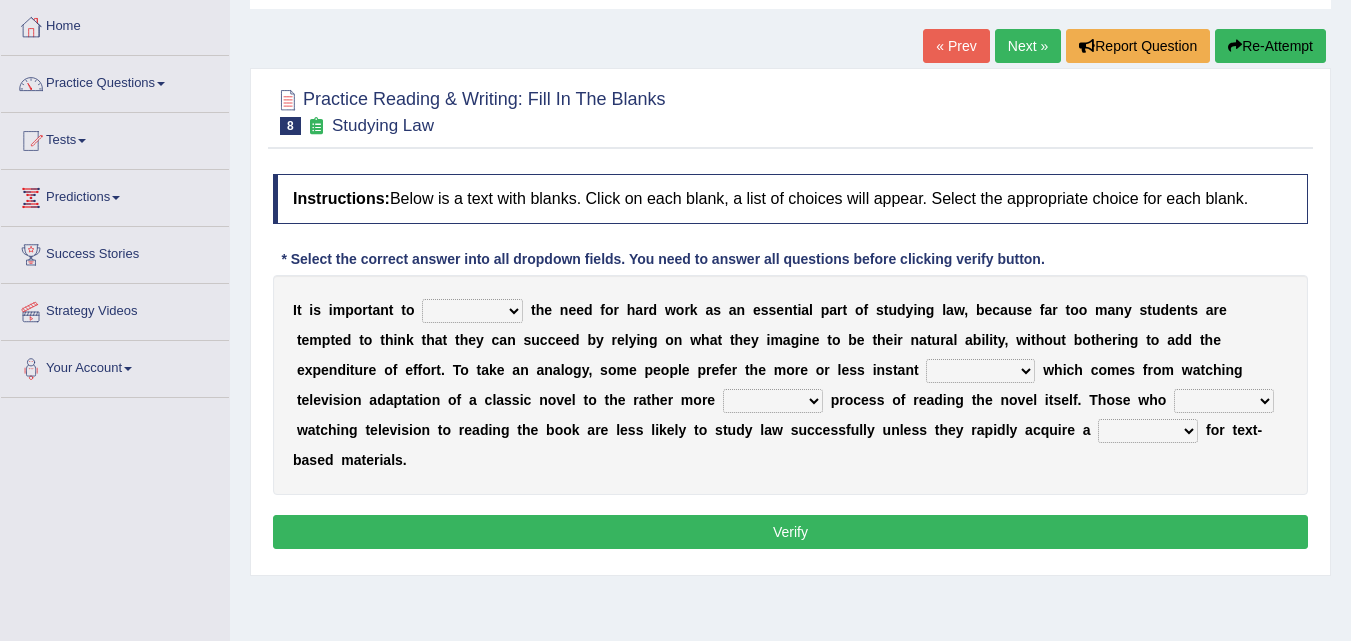click on "emphasise criticise adjust replicate" at bounding box center [472, 311] 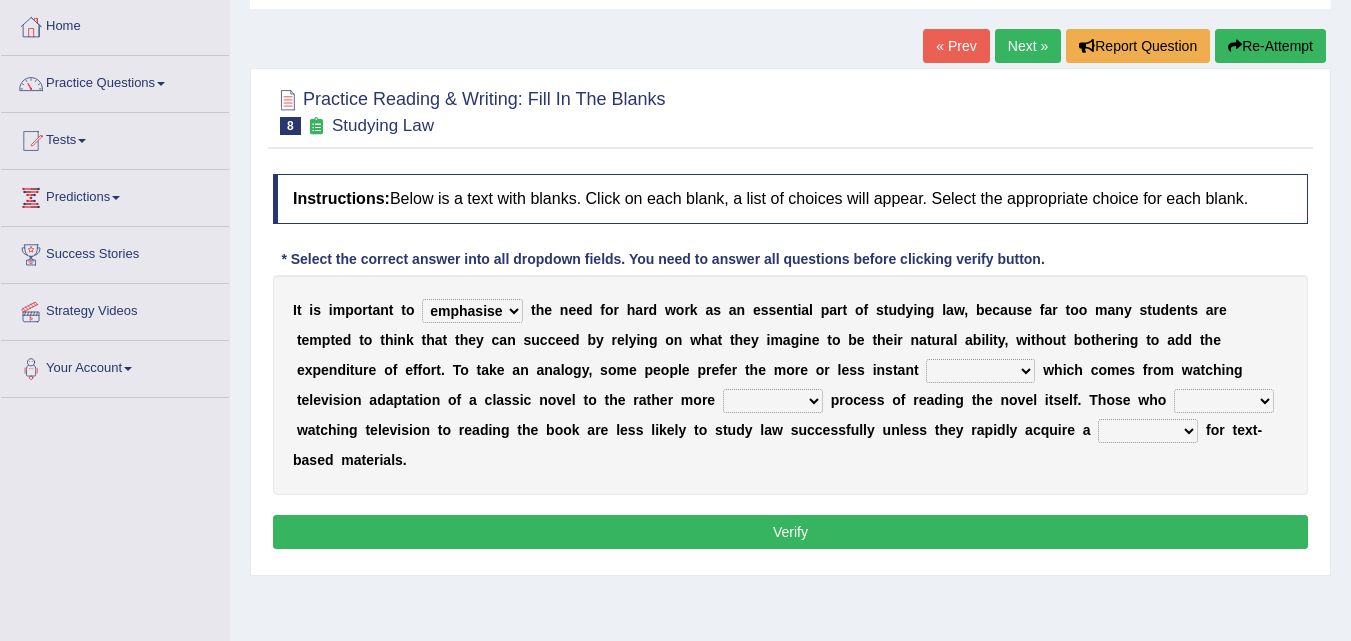 click on "emphasise criticise adjust replicate" at bounding box center (472, 311) 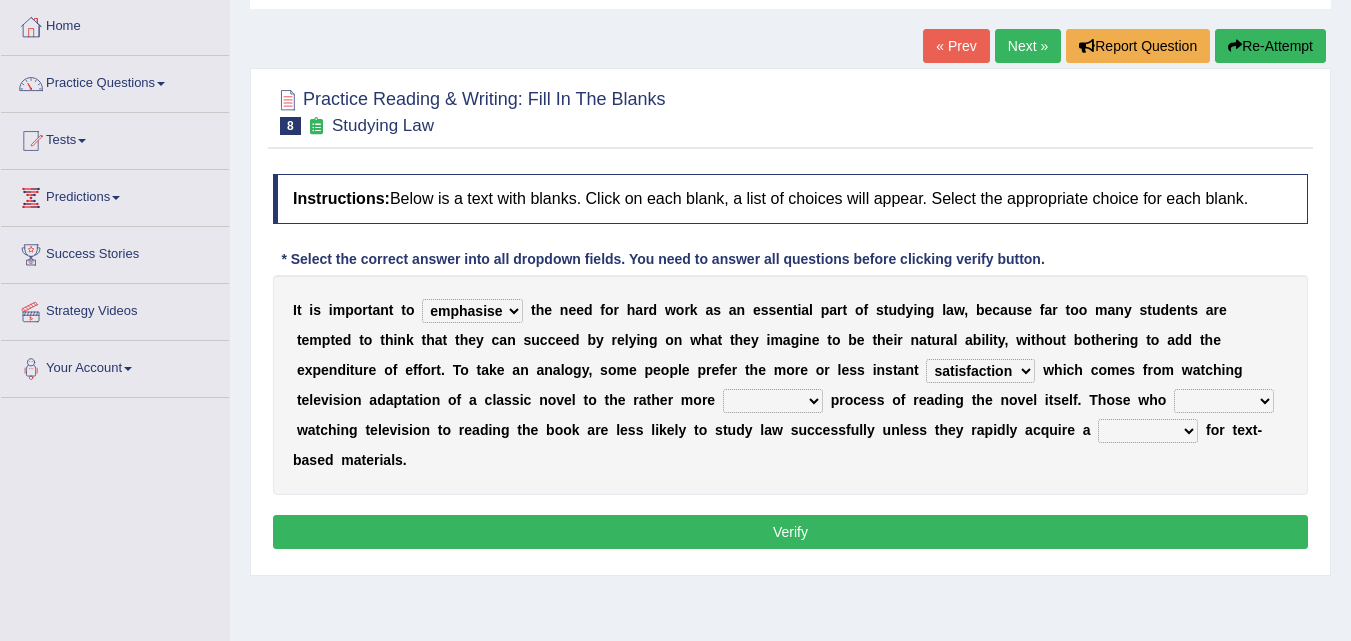 click on "fulfilling laborious acquire broken" at bounding box center (773, 401) 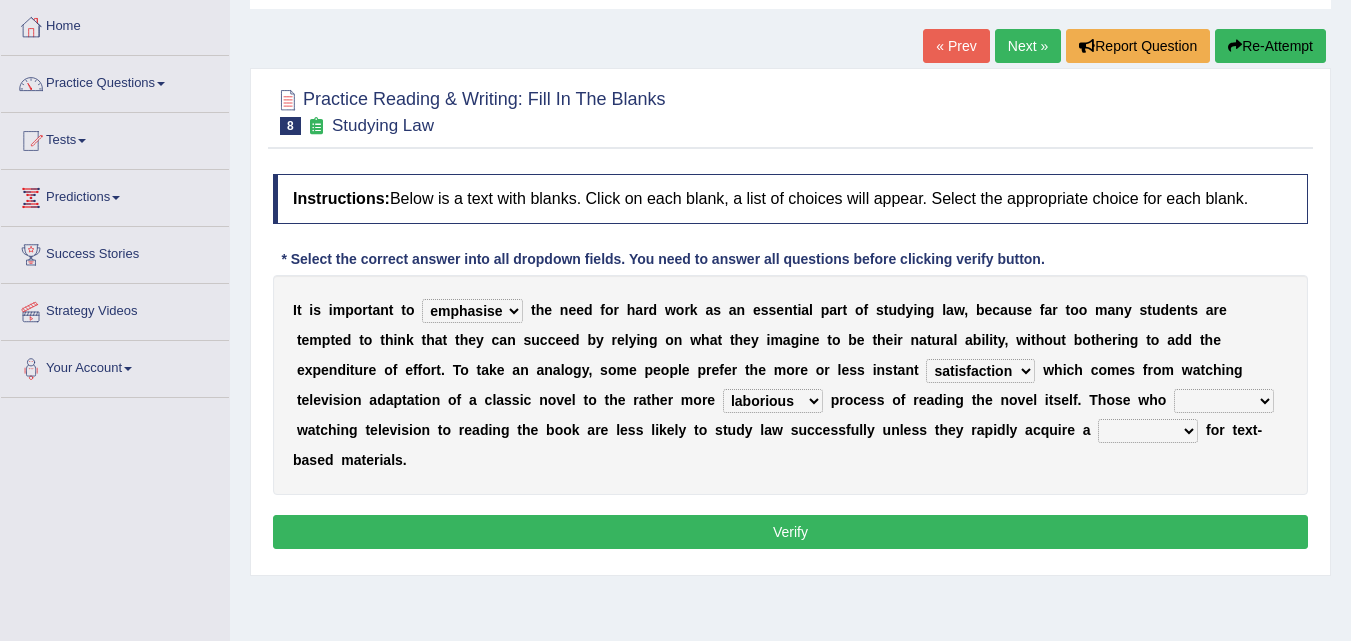 click on "refer prefer stuff knot" at bounding box center [1224, 401] 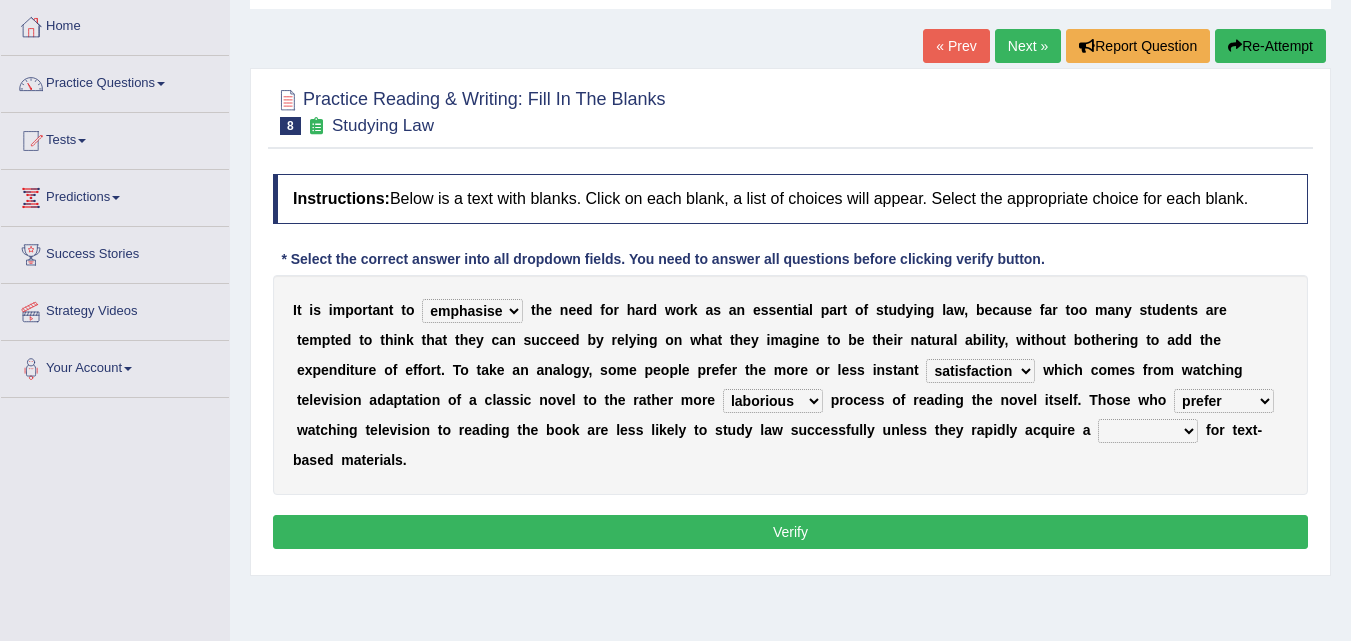 click on "judgement waste taste set" at bounding box center (1148, 431) 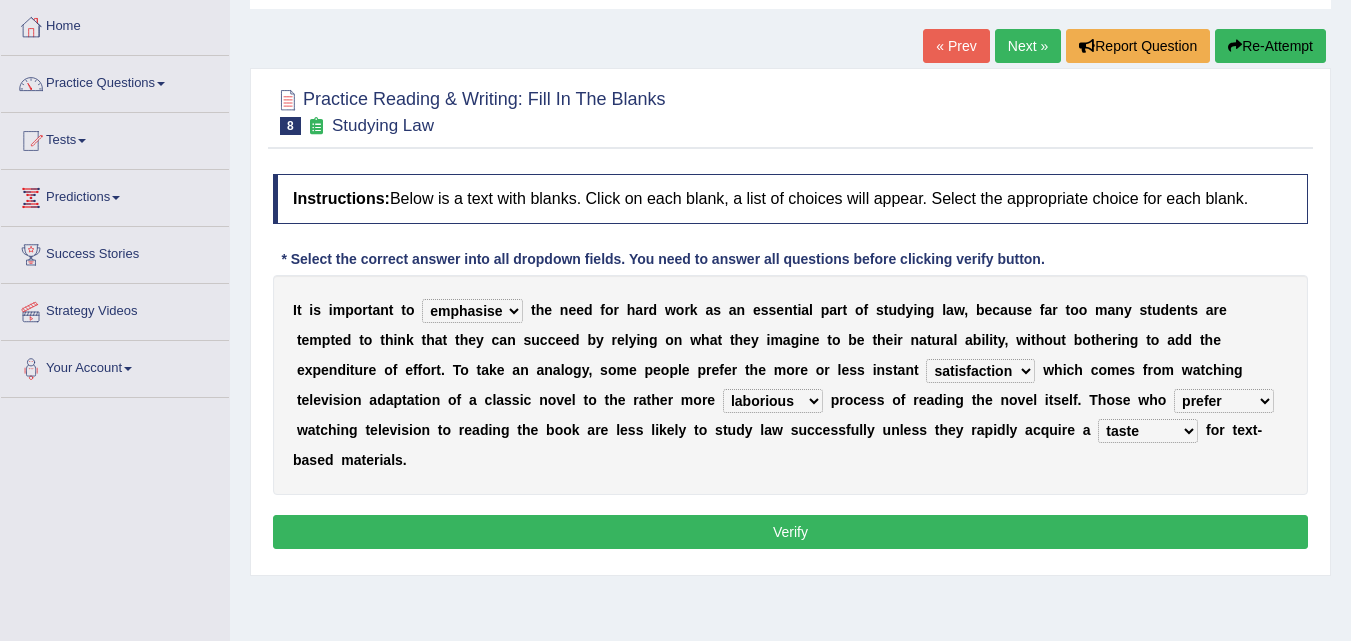 click on "judgement waste taste set" at bounding box center (1148, 431) 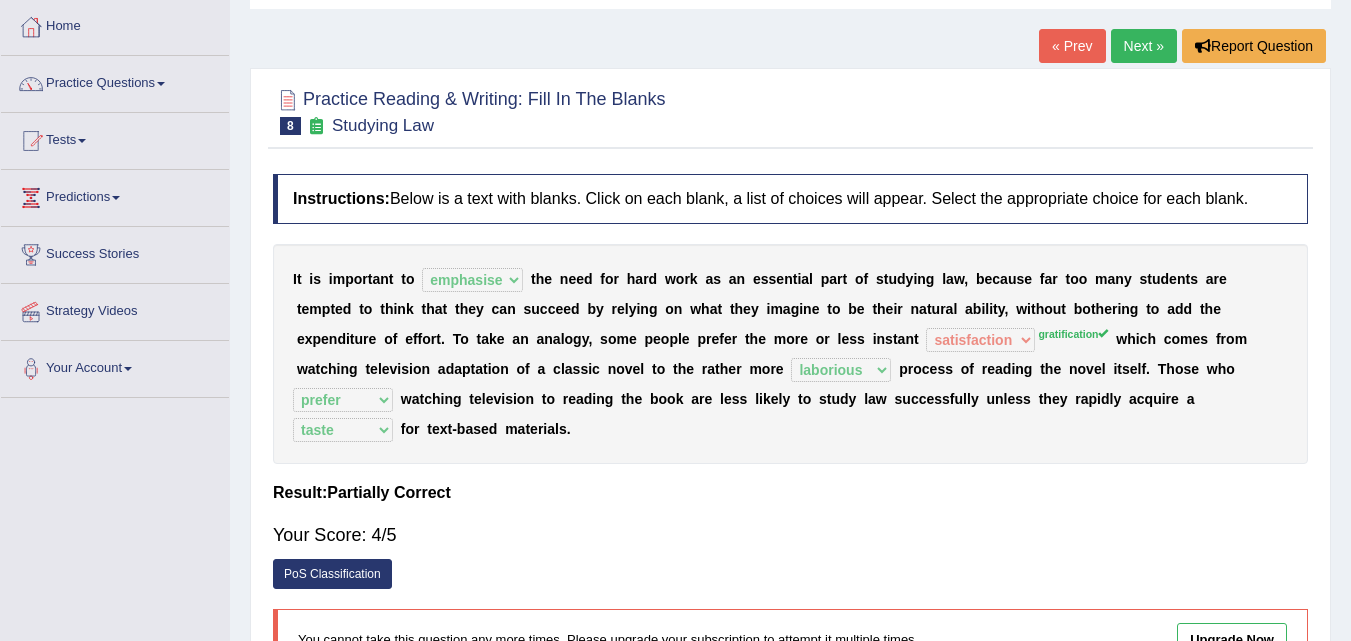 scroll, scrollTop: 0, scrollLeft: 0, axis: both 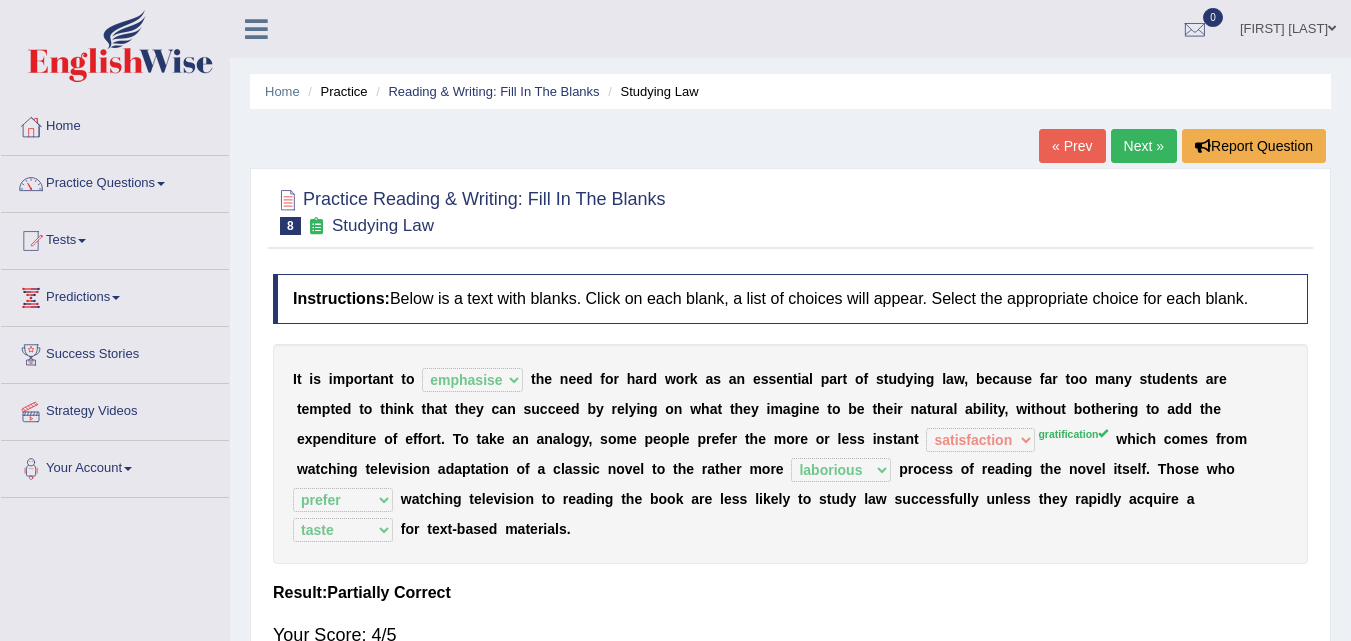 click on "Next »" at bounding box center [1144, 146] 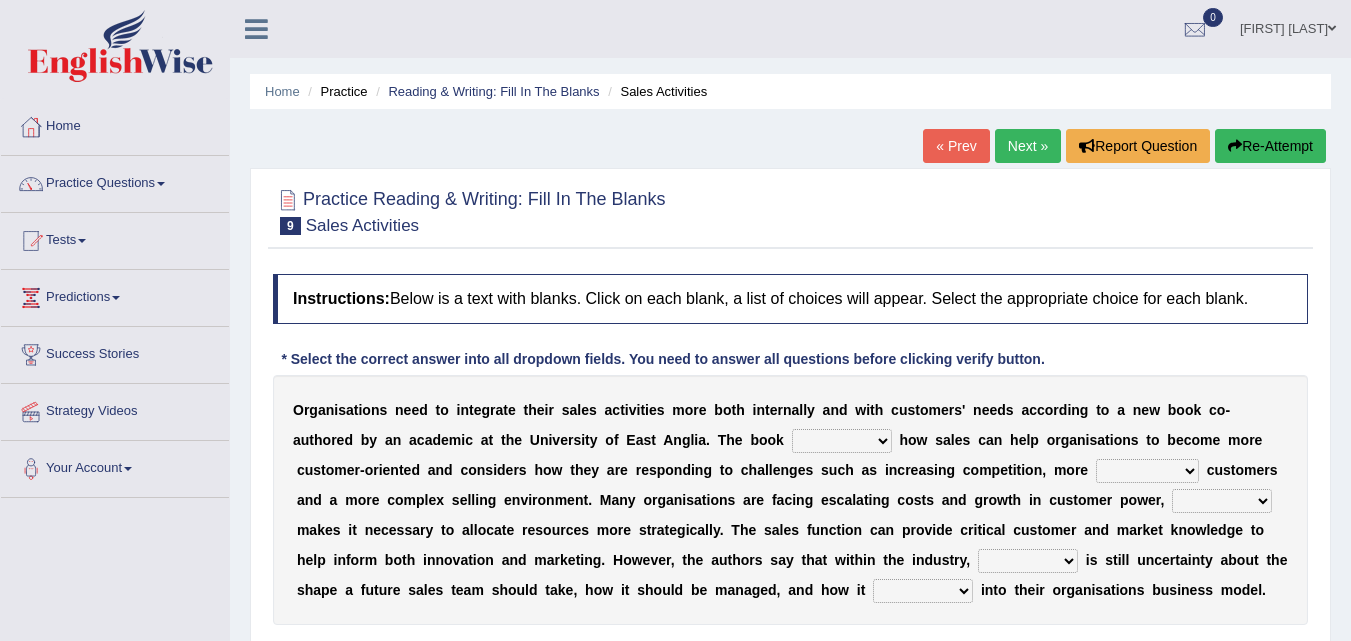 scroll, scrollTop: 0, scrollLeft: 0, axis: both 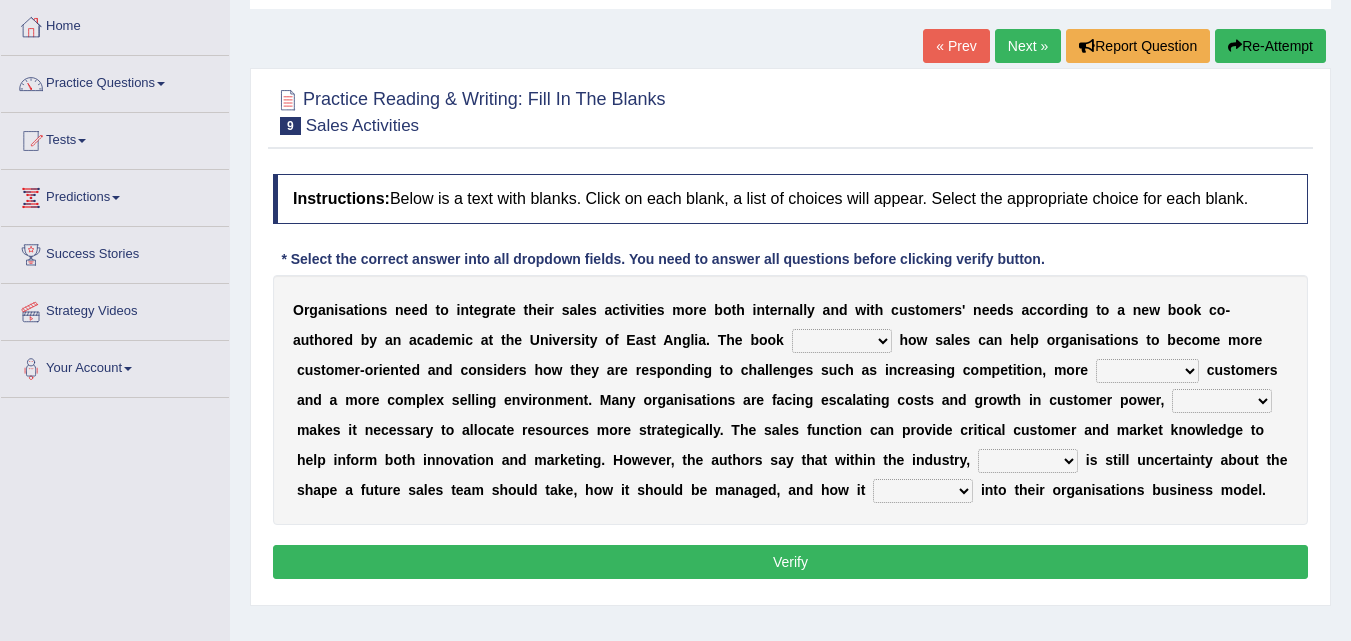 click on "expresses addresses injects inspires" at bounding box center (842, 341) 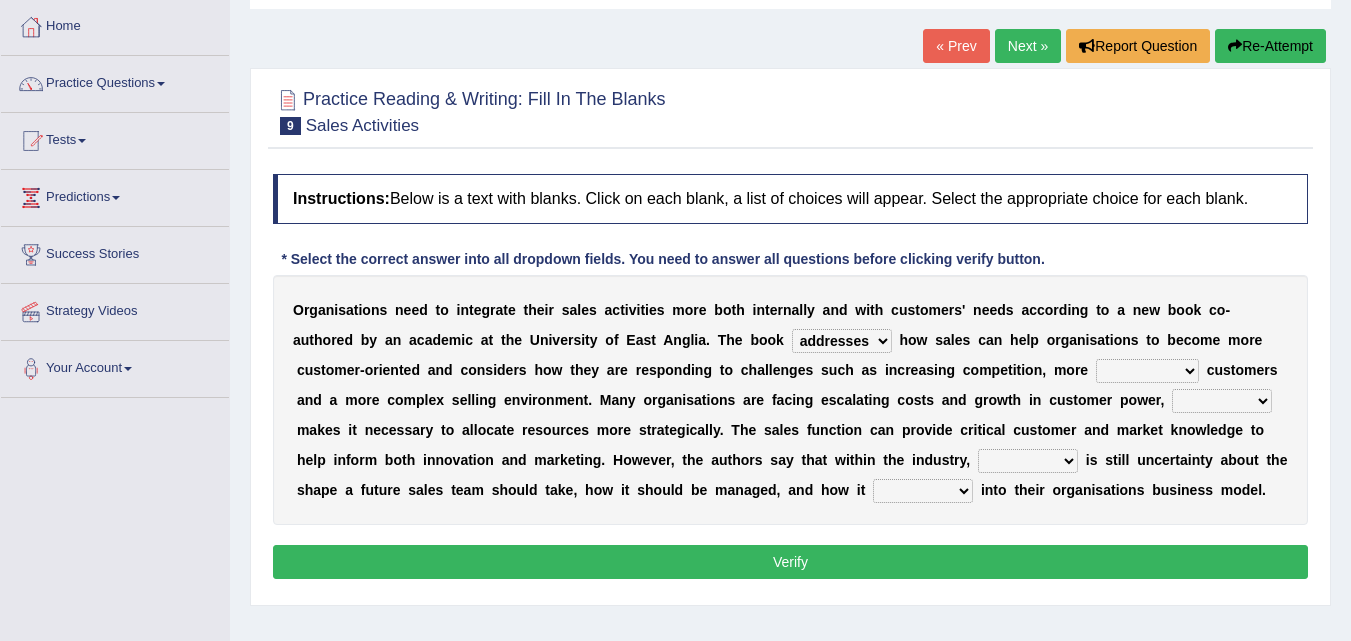 click on "expresses addresses injects inspires" at bounding box center [842, 341] 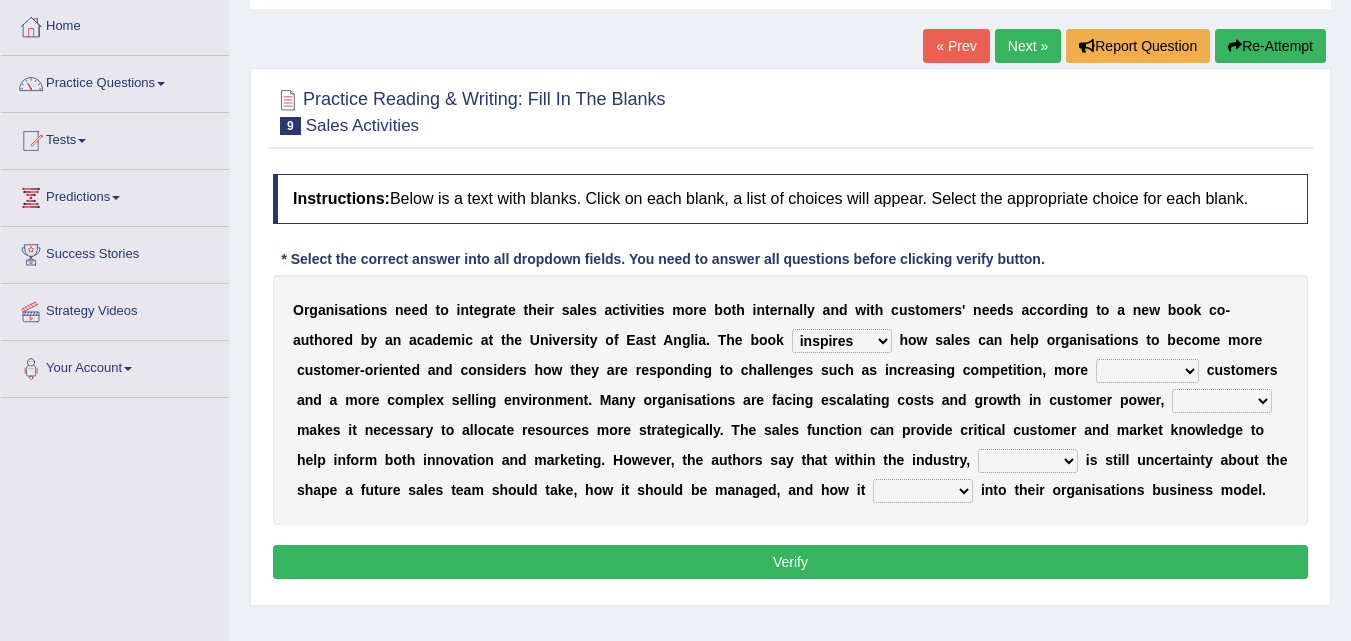 click on "expresses addresses injects inspires" at bounding box center (842, 341) 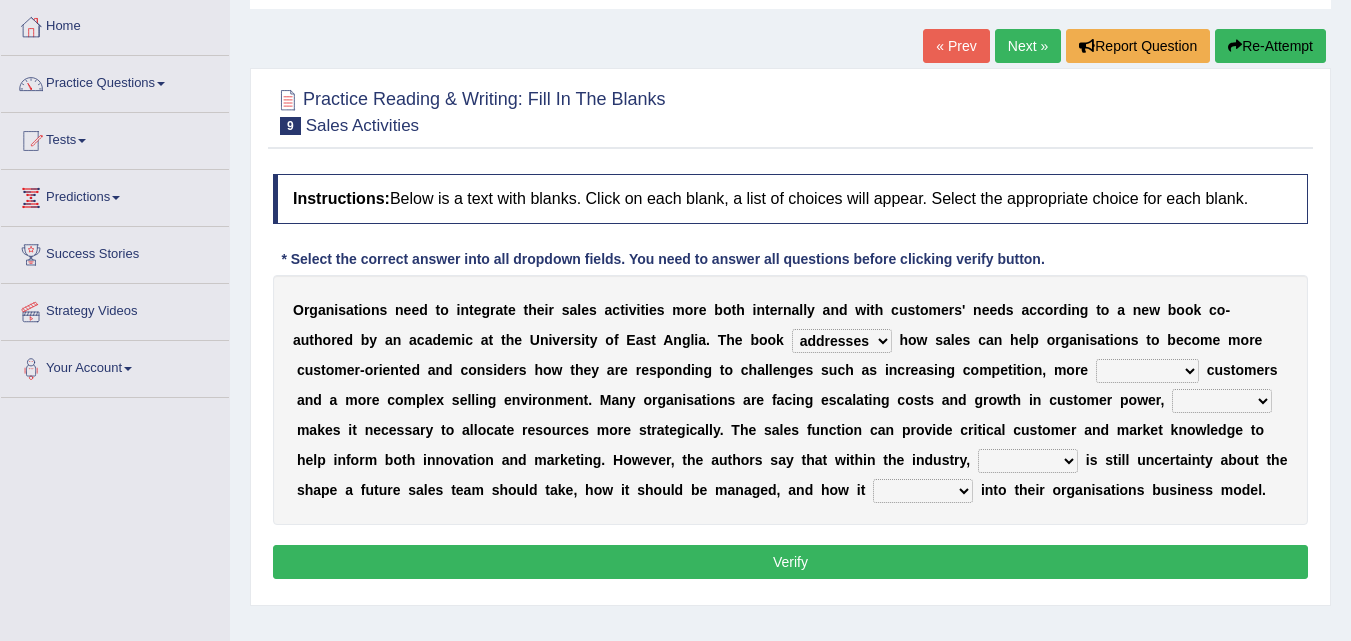 click on "O r g a n i s a t i o n s    n e e d    t o    i n t e g r a t e    t h e i r    s a l e s    a c t i v i t i e s    m o r e    b o t h    i n t e r n a l l y    a n d    w i t h    c u s t o m e r s '    n e e d s    a c c o r d i n g    t o    a    n e w    b o o k    c o - a u t h o r e d    b y    a n    a c a d e m i c    a t    t h e    [INSTITUTION]    o f    [LOCATION] .    T h e    b o o k    expresses addresses injects inspires    h o w    s a l e s    c a n    h e l p    o r g a n i s a t i o n s    t o    b e c o m e    m o r e    c u s t o m e r - o r i e n t e d    a n d    c o n s i d e r s    h o w    t h e y    a r e    r e s p o n d i n g    t o    c h a l l e n g e s    s u c h    a s    i n c r e a s i n g    c o m p e t i t i o n ,    m o r e    greater valued increased demanding    c u s t o m e r s    a n d    a    m o r e    c o m p l e x    s e l l i n g    e n v i r o n m e n t .    M a n y    o r g a n" at bounding box center [790, 400] 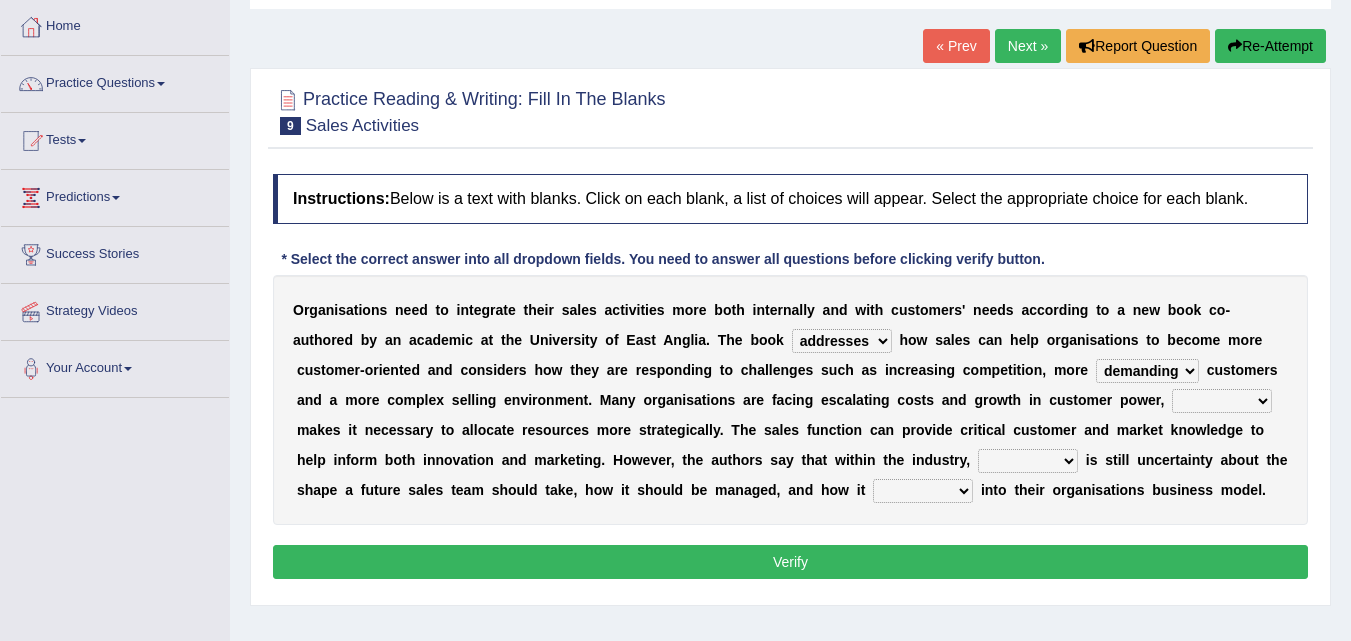 click on "when where which what" at bounding box center (1222, 401) 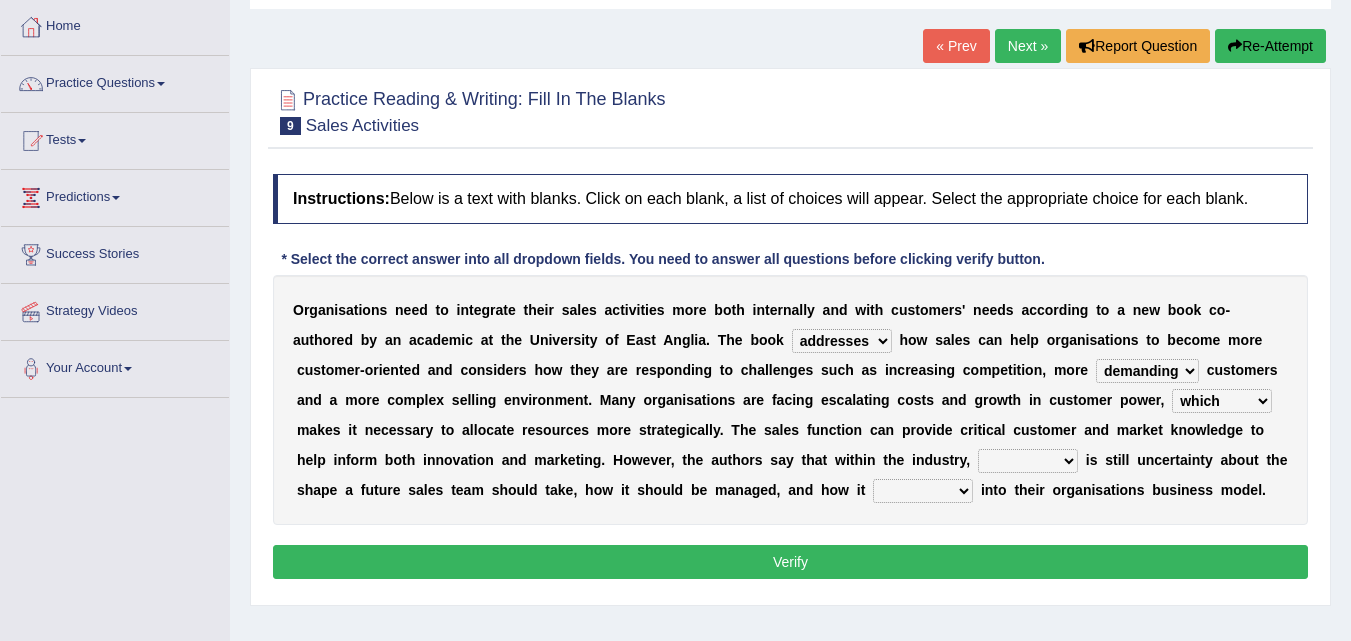 click on "when where which what" at bounding box center [1222, 401] 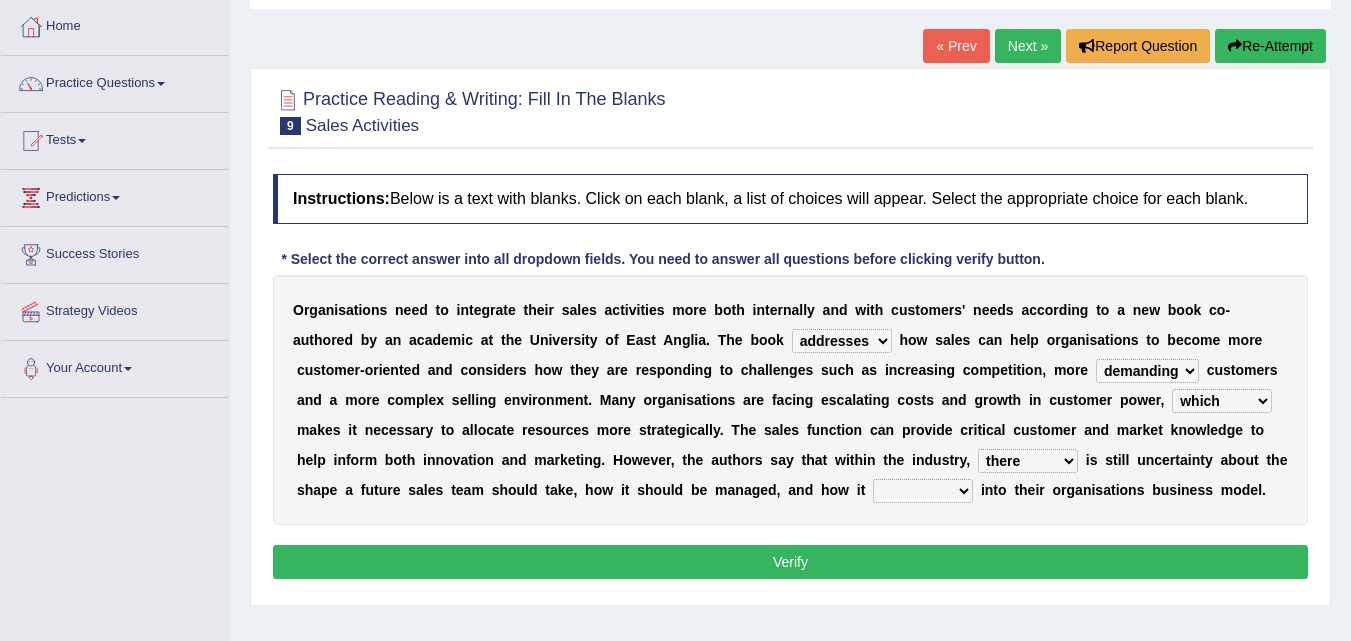 click on "there their this that" at bounding box center [1028, 461] 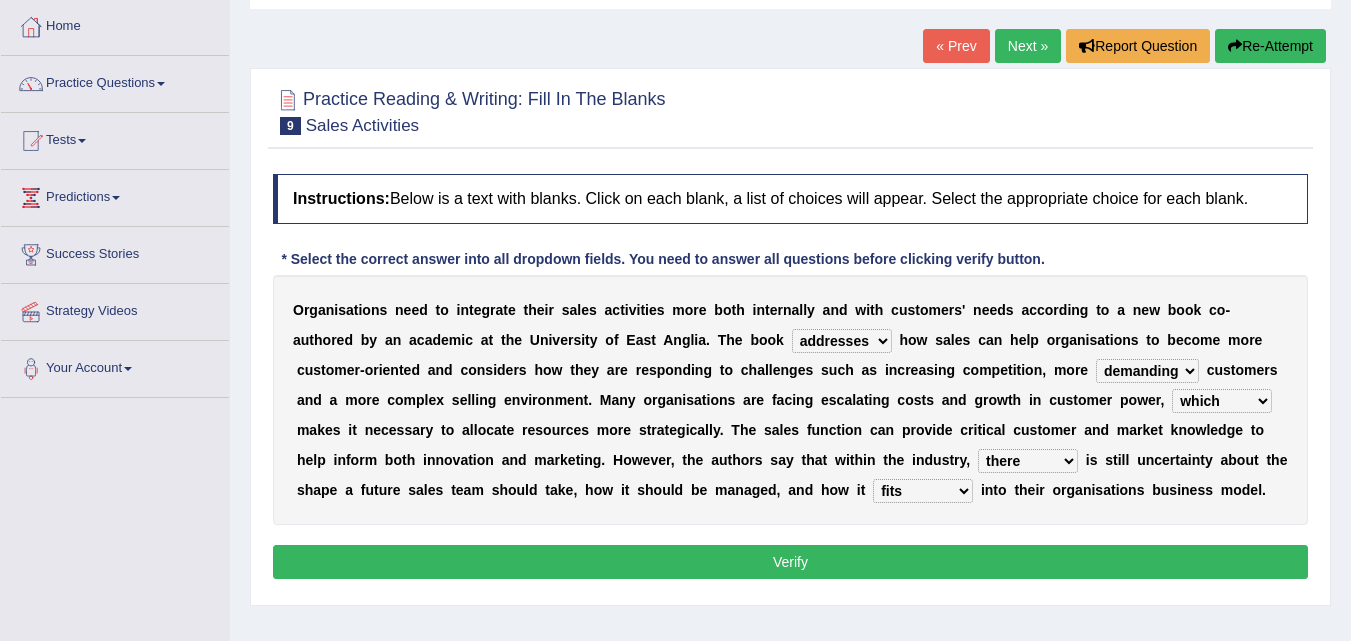 click on "forges fills fits forgets" at bounding box center (923, 491) 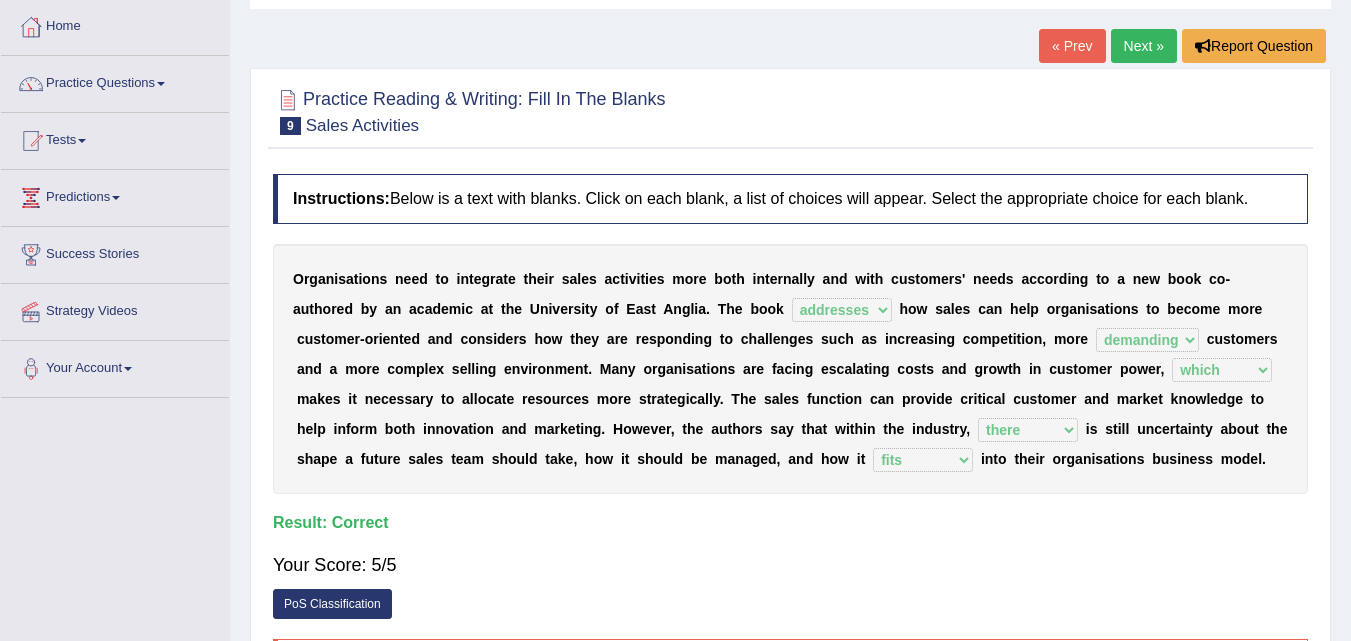 click on "Next »" at bounding box center [1144, 46] 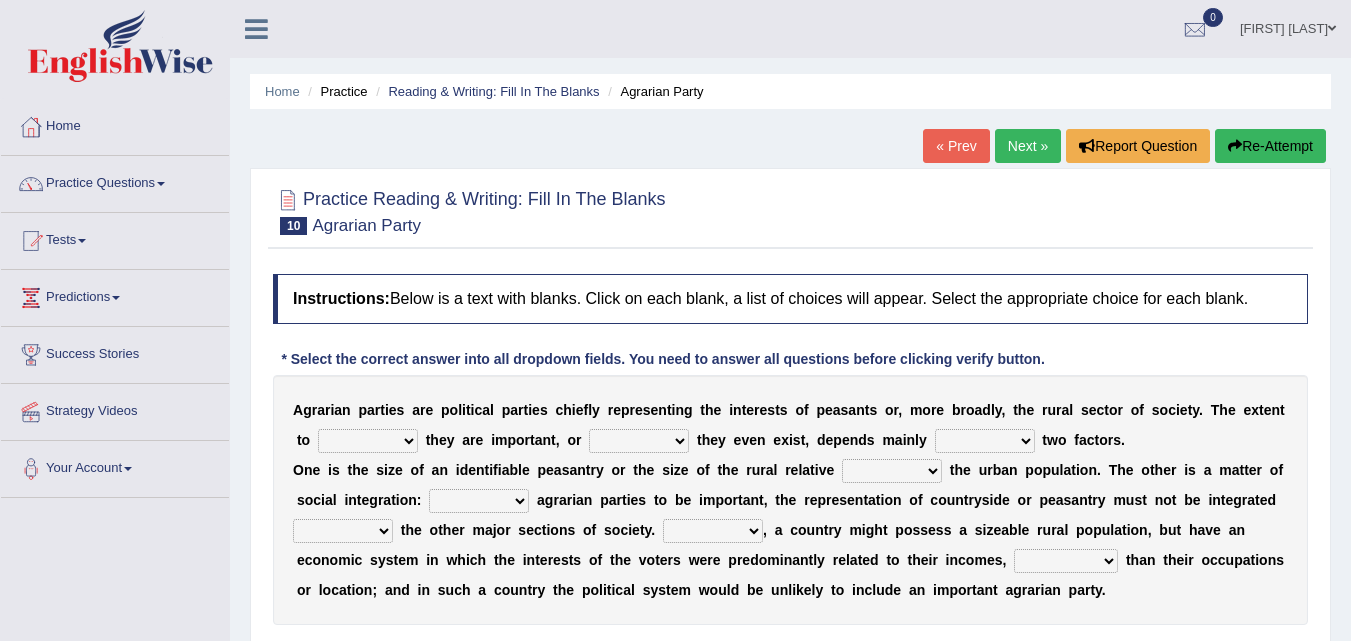 scroll, scrollTop: 300, scrollLeft: 0, axis: vertical 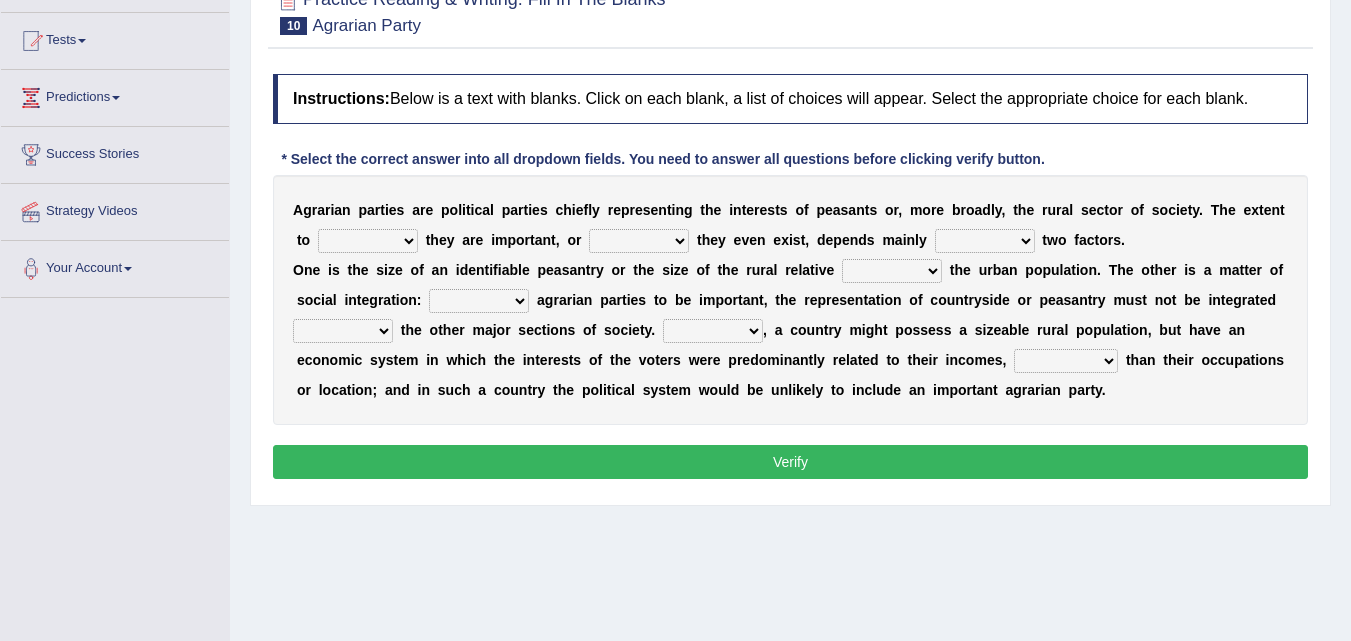 click on "where which when were" at bounding box center [368, 241] 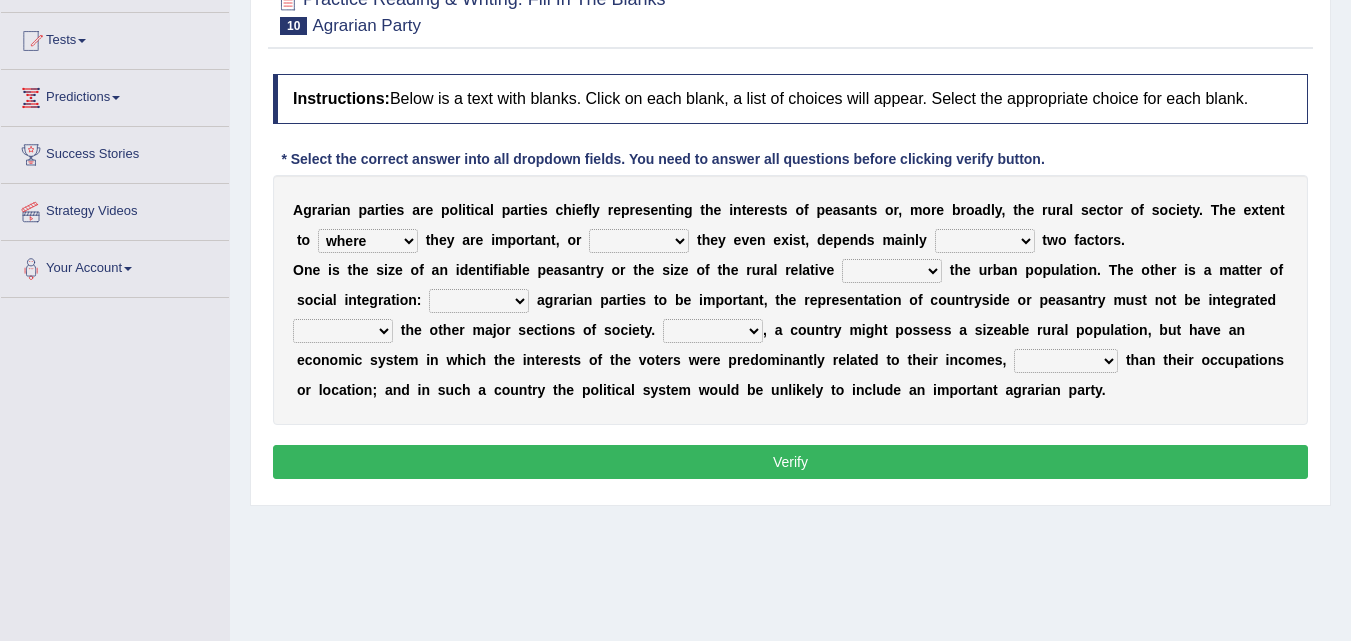 click on "where which when were" at bounding box center [368, 241] 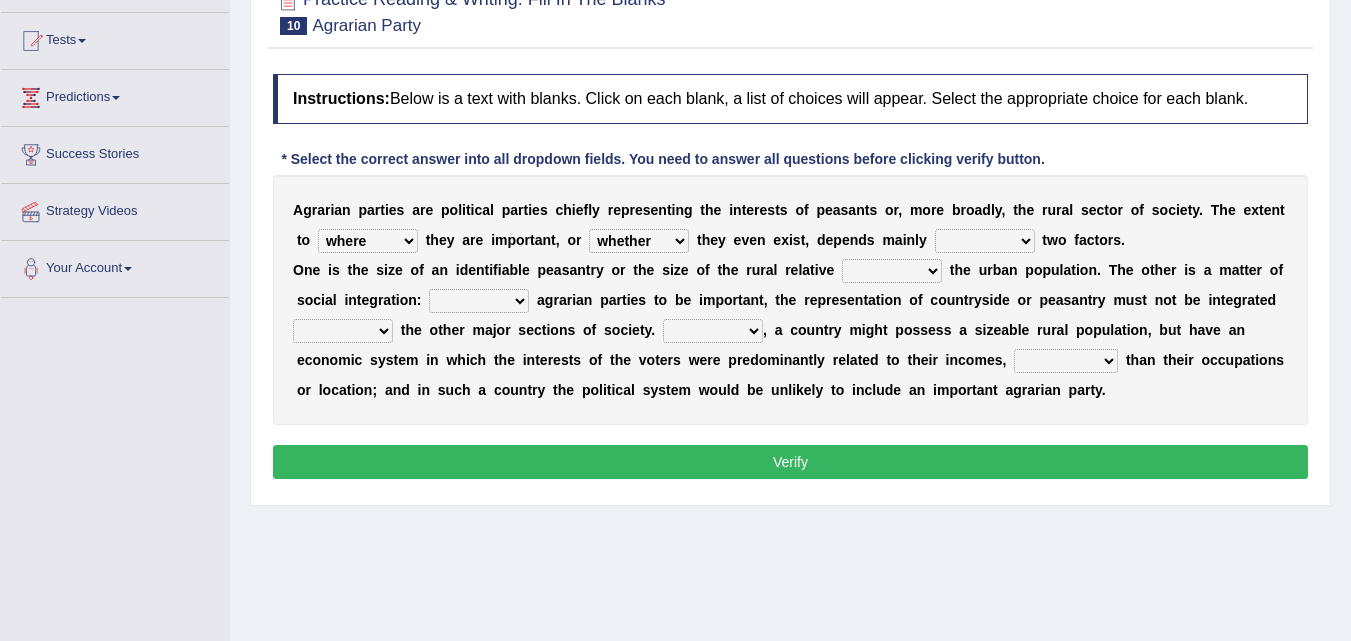click on "other neither either whether" at bounding box center [639, 241] 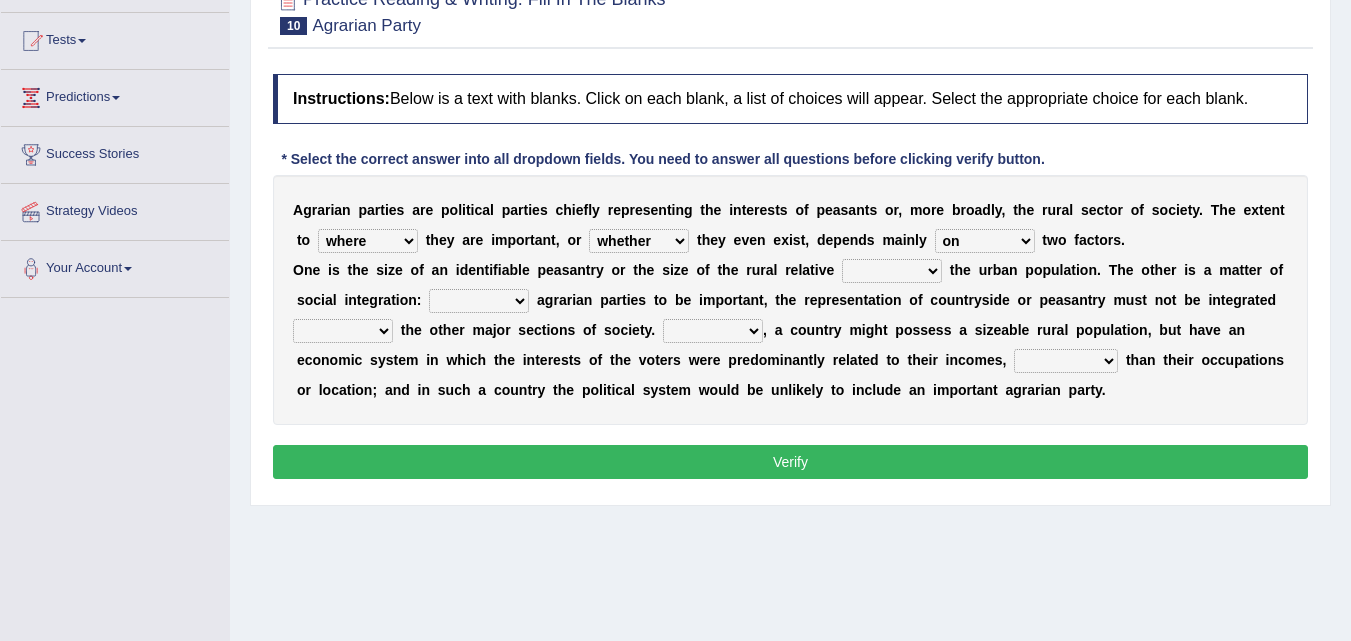 click on "is to the was" at bounding box center [892, 271] 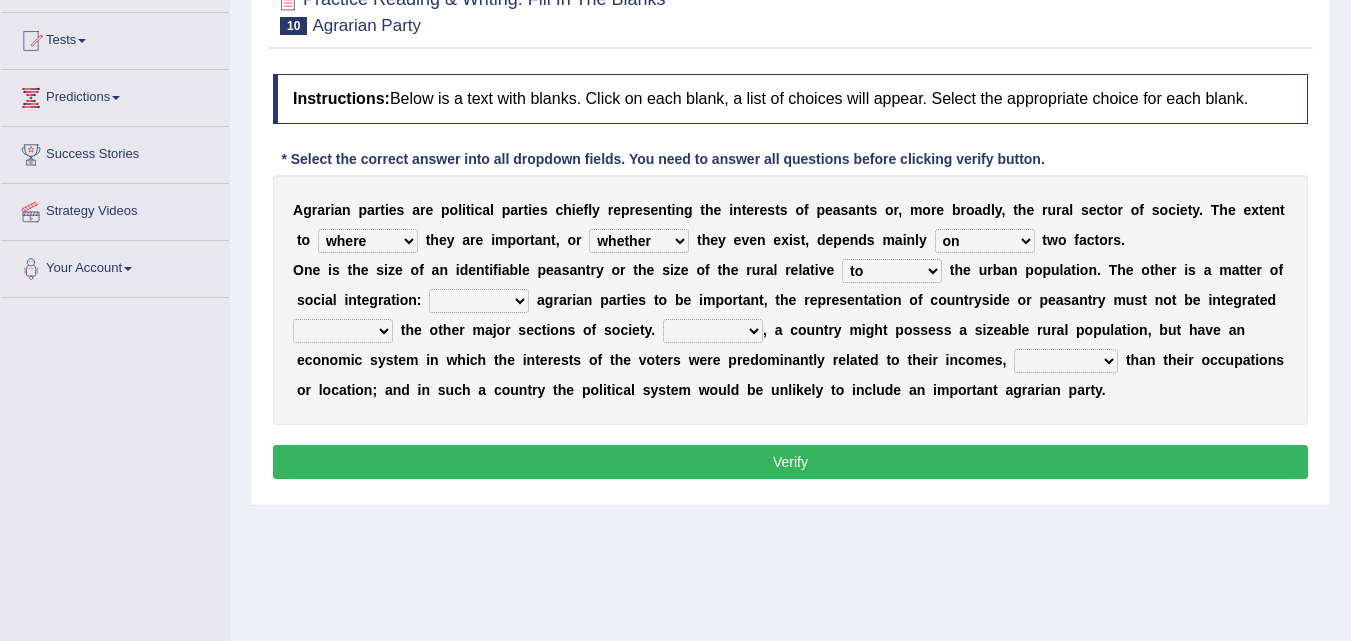 click on "From For First Fair" at bounding box center [479, 301] 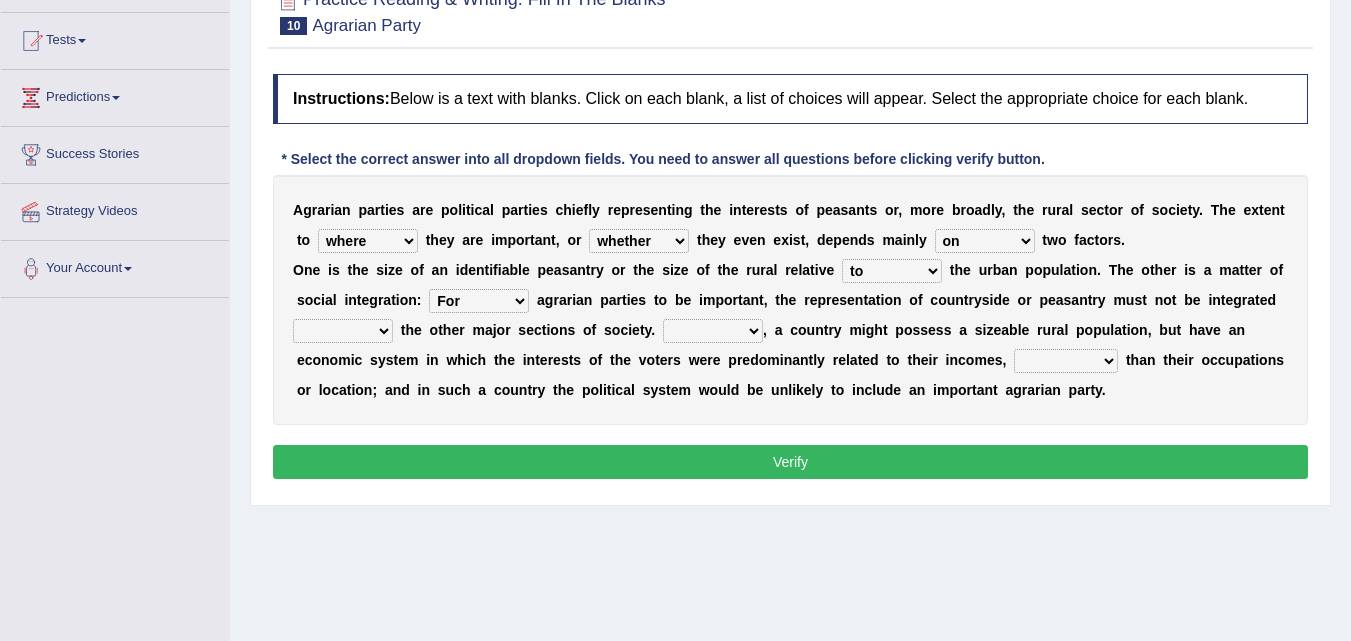 click on "From For First Fair" at bounding box center (479, 301) 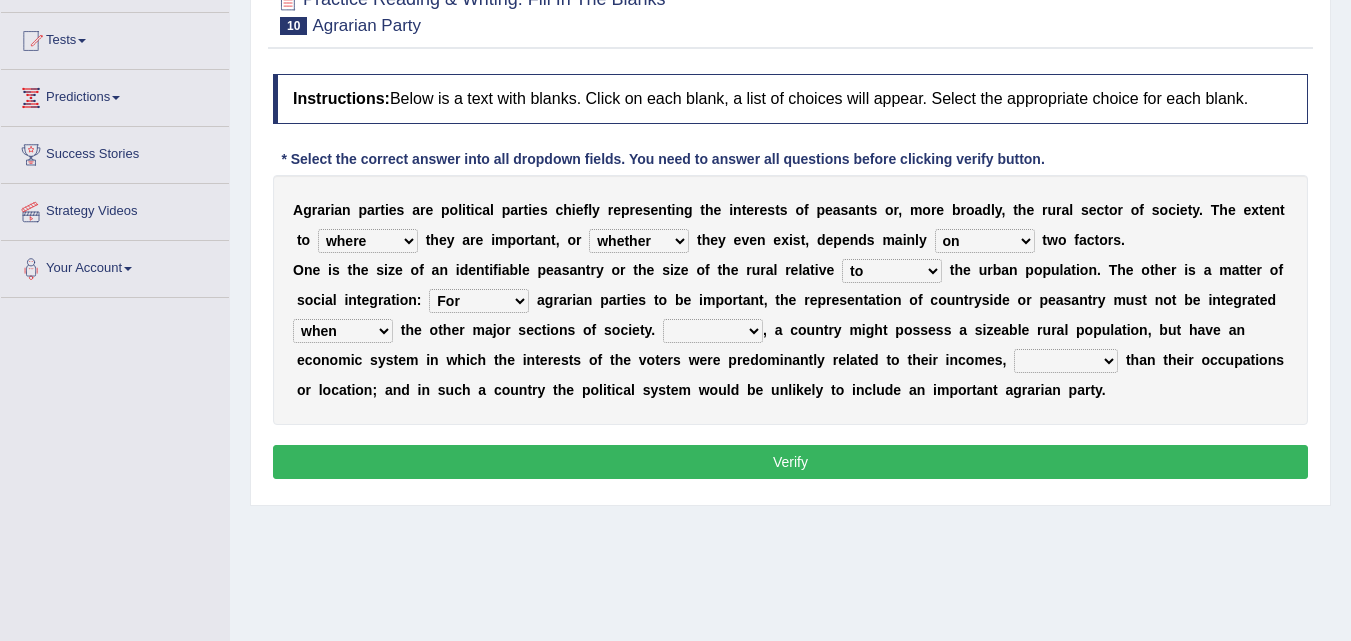 click on "Then There Thus Their" at bounding box center [713, 331] 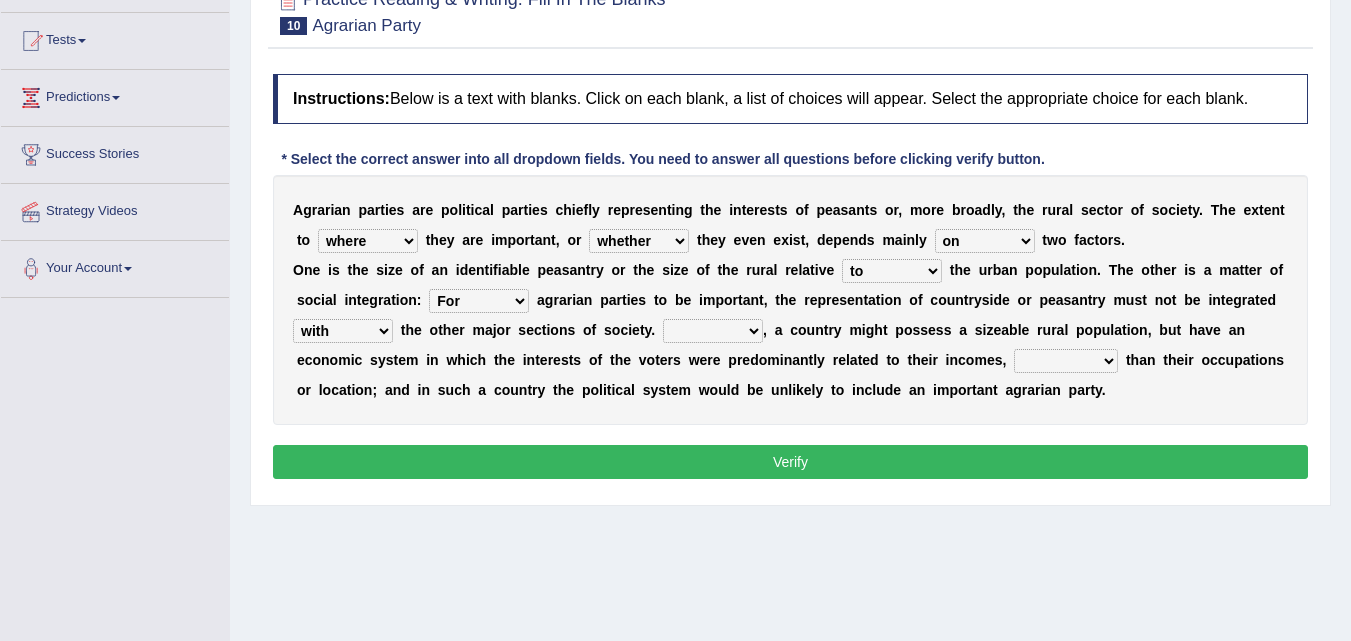click on "will when were with" at bounding box center [343, 331] 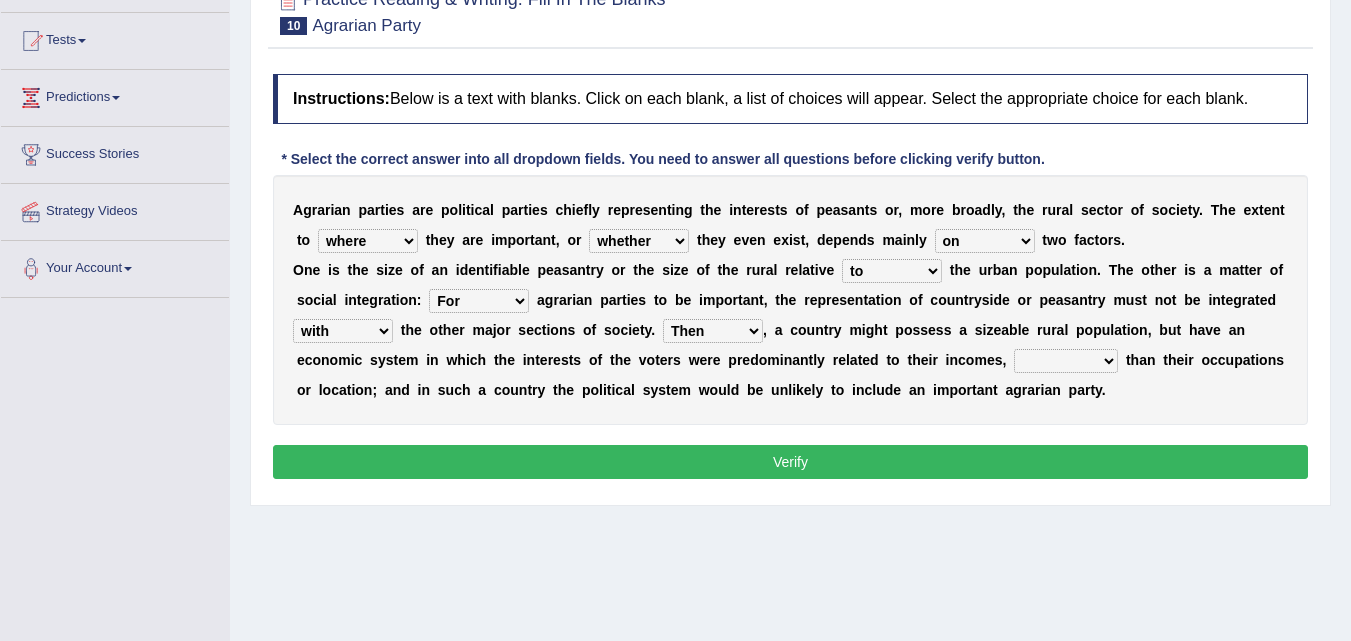 click on "whether rather greater many other" at bounding box center [1066, 361] 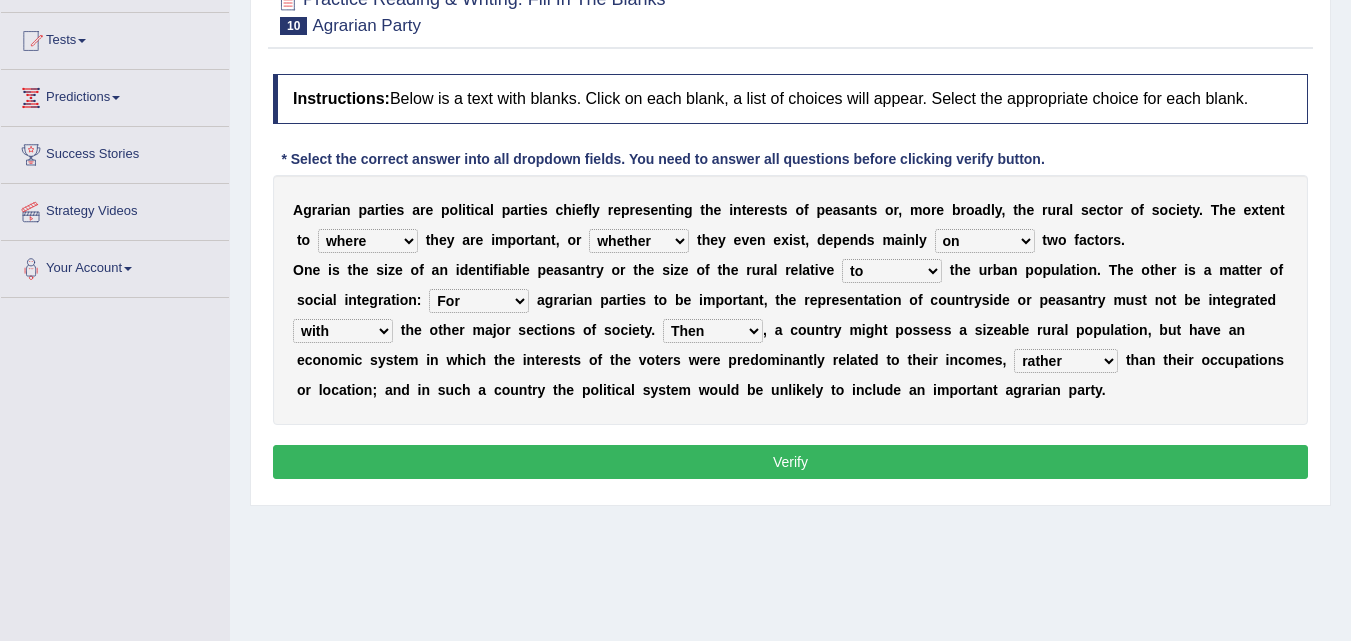 click on "whether rather greater many other" at bounding box center (1066, 361) 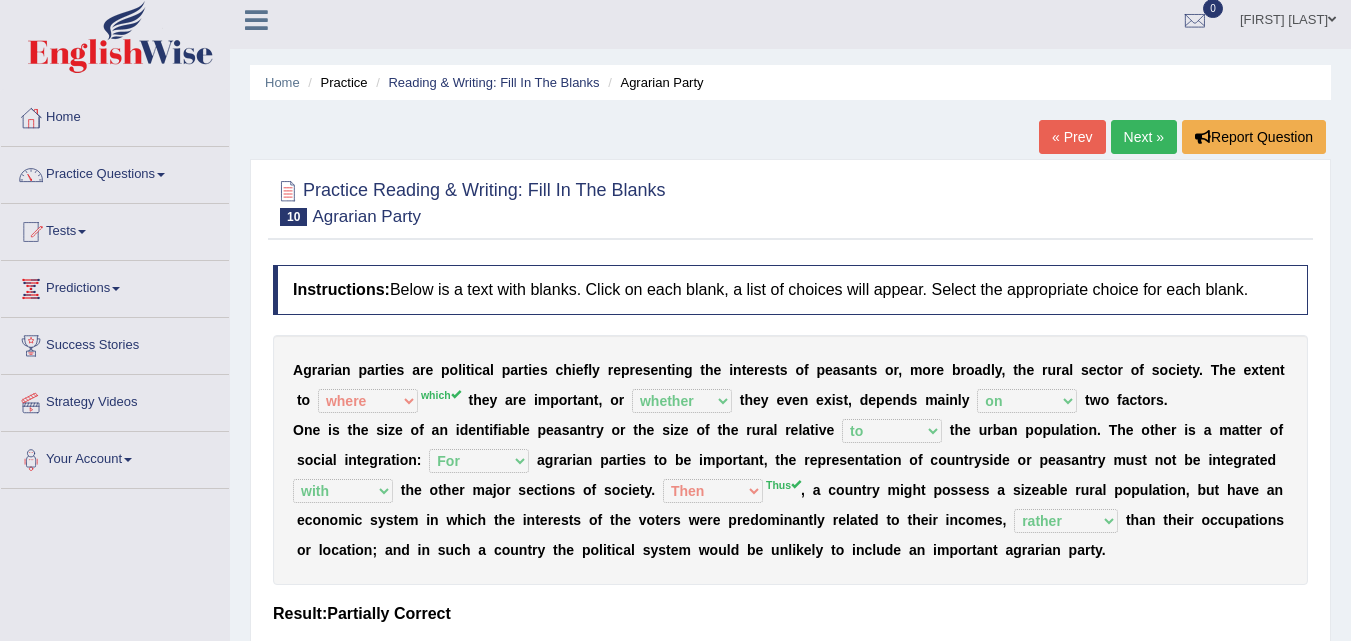 scroll, scrollTop: 0, scrollLeft: 0, axis: both 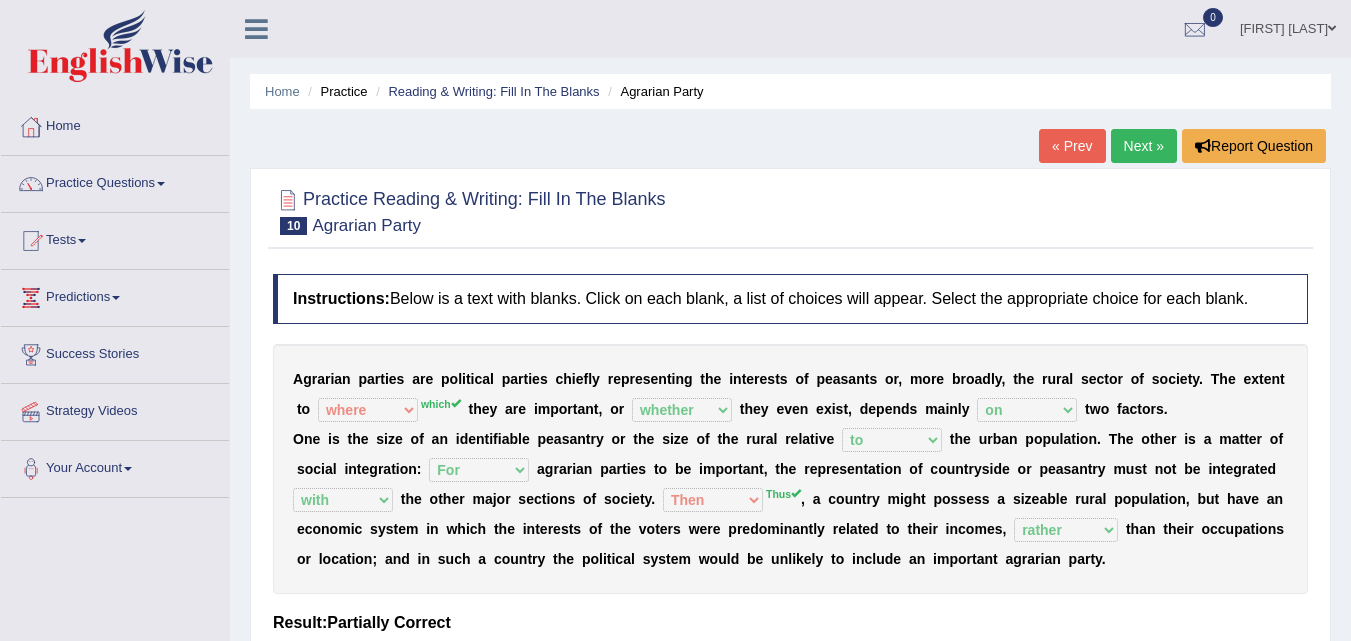 click on "Next »" at bounding box center (1144, 146) 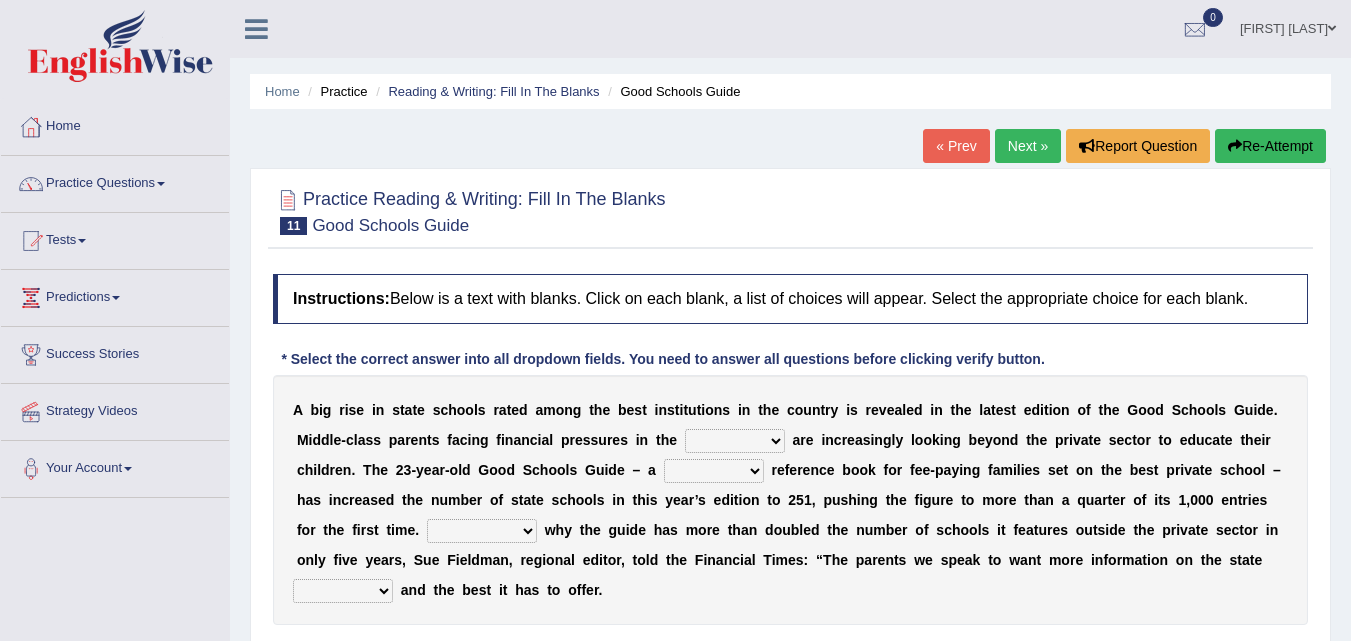 scroll, scrollTop: 200, scrollLeft: 0, axis: vertical 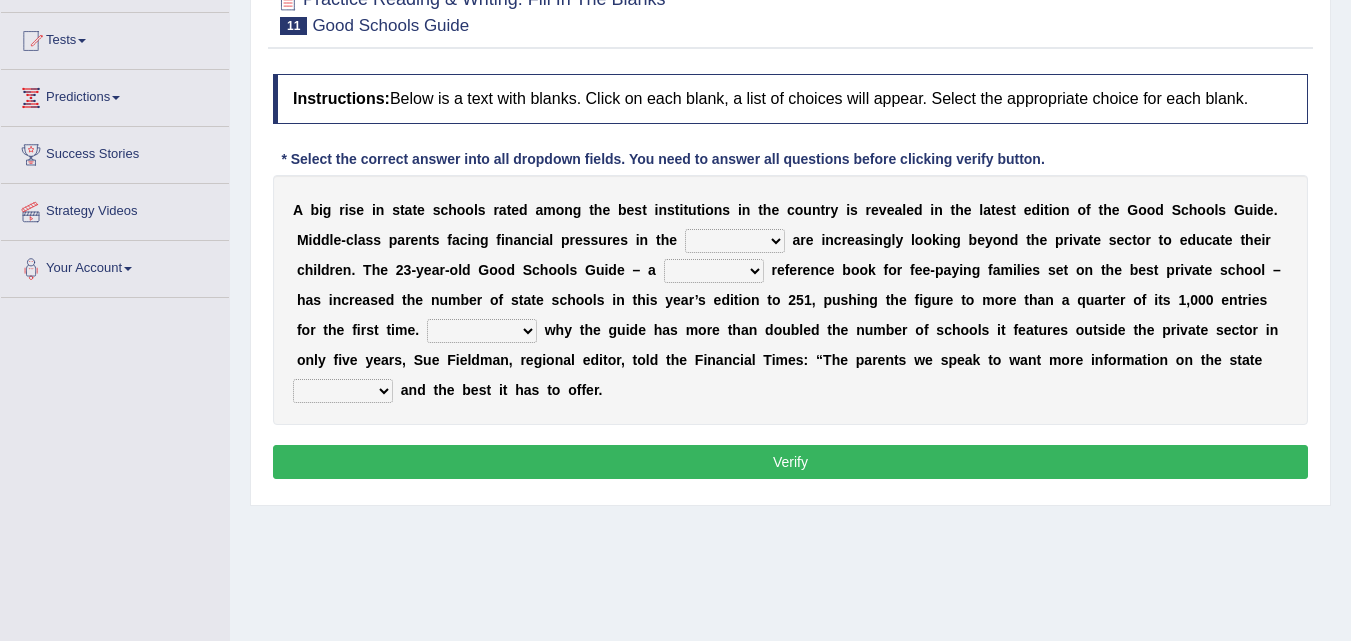 drag, startPoint x: 0, startPoint y: 0, endPoint x: 773, endPoint y: 232, distance: 807.06445 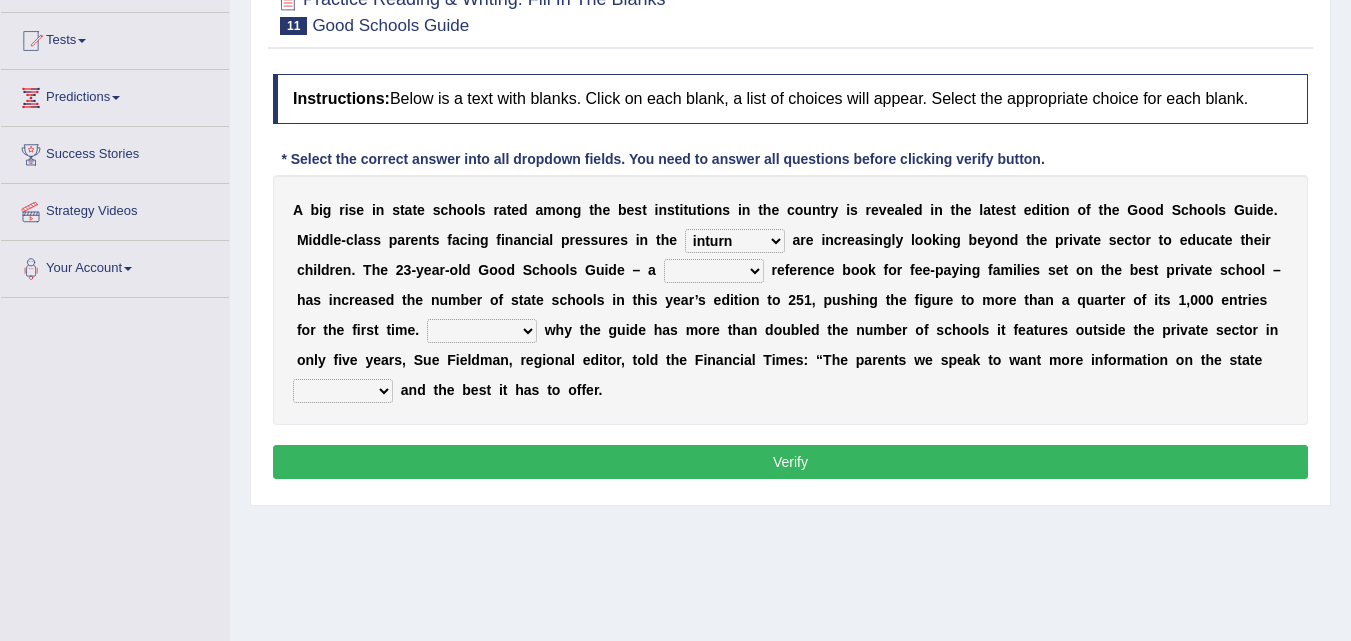 click on "nicee kind allure popular" at bounding box center [714, 271] 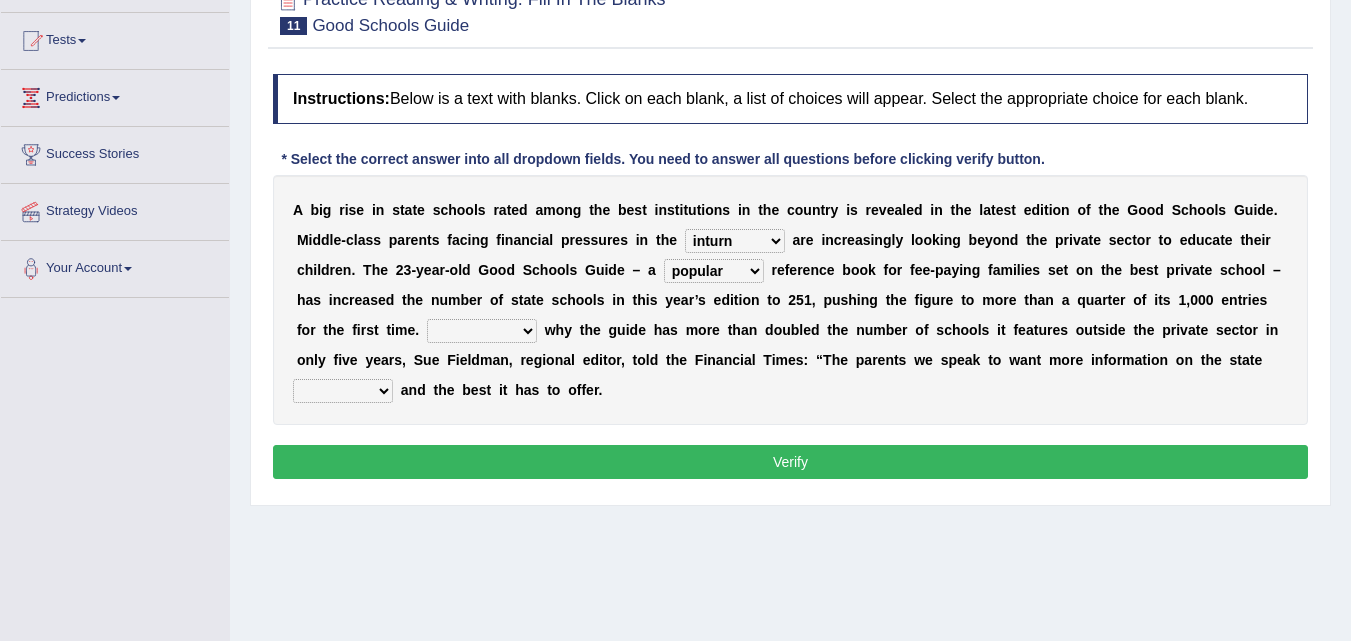 click on "nicee kind allure popular" at bounding box center [714, 271] 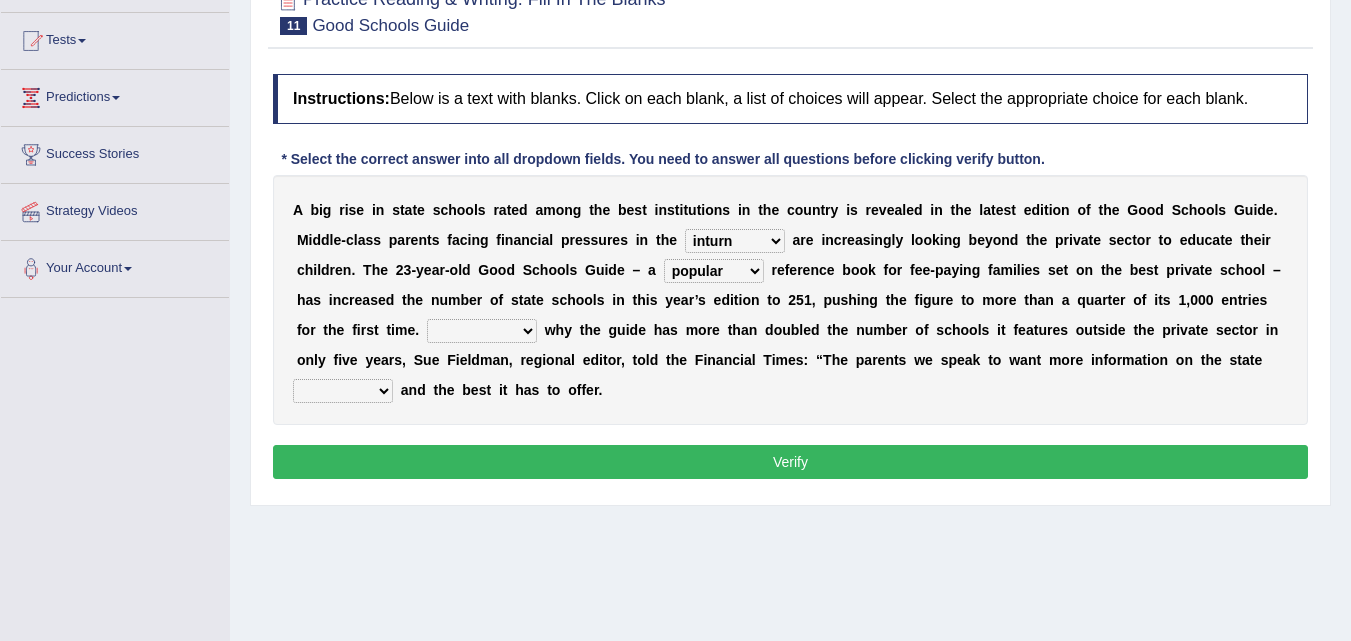click on "Entertaining Exploring Explaining Exorting" at bounding box center [482, 331] 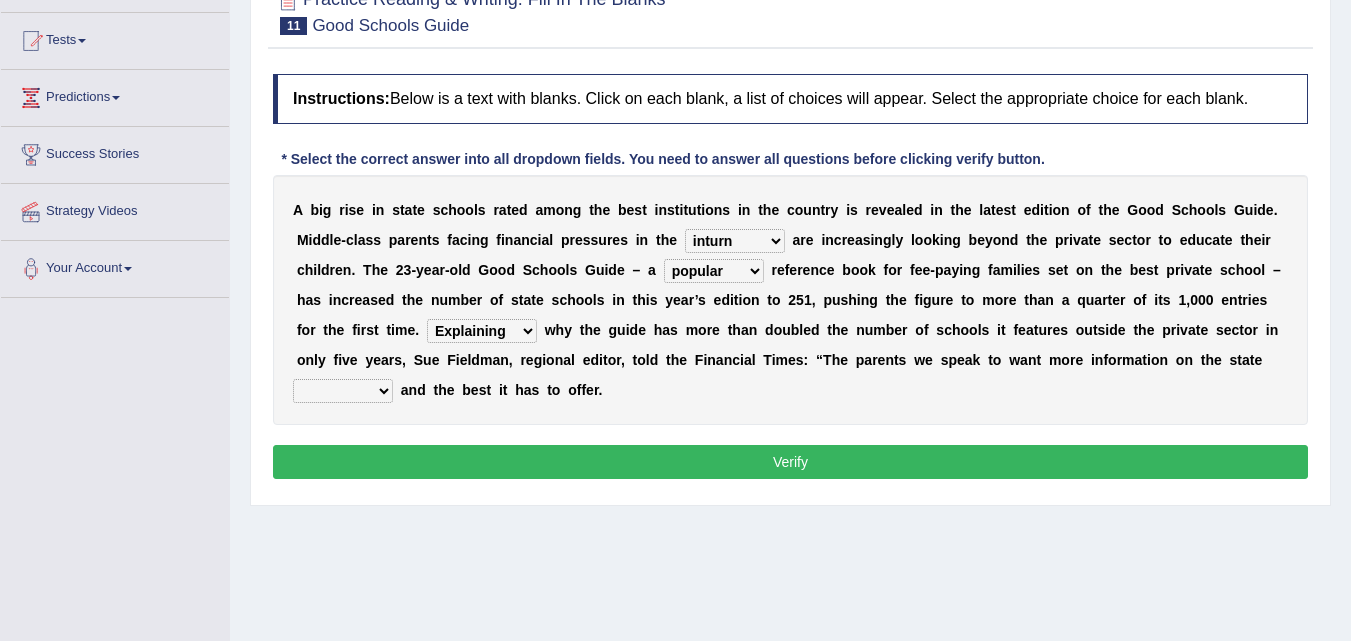 click on "Entertaining Exploring Explaining Exorting" at bounding box center (482, 331) 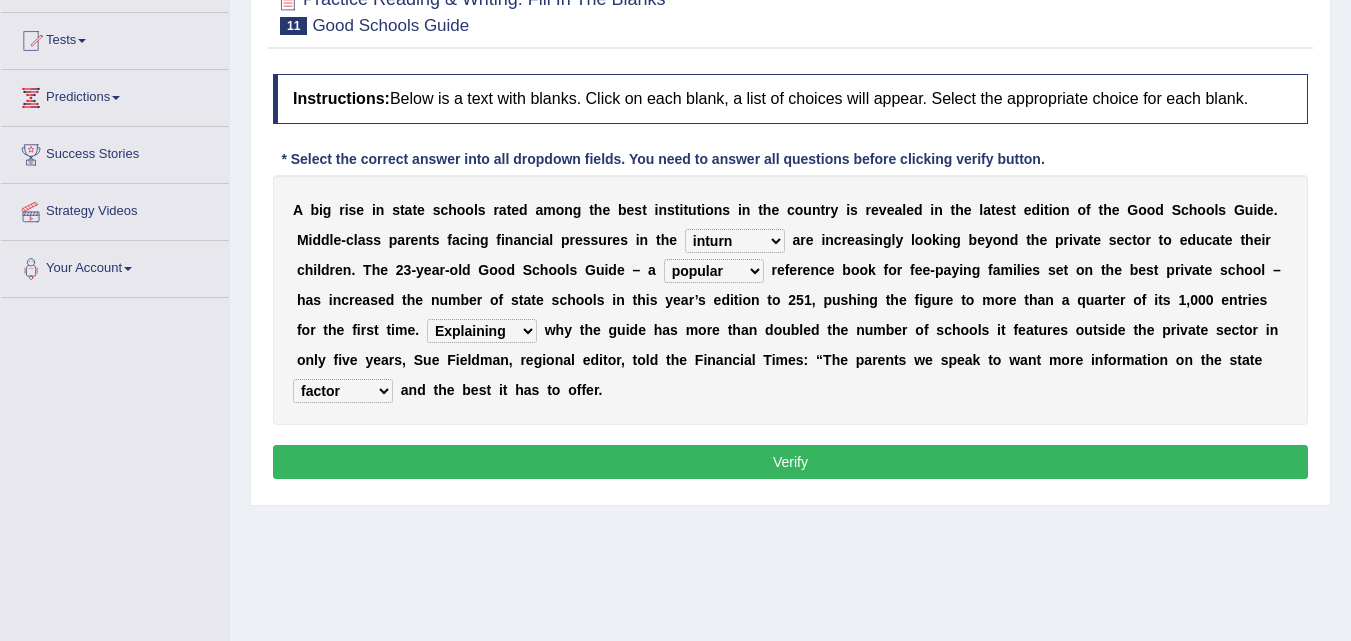 click on "factor sector vector collector" at bounding box center (343, 391) 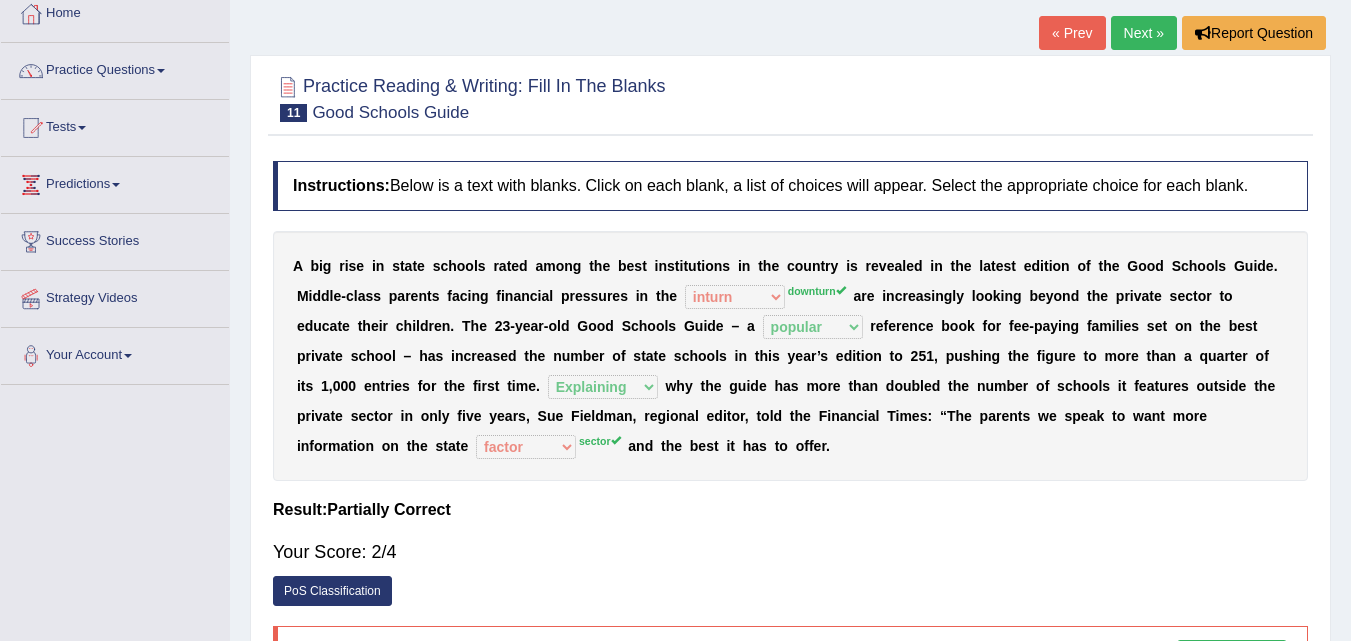 scroll, scrollTop: 0, scrollLeft: 0, axis: both 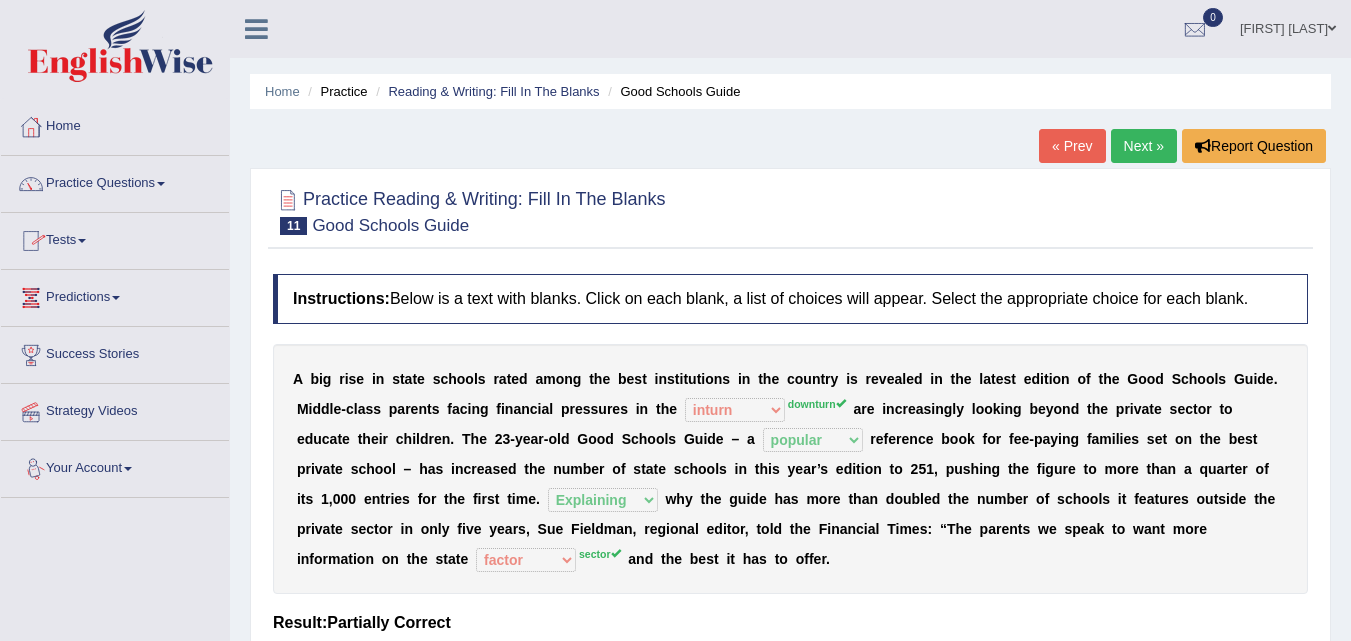 click on "[FIRST] [LAST]" at bounding box center [1288, 26] 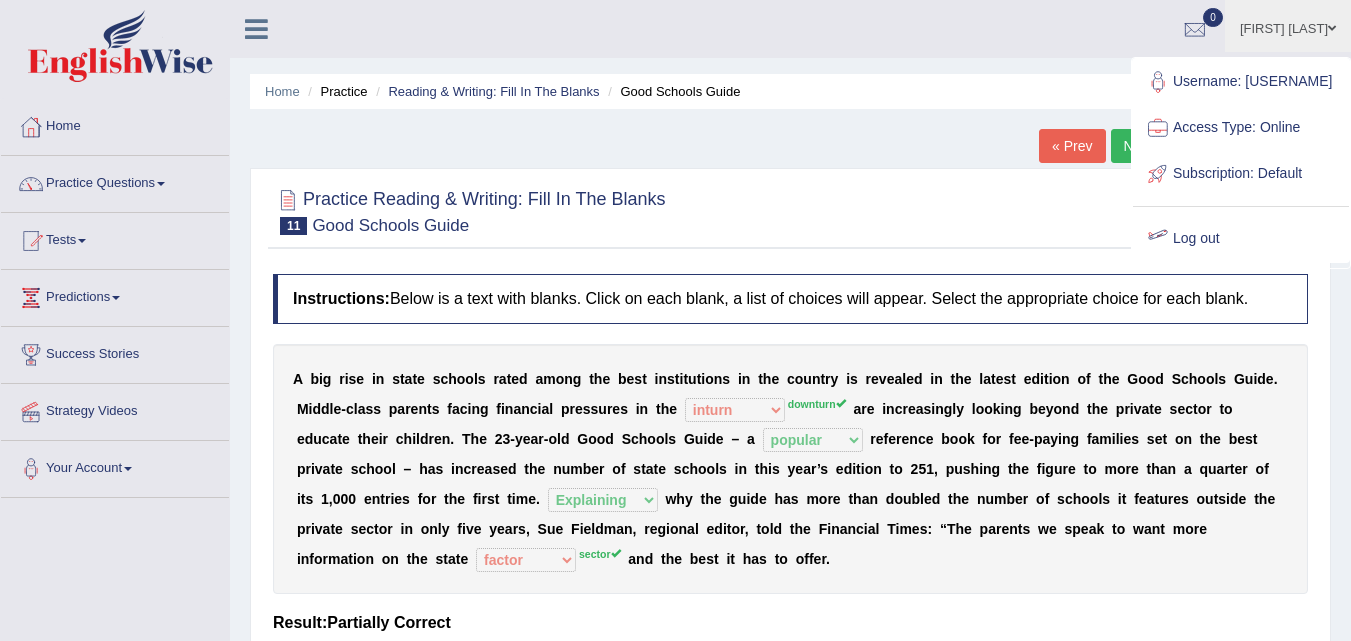 click on "Log out" at bounding box center (1241, 239) 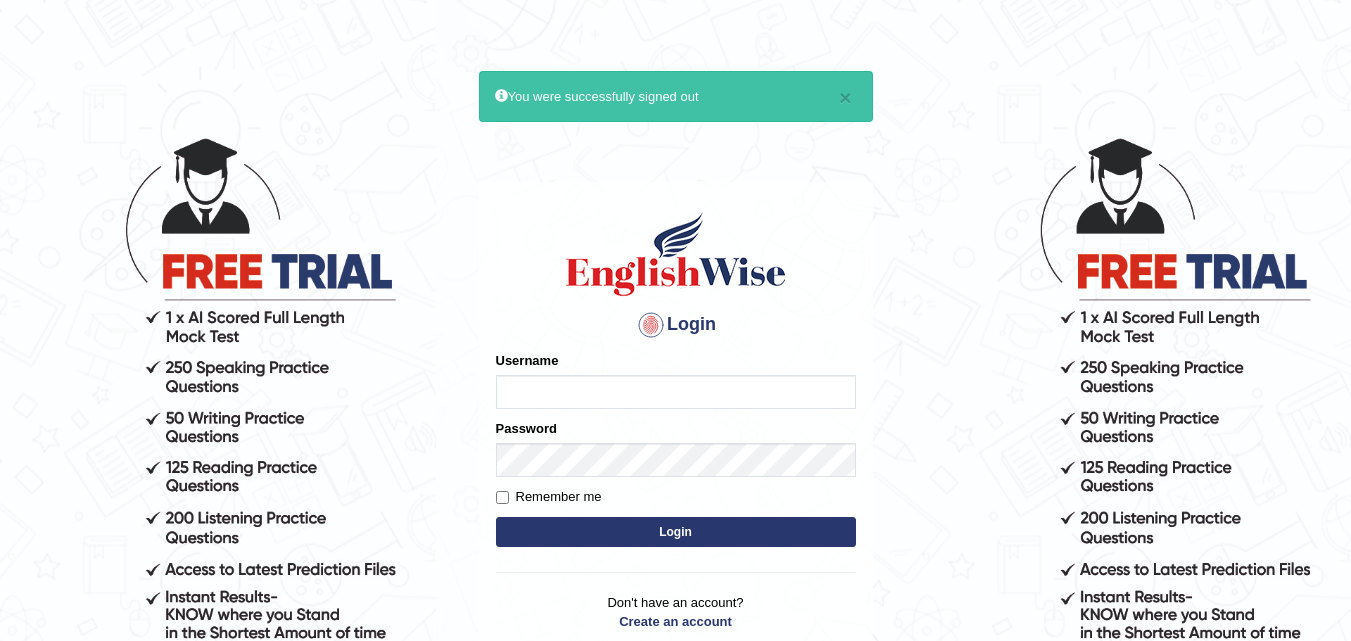 scroll, scrollTop: 0, scrollLeft: 0, axis: both 